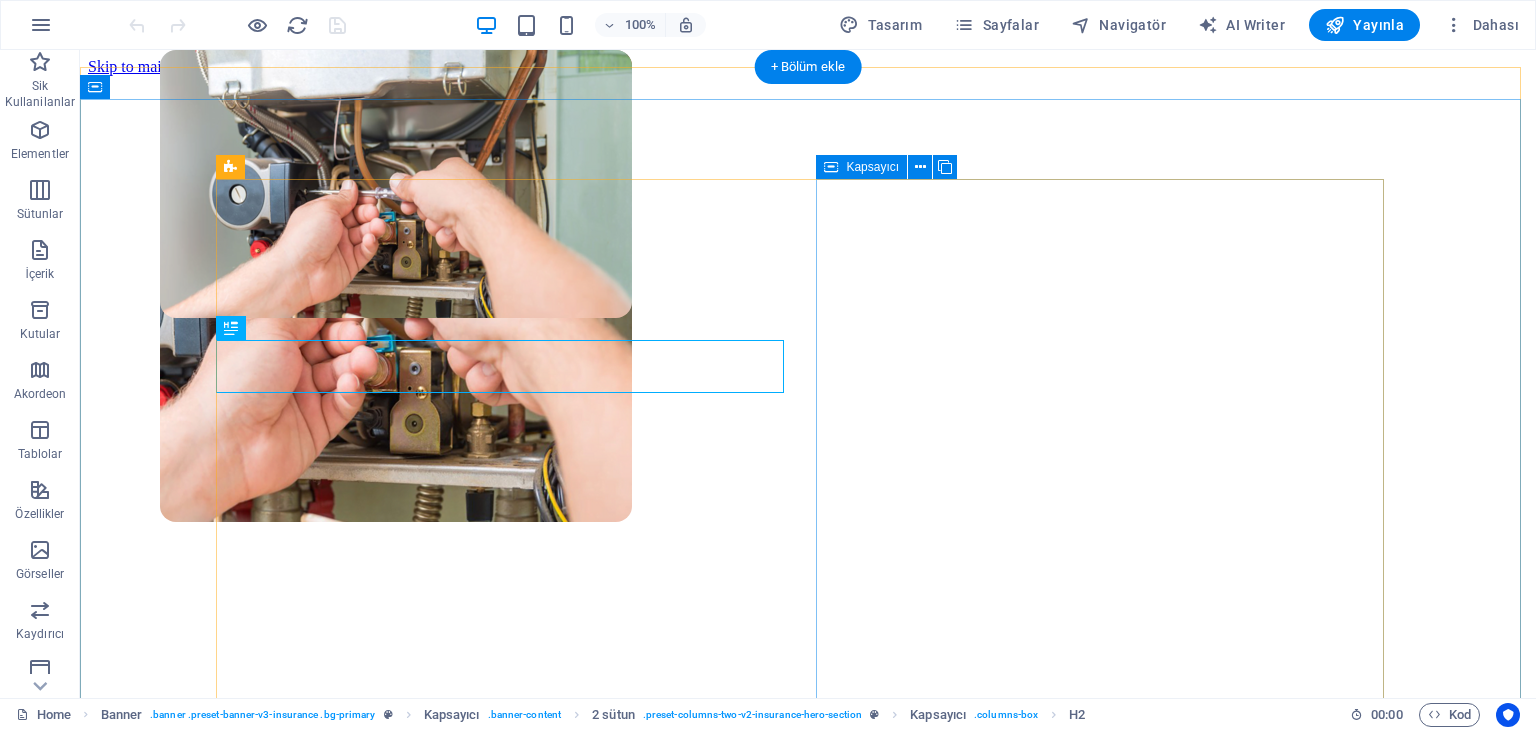 scroll, scrollTop: 473, scrollLeft: 0, axis: vertical 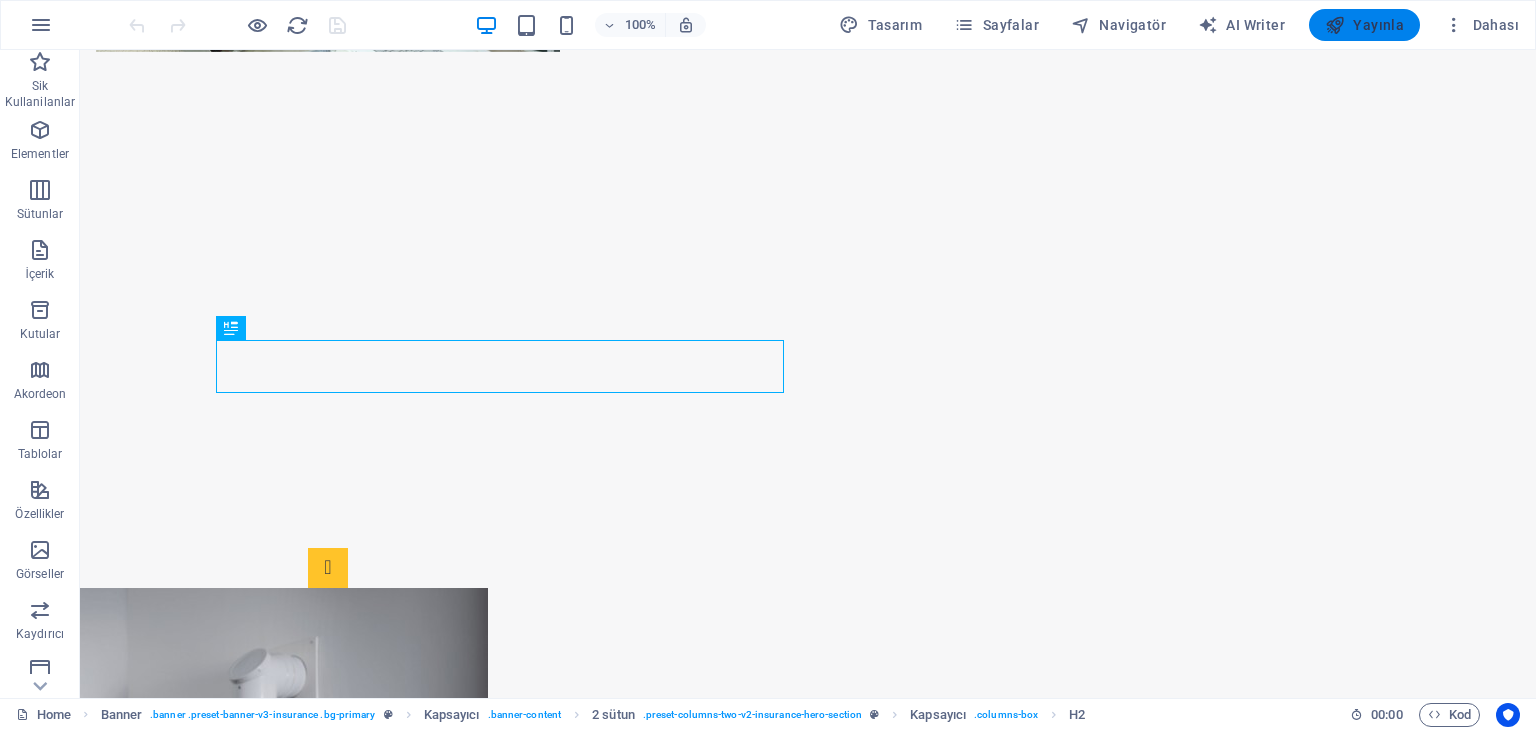 click on "Yayınla" at bounding box center [1364, 25] 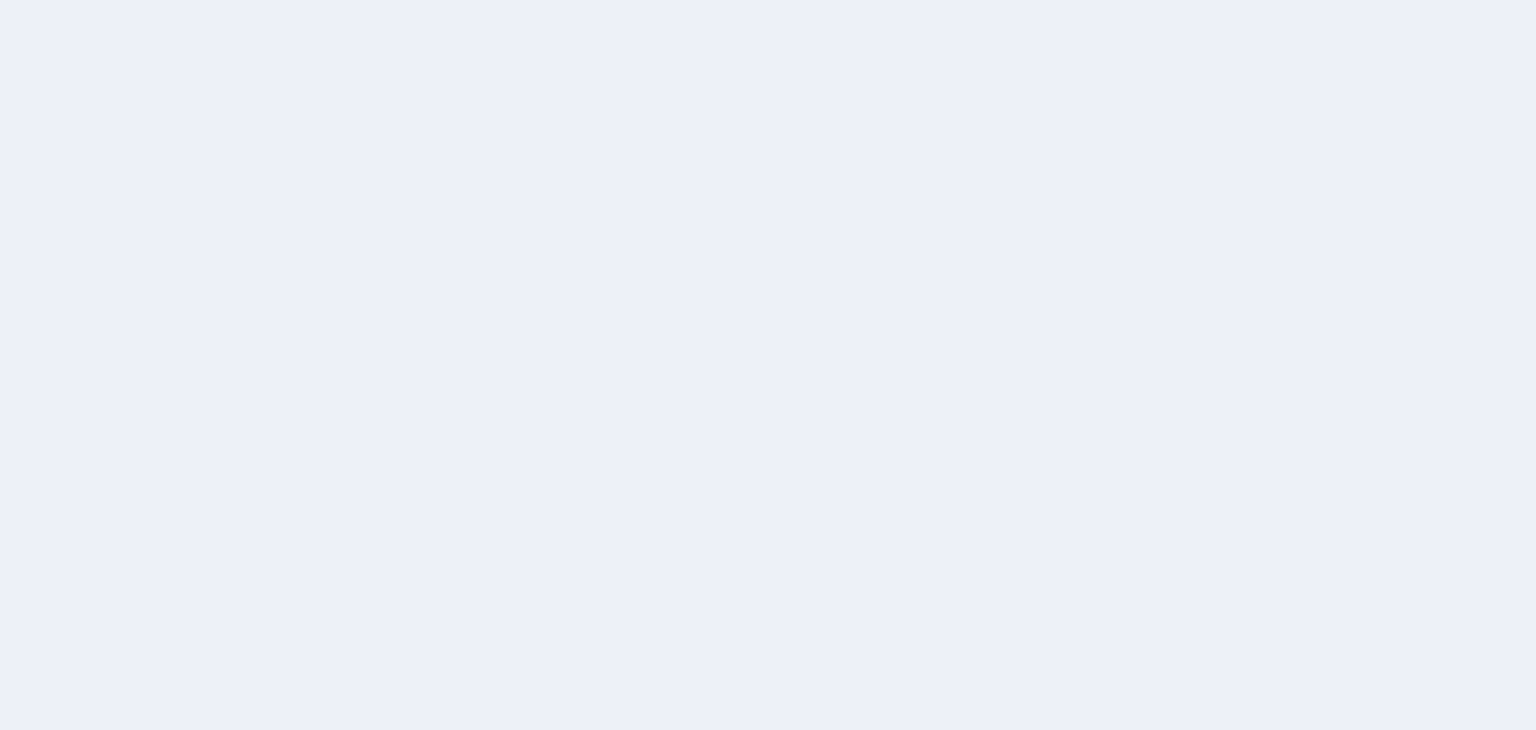 scroll, scrollTop: 0, scrollLeft: 0, axis: both 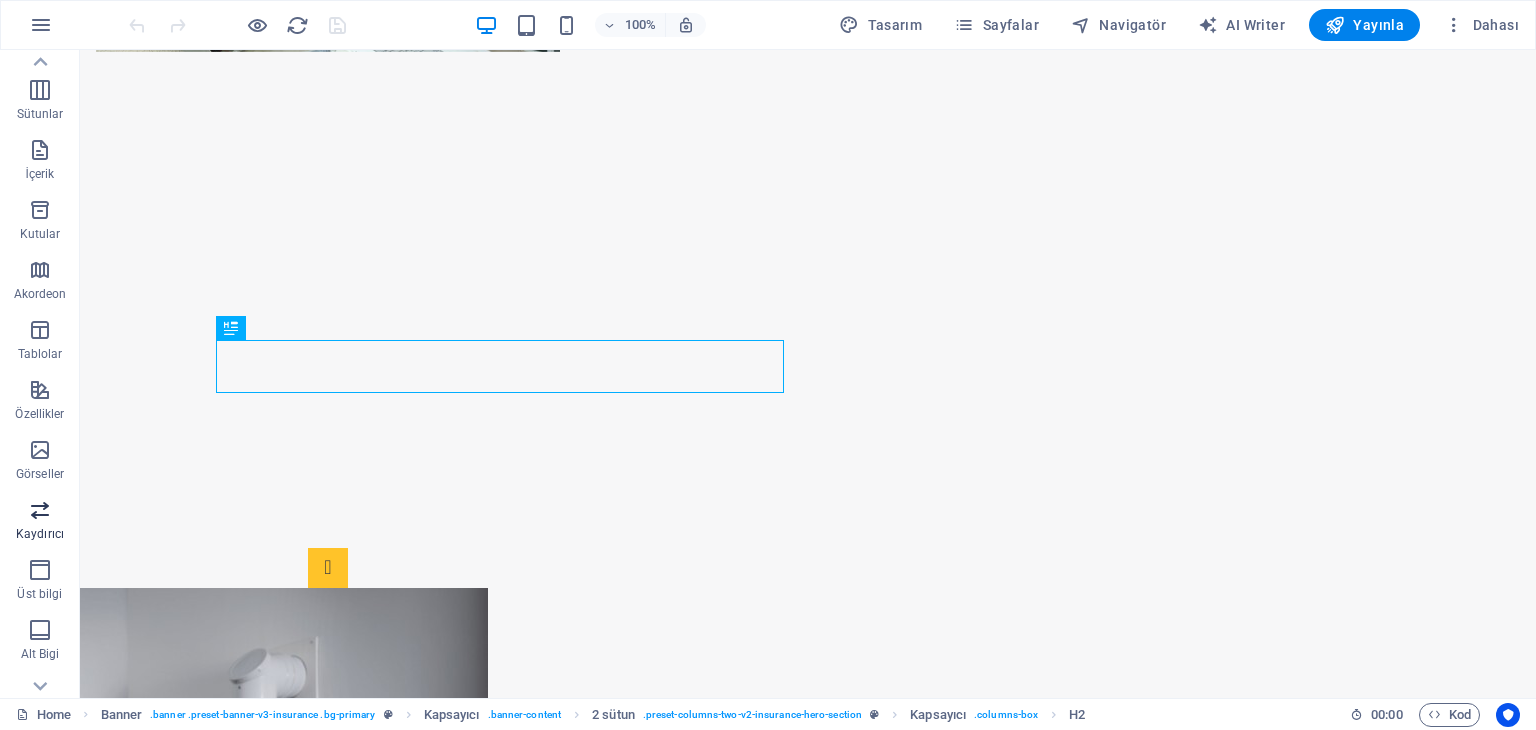 click on "Kaydırıcı" at bounding box center [40, 534] 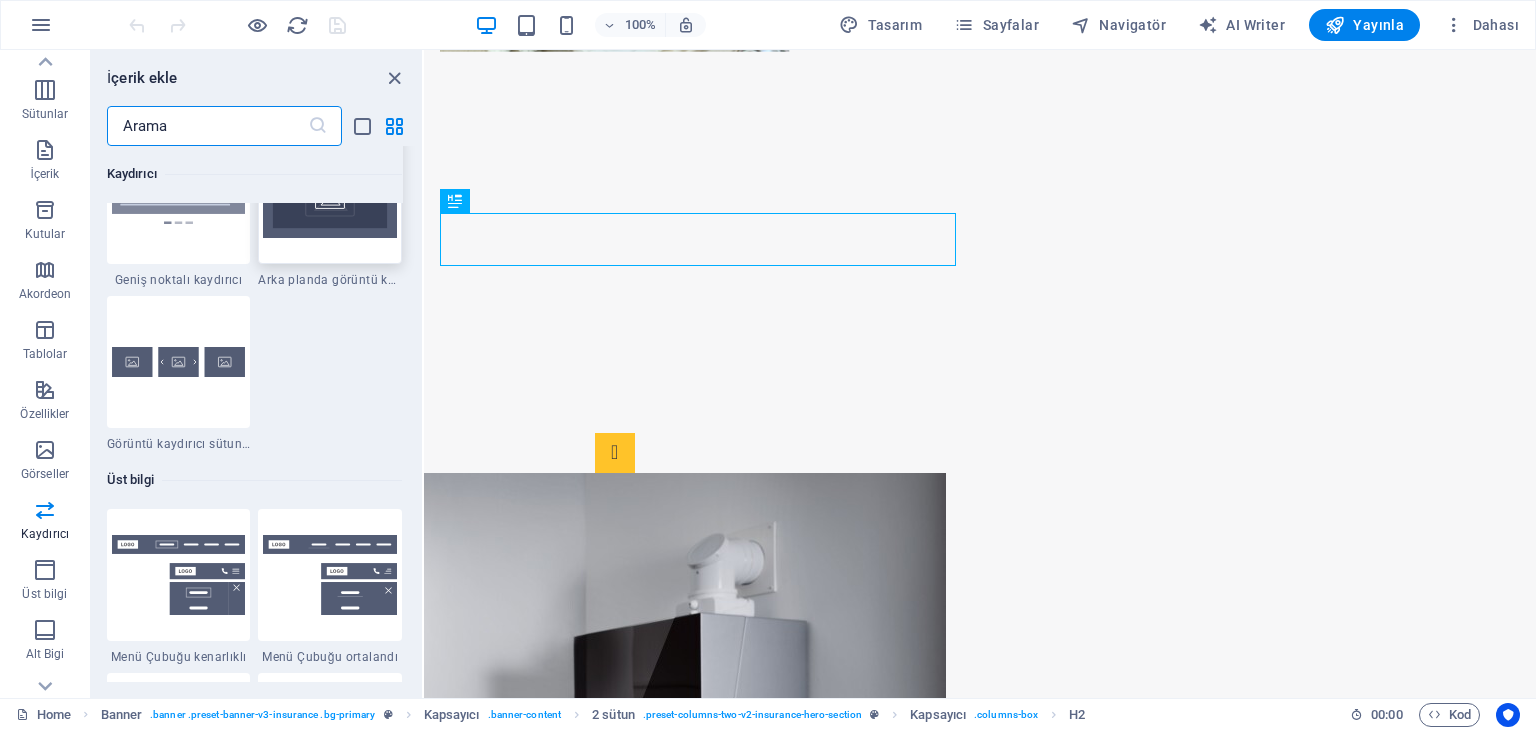 scroll, scrollTop: 11636, scrollLeft: 0, axis: vertical 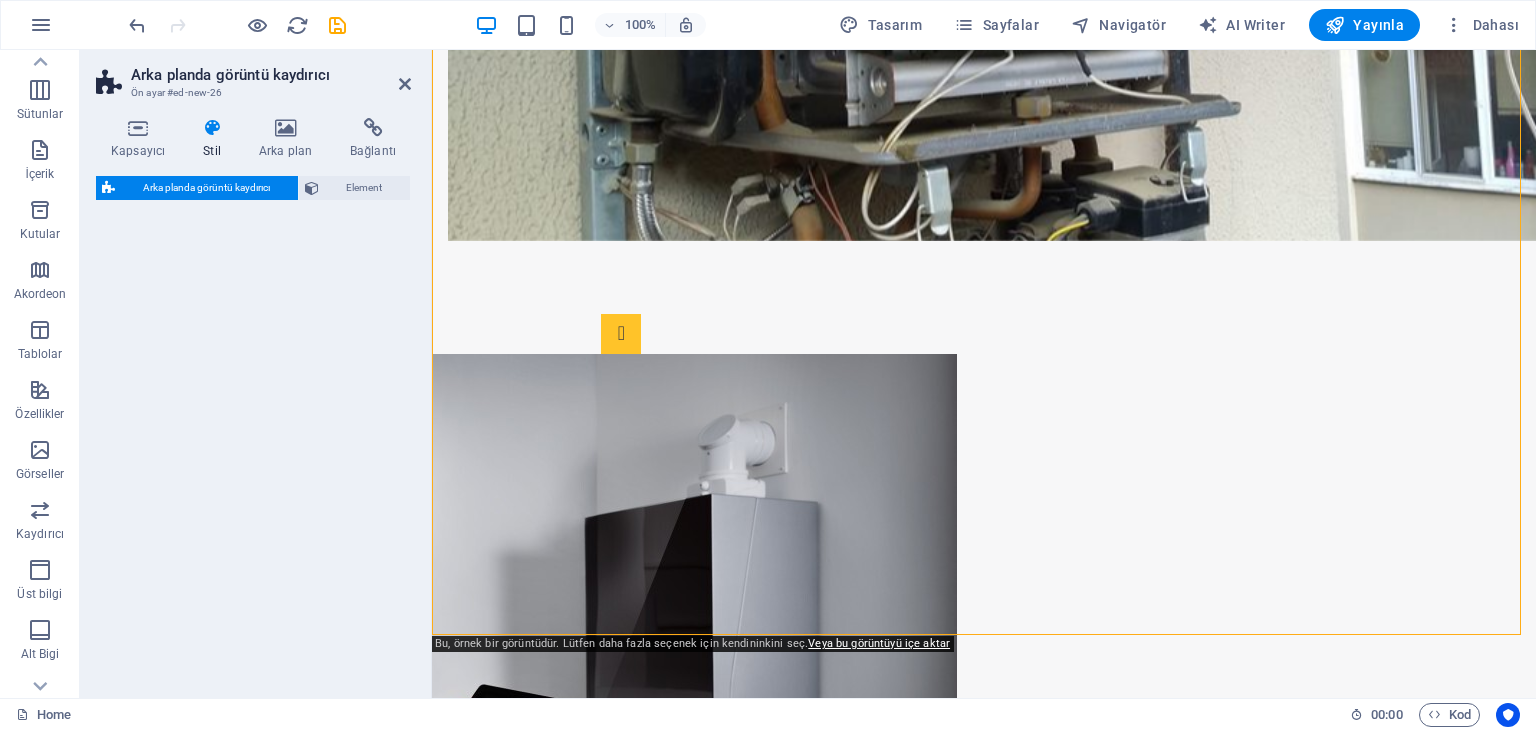 select on "rem" 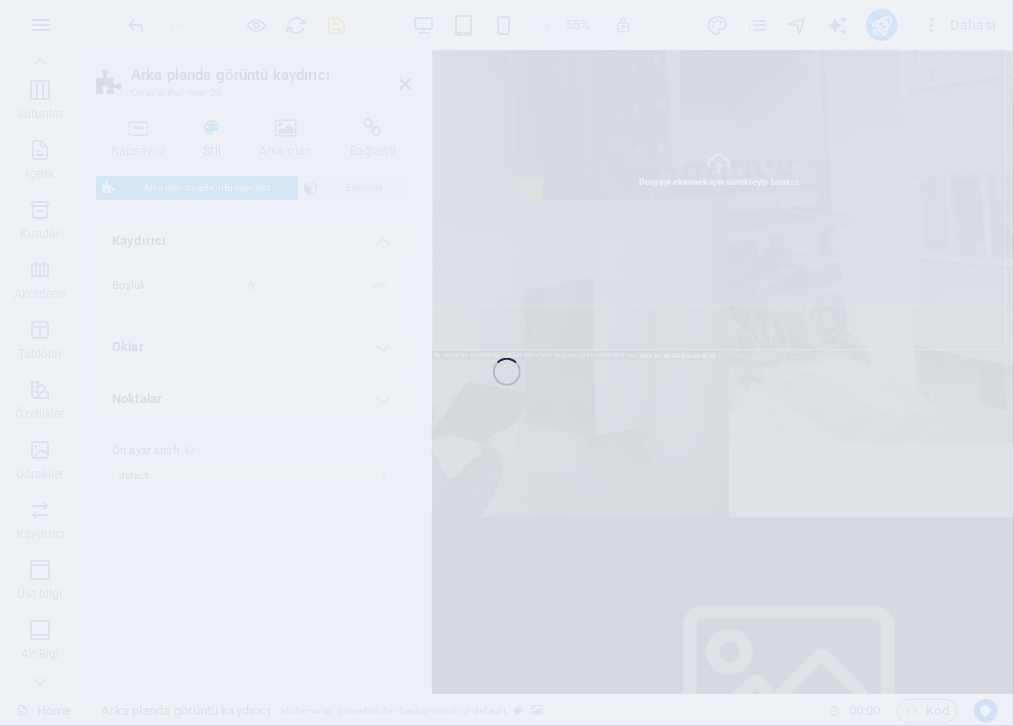 select on "px" 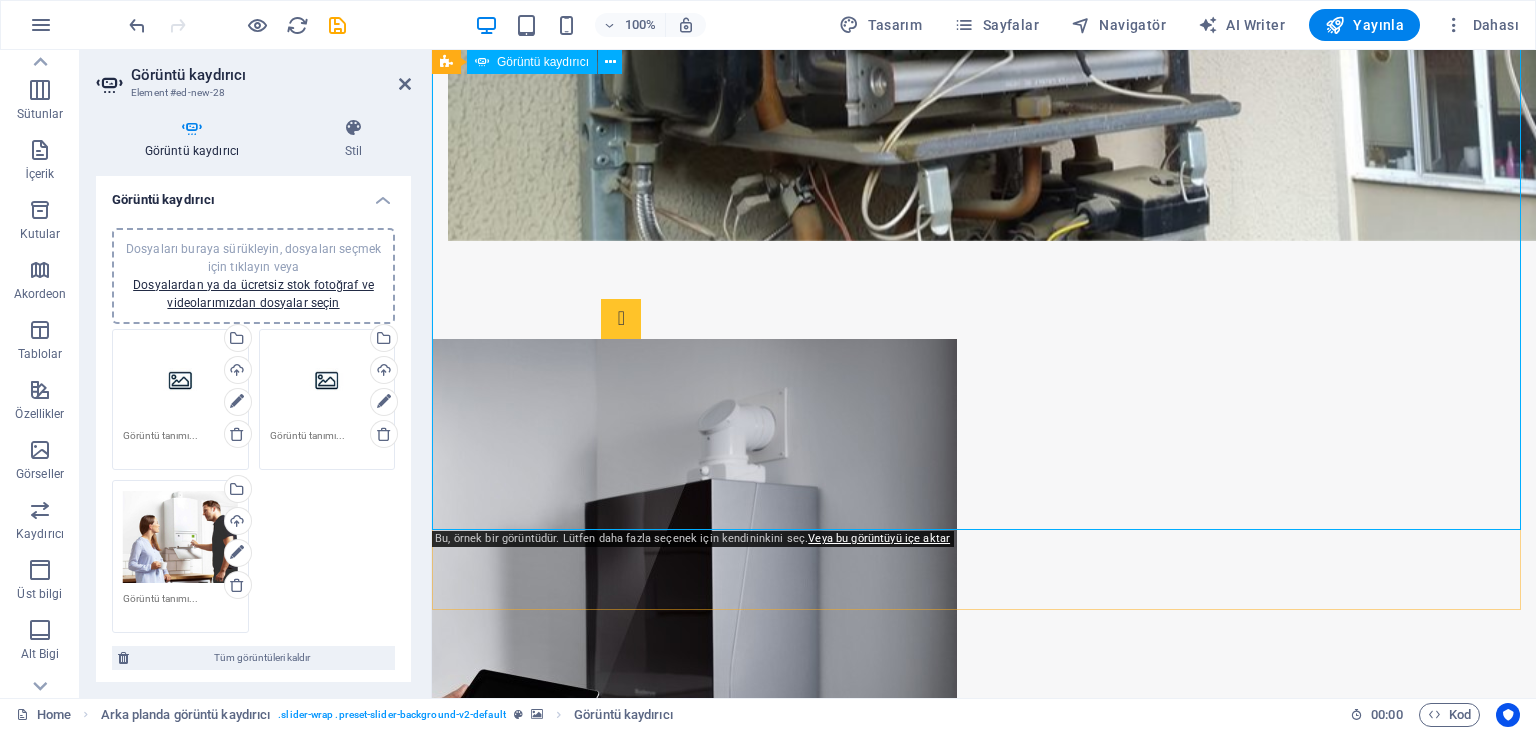 click at bounding box center (984, 10281) 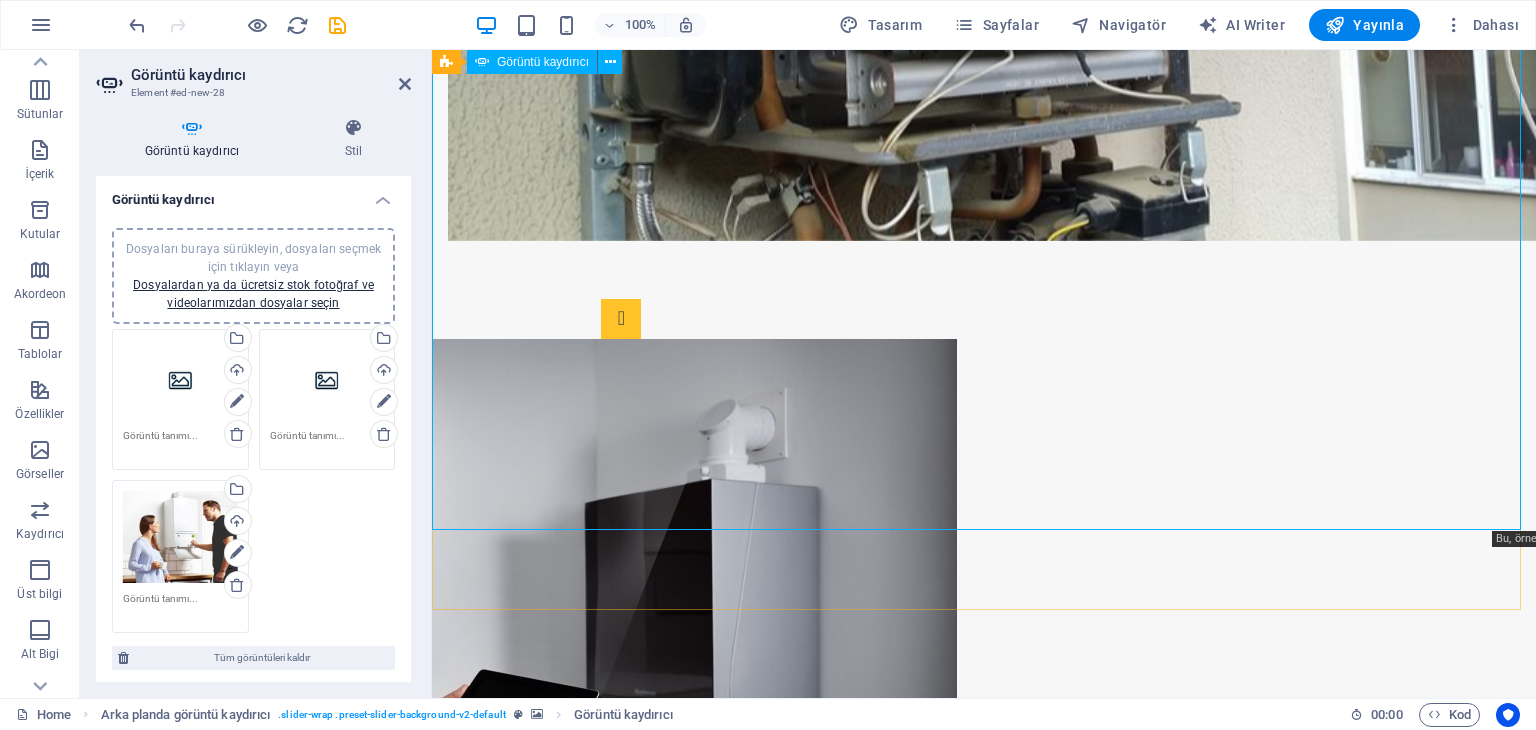click at bounding box center (984, 10281) 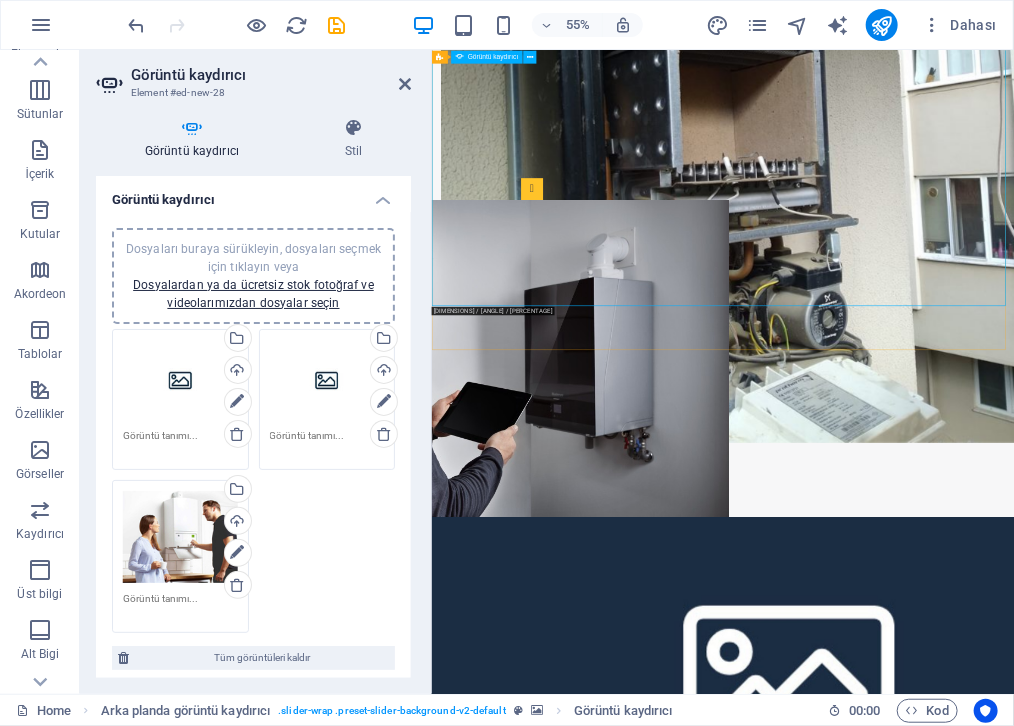 click at bounding box center (960, 7072) 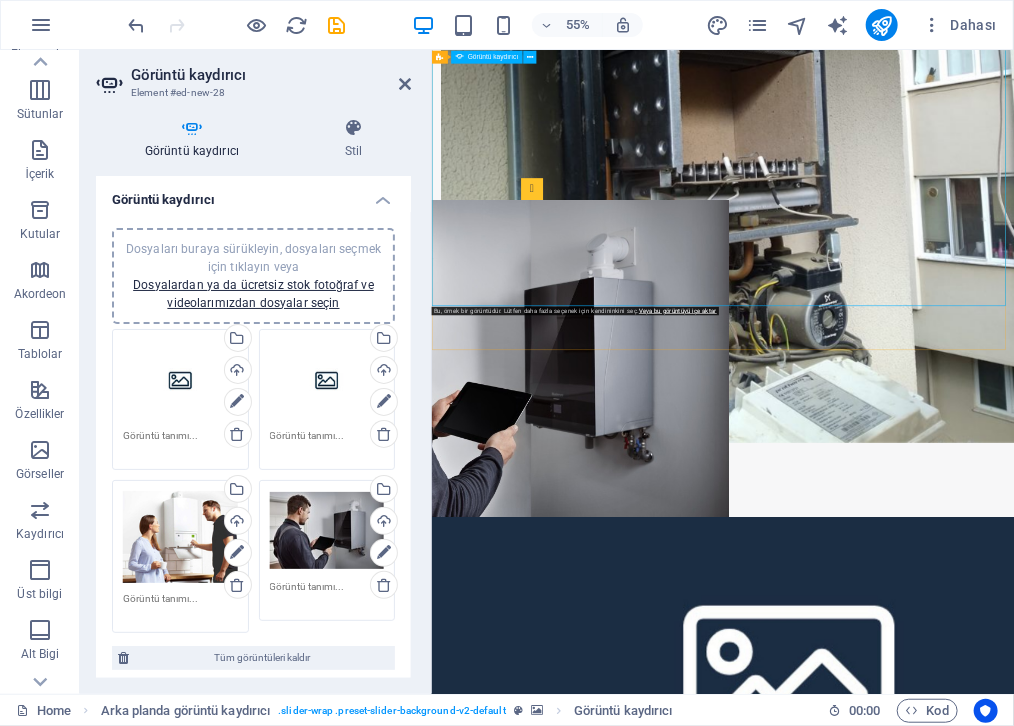 click at bounding box center [960, 7072] 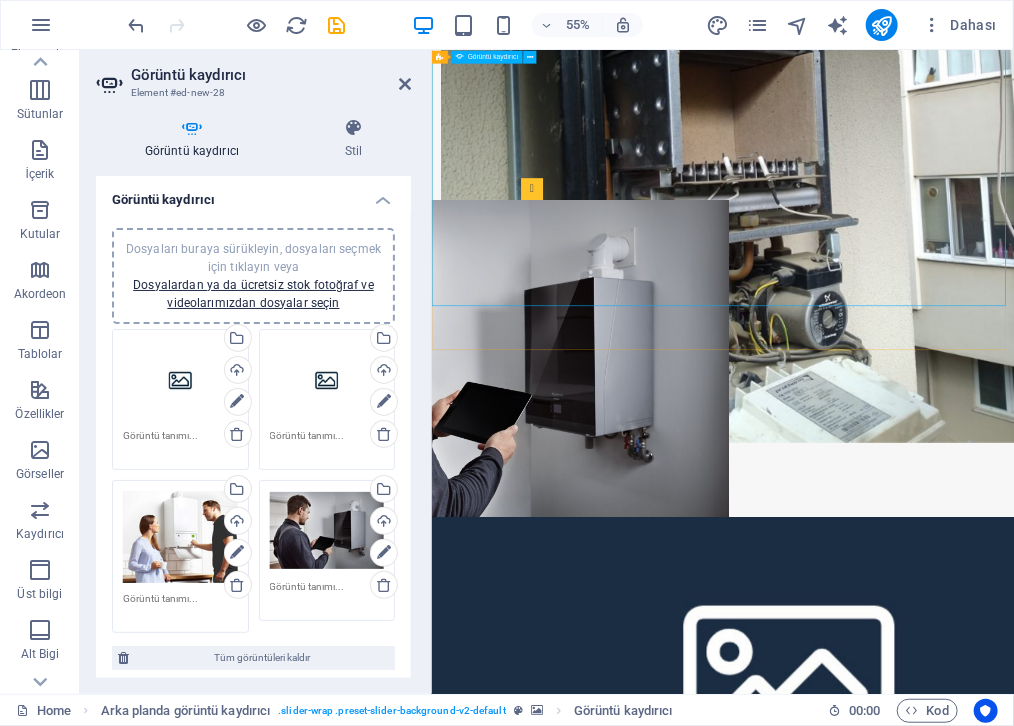 click at bounding box center [960, 10588] 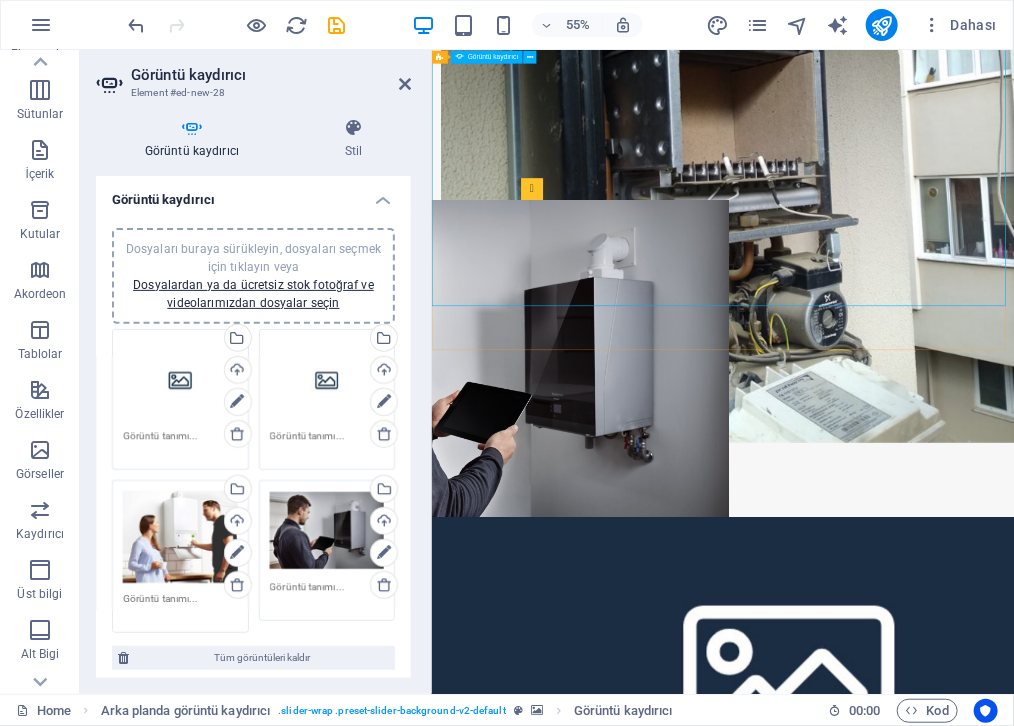 click at bounding box center [960, 10588] 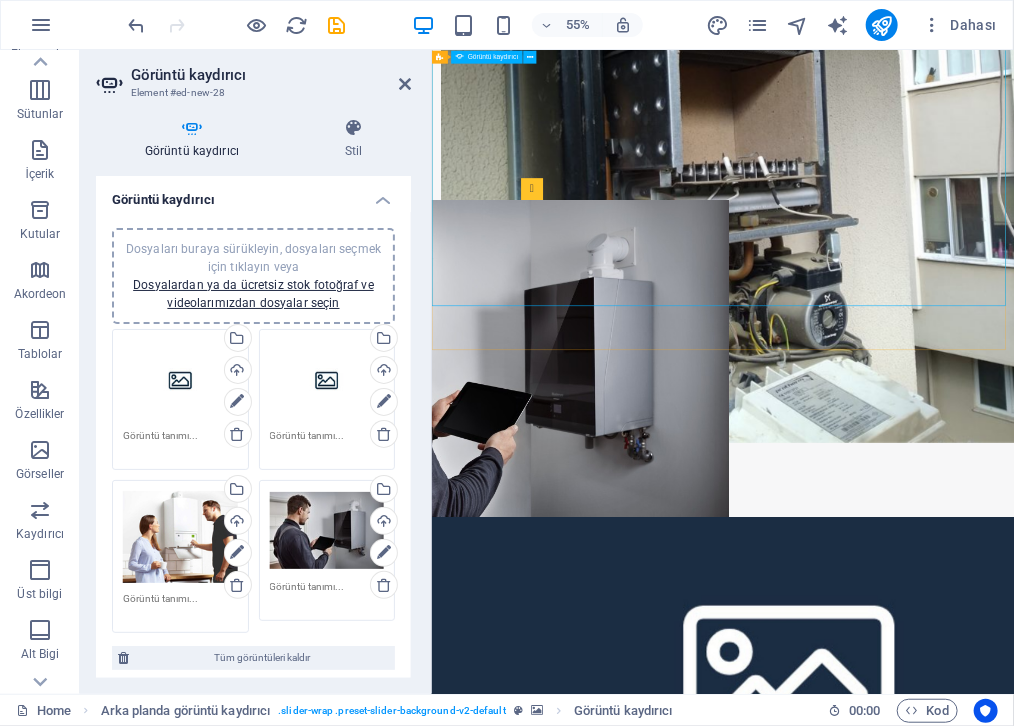 click at bounding box center (960, 10588) 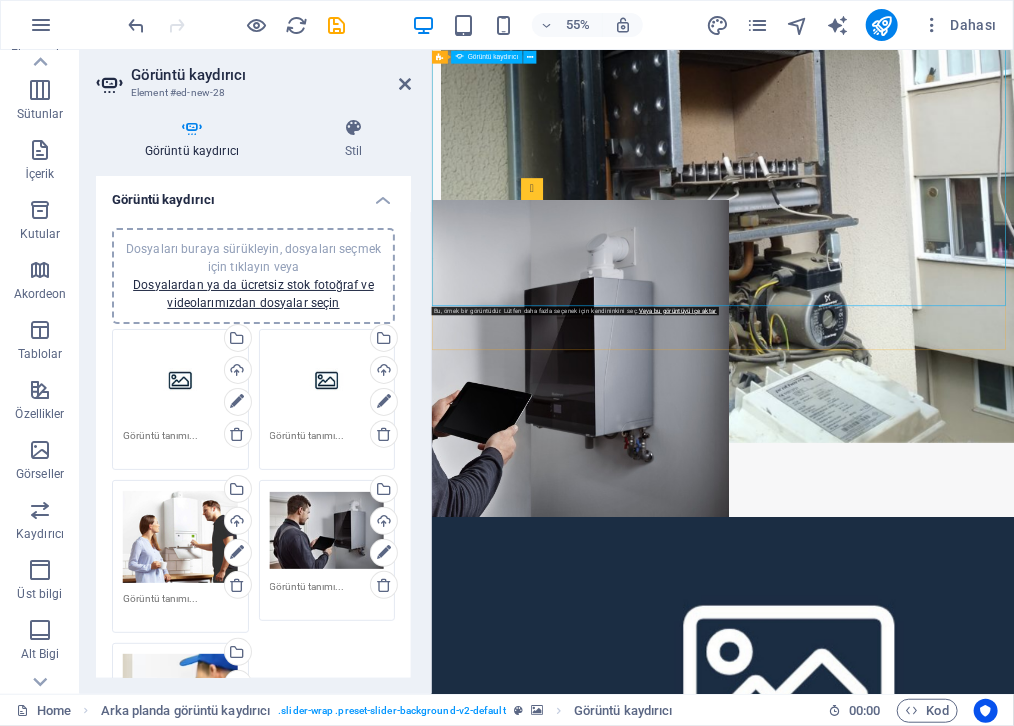 click at bounding box center [-101, 7837] 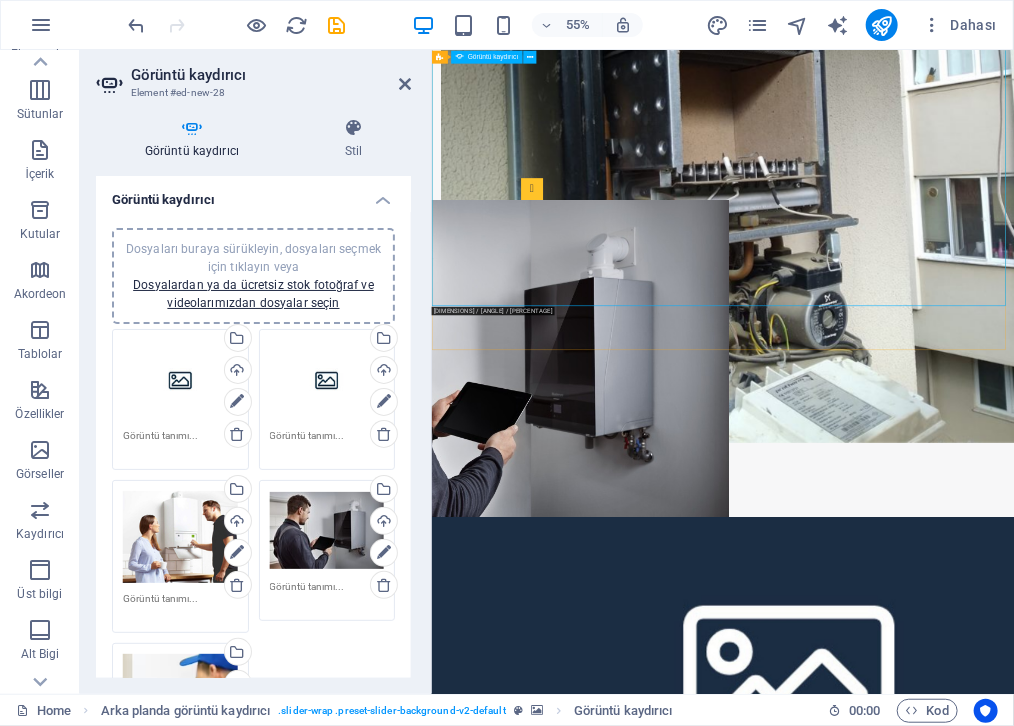 click at bounding box center (960, 10947) 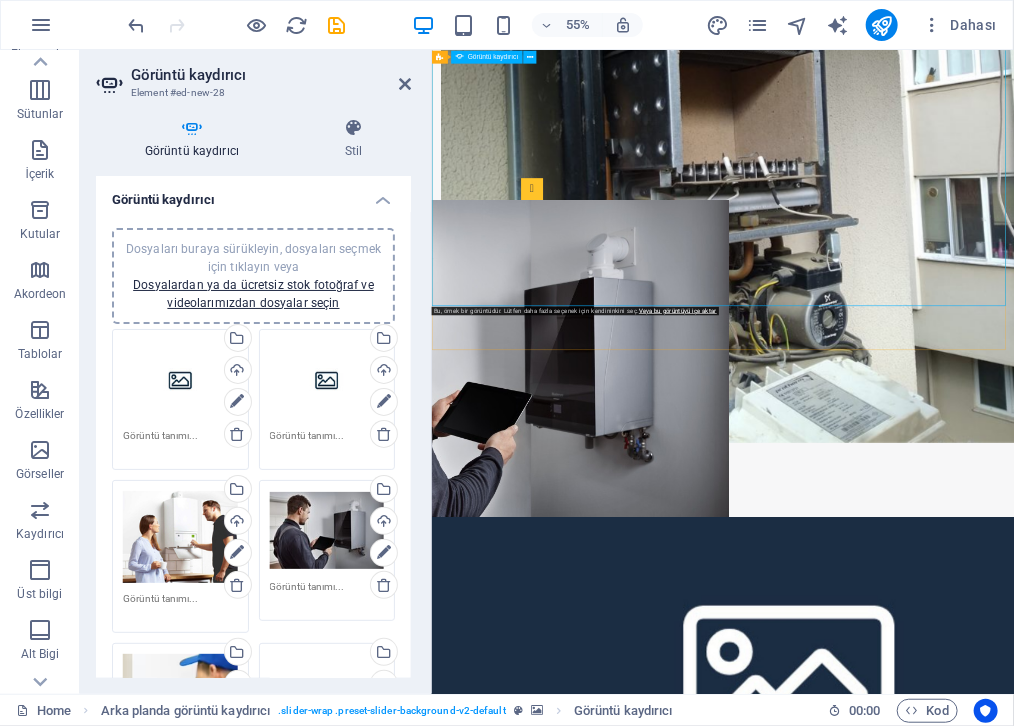 click at bounding box center (960, 7072) 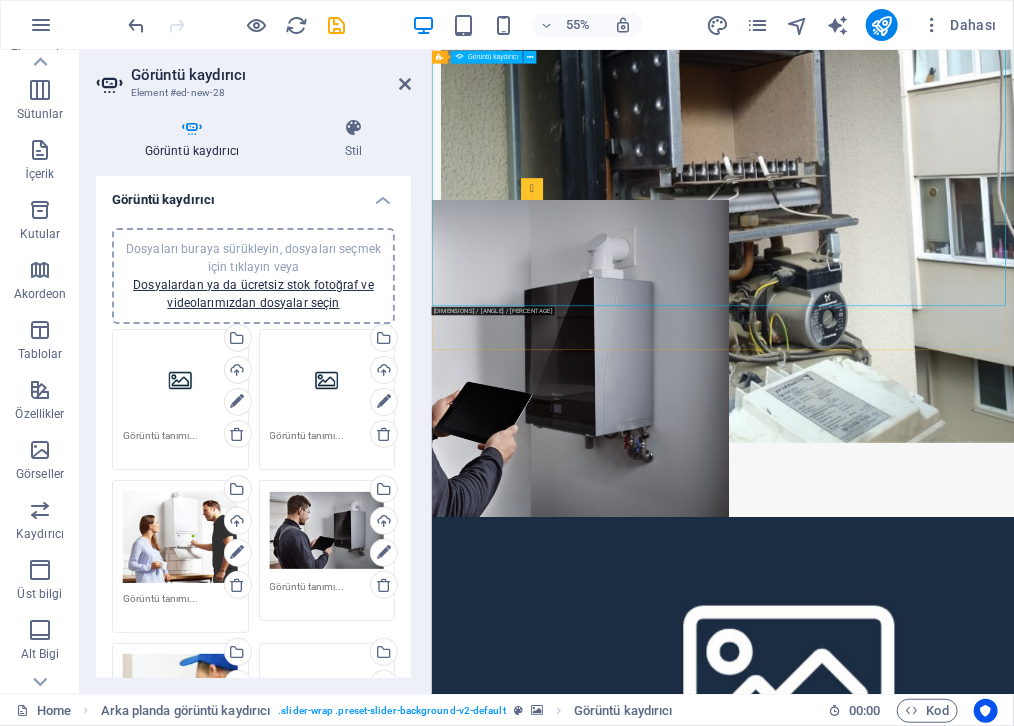 click at bounding box center [960, 11138] 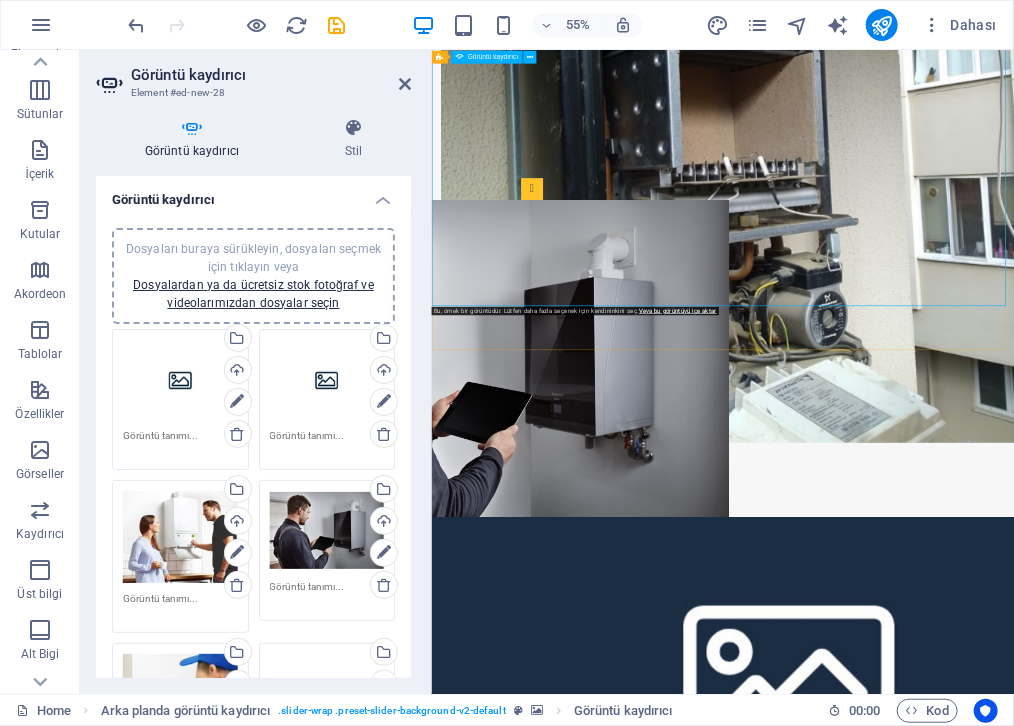 click at bounding box center (960, 7072) 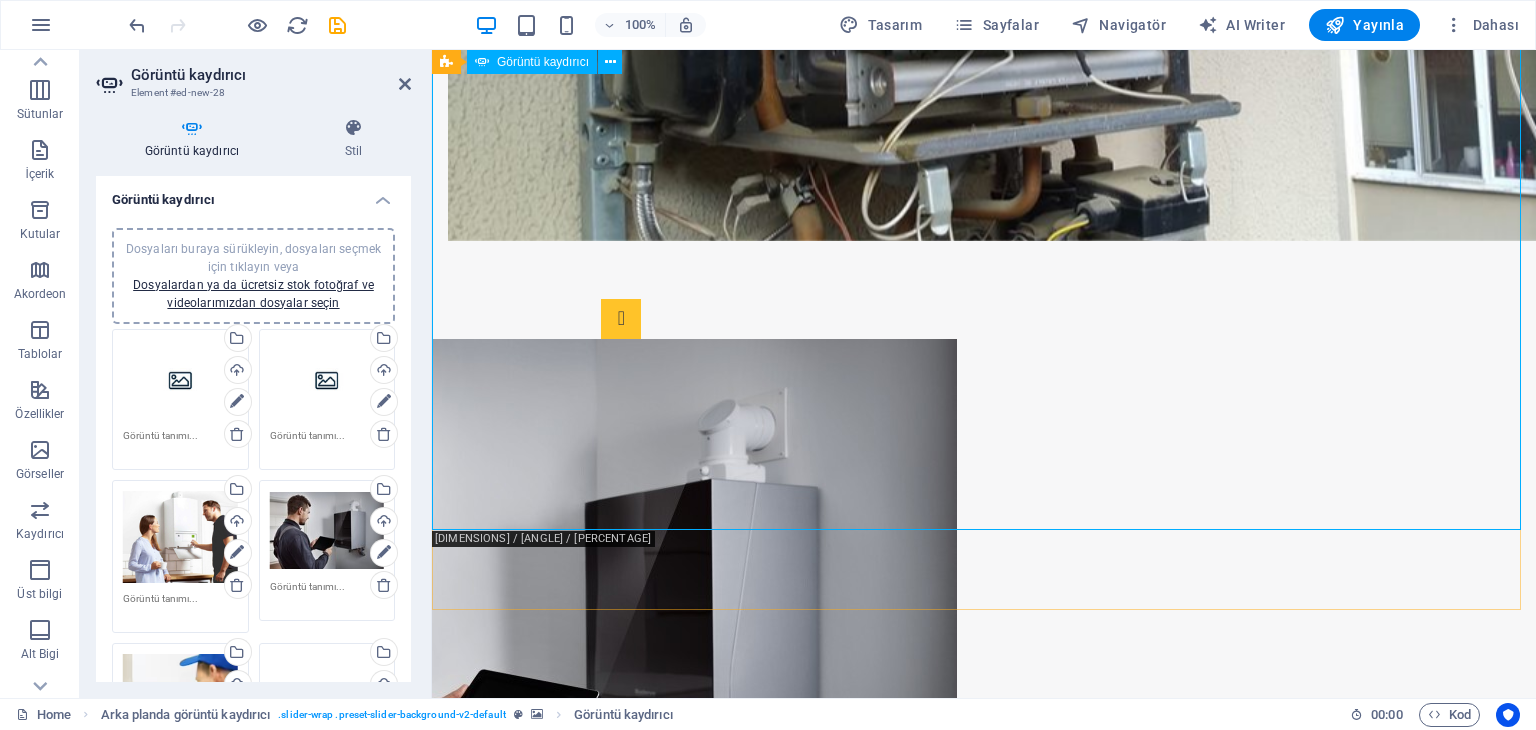 click at bounding box center [-7107, 10244] 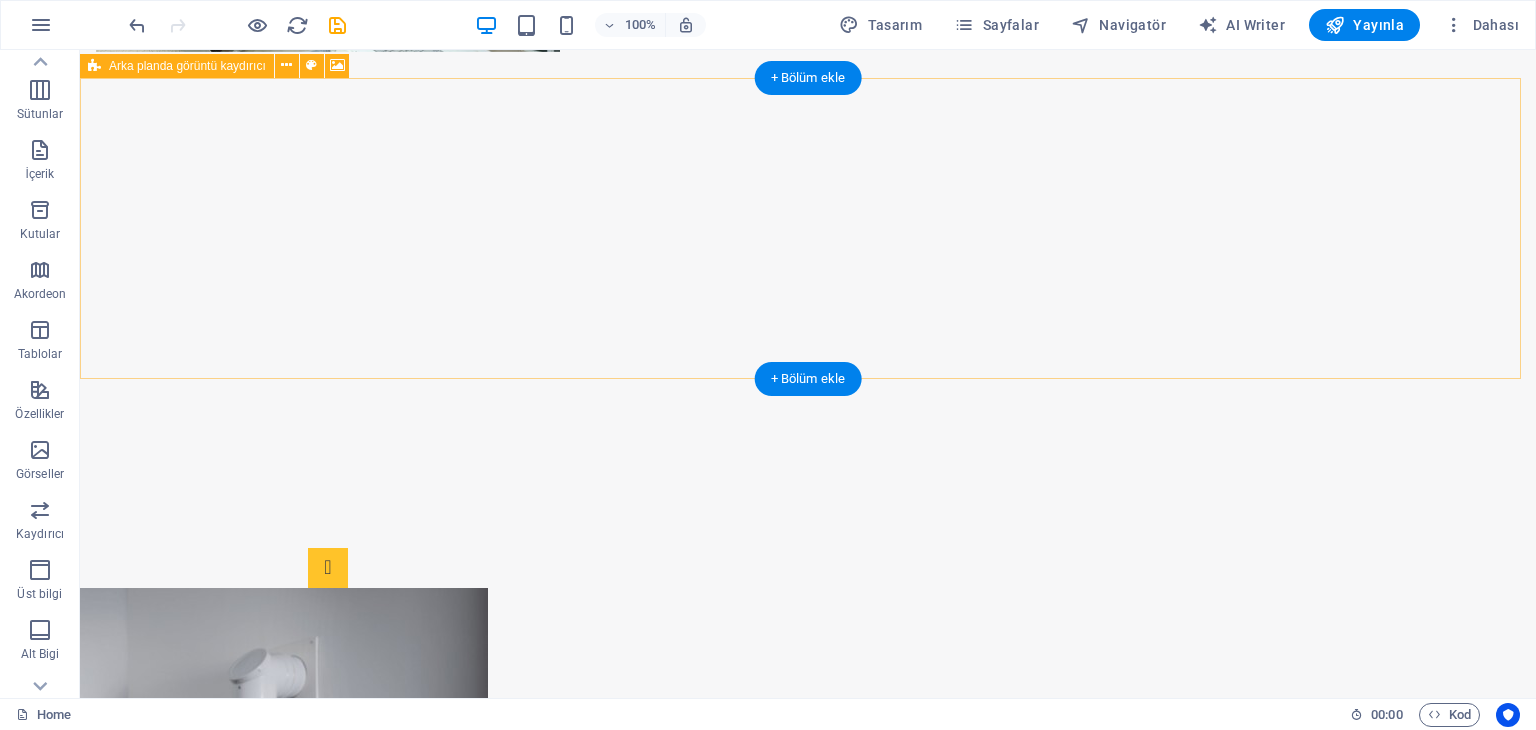 scroll, scrollTop: 0, scrollLeft: 0, axis: both 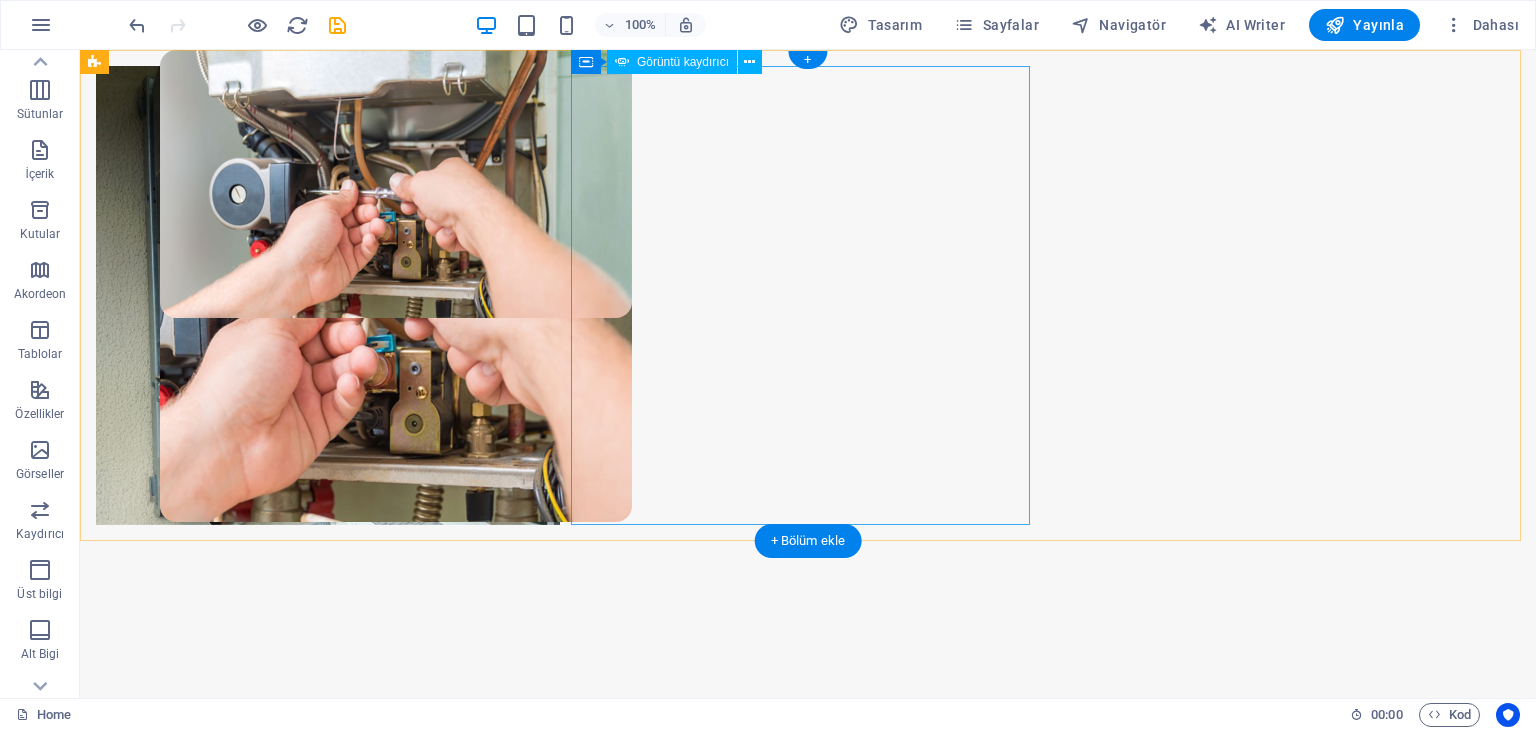 click at bounding box center (597, 1925) 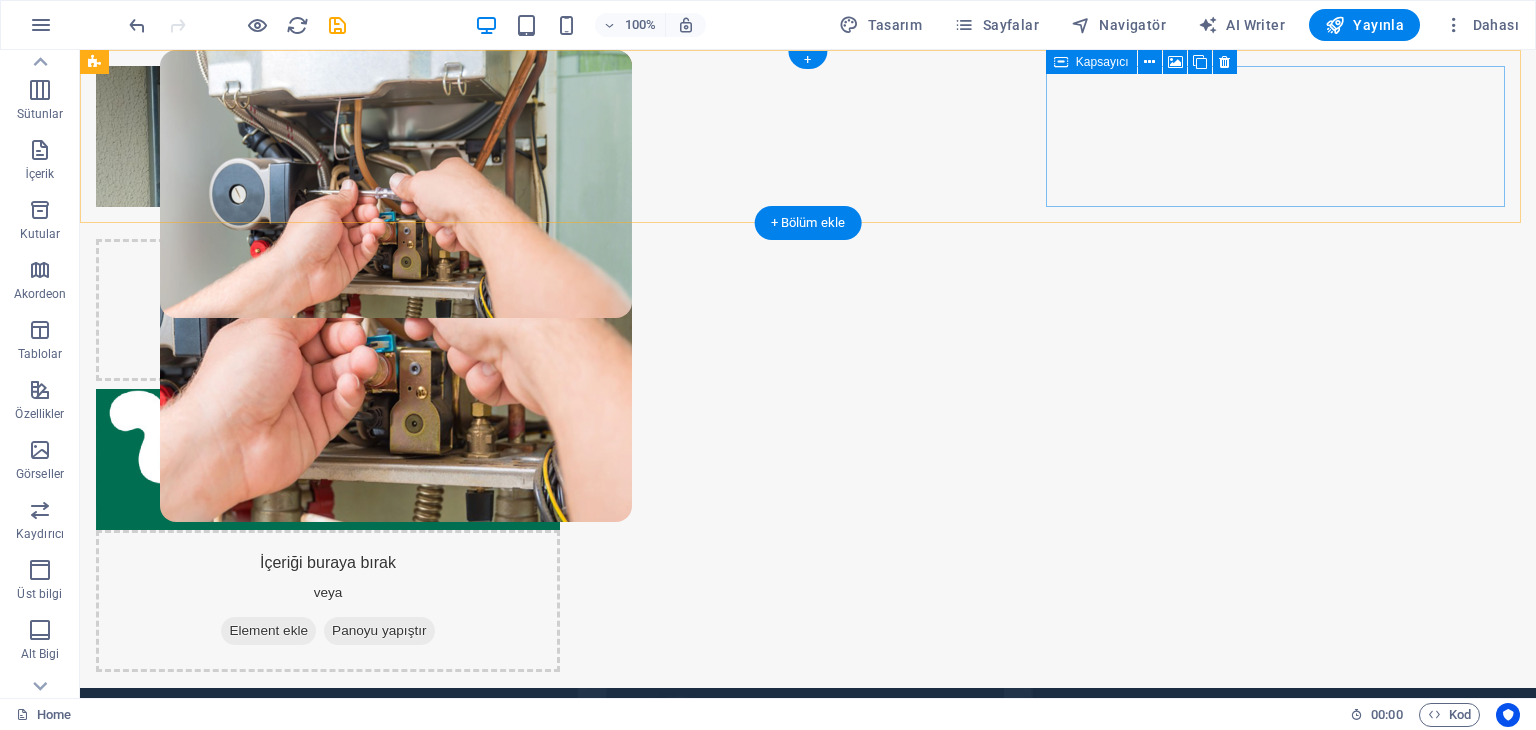 click on "İçeriği buraya bırak veya  Element ekle  Panoyu yapıştır" at bounding box center (328, 601) 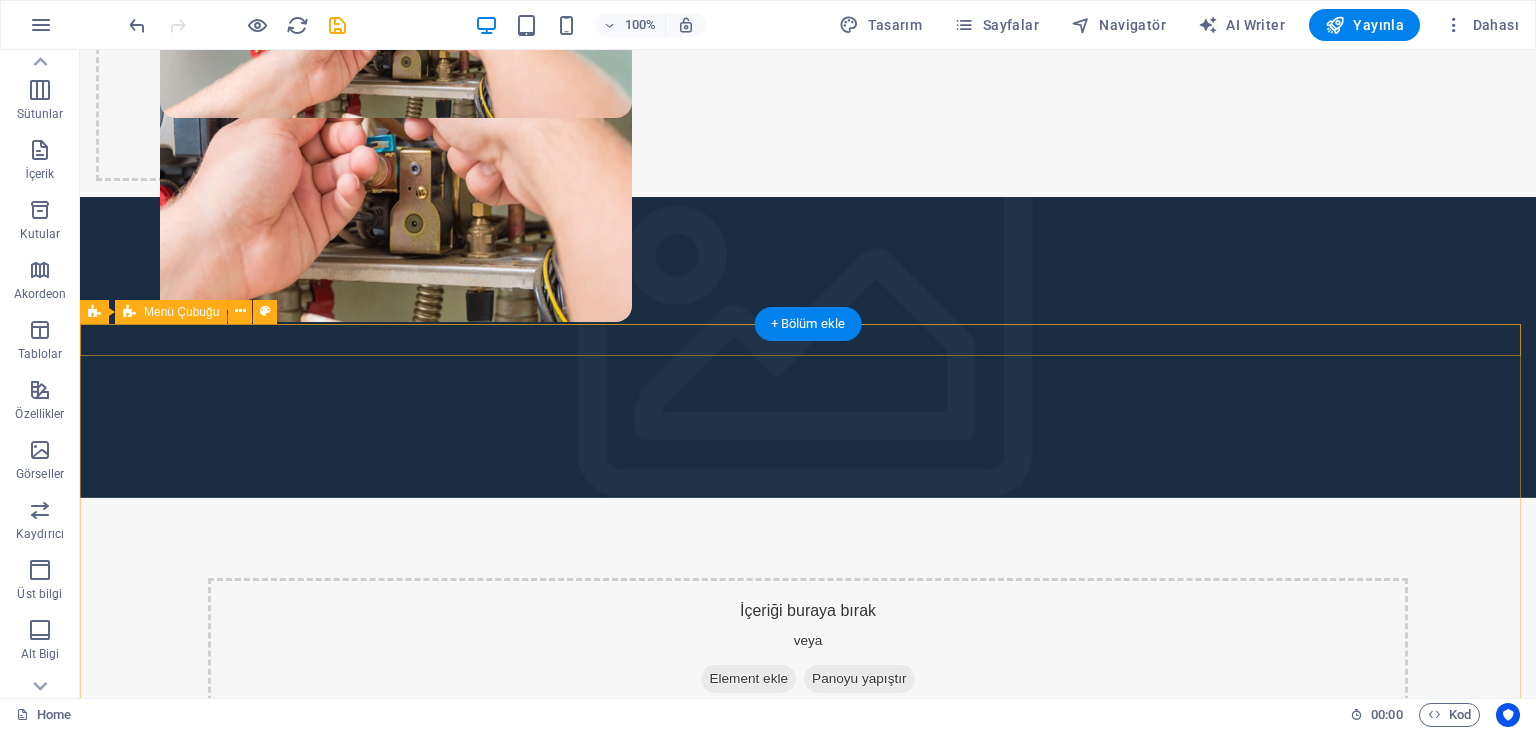 scroll, scrollTop: 0, scrollLeft: 0, axis: both 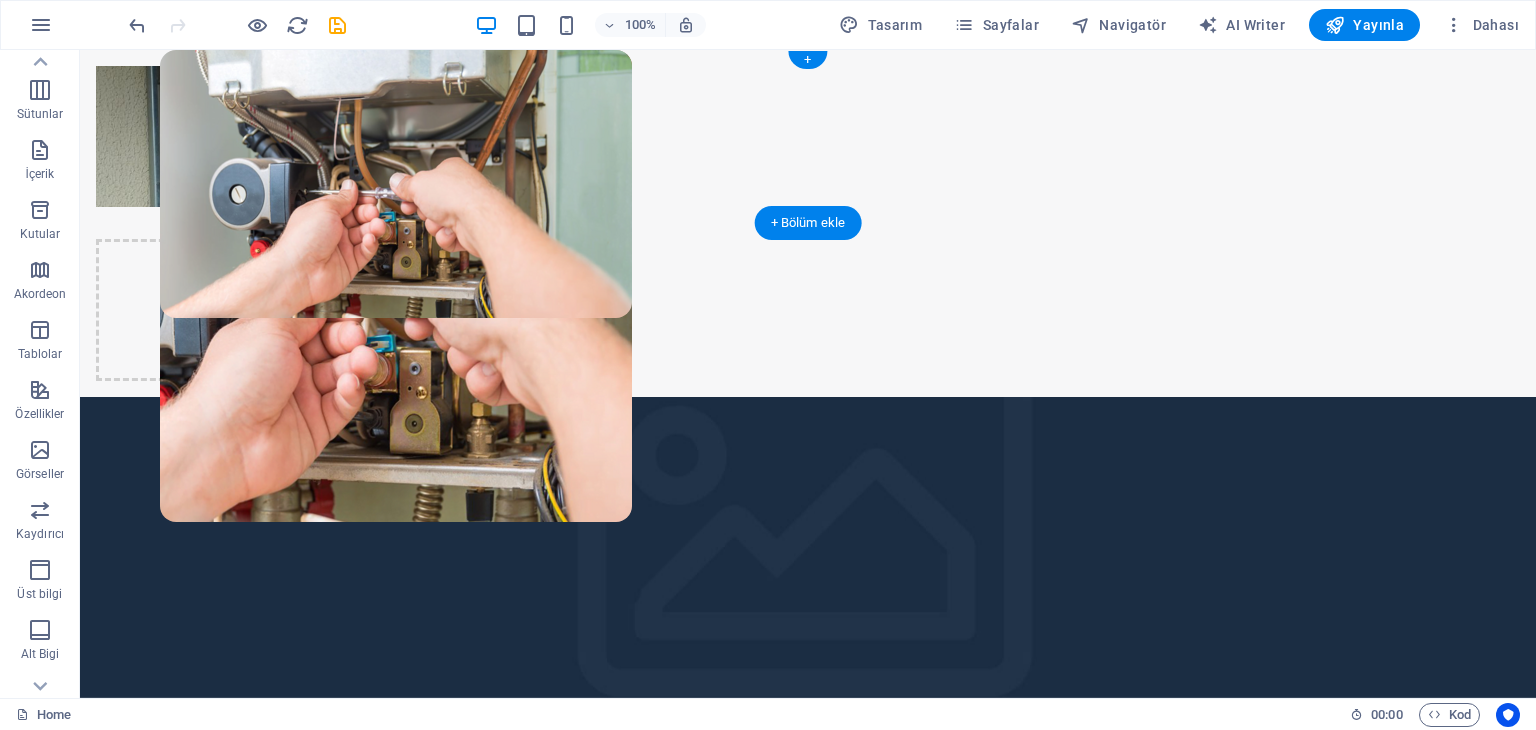 click at bounding box center [328, 136] 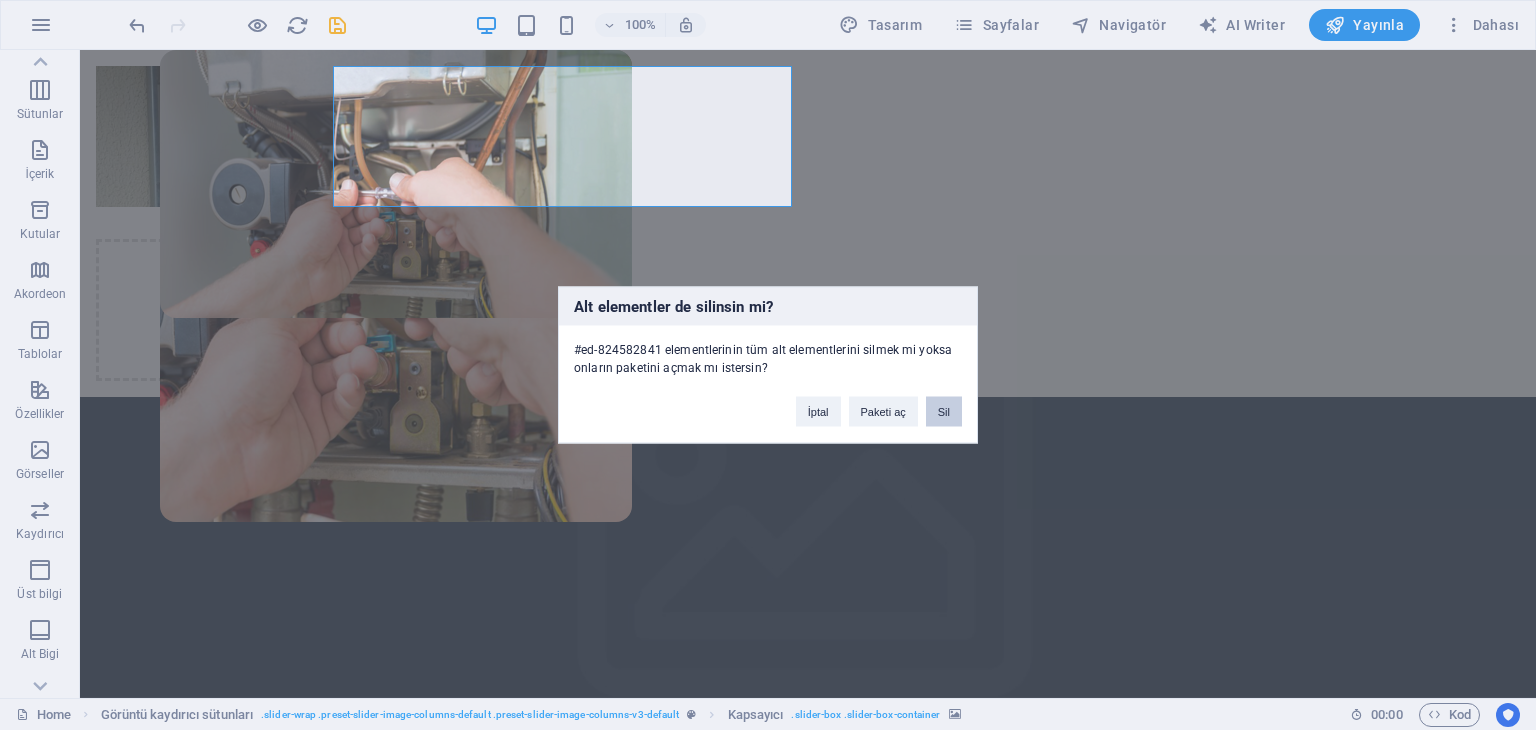 click on "Sil" at bounding box center [944, 412] 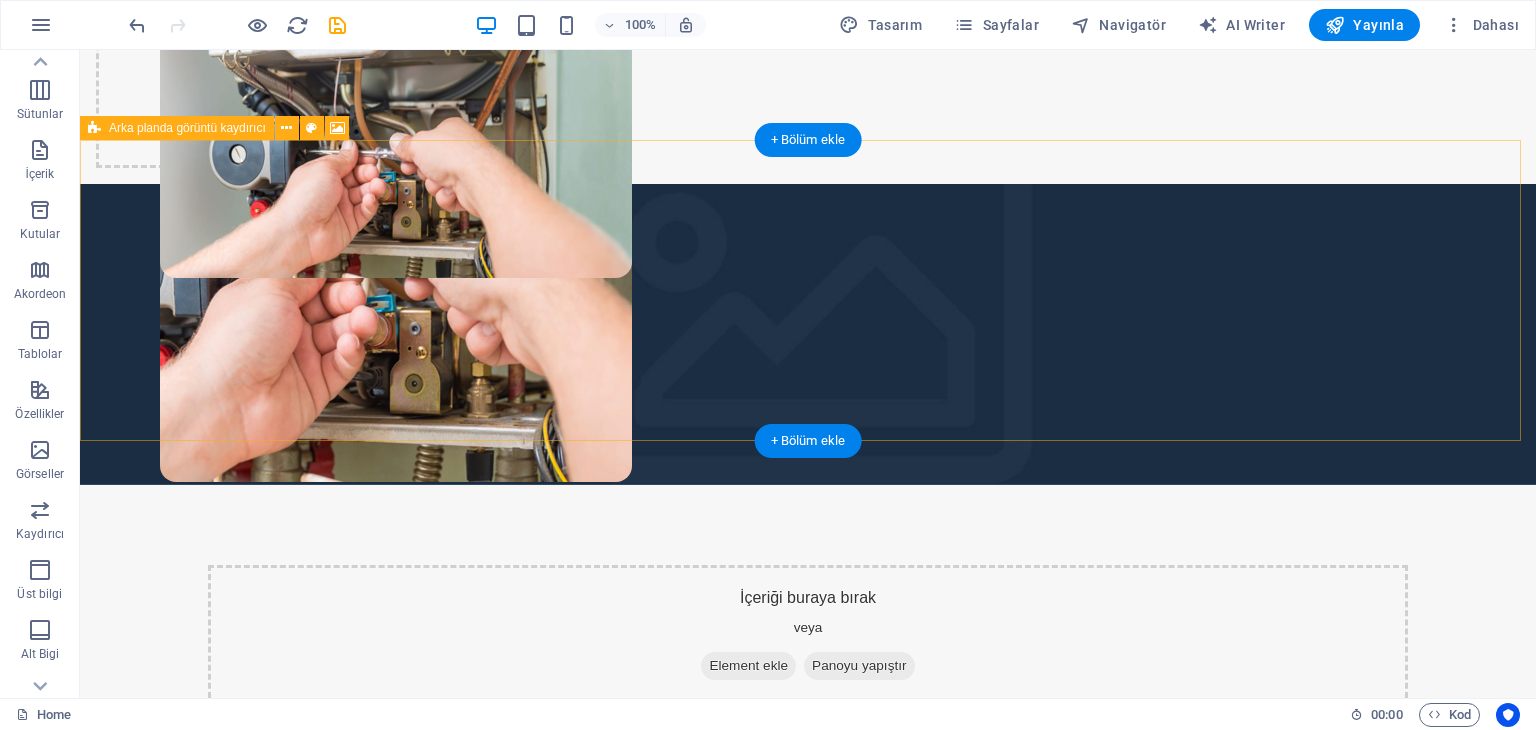scroll, scrollTop: 100, scrollLeft: 0, axis: vertical 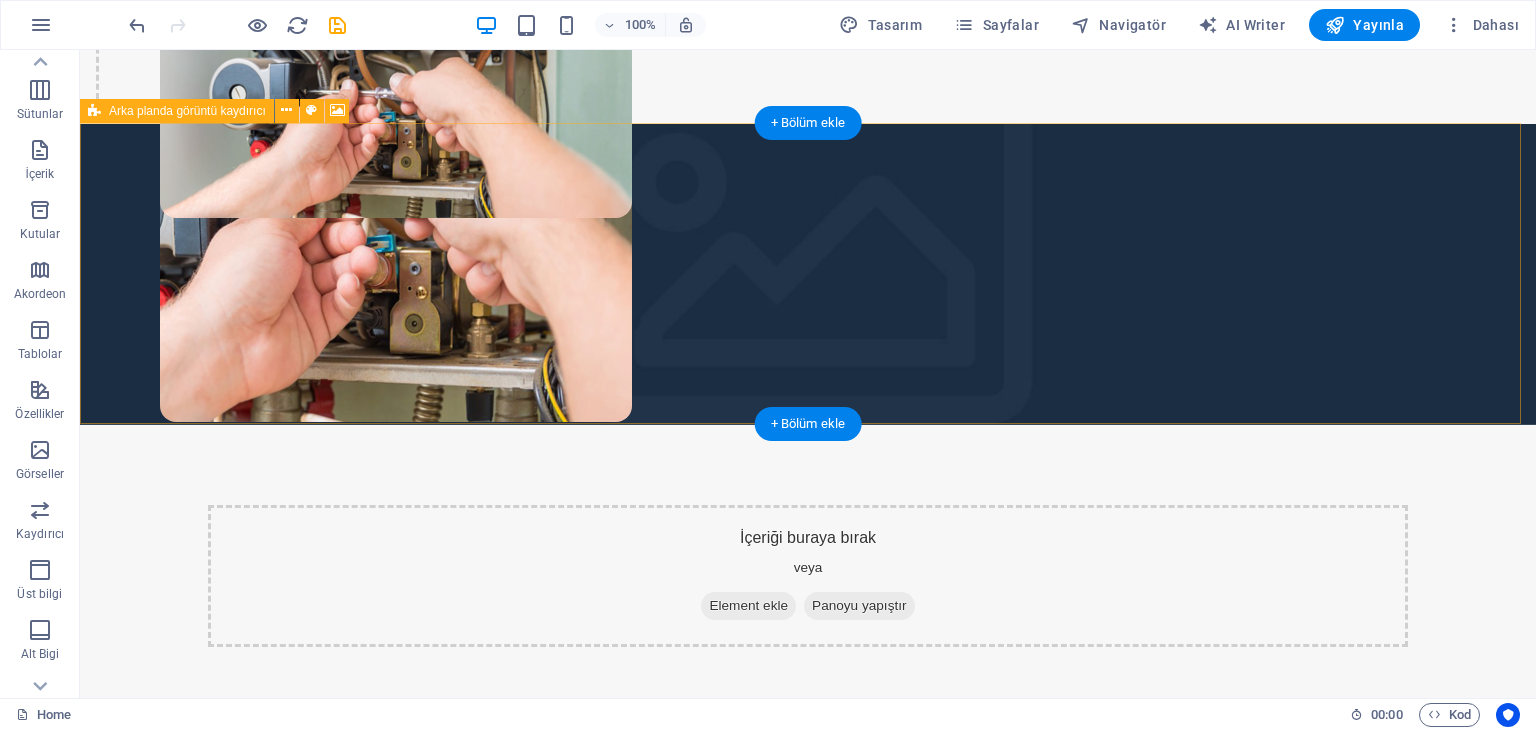 click on "İçeriği buraya bırak veya  Element ekle  Panoyu yapıştır" at bounding box center [808, 576] 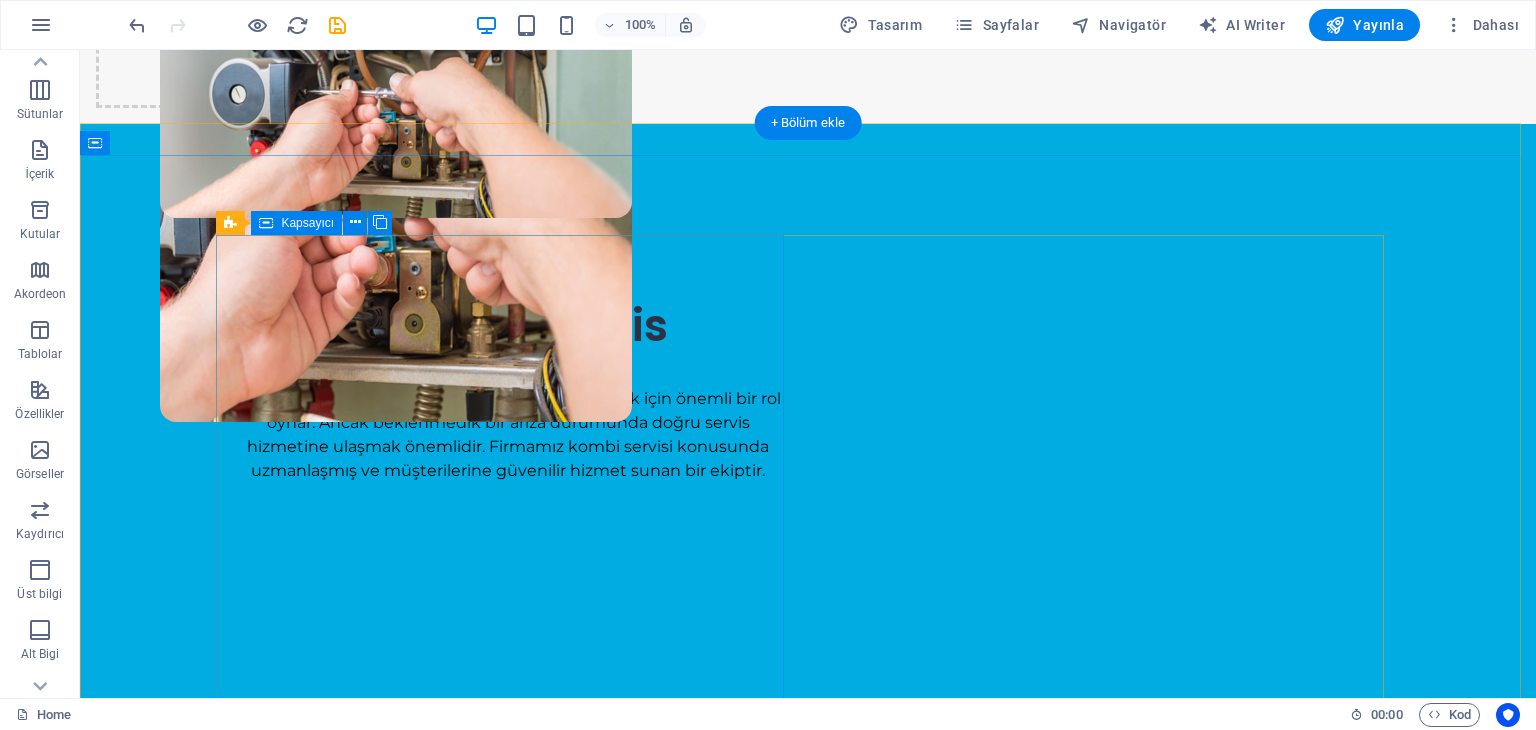 scroll, scrollTop: 0, scrollLeft: 0, axis: both 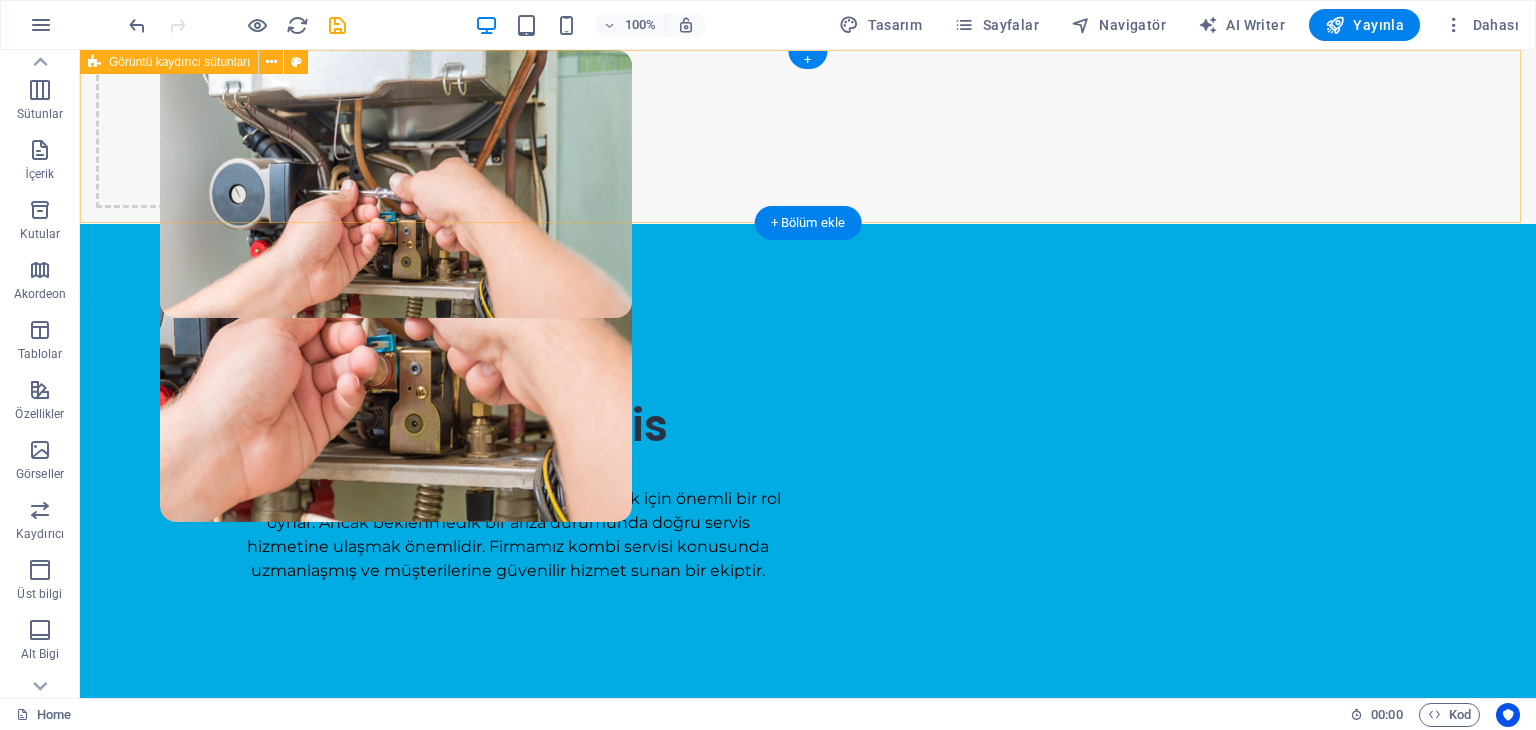 click on "İçeriği buraya bırak veya  Element ekle  Panoyu yapıştır" at bounding box center [808, 137] 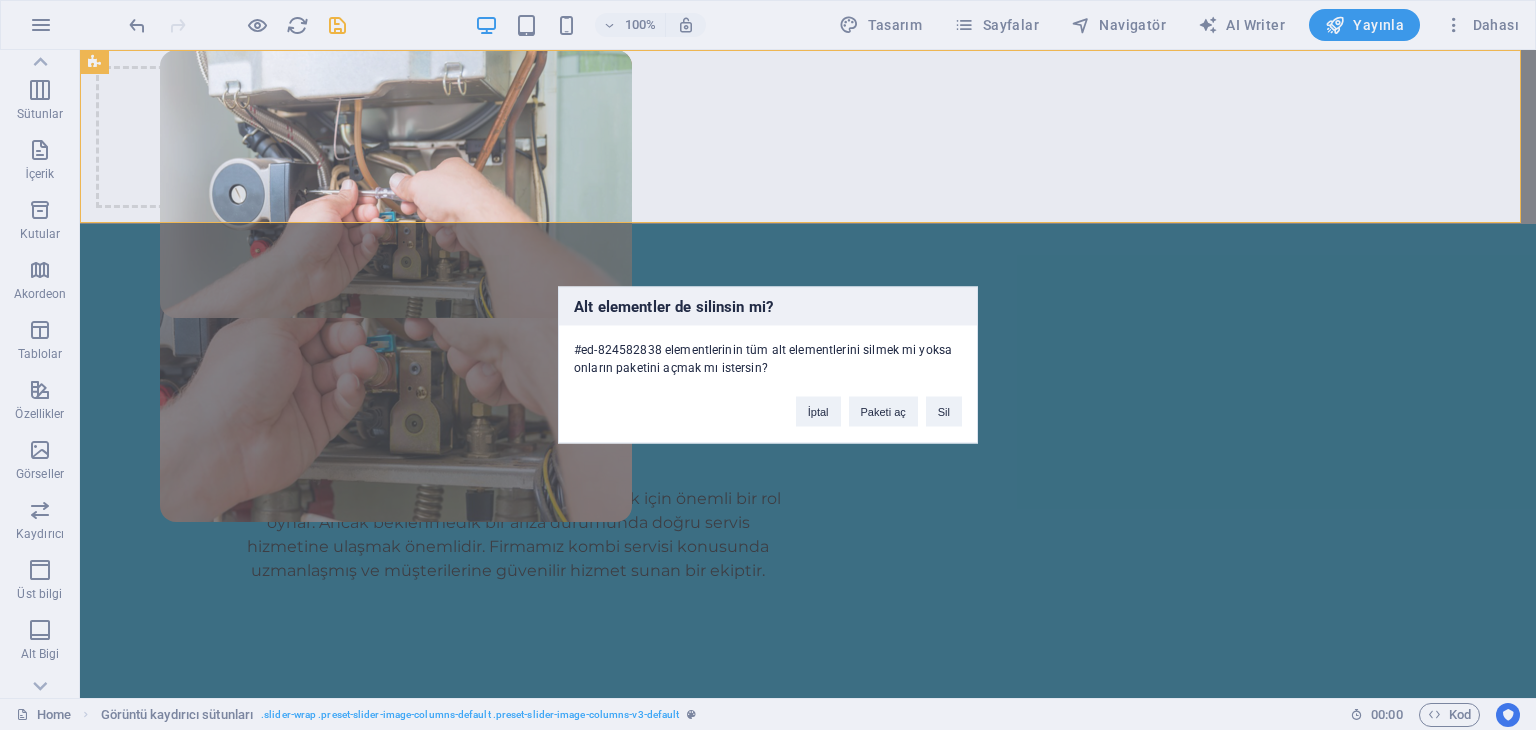 type 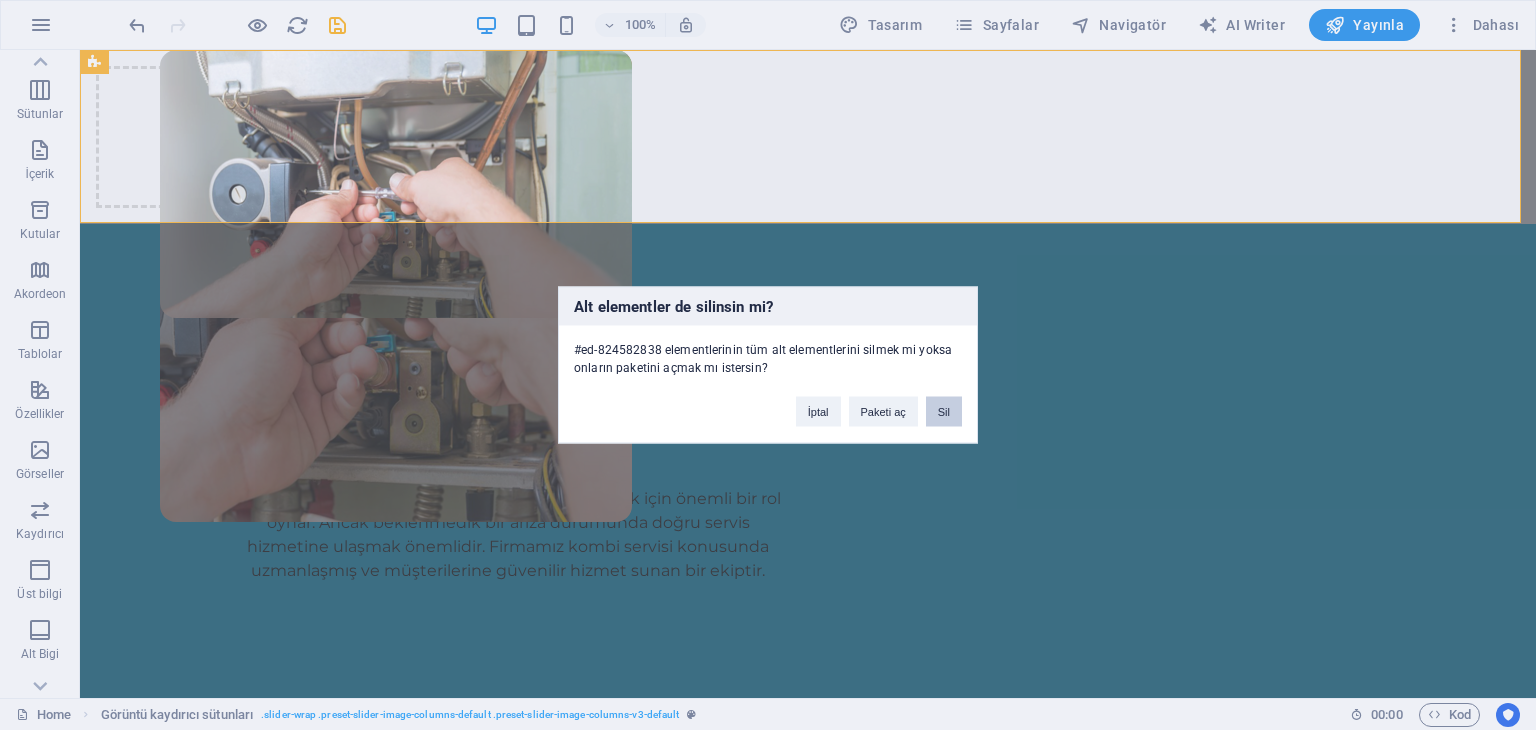 click on "Sil" at bounding box center [944, 412] 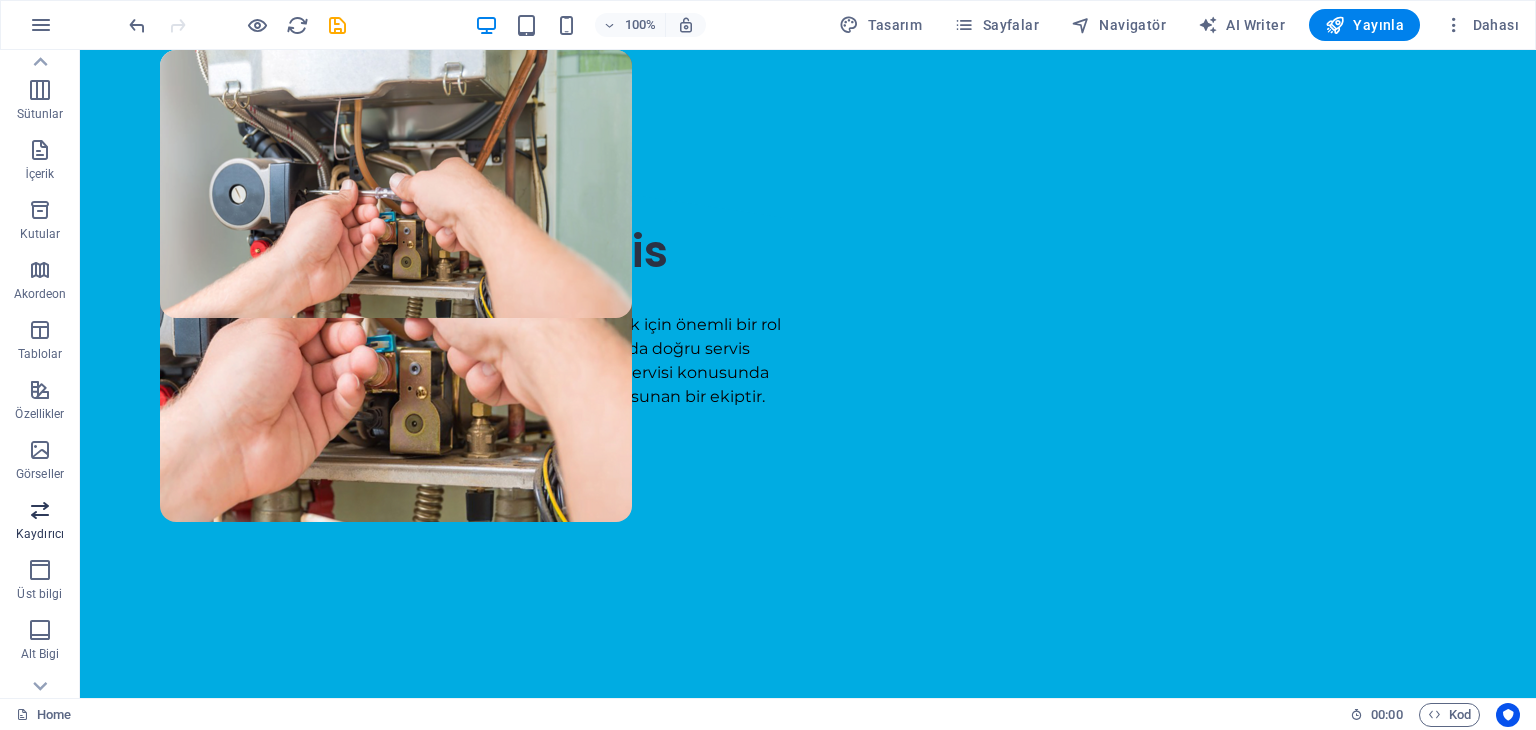 click on "Kaydırıcı" at bounding box center [40, 522] 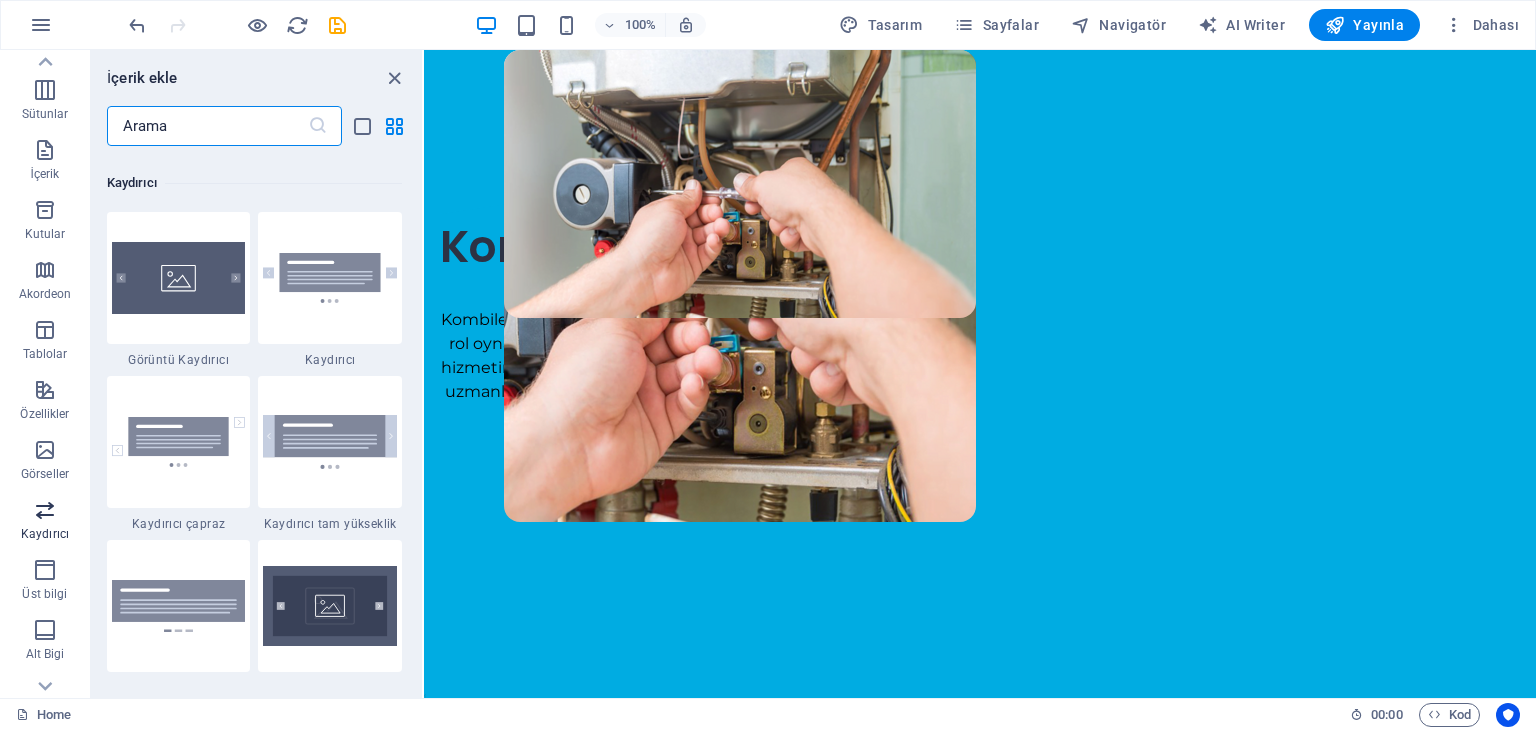 scroll, scrollTop: 11336, scrollLeft: 0, axis: vertical 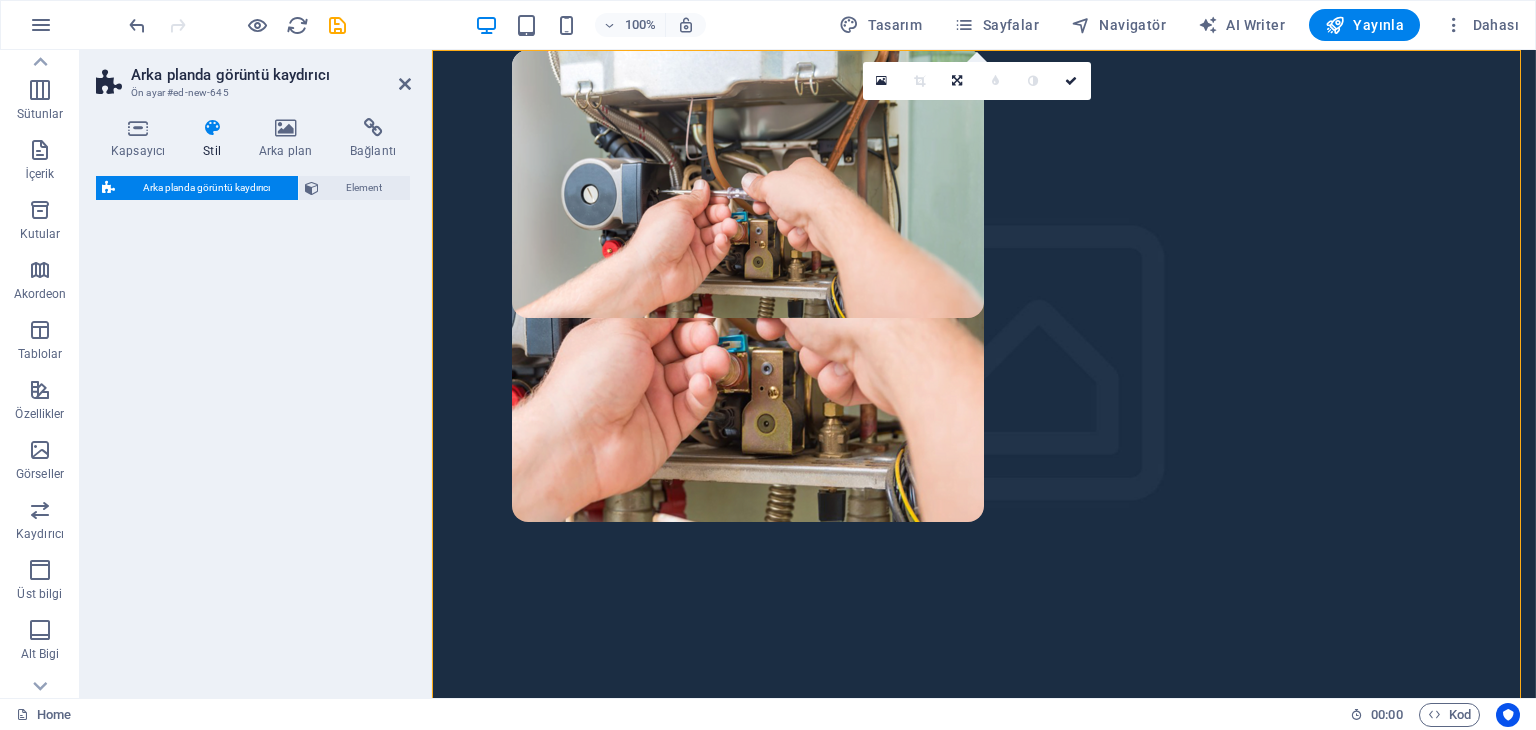 select on "rem" 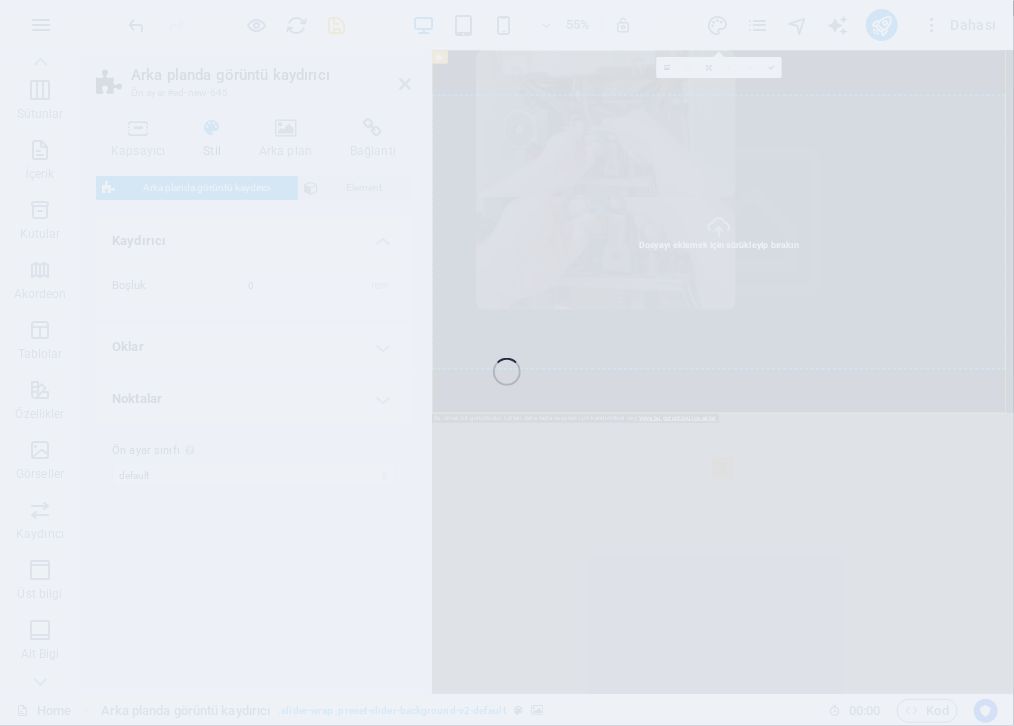 select on "px" 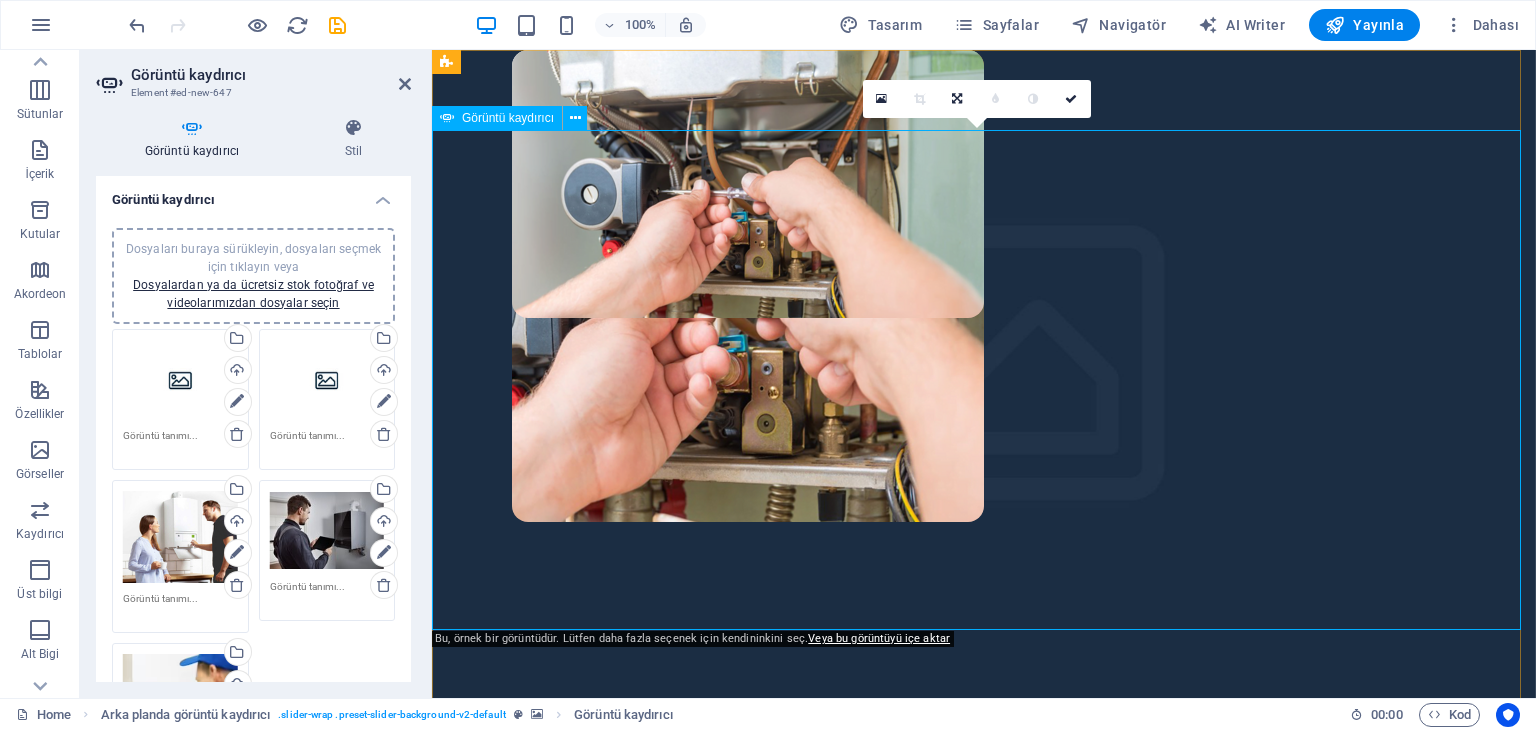 click at bounding box center (984, 810) 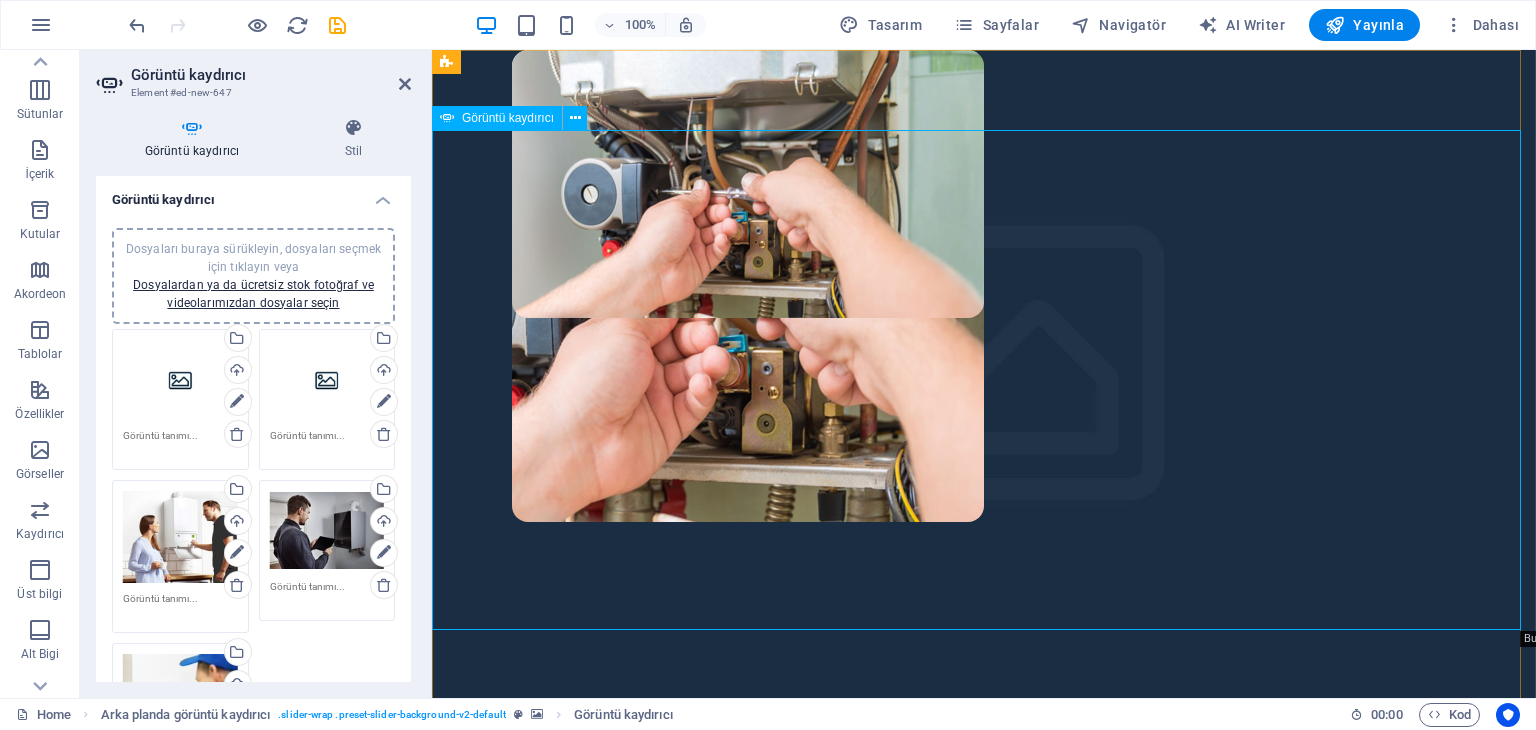 click at bounding box center [984, 810] 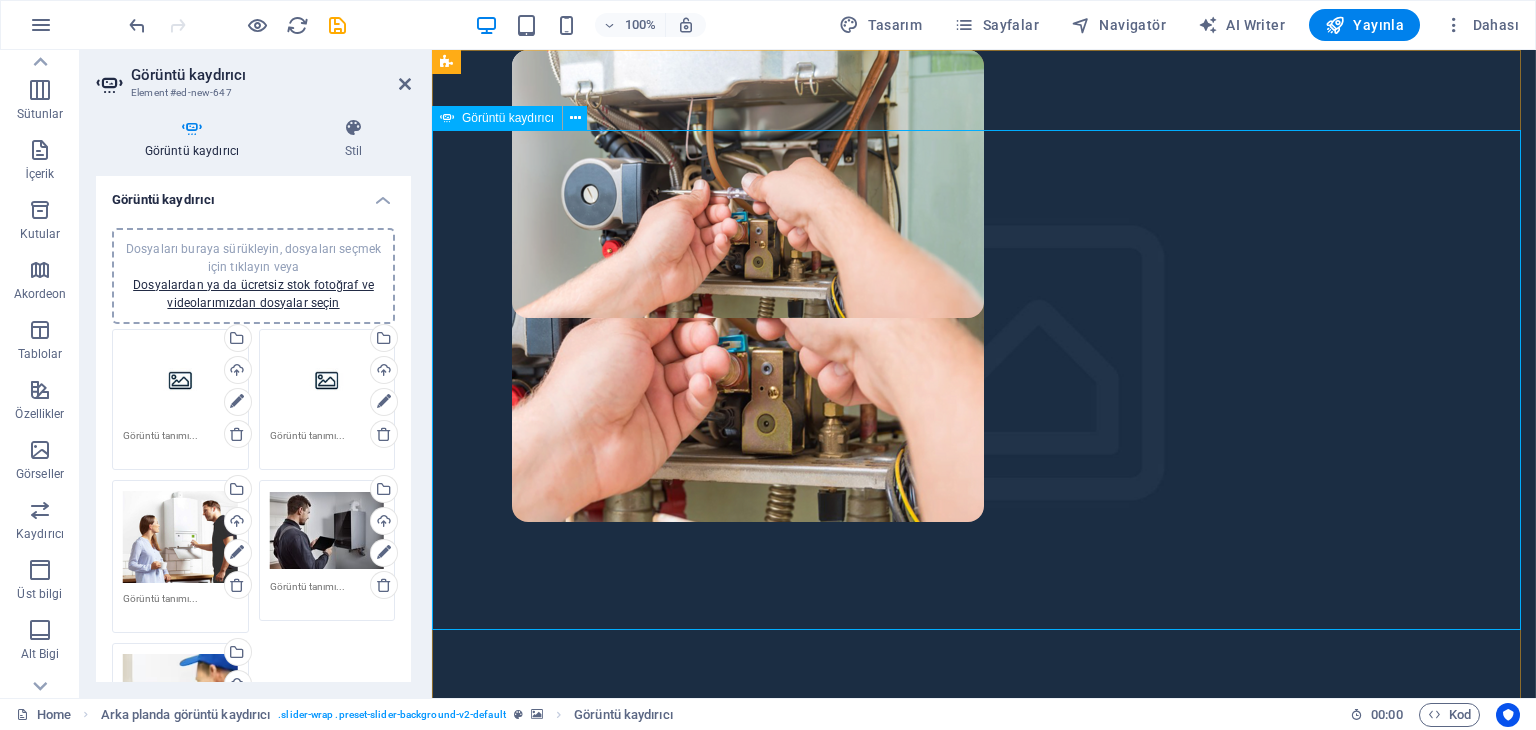 click at bounding box center (984, 810) 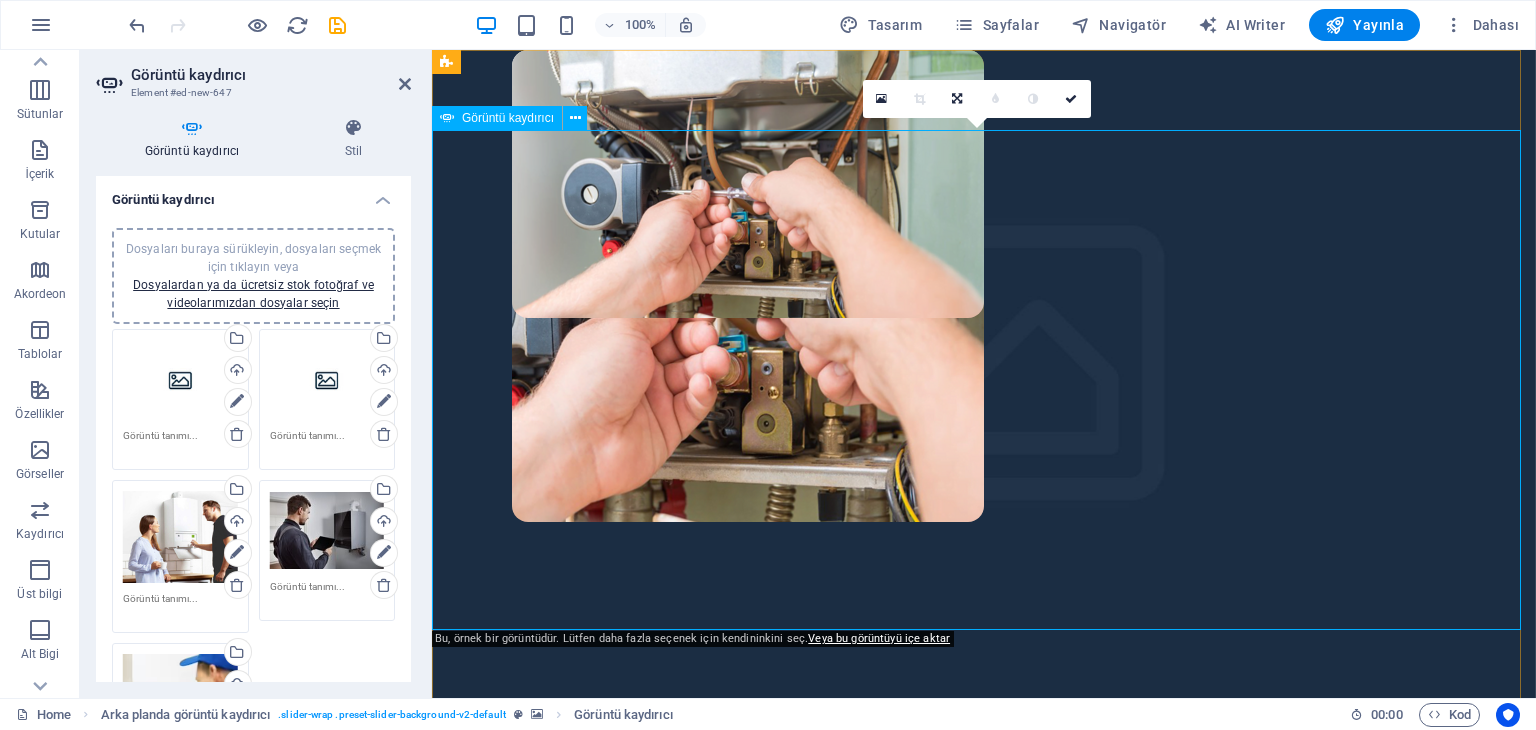 click at bounding box center [984, 4685] 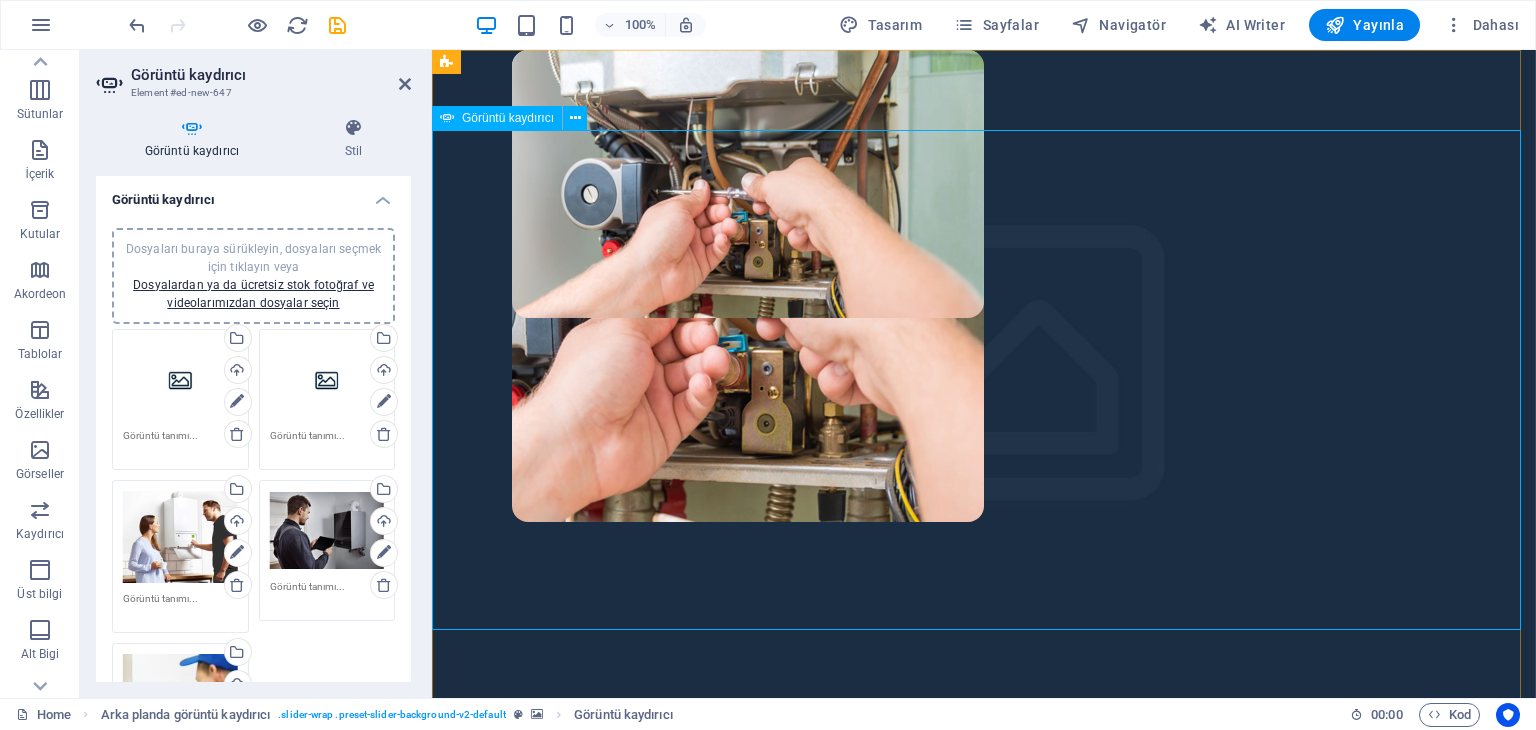 click at bounding box center [984, 4685] 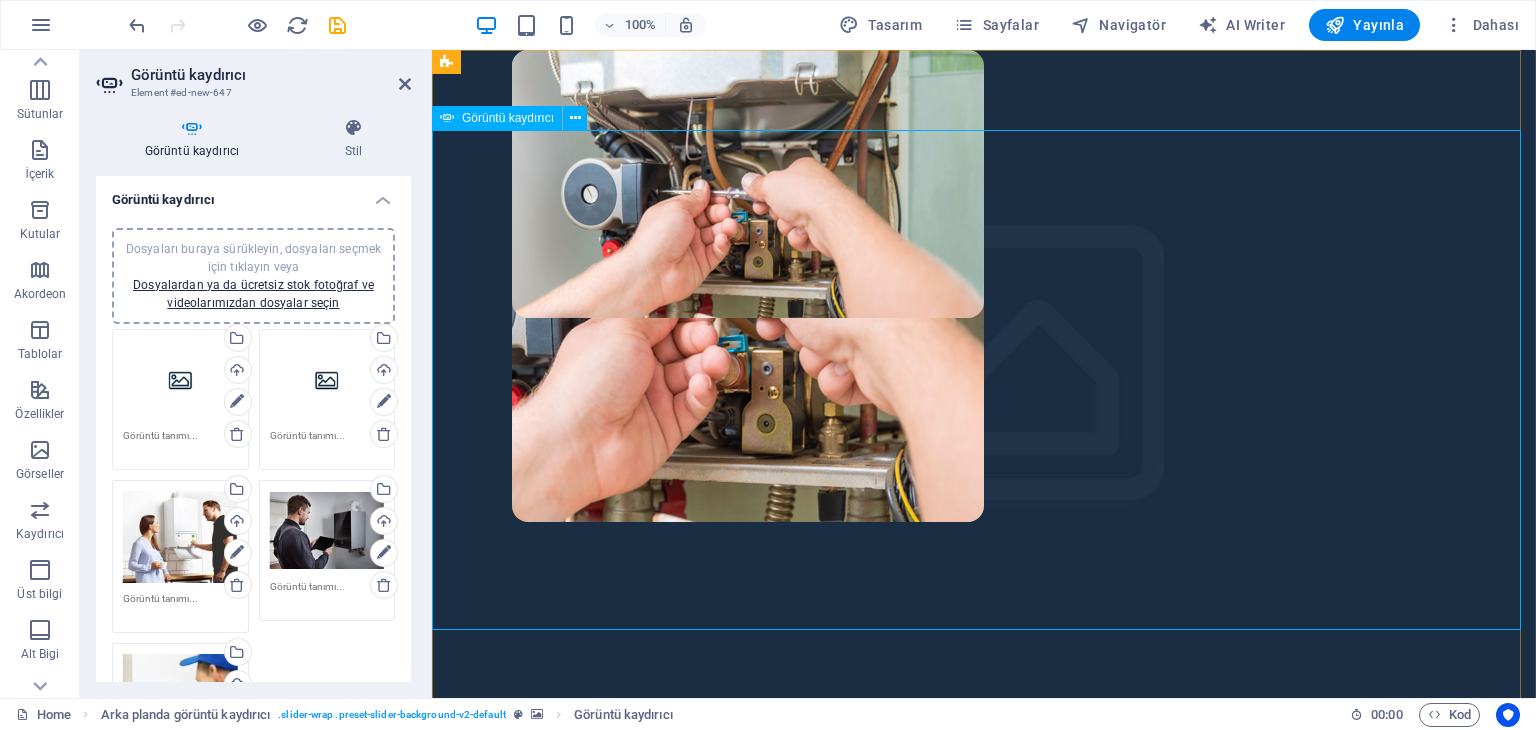 click at bounding box center (984, 4685) 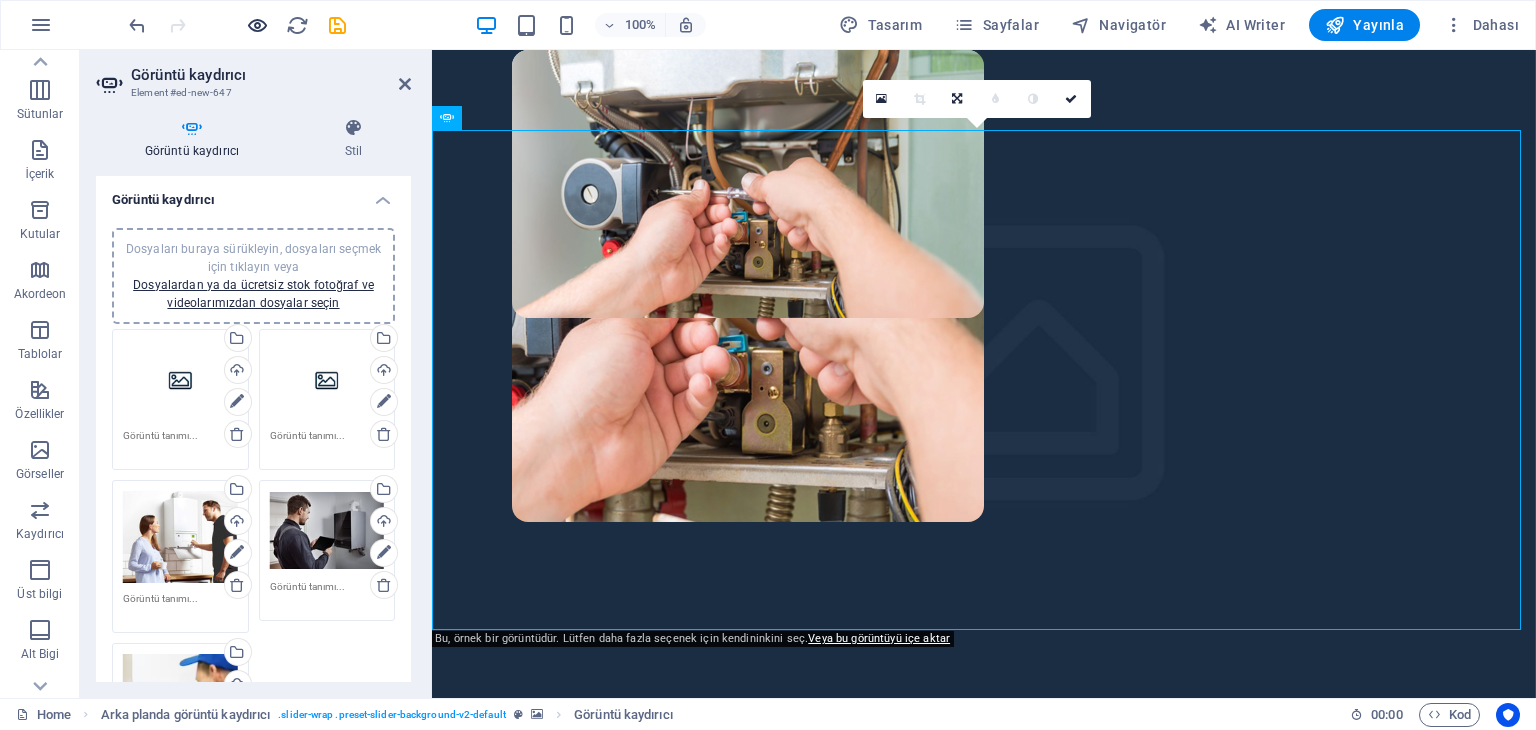 drag, startPoint x: 270, startPoint y: 22, endPoint x: 260, endPoint y: 25, distance: 10.440307 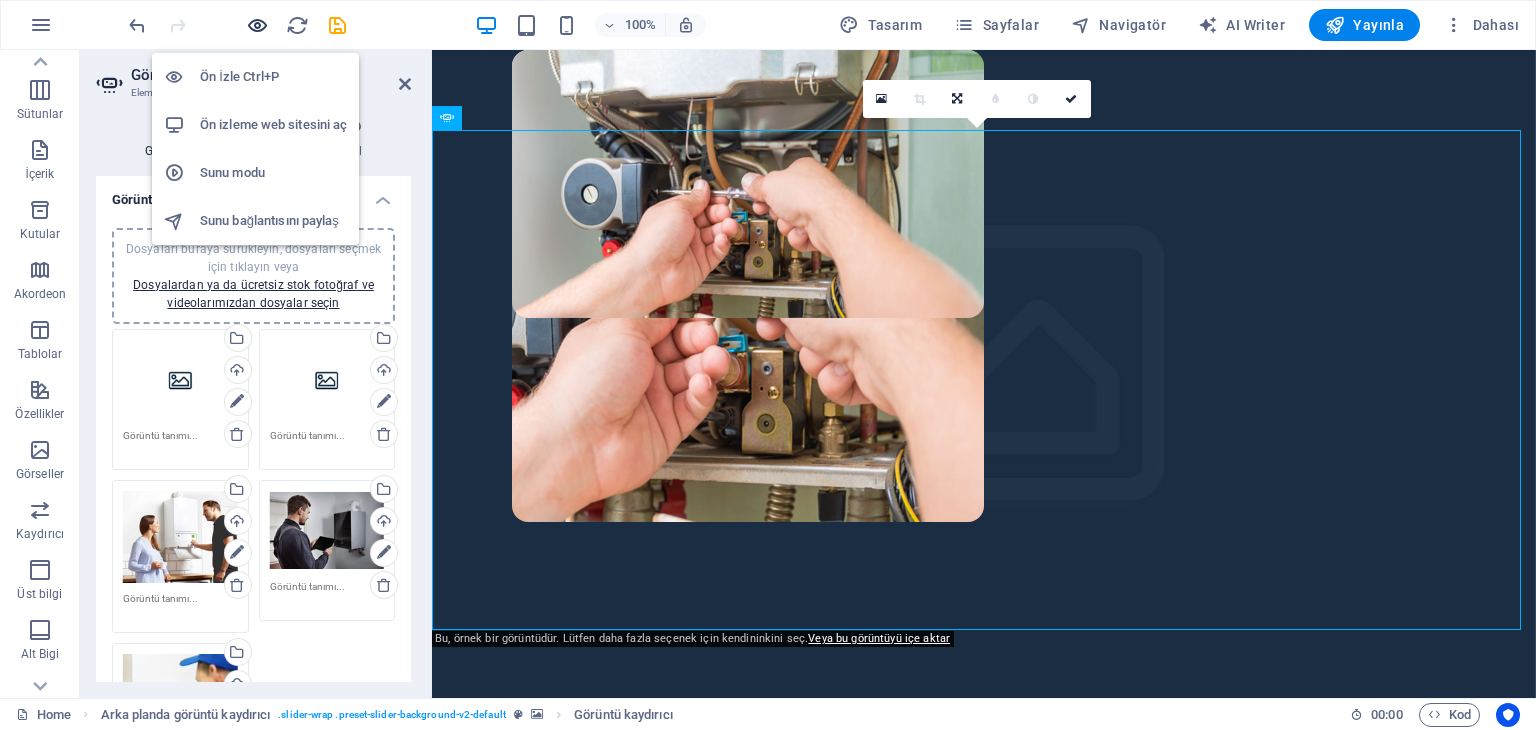 click at bounding box center (257, 25) 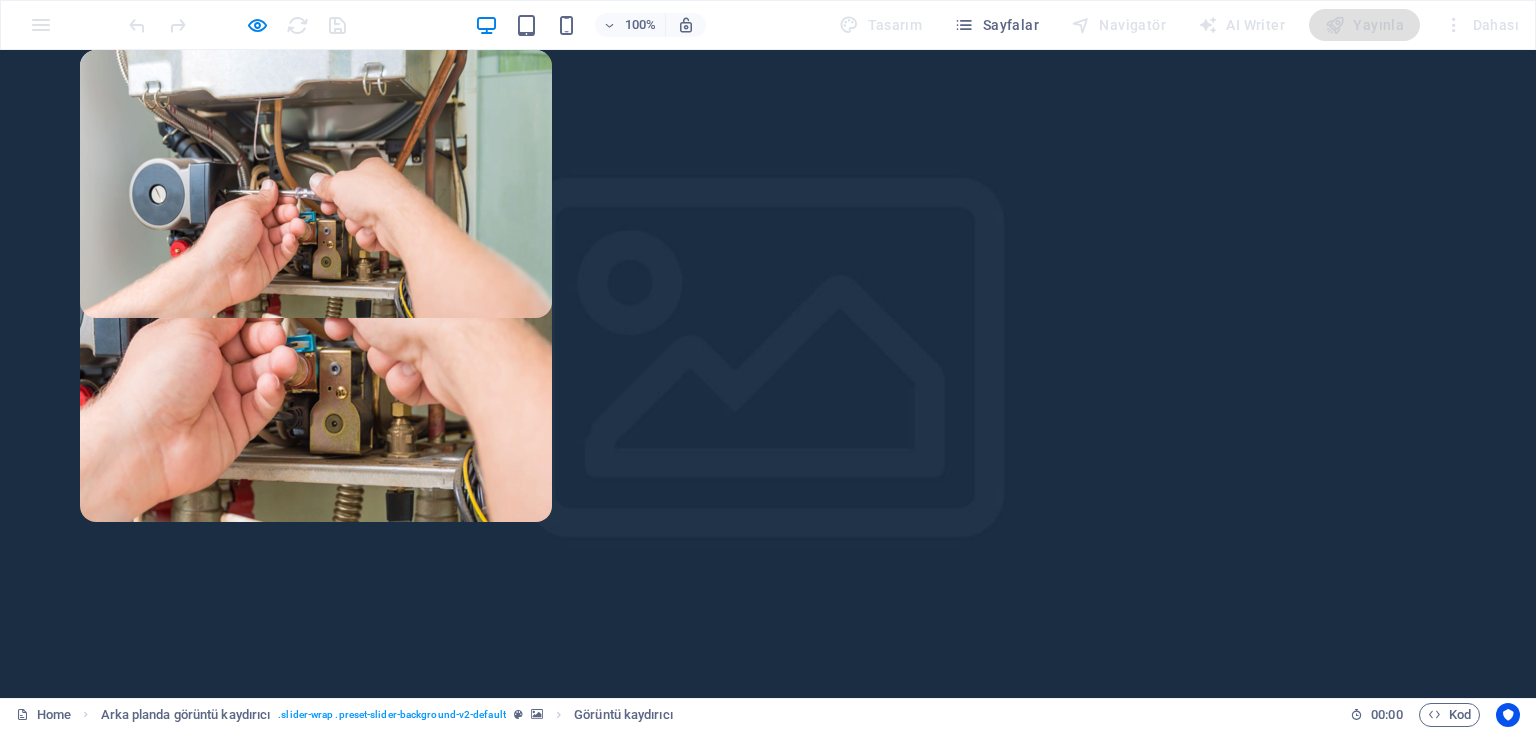 click at bounding box center [768, 380] 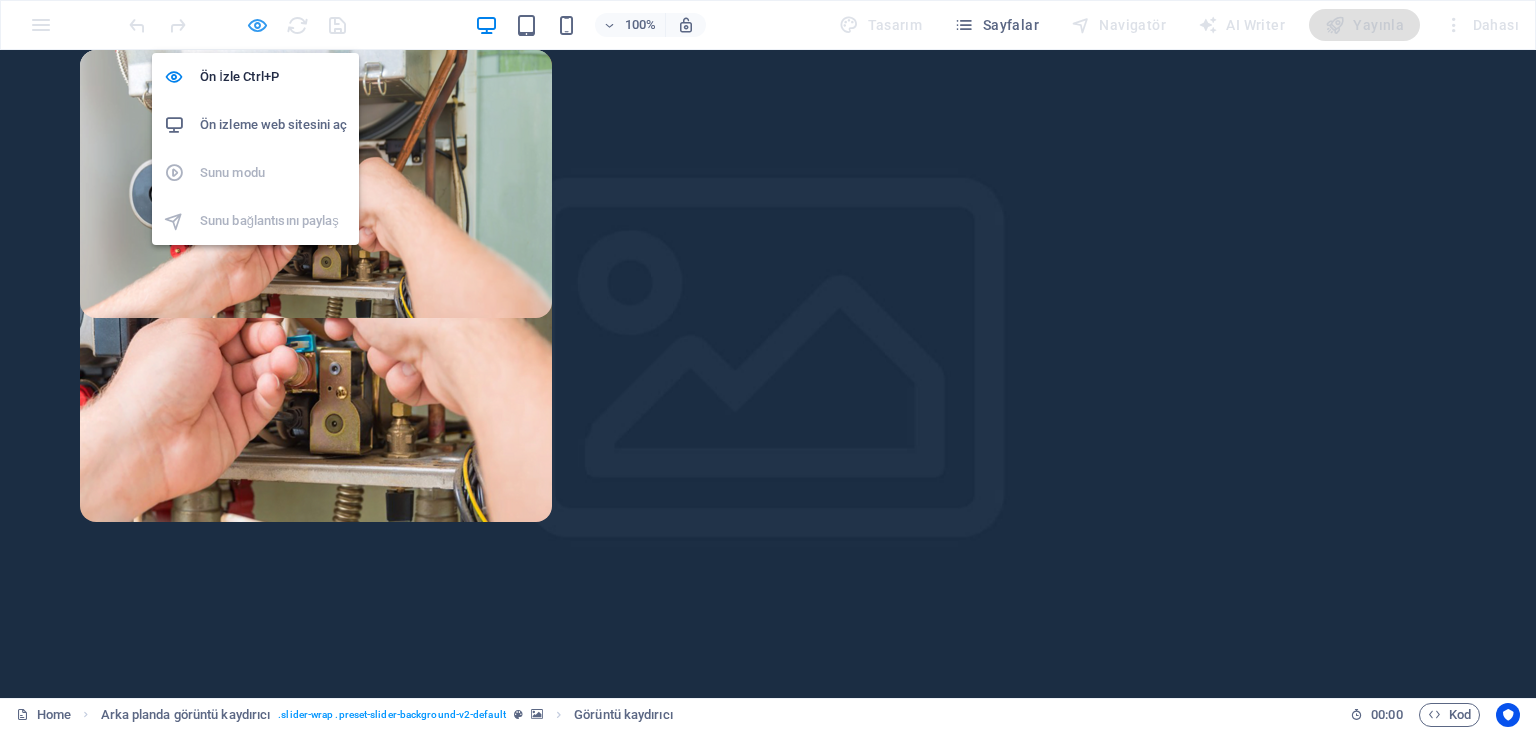 click at bounding box center [257, 25] 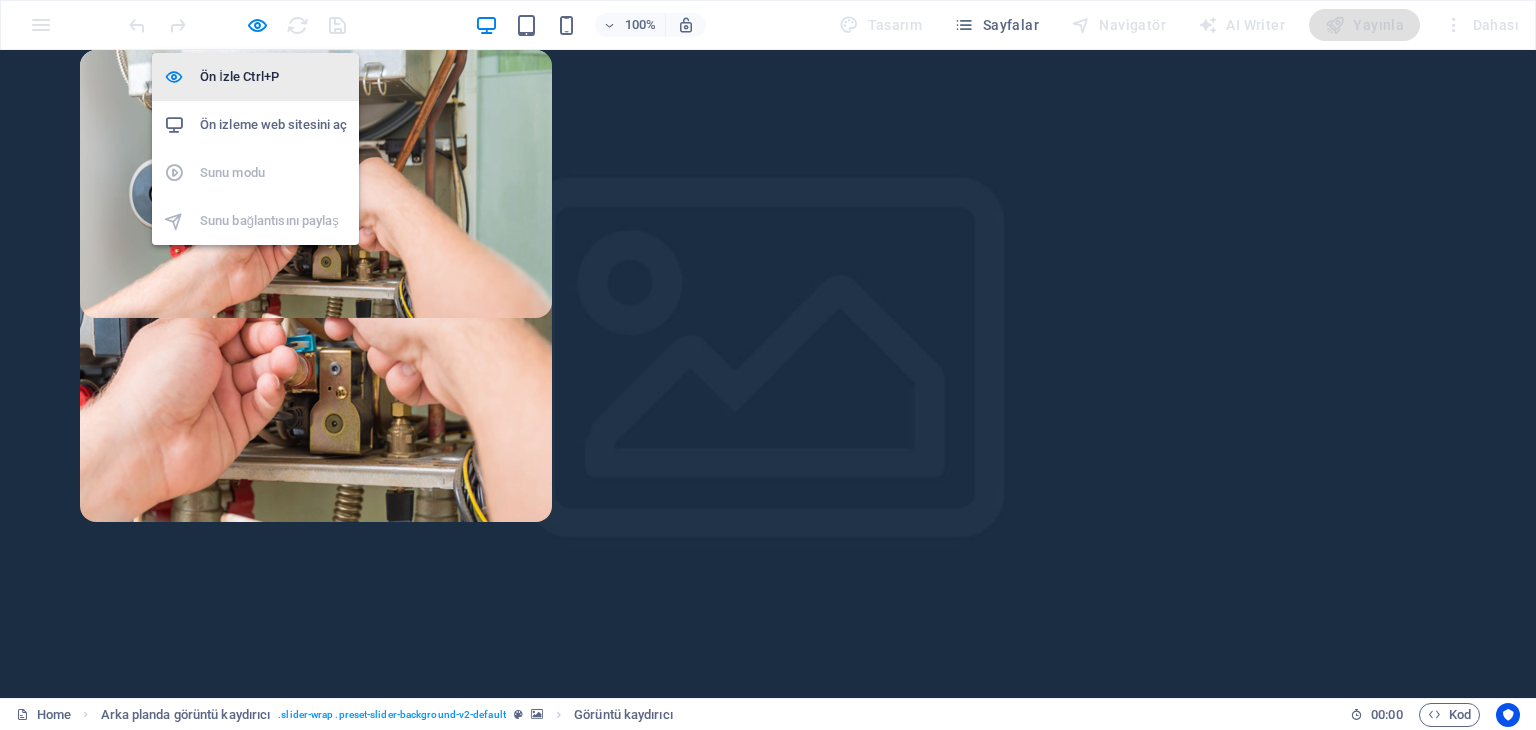 select on "px" 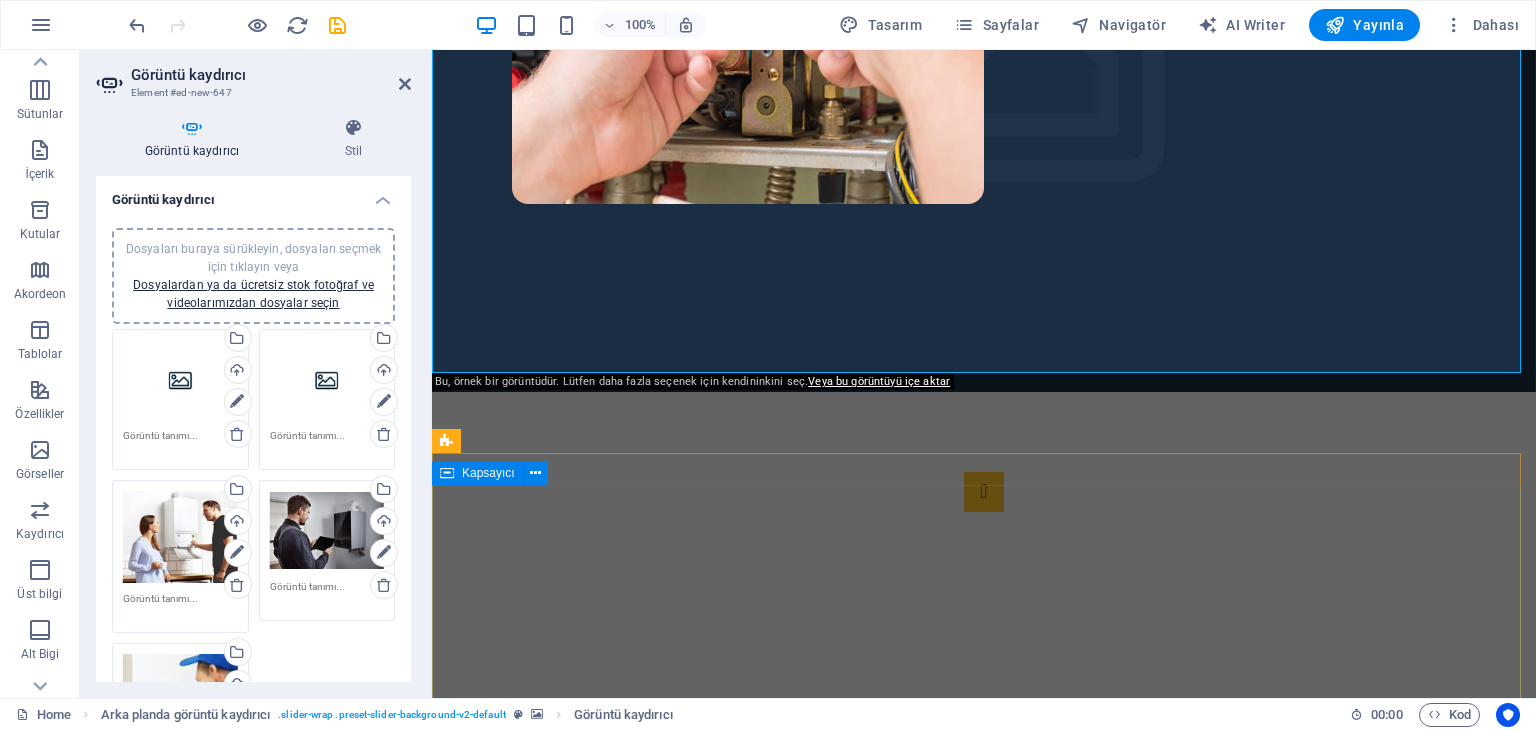 scroll, scrollTop: 400, scrollLeft: 0, axis: vertical 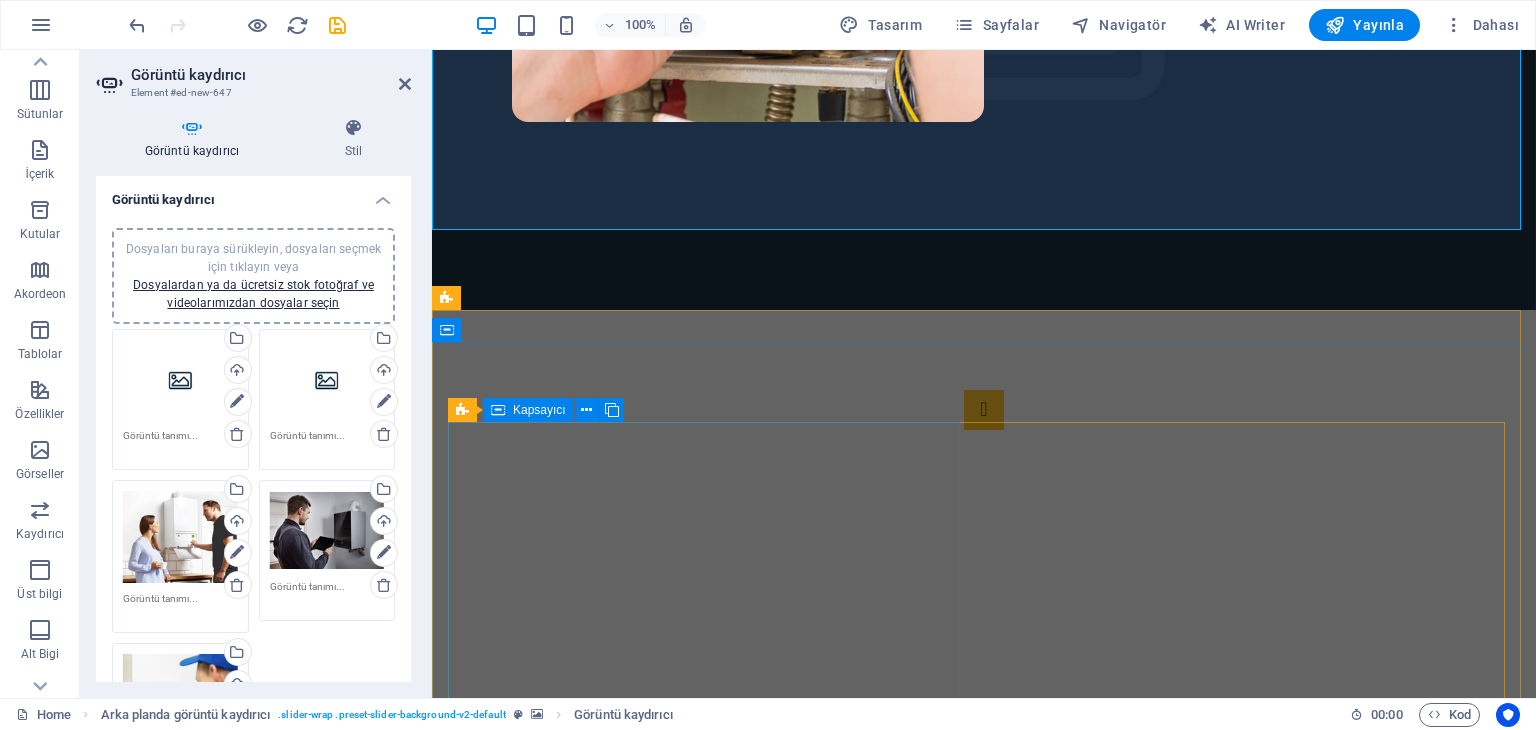 click on "Kombi Teknik Servis  Kombiler kış aylarında konforlu bir ortam sağlamak için önemli bir rol oynar. Ancak beklenmedik bir arıza durumunda doğru servis hizmetine ulaşmak önemlidir. Firmamız kombi servisi konusunda uzmanlaşmış ve müşterilerine güvenilir hizmet sunan bir ekiptir." at bounding box center (708, 1243) 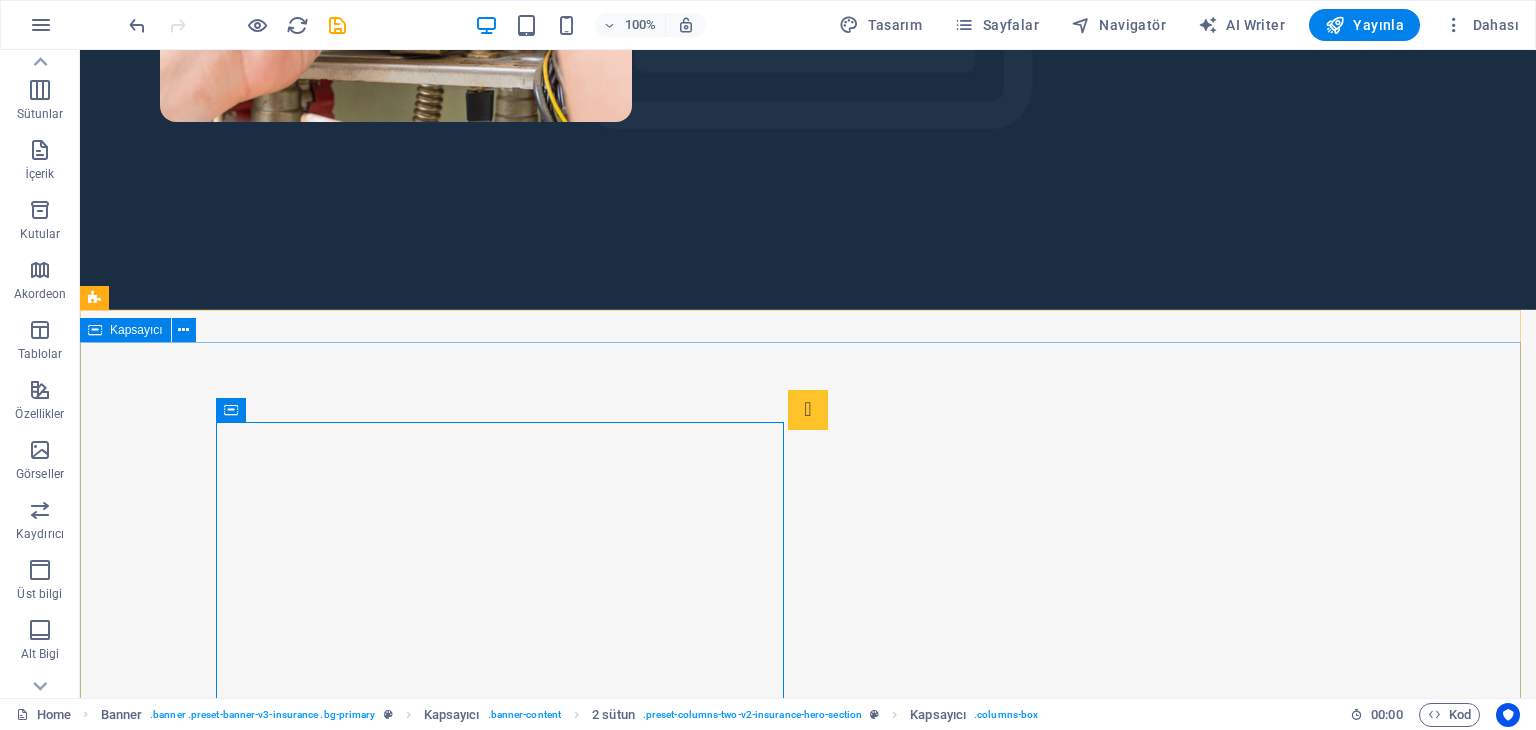click on "Kombi Teknik Servis  Kombiler kış aylarında konforlu bir ortam sağlamak için önemli bir rol oynar. Ancak beklenmedik bir arıza durumunda doğru servis hizmetine ulaşmak önemlidir. Firmamız kombi servisi konusunda uzmanlaşmış ve müşterilerine güvenilir hizmet sunan bir ekiptir." at bounding box center [808, 1521] 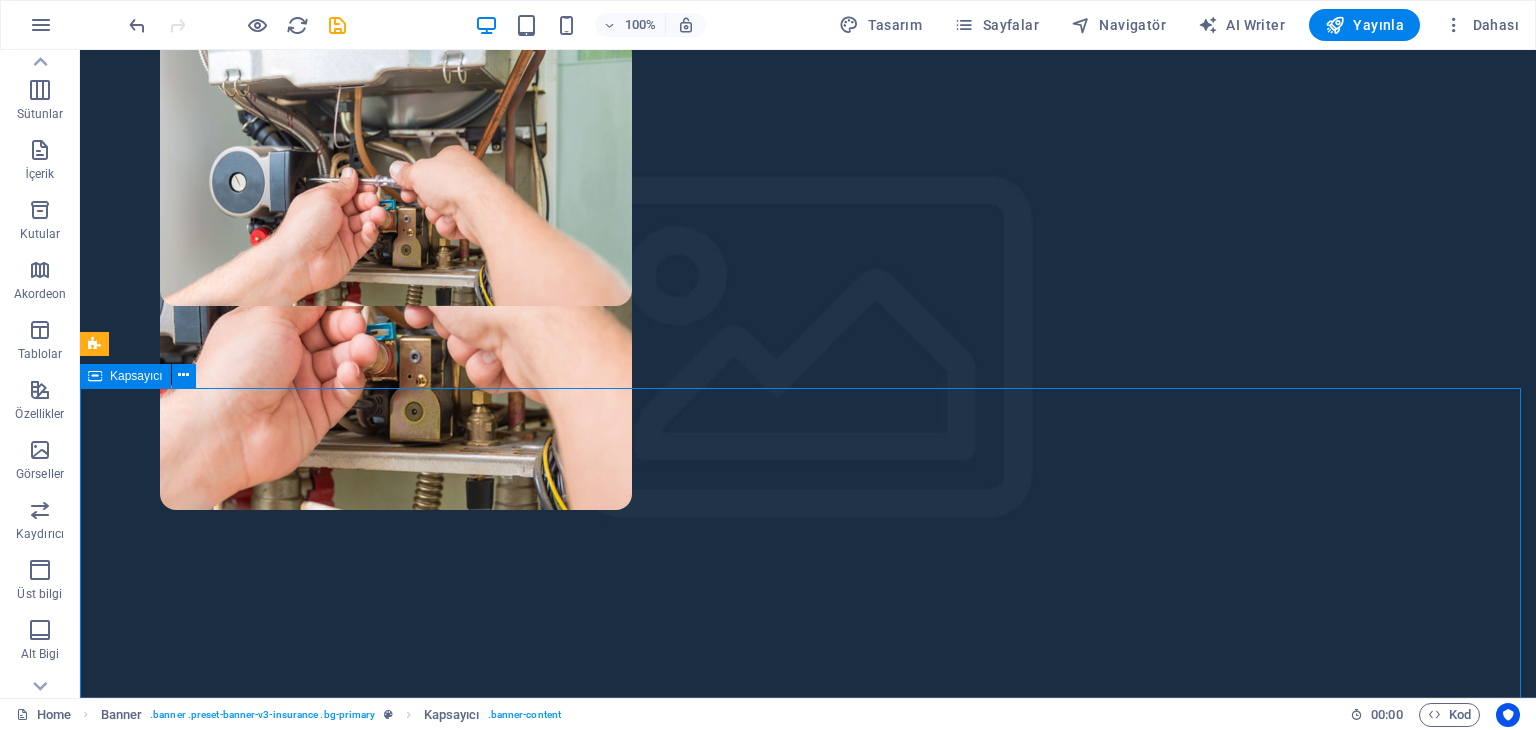 scroll, scrollTop: 0, scrollLeft: 0, axis: both 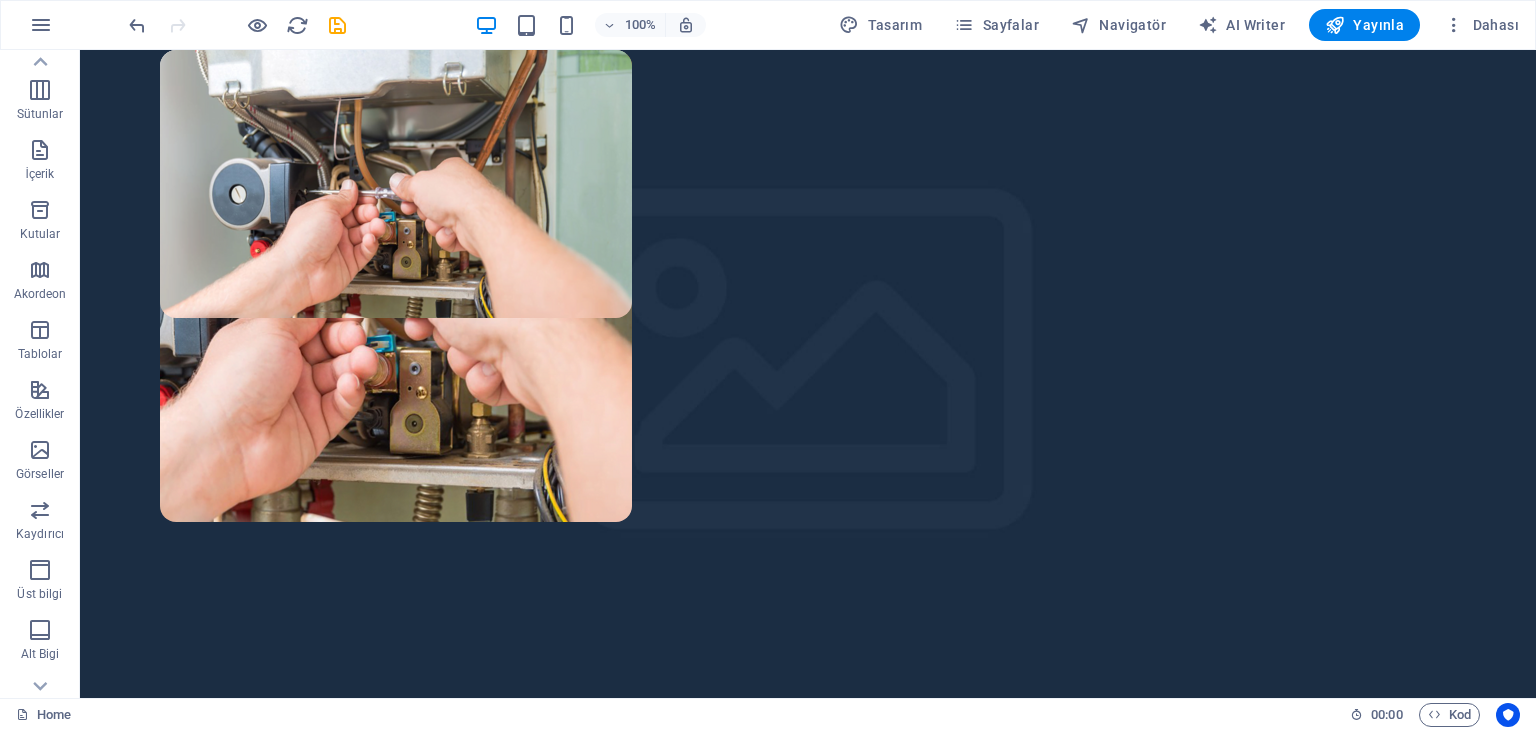 click on "100% Tasarım Sayfalar Navigatör AI Writer Yayınla Dahası" at bounding box center (768, 25) 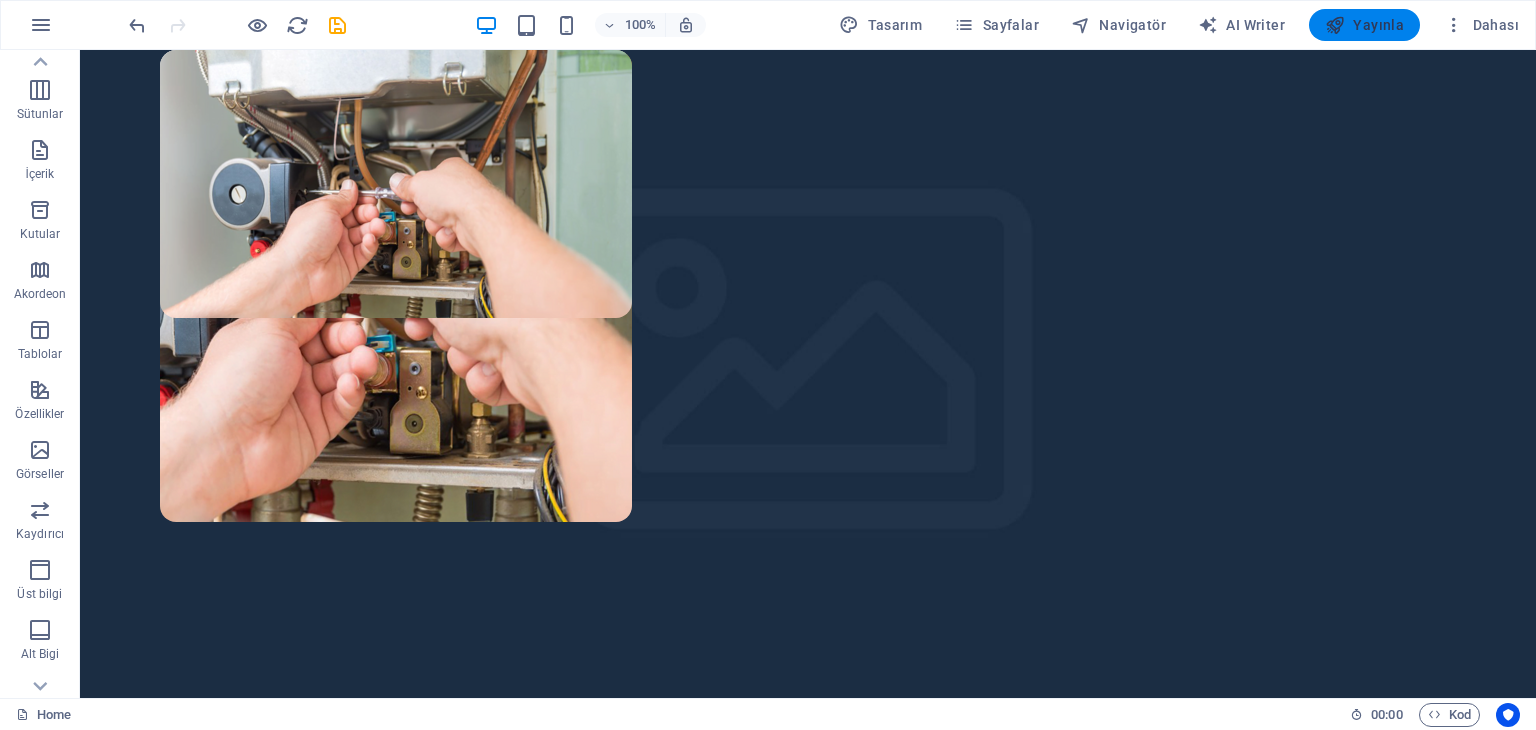 click at bounding box center (1335, 25) 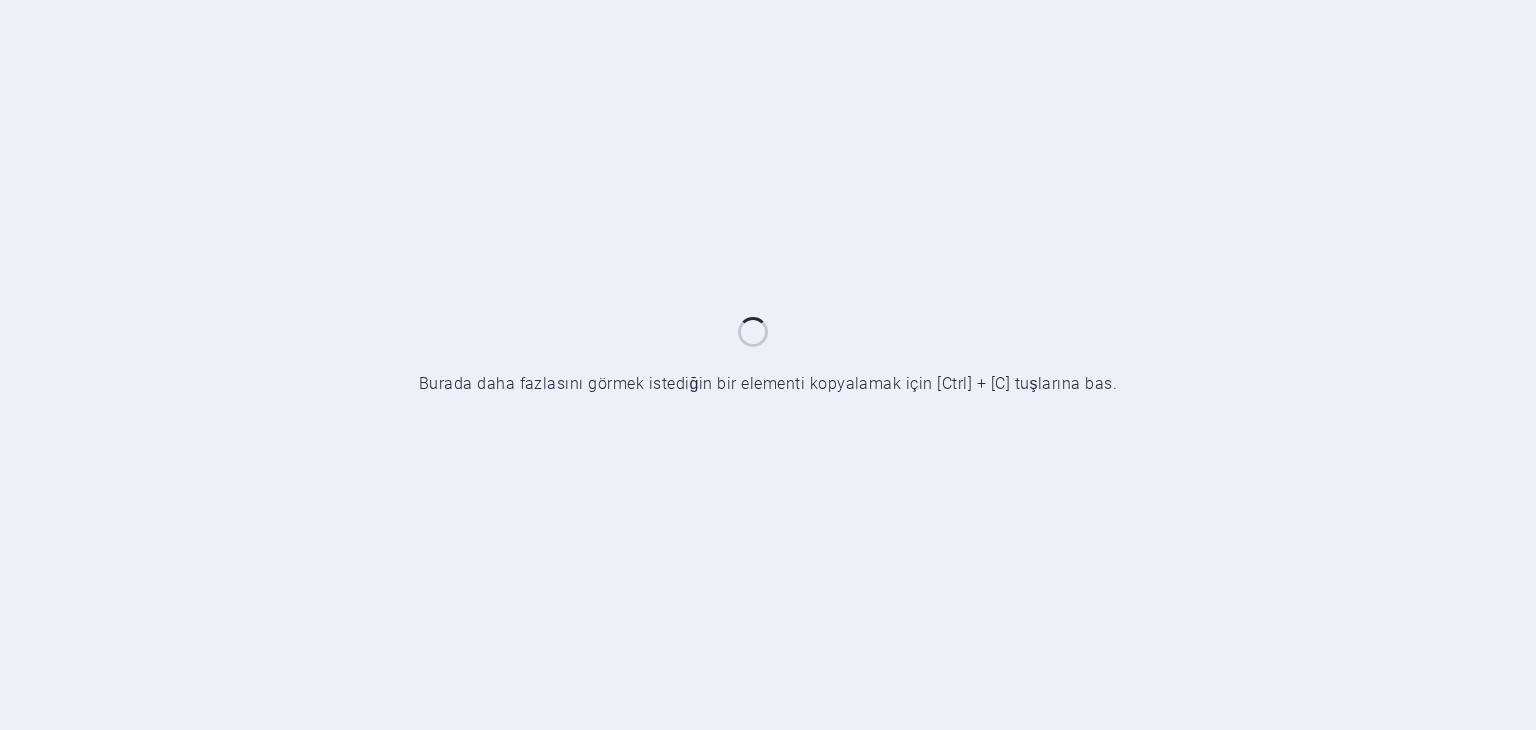 scroll, scrollTop: 0, scrollLeft: 0, axis: both 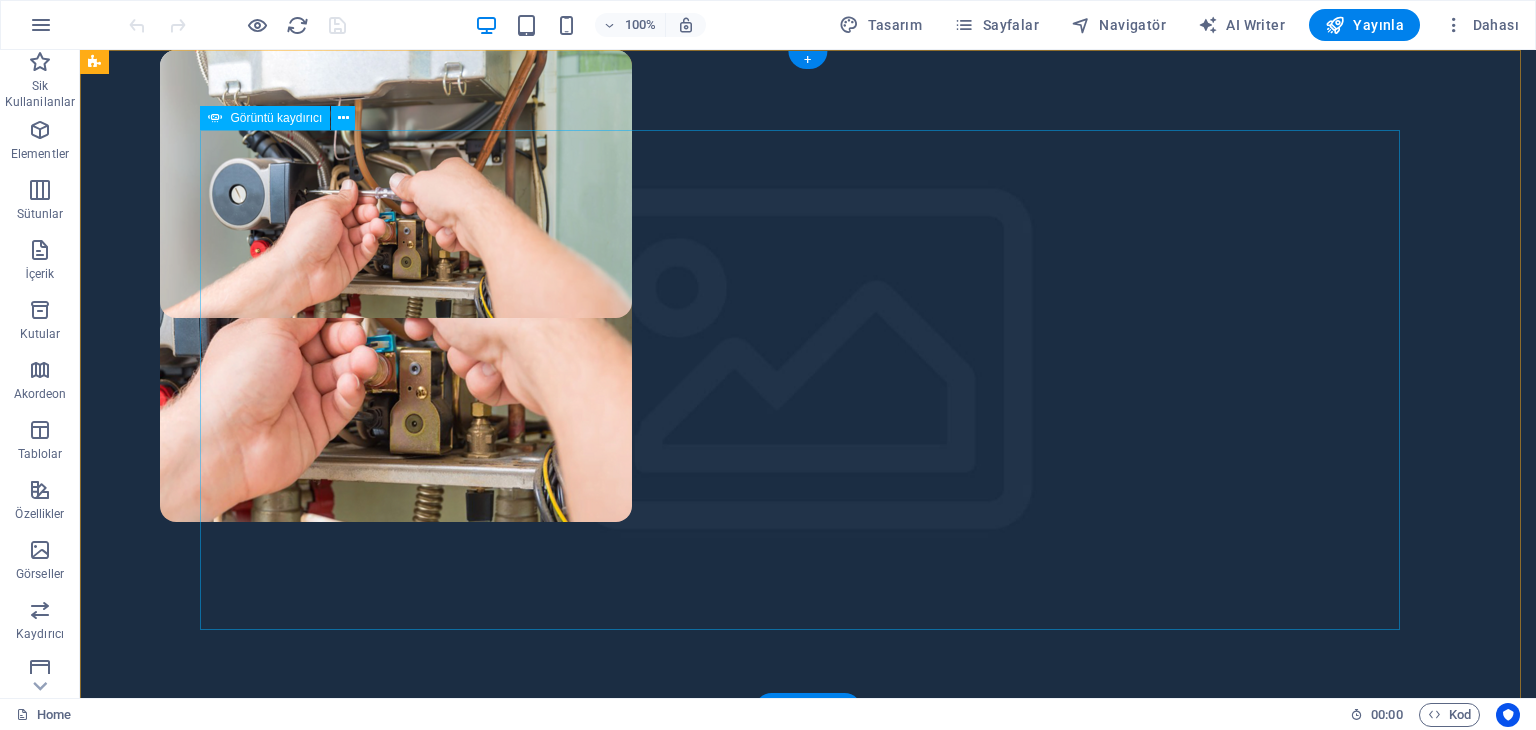 click at bounding box center (-1680, 2299) 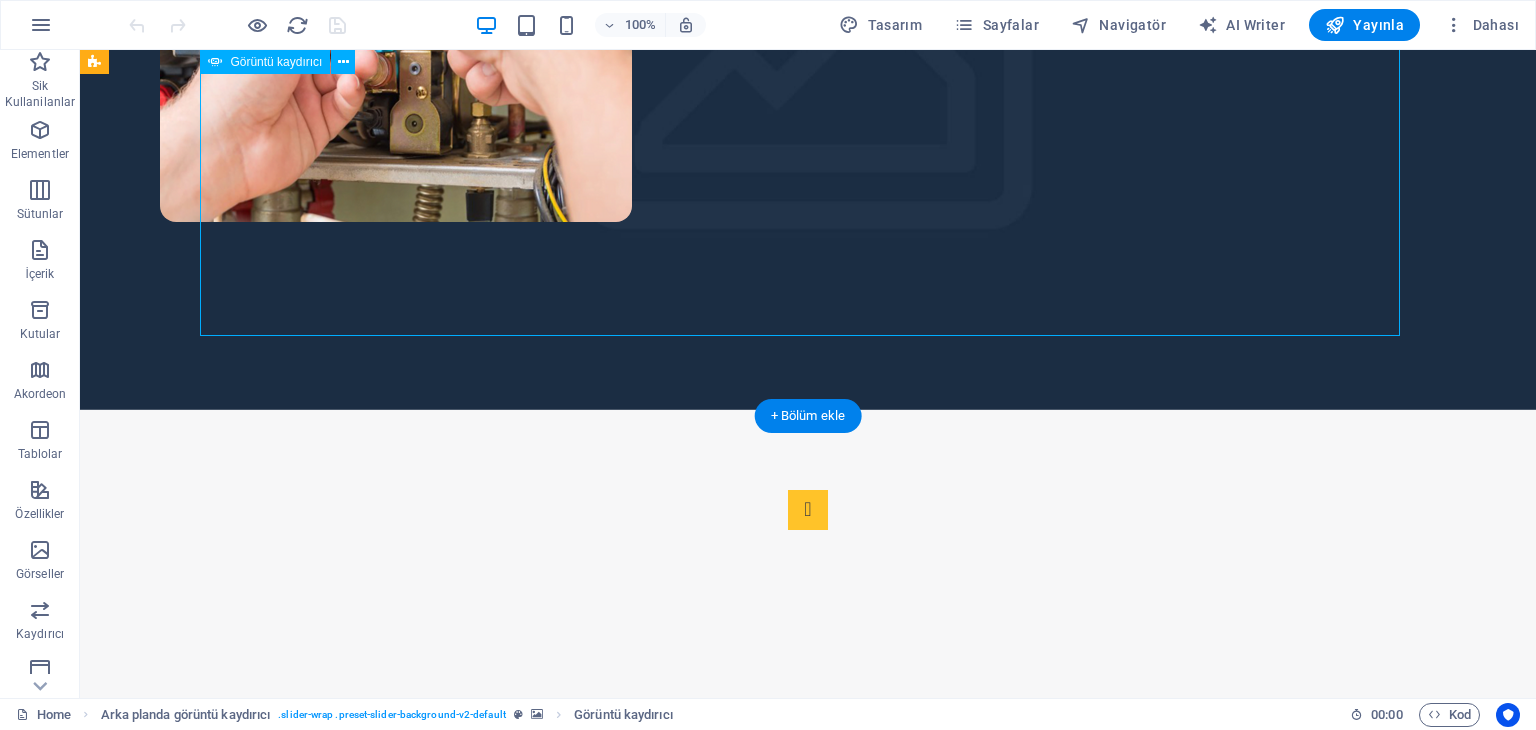 scroll, scrollTop: 0, scrollLeft: 0, axis: both 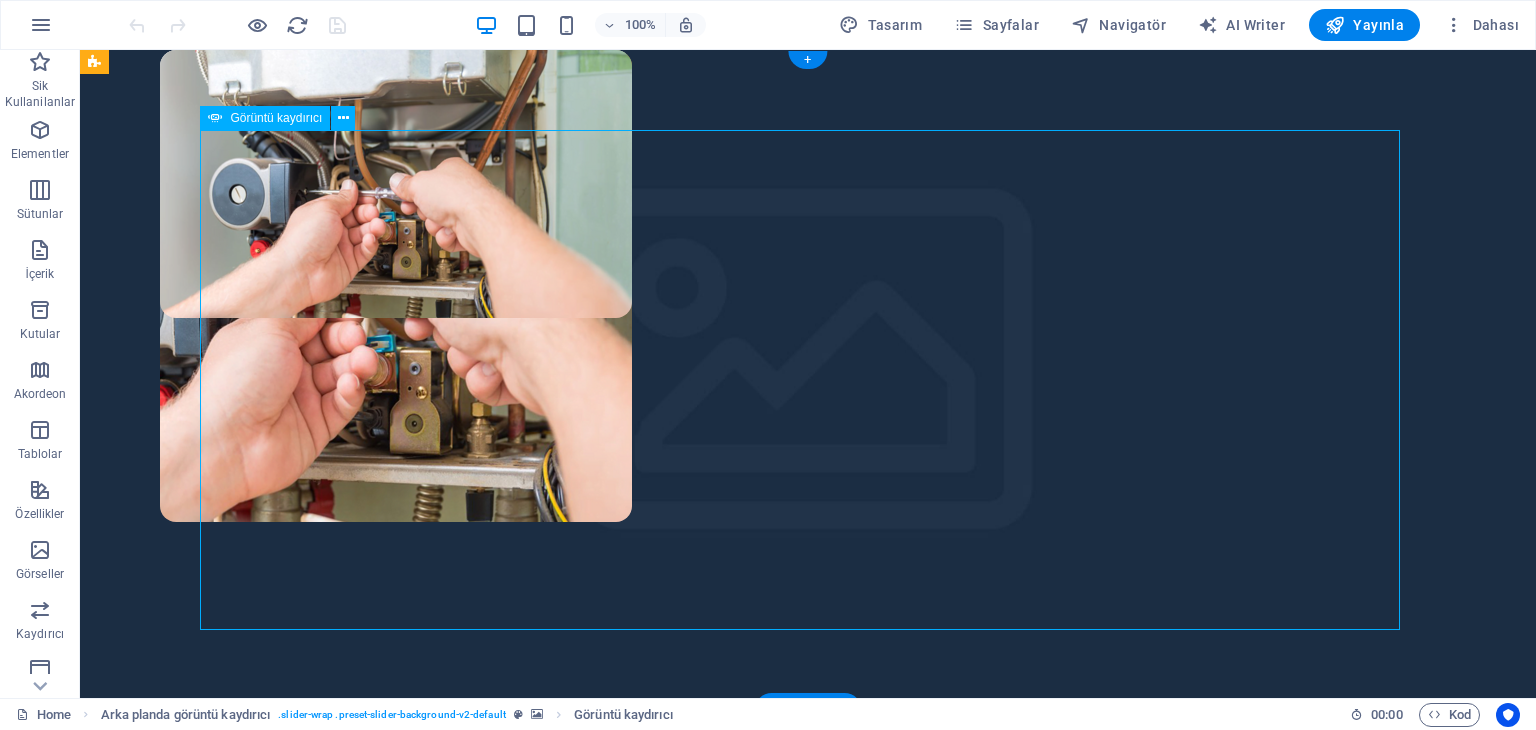 click at bounding box center [808, 4685] 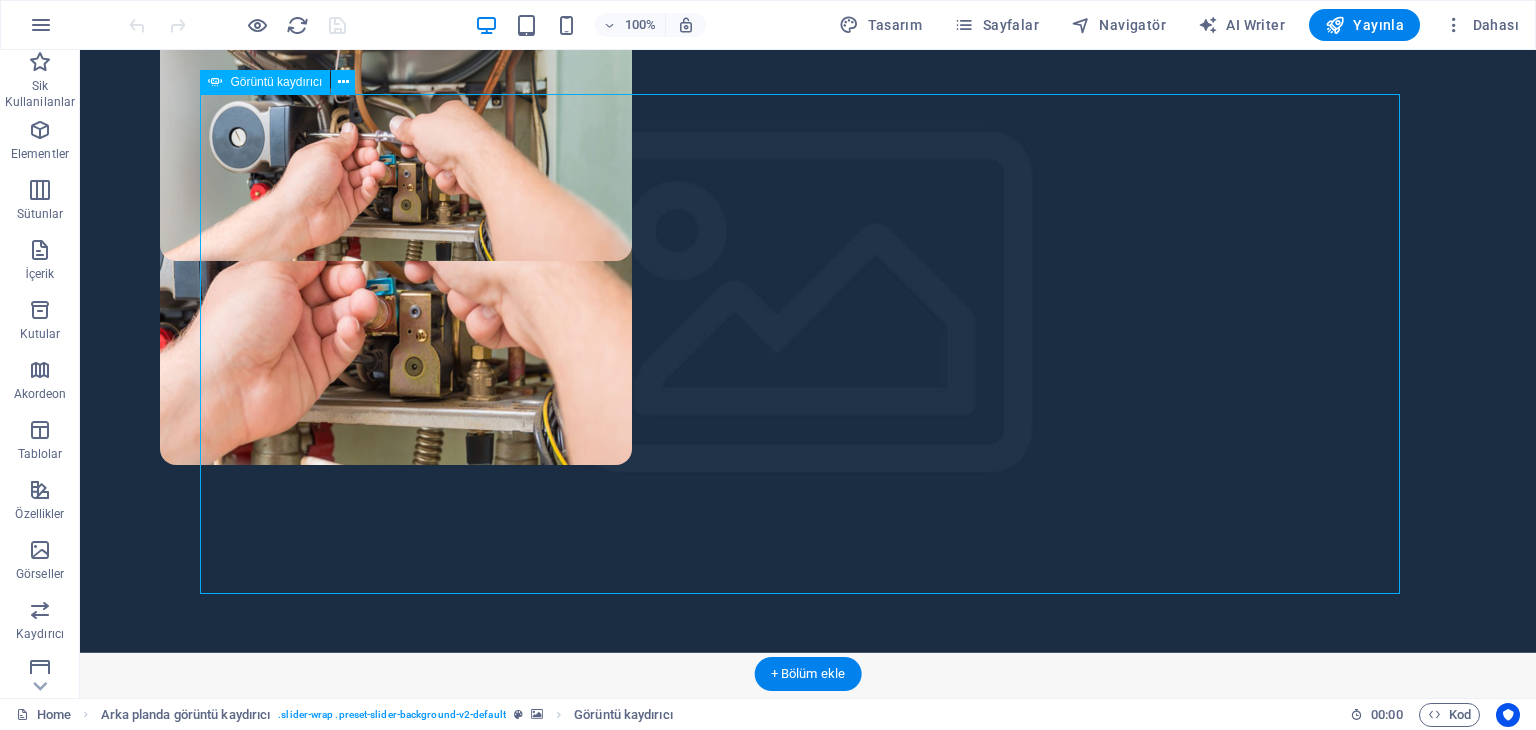 scroll, scrollTop: 0, scrollLeft: 0, axis: both 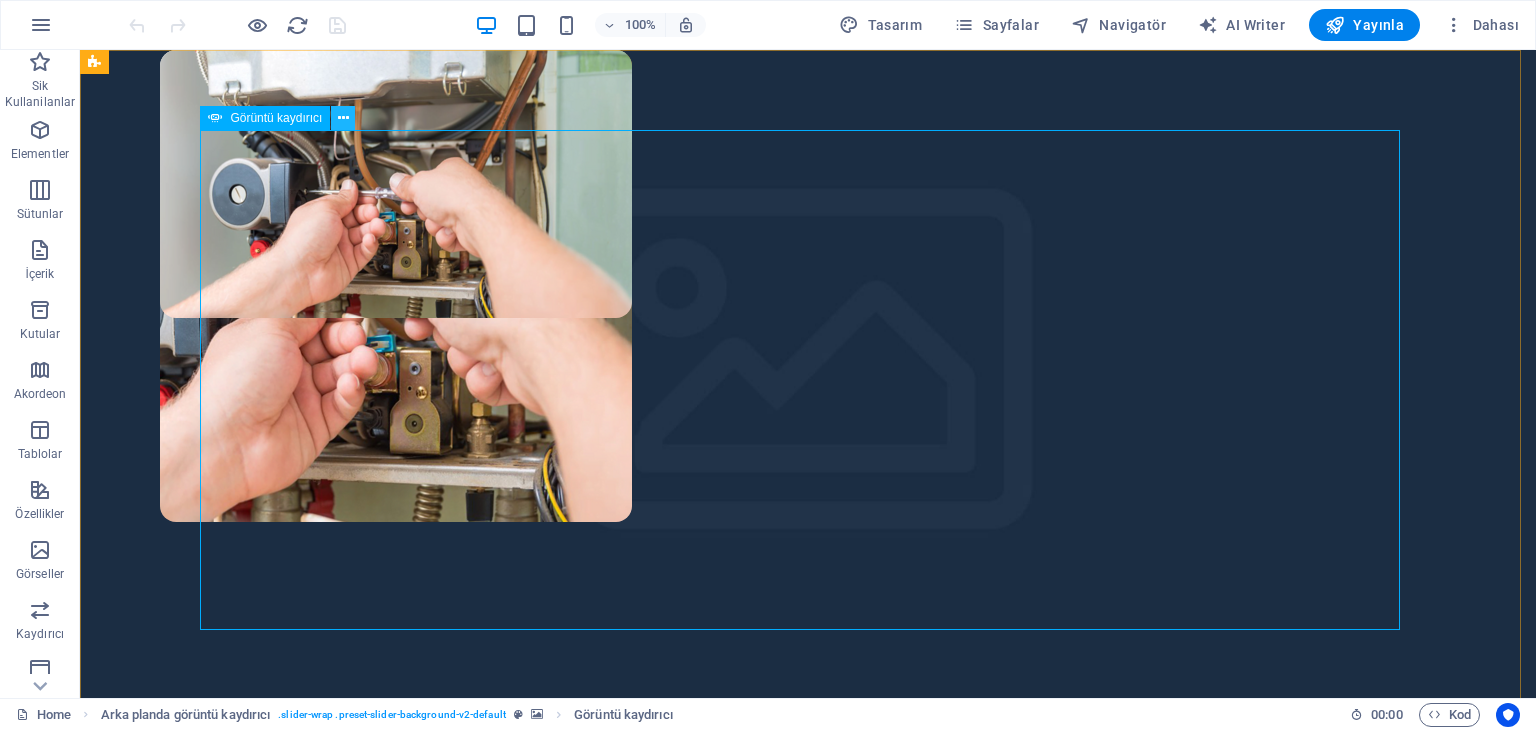 click at bounding box center [343, 118] 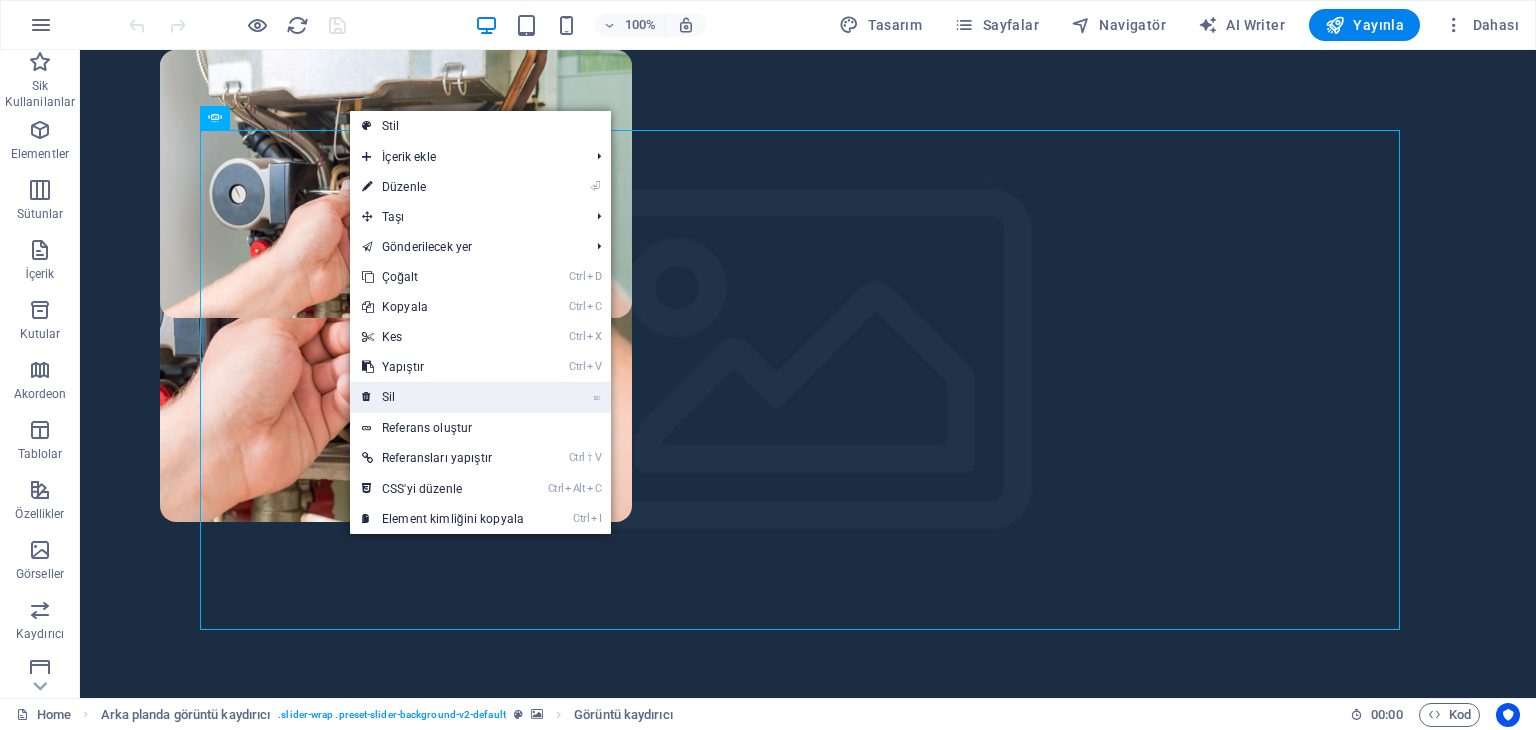 click on "⌦  Sil" at bounding box center (443, 397) 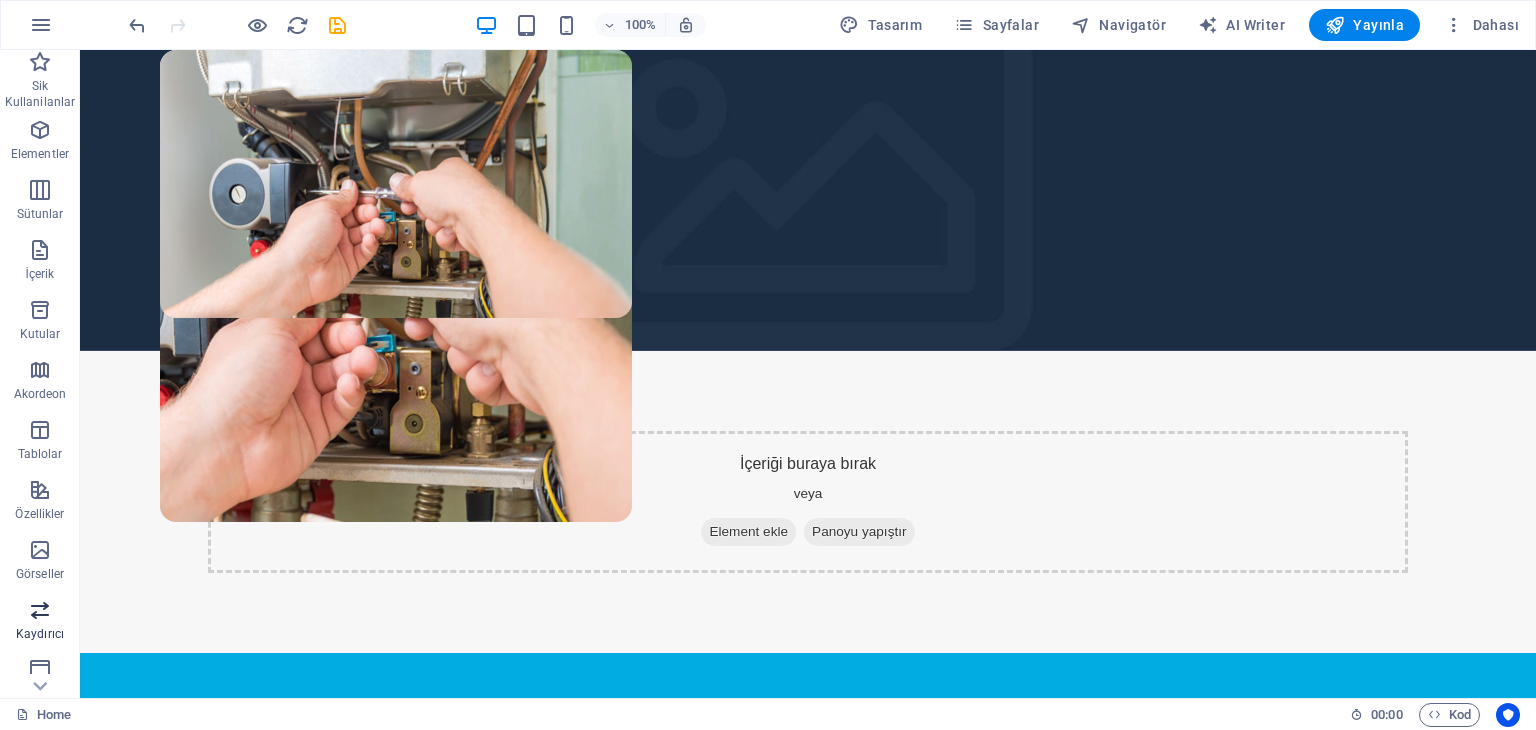 click on "Kaydırıcı" at bounding box center [40, 622] 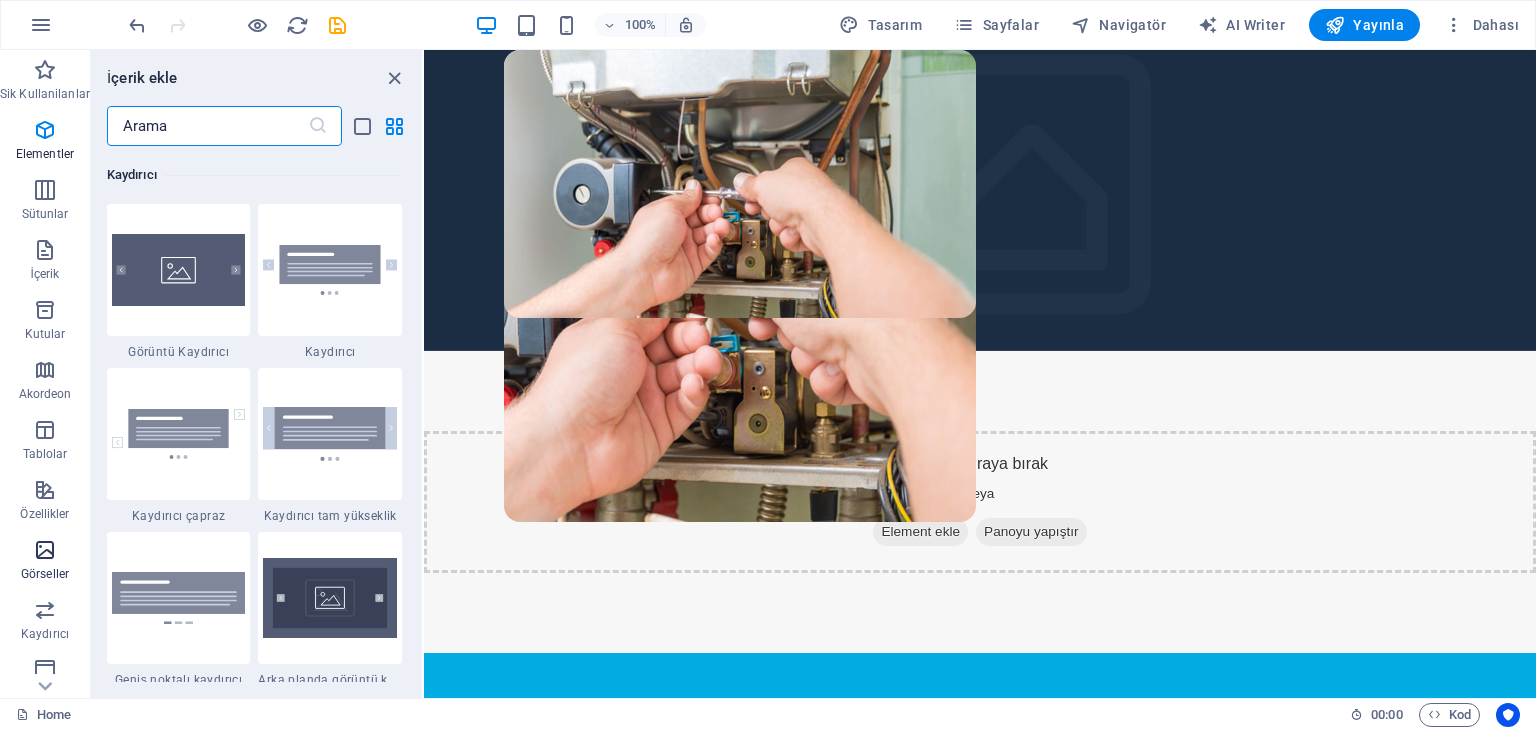 scroll, scrollTop: 11336, scrollLeft: 0, axis: vertical 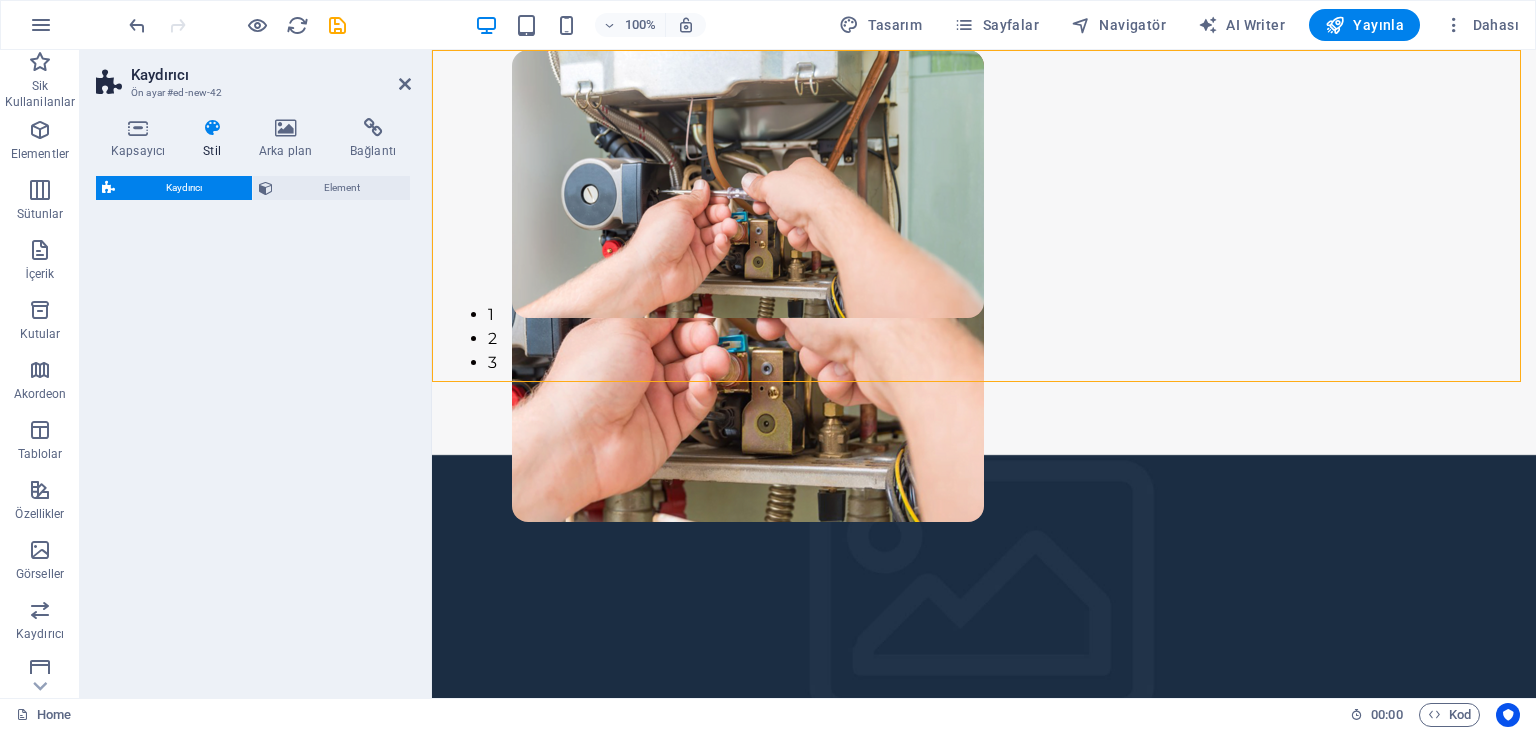 select on "rem" 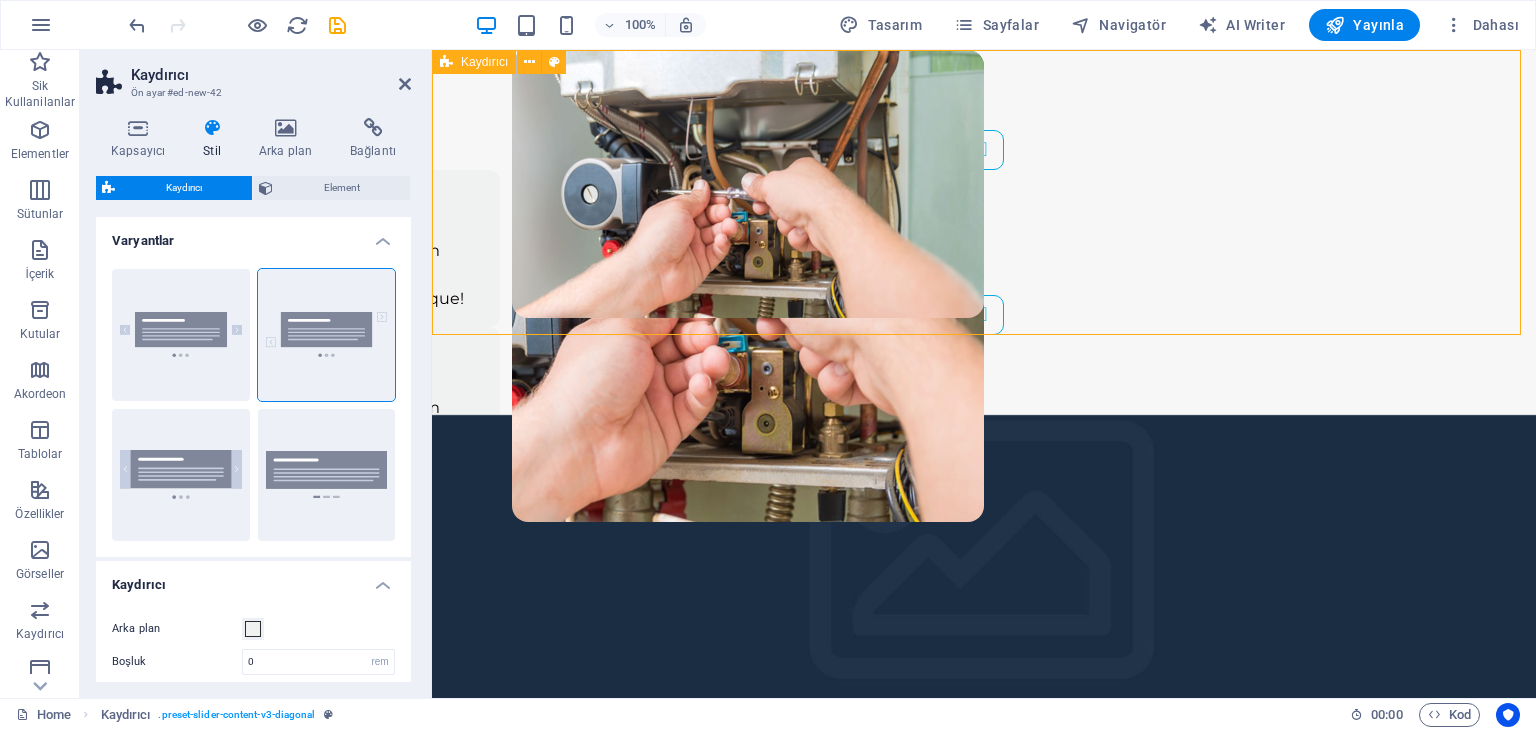 click on "Slide 3 Lorem ipsum dolor sit amet, consectetur adipisicing elit. Id, ipsum, quibusdam, temporibus harum culpa unde voluptatem possimus qui molestiae expedita ad aut necessitatibus vel incidunt placeat velit soluta a consectetur laborum illum nobis distinctio nisi facilis! Officiis, illum, aut, quasi dolorem laudantium fuga porro amet provident voluptatibus dicta mollitia neque! Slide 1 Lorem ipsum dolor sit amet, consectetur adipisicing elit. Id, ipsum, quibusdam, temporibus harum culpa unde voluptatem possimus qui molestiae expedita ad aut necessitatibus vel incidunt placeat velit soluta a consectetur laborum illum nobis distinctio nisi facilis! Officiis, illum, aut, quasi dolorem laudantium fuga porro amet provident voluptatibus dicta mollitia neque! Slide 2 Slide 3 Slide 1 1 2 3" at bounding box center [984, 232] 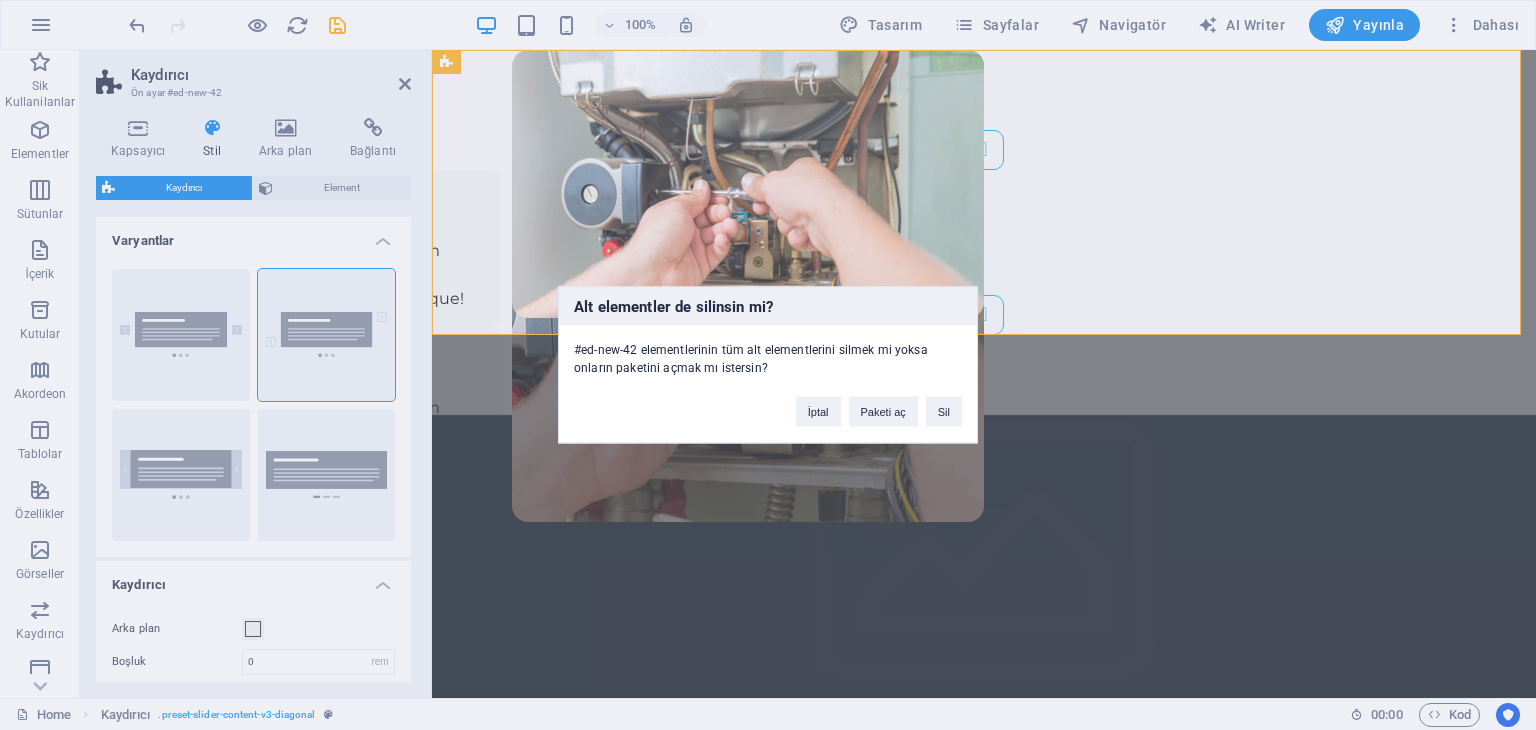 type 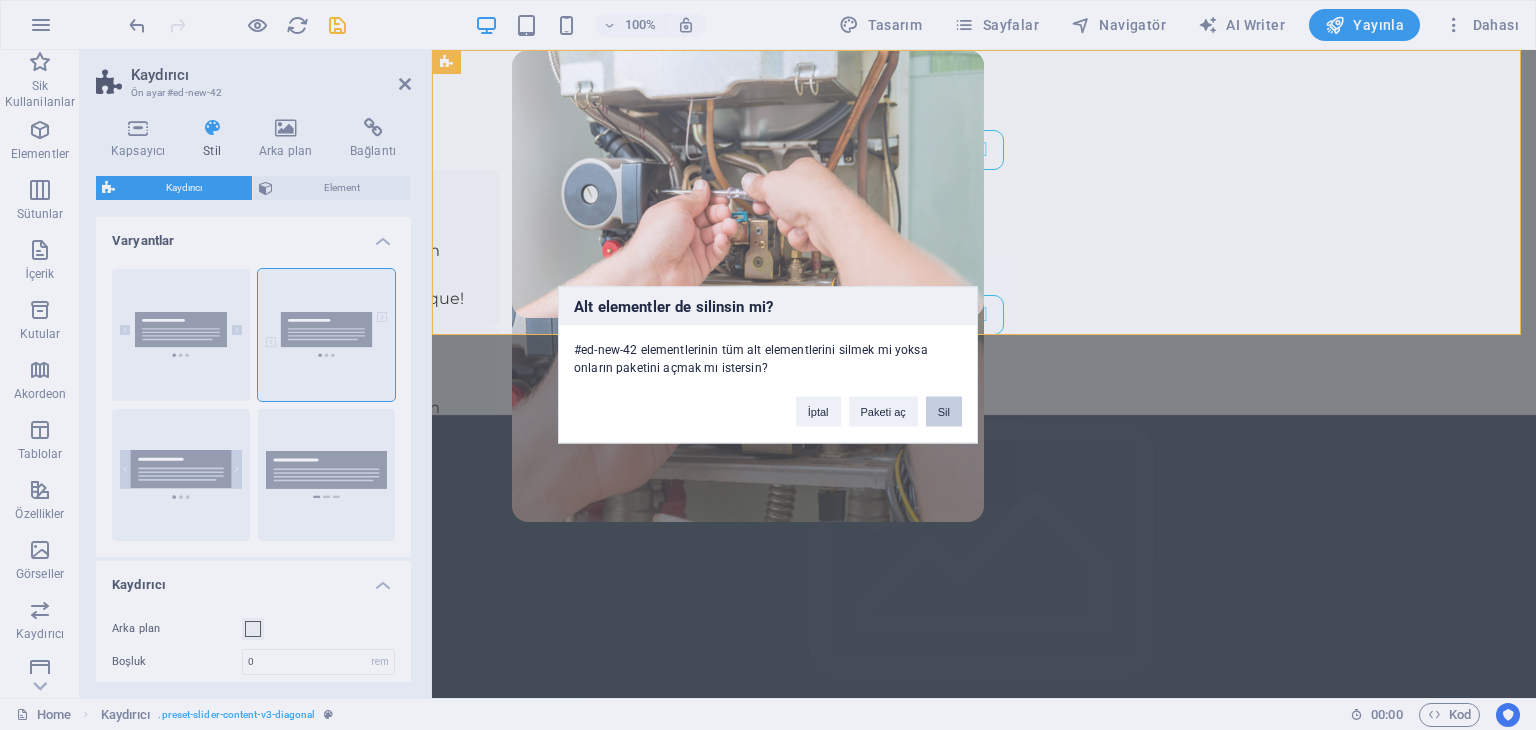 click on "Sil" at bounding box center [944, 412] 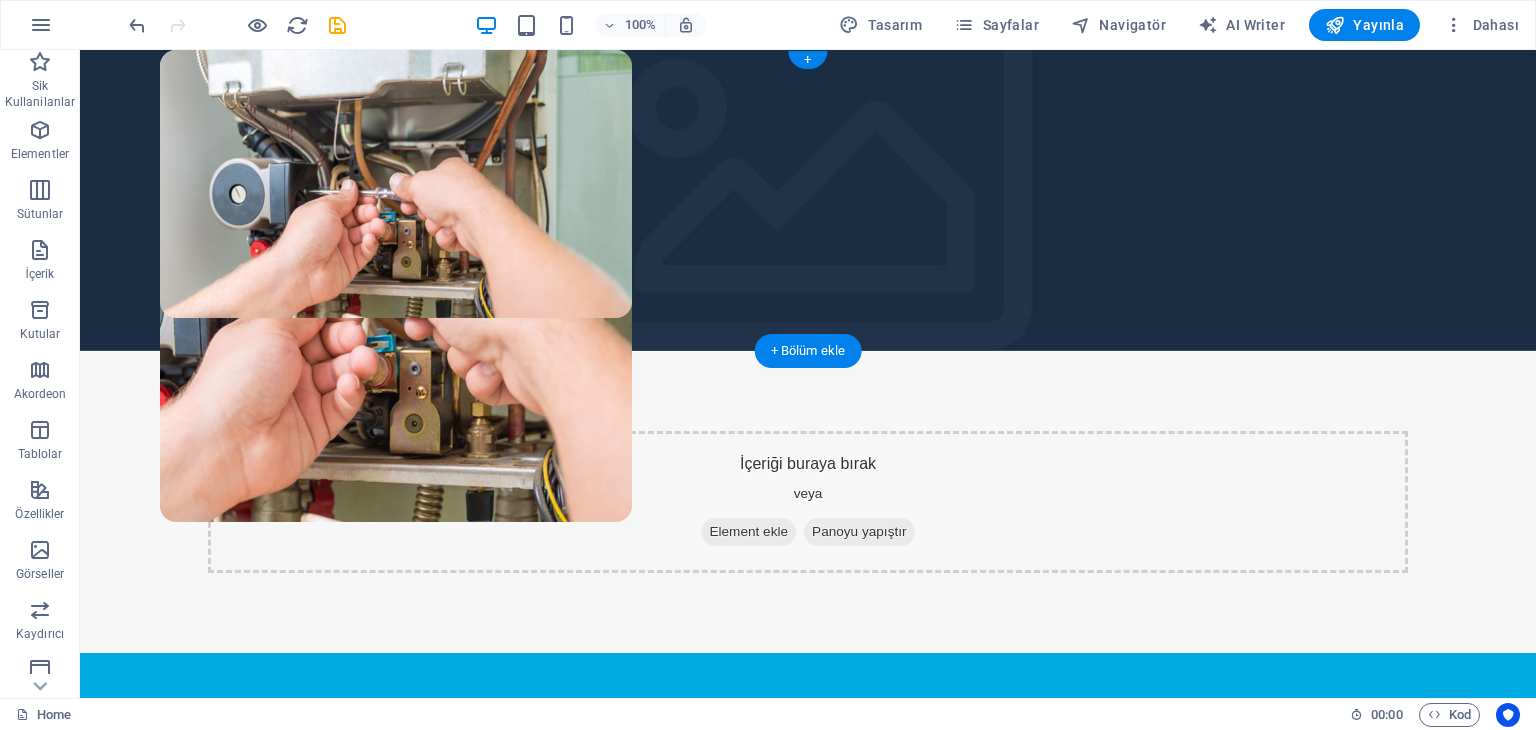 click at bounding box center (808, 200) 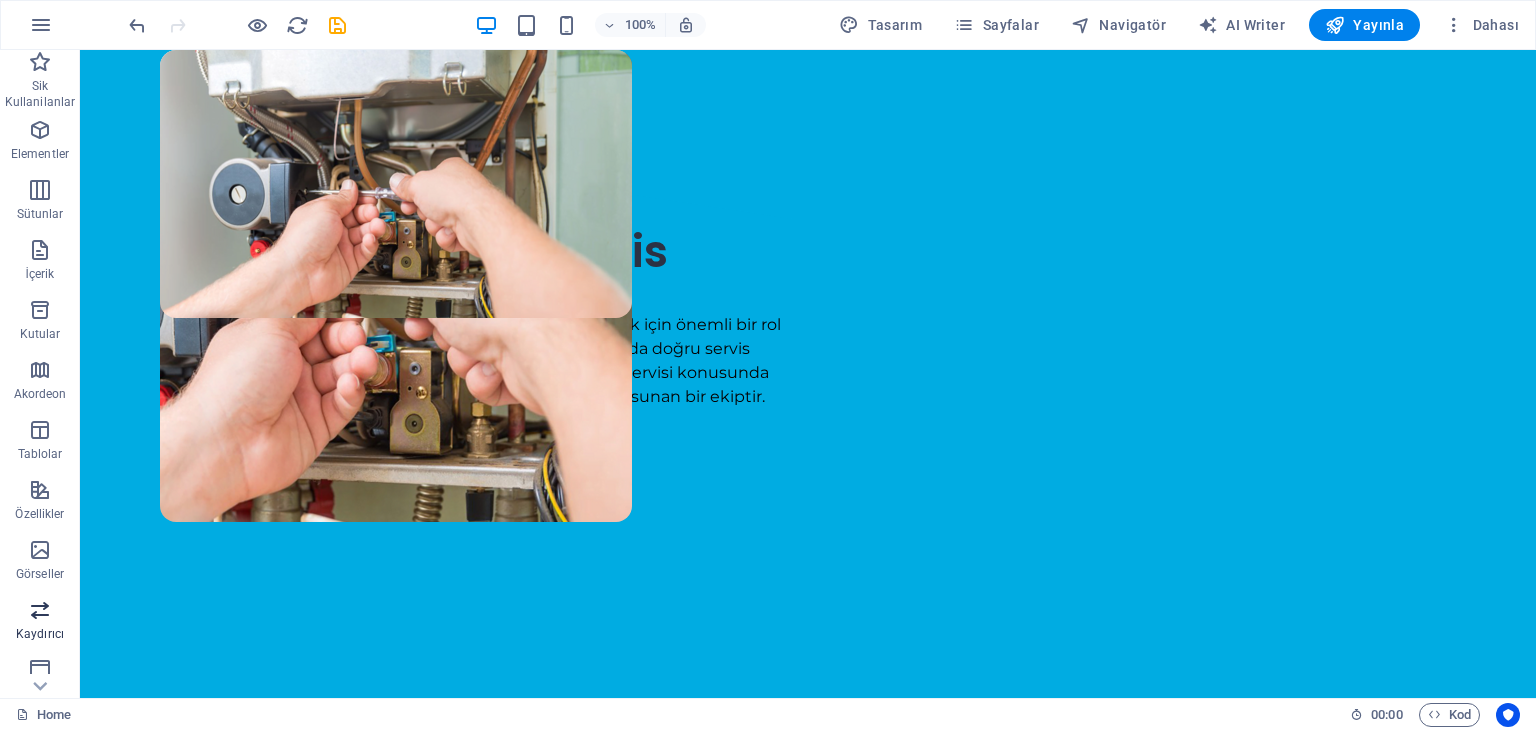 click on "Kaydırıcı" at bounding box center (40, 634) 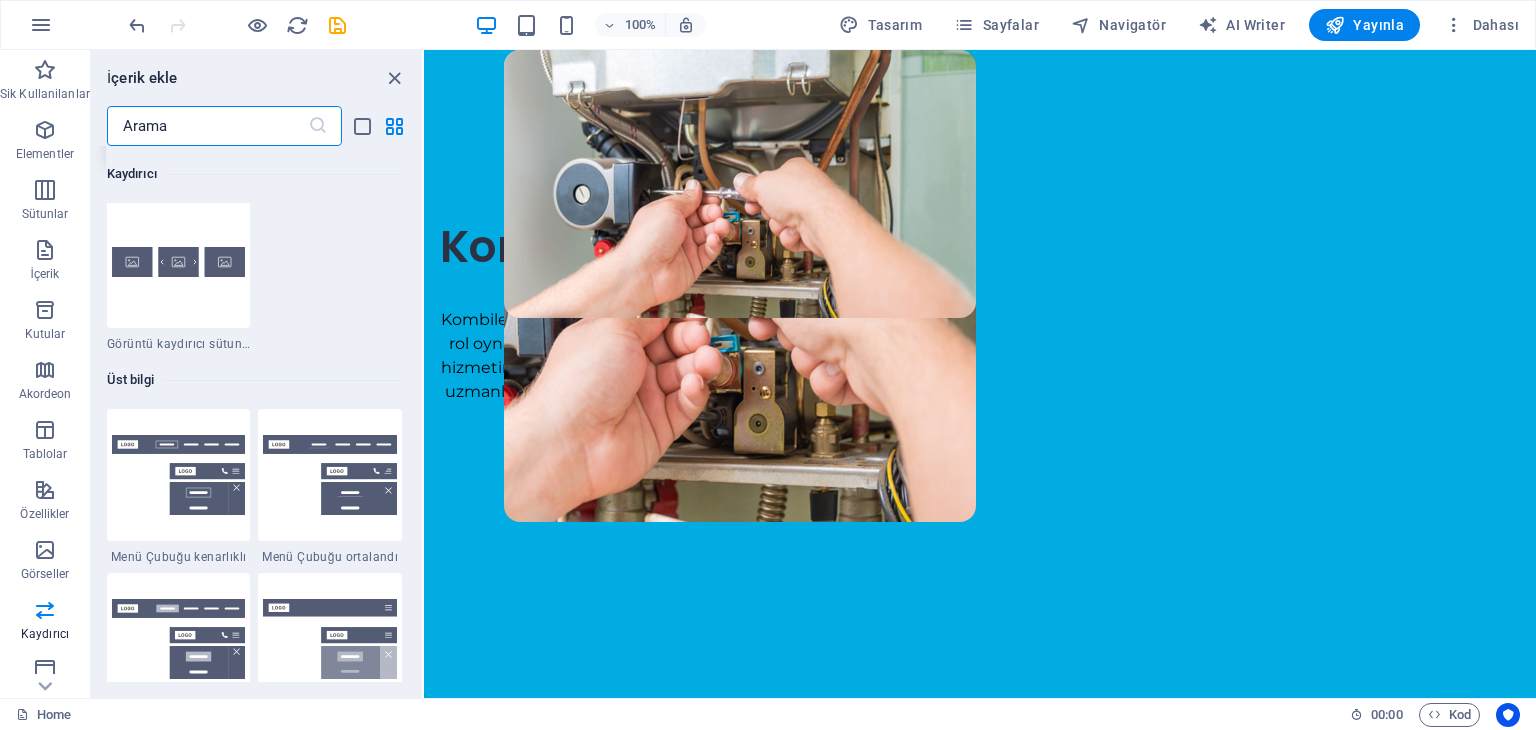 scroll, scrollTop: 11936, scrollLeft: 0, axis: vertical 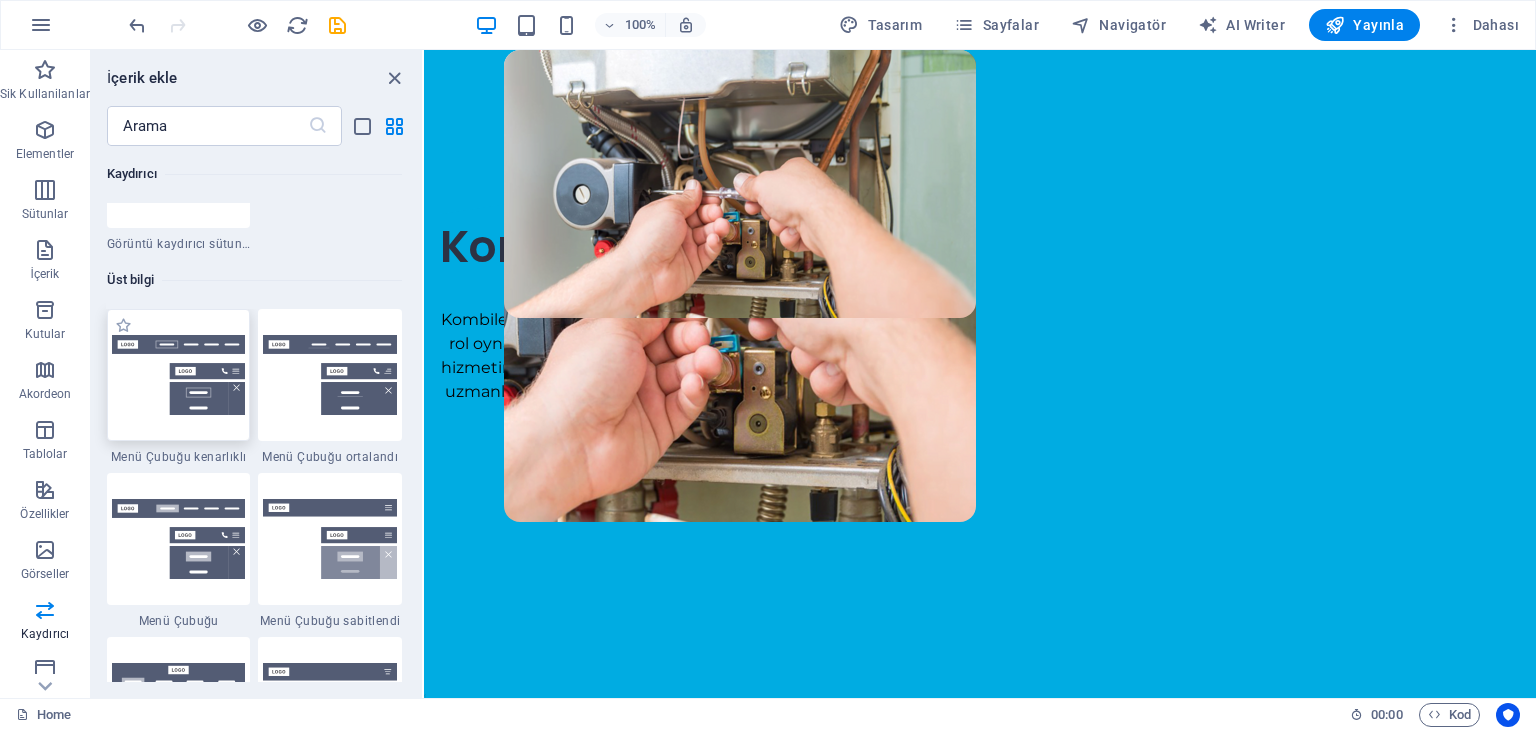 click at bounding box center (179, 375) 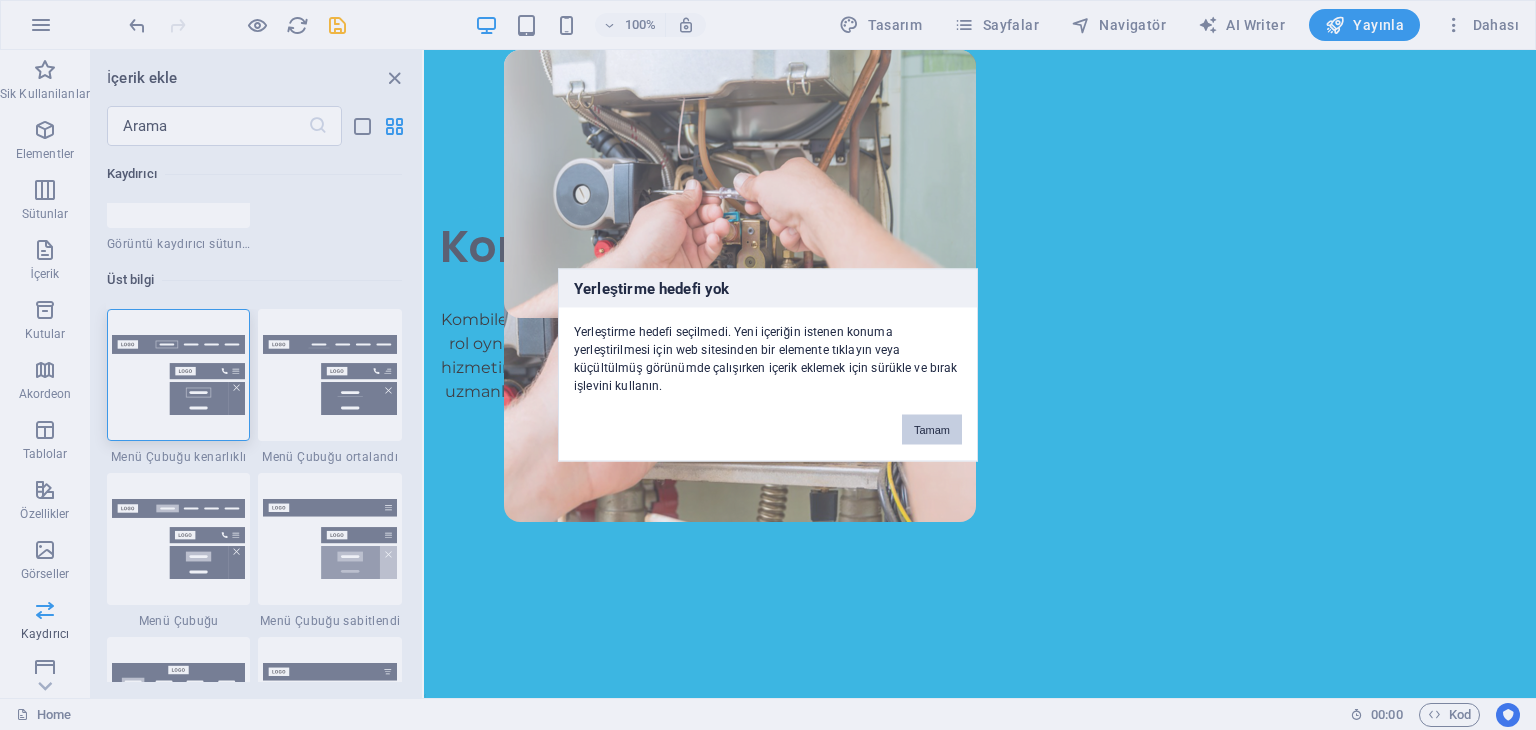 click on "Yerleştirme hedefi yok Yerleştirme hedefi seçilmedi. Yeni içeriğin istenen konuma yerleştirilmesi için web sitesinden bir elemente tıklayın veya küçültülmüş görünümde çalışırken içerik eklemek için sürükle ve bırak işlevini kullanın. Tamam" at bounding box center (768, 365) 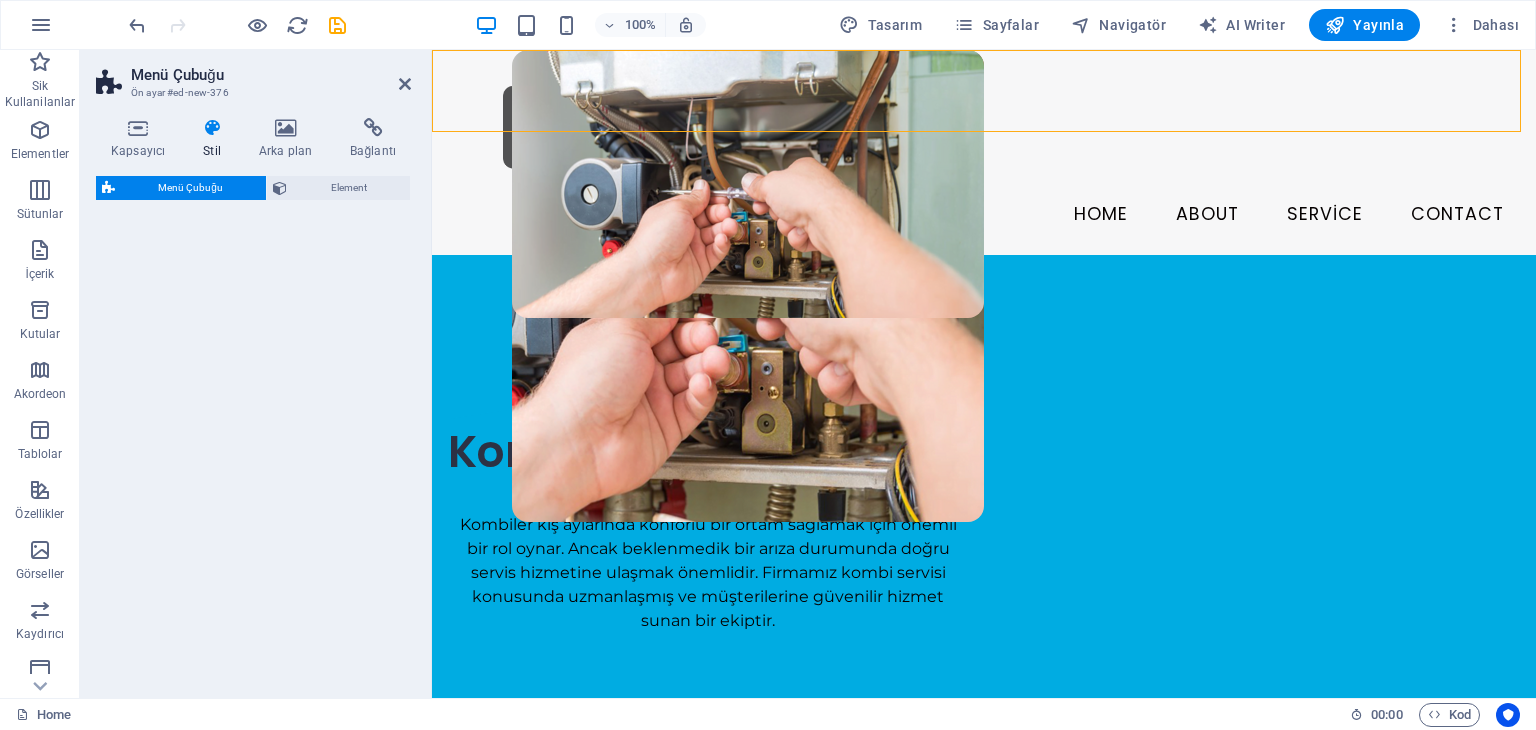 select on "rem" 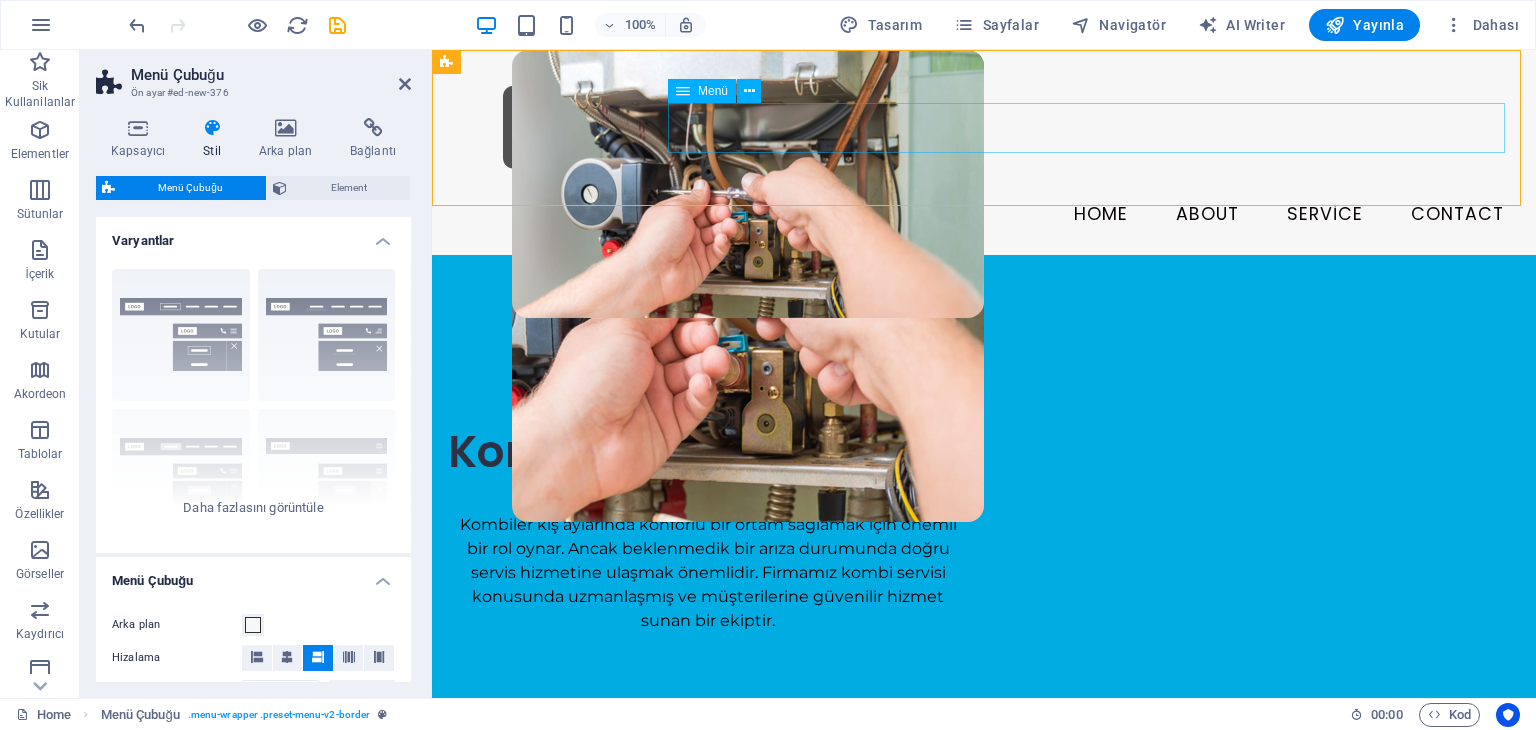 click on "Home About Service Contact" at bounding box center [984, 215] 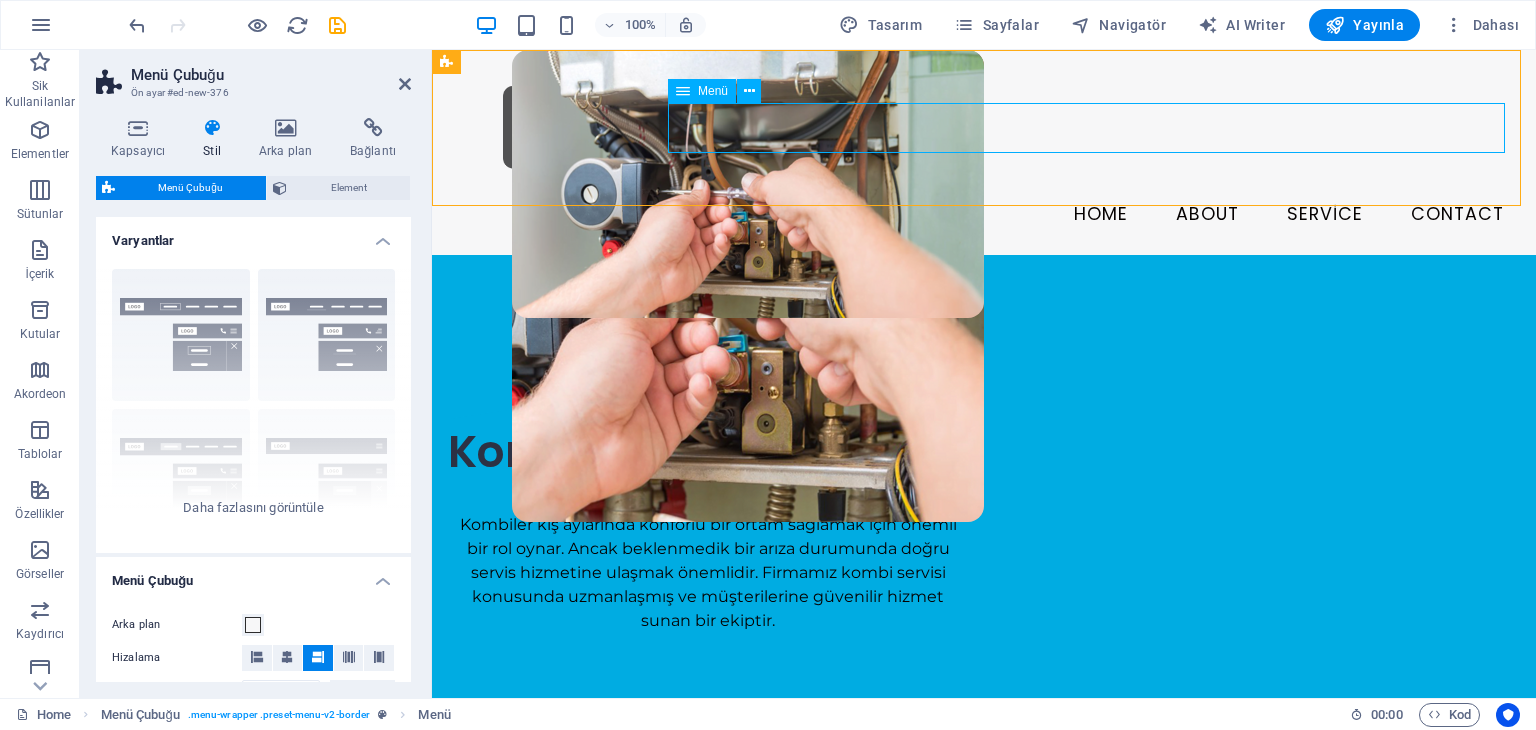 click on "Home About Service Contact" at bounding box center [984, 215] 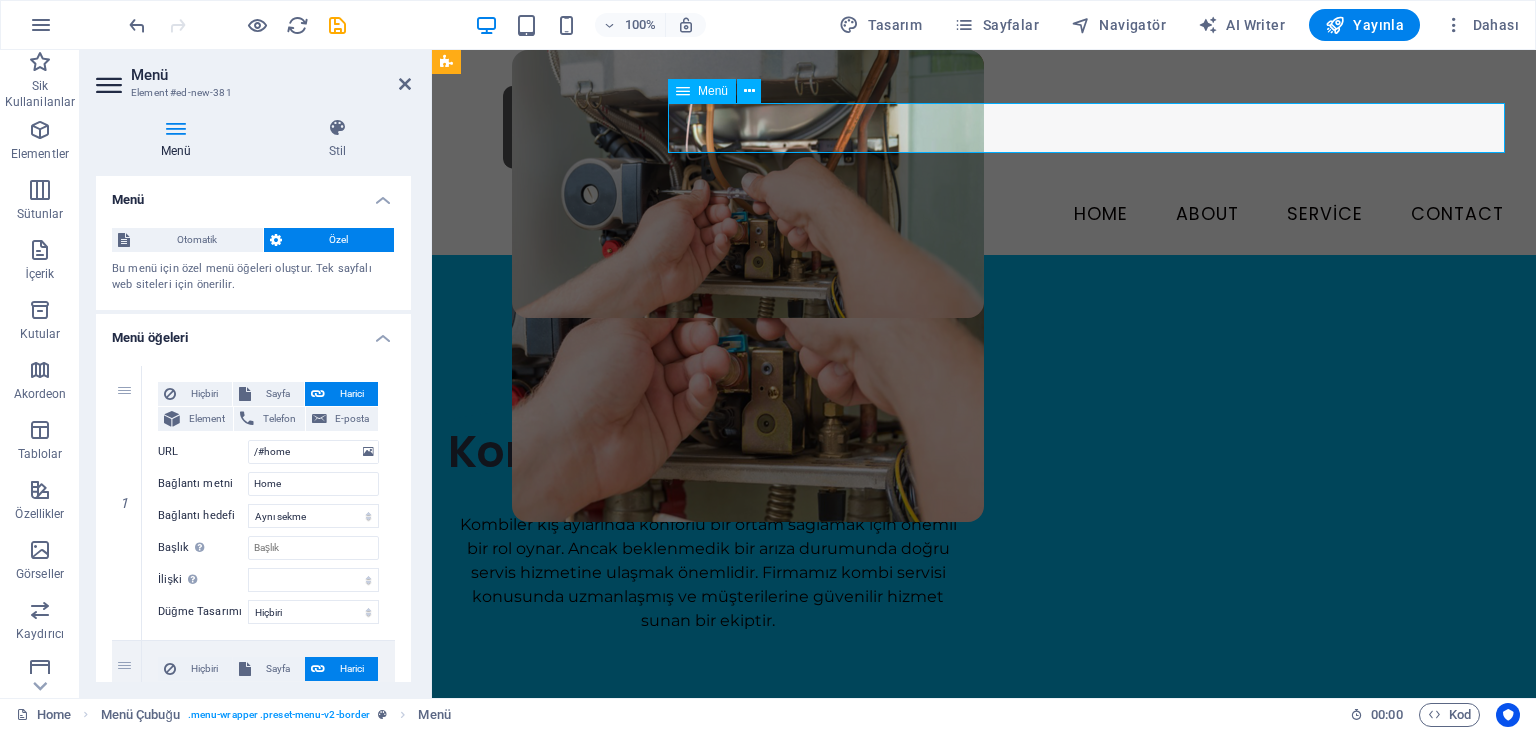 click on "Home About Service Contact" at bounding box center (984, 215) 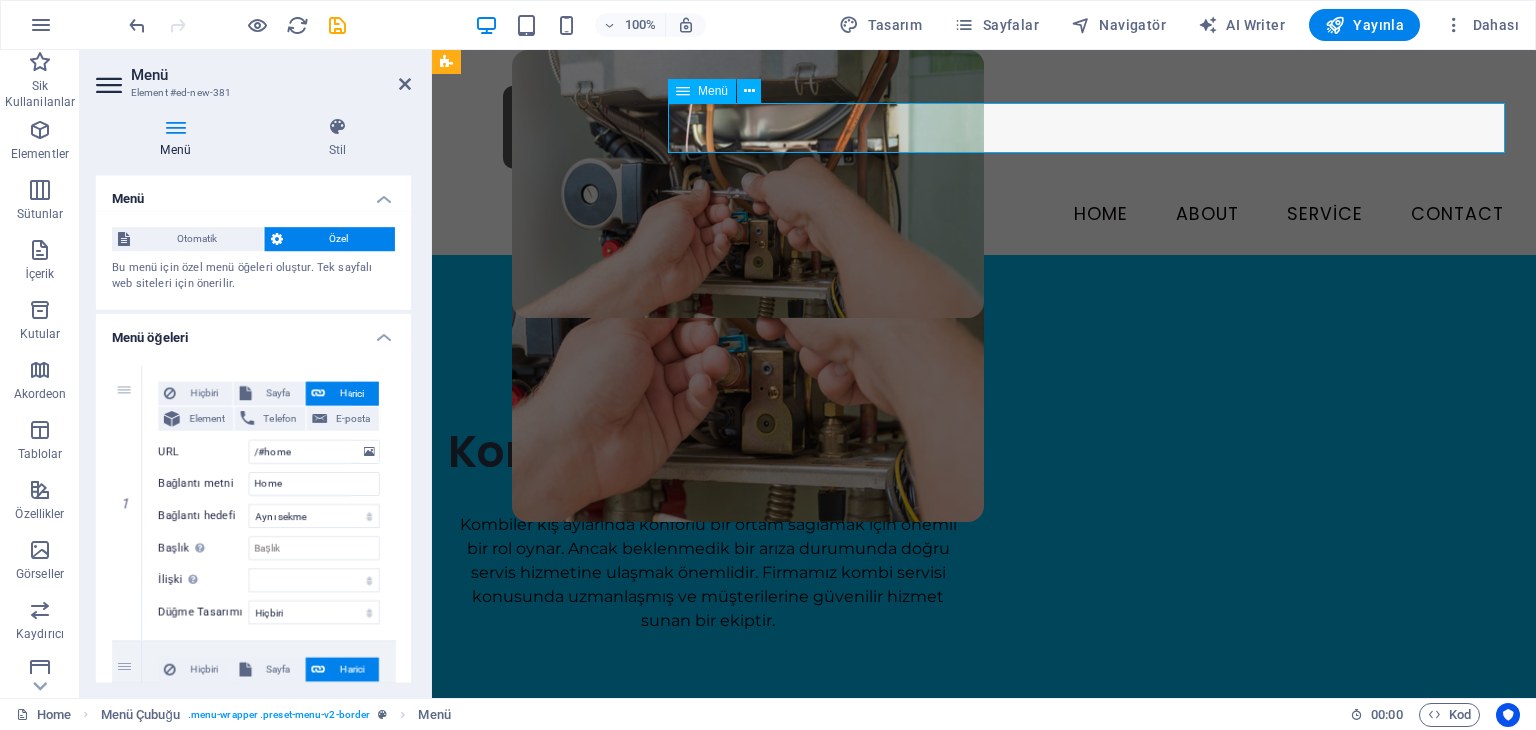 click on "Home About Service Contact" at bounding box center [984, 215] 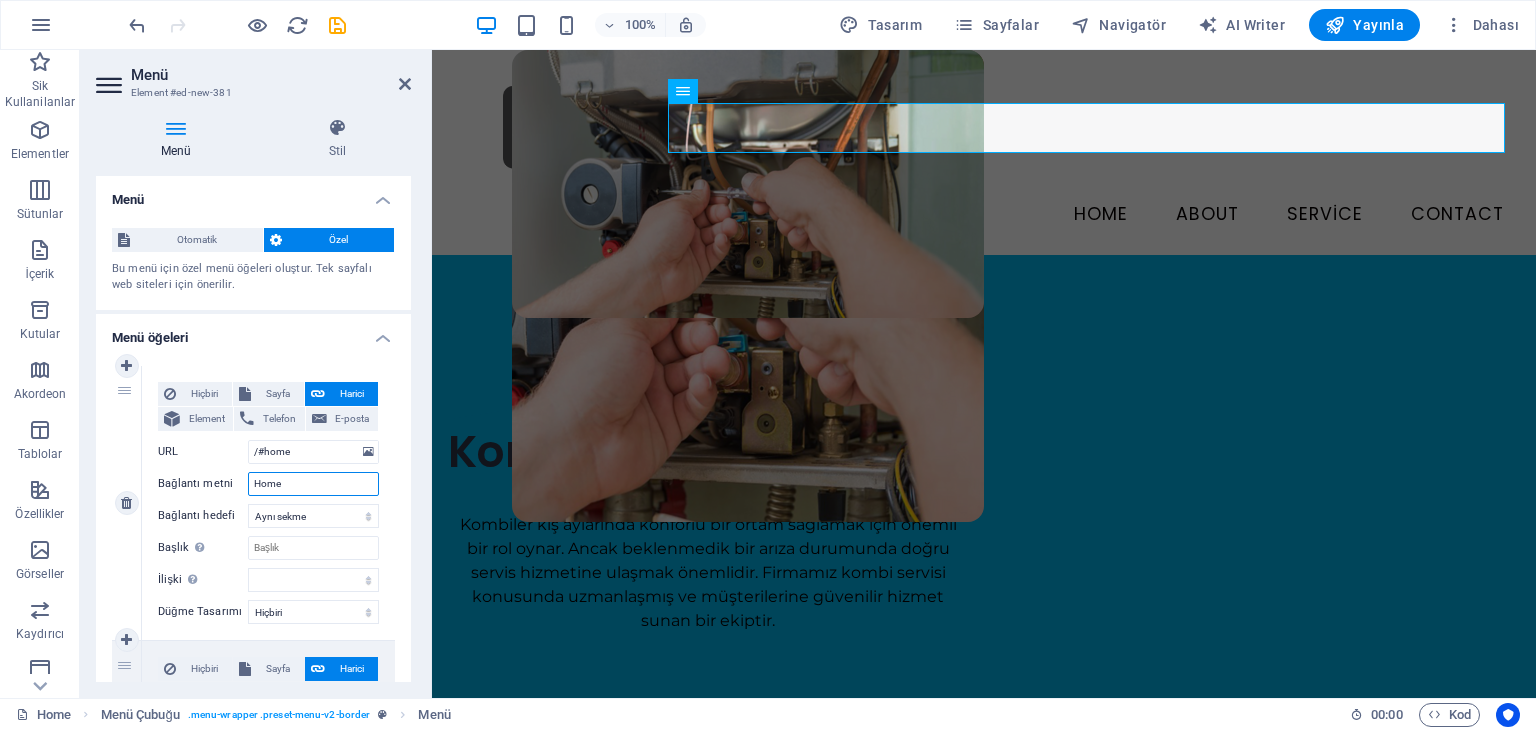 click on "Home" at bounding box center [313, 484] 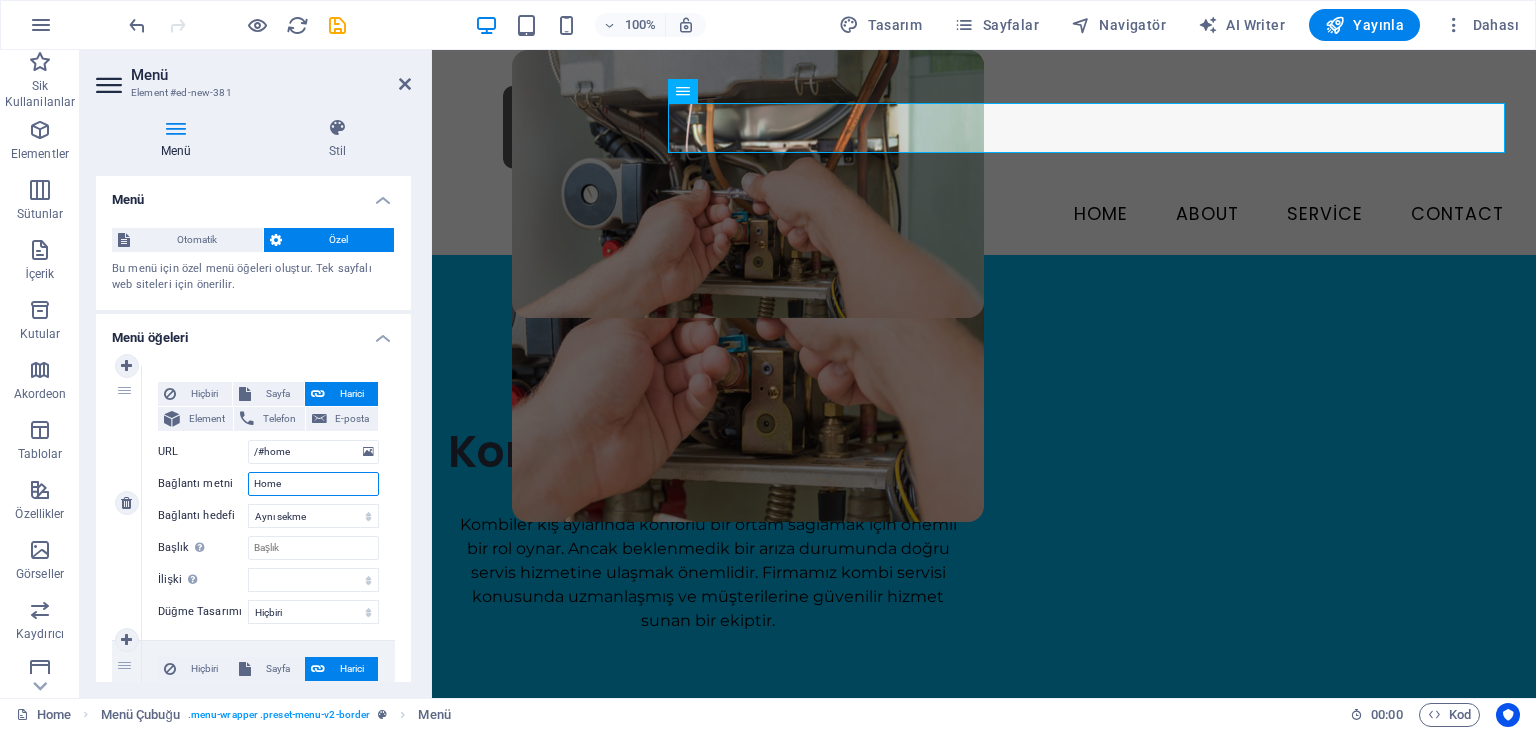 drag, startPoint x: 308, startPoint y: 482, endPoint x: 165, endPoint y: 498, distance: 143.89232 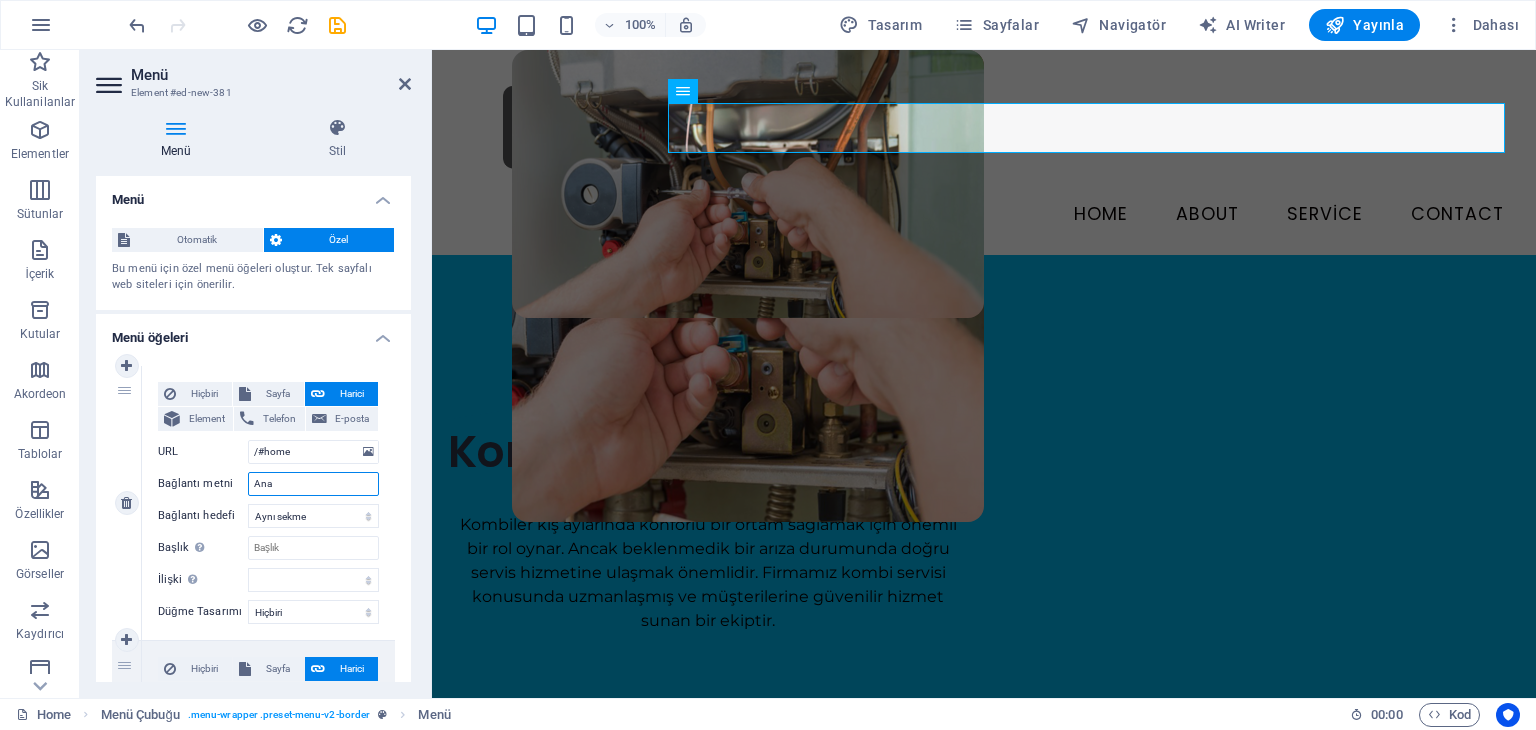 type on "Ana S" 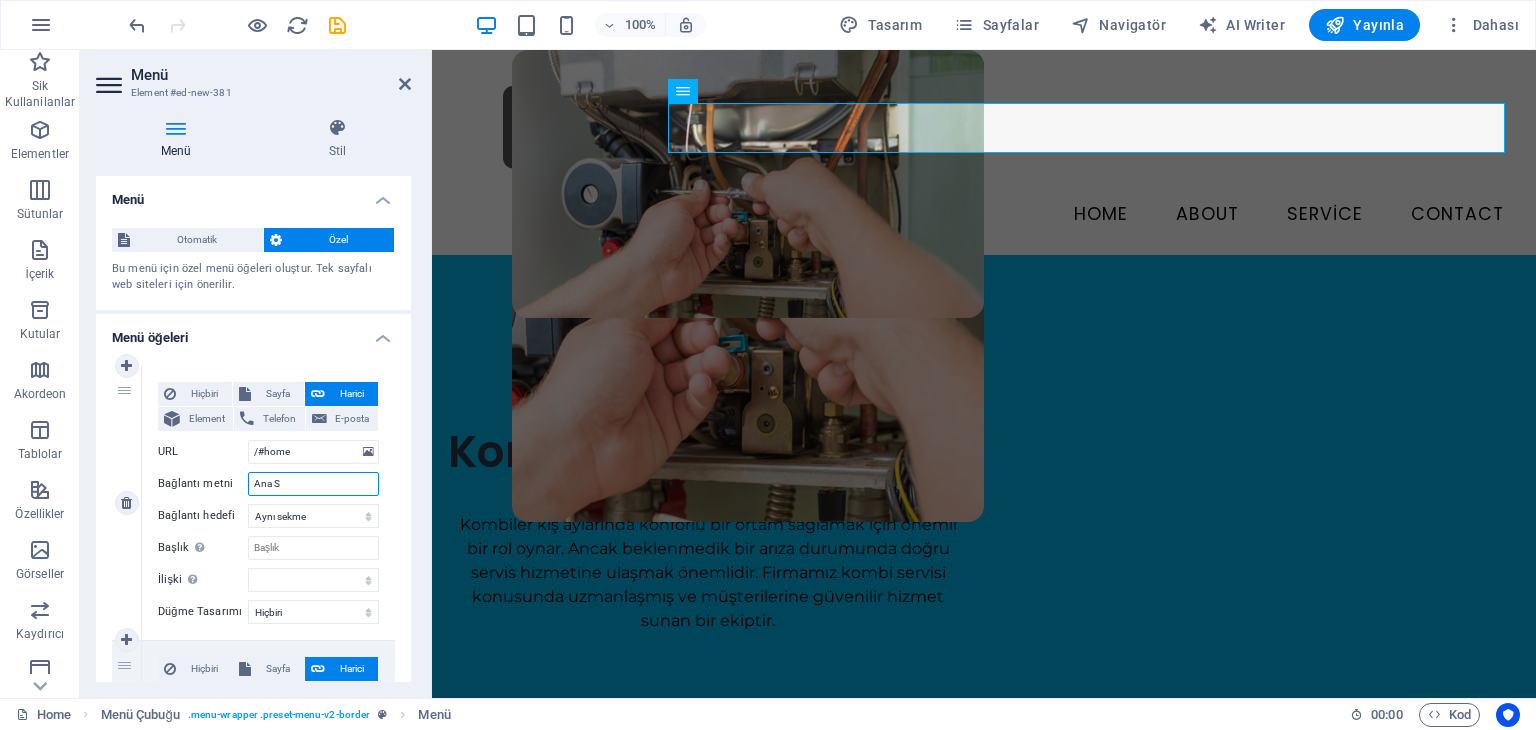 select 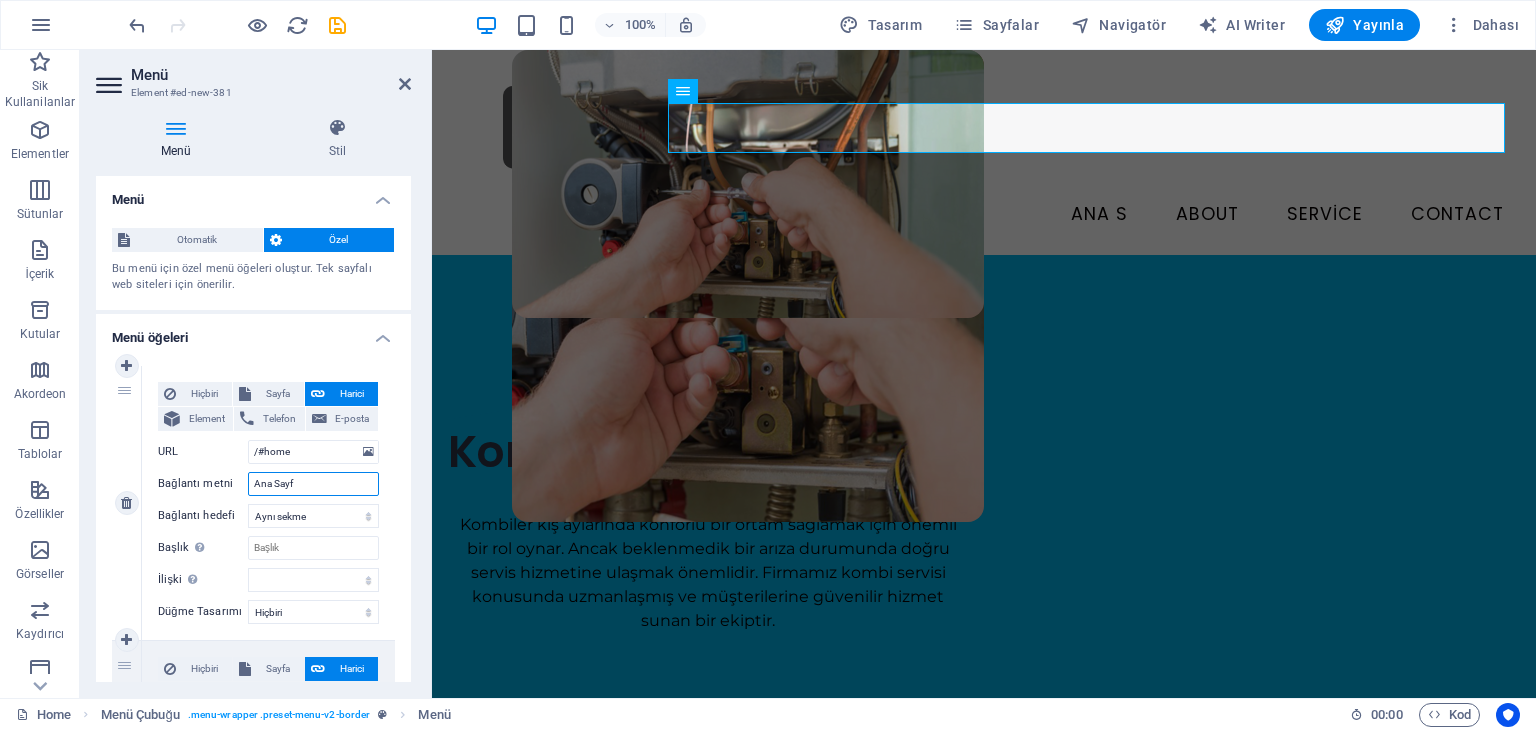 type on "Ana Sayfa" 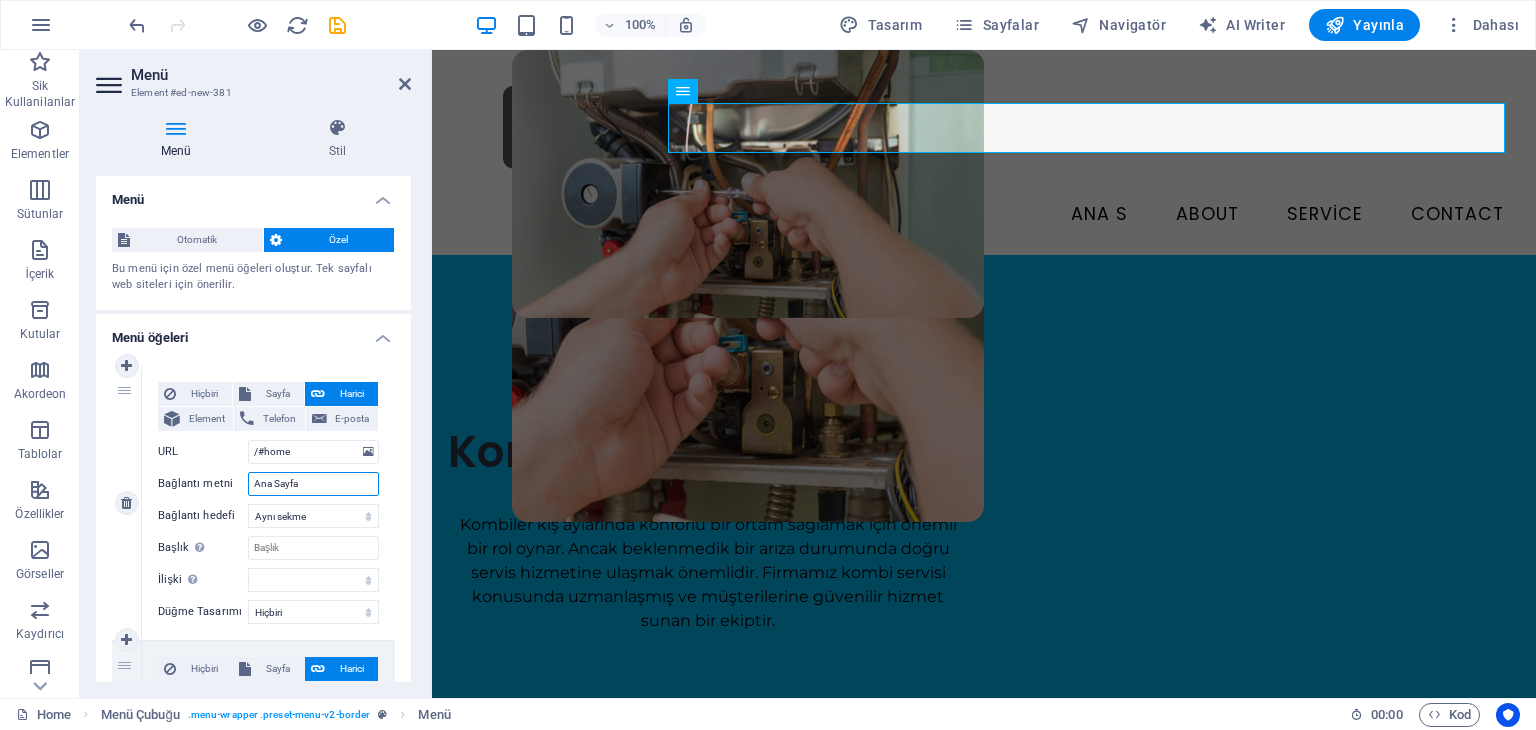 select 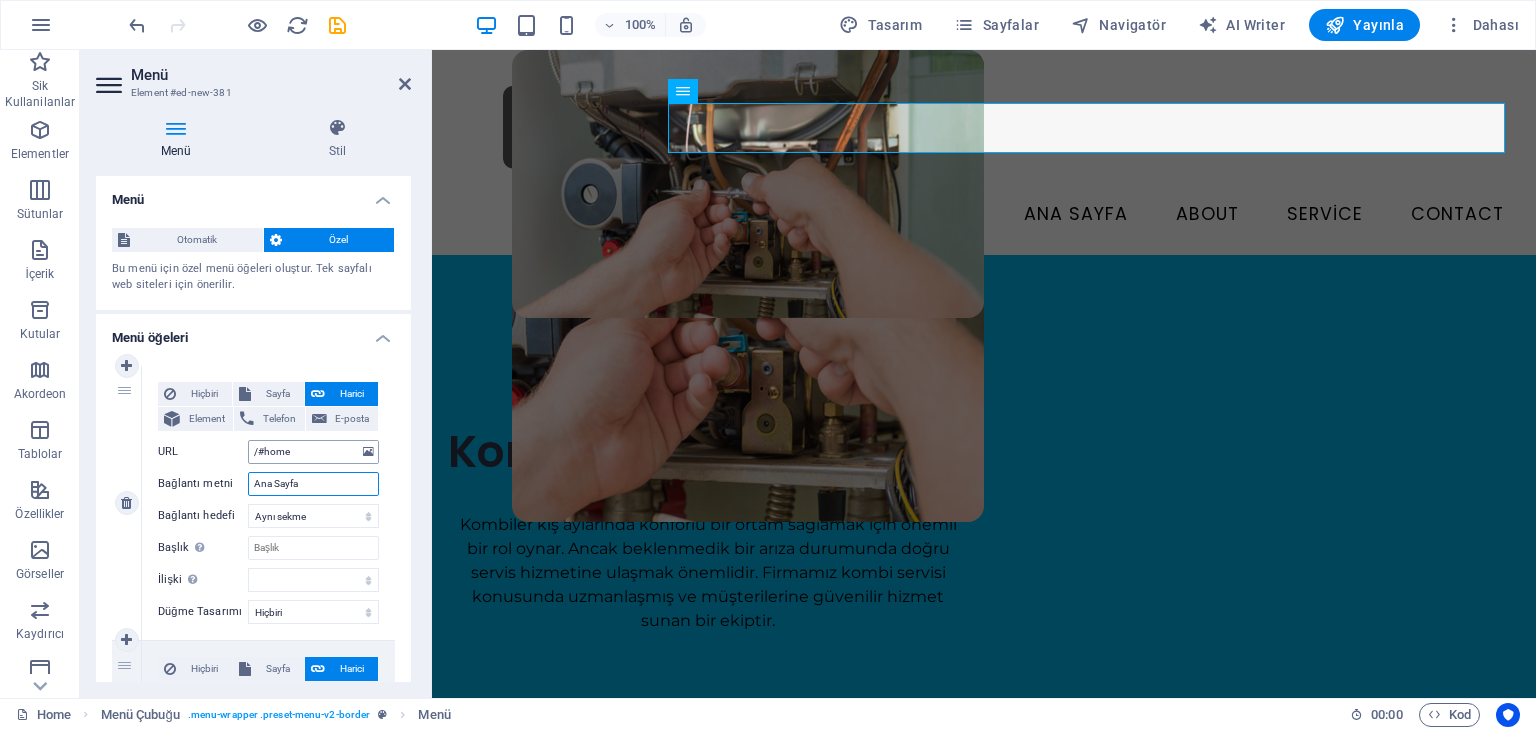 scroll, scrollTop: 100, scrollLeft: 0, axis: vertical 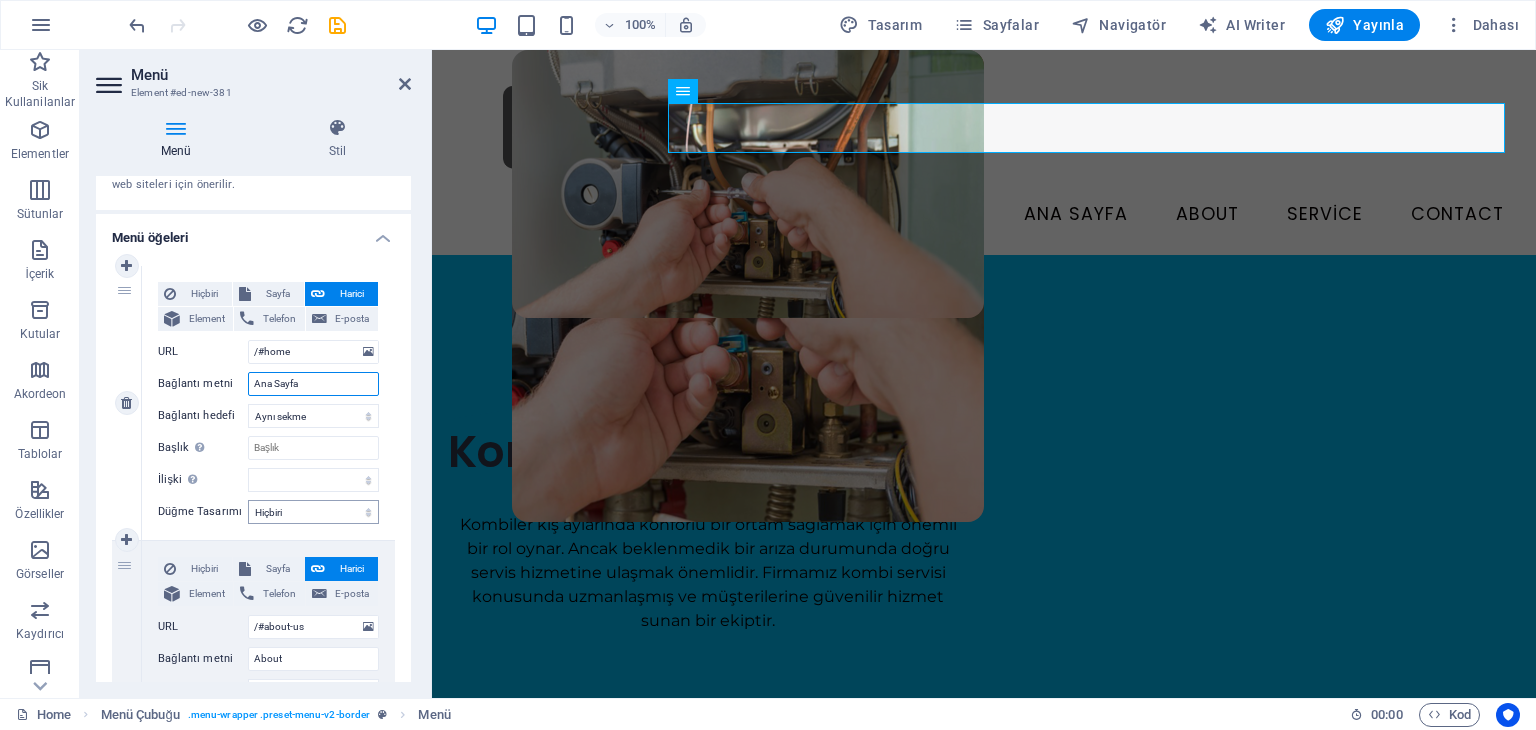 type on "Ana Sayfa" 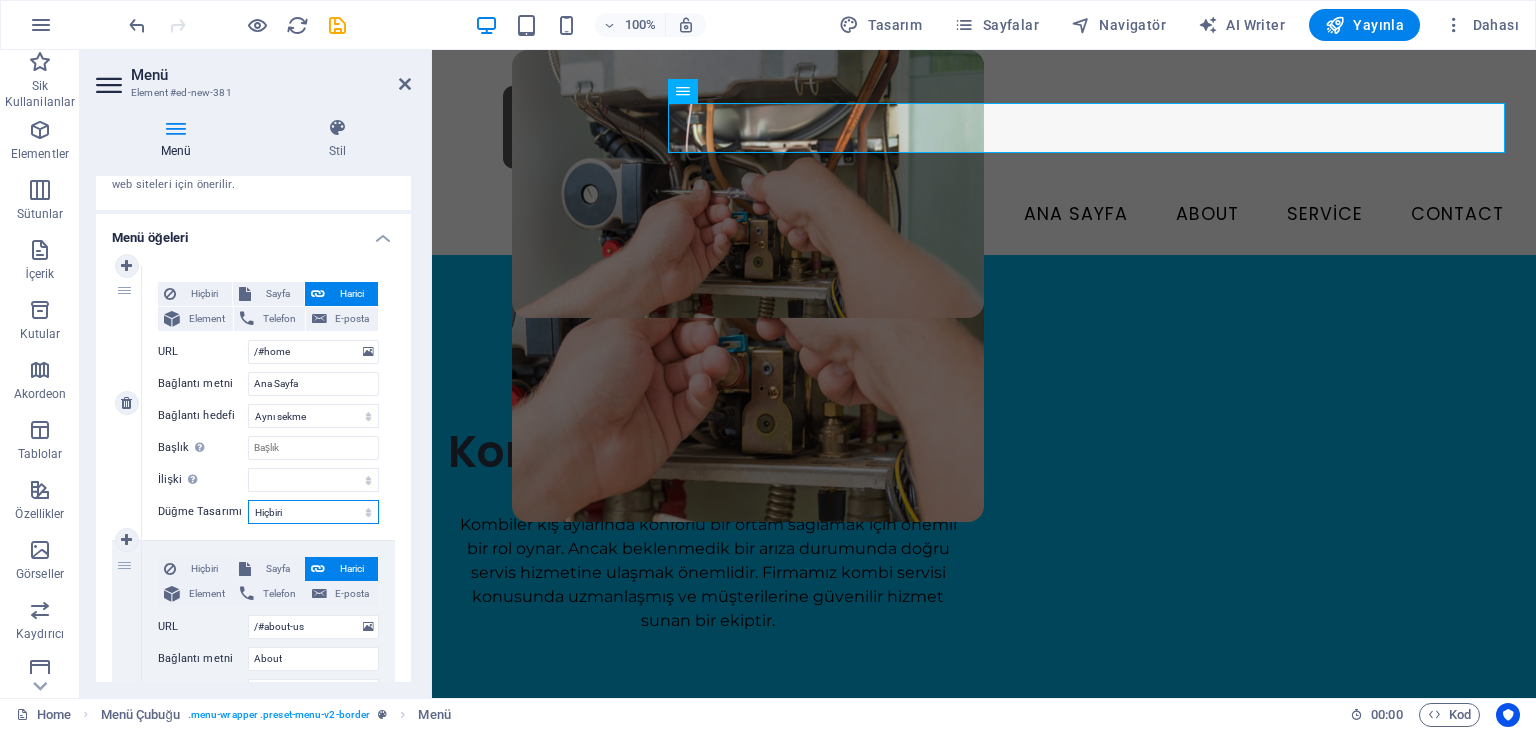 click on "Hiçbiri Varsayılan Birincil İkincil" at bounding box center (313, 512) 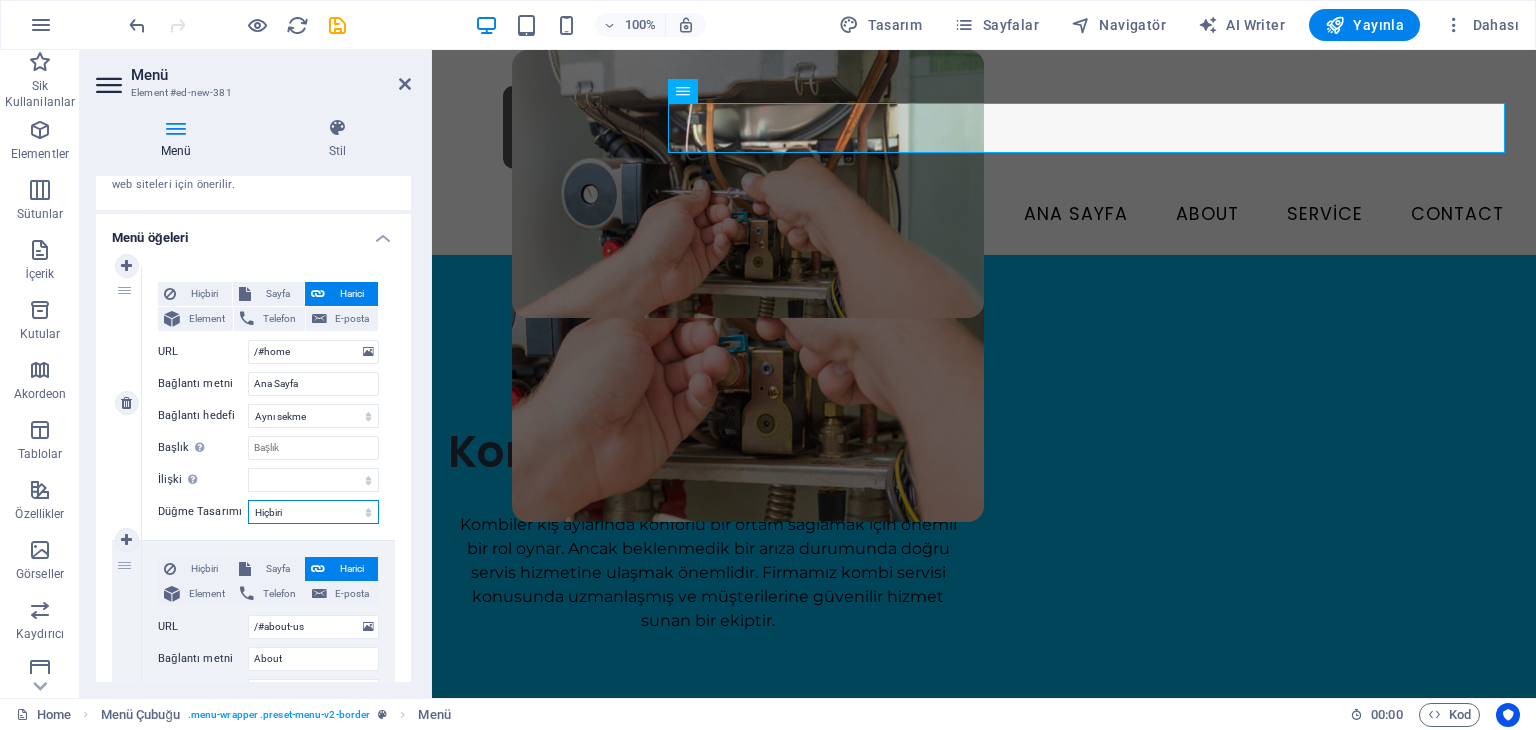 select on "primary" 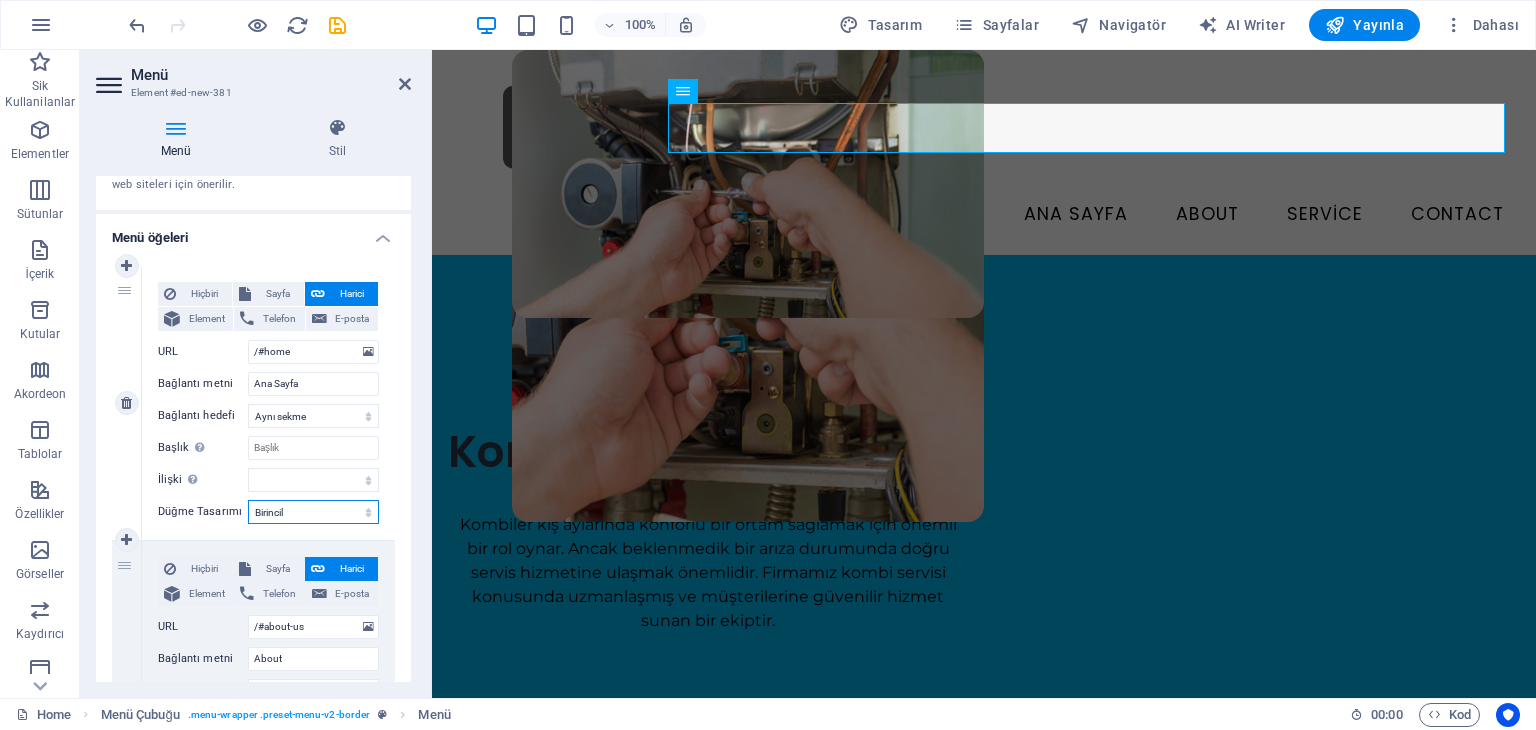 click on "Hiçbiri Varsayılan Birincil İkincil" at bounding box center (313, 512) 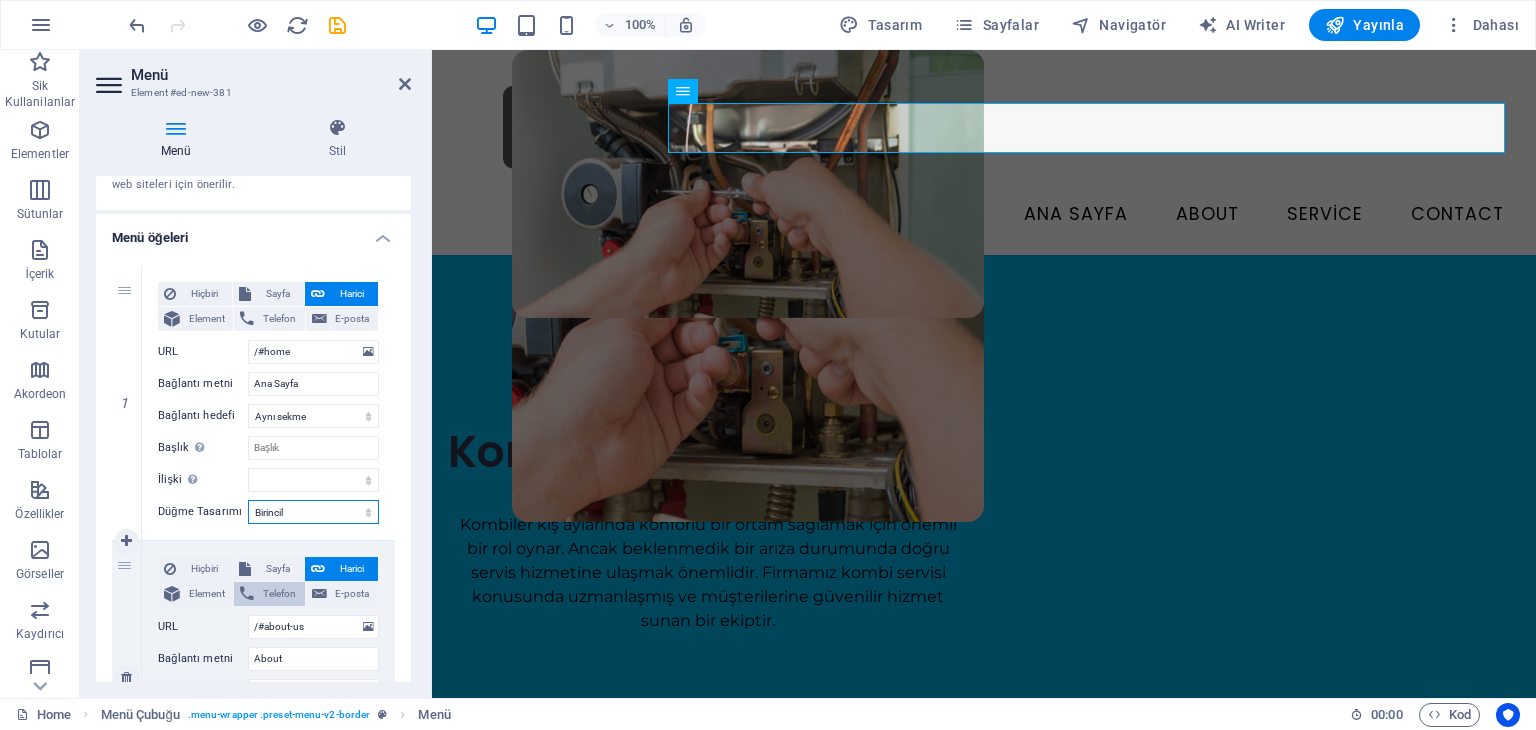 select 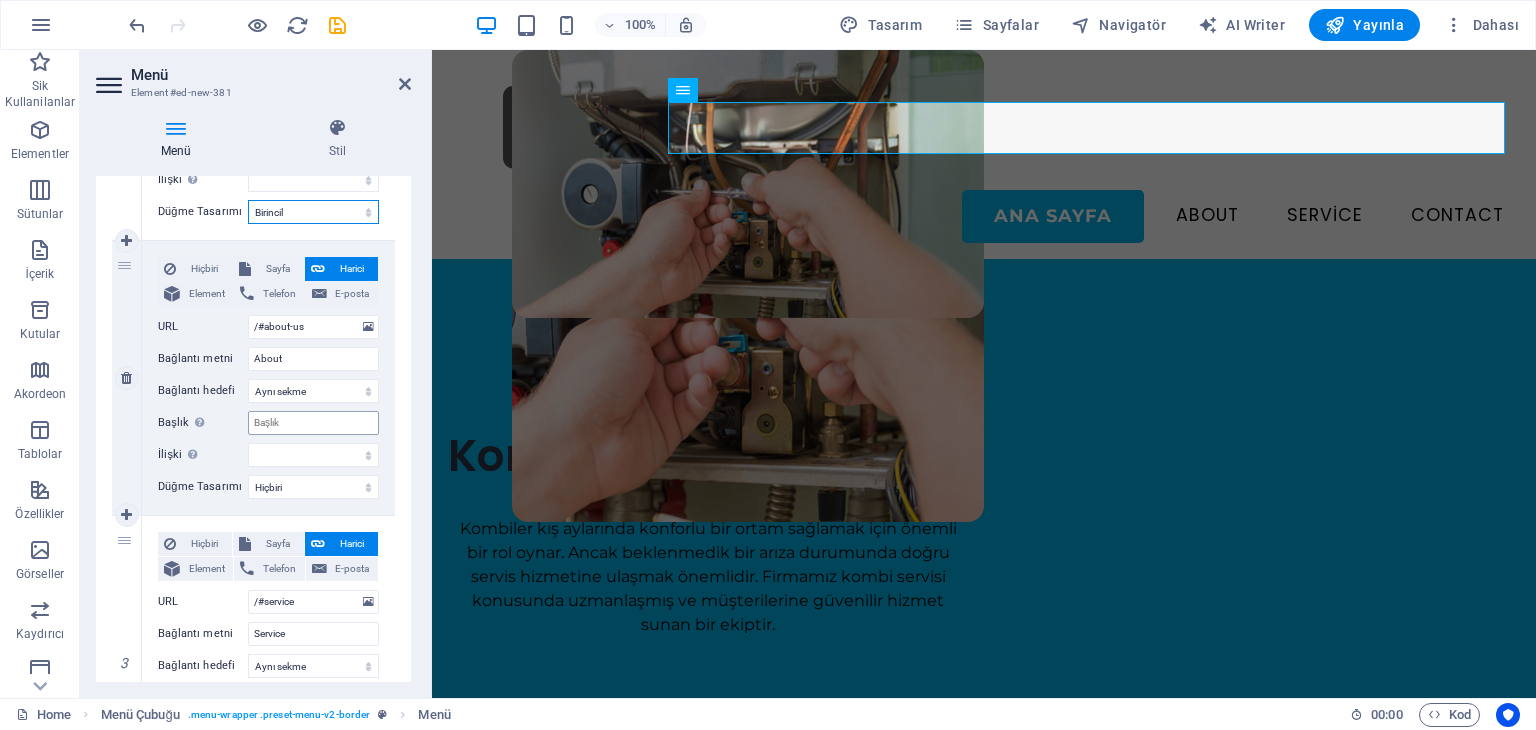 scroll, scrollTop: 200, scrollLeft: 0, axis: vertical 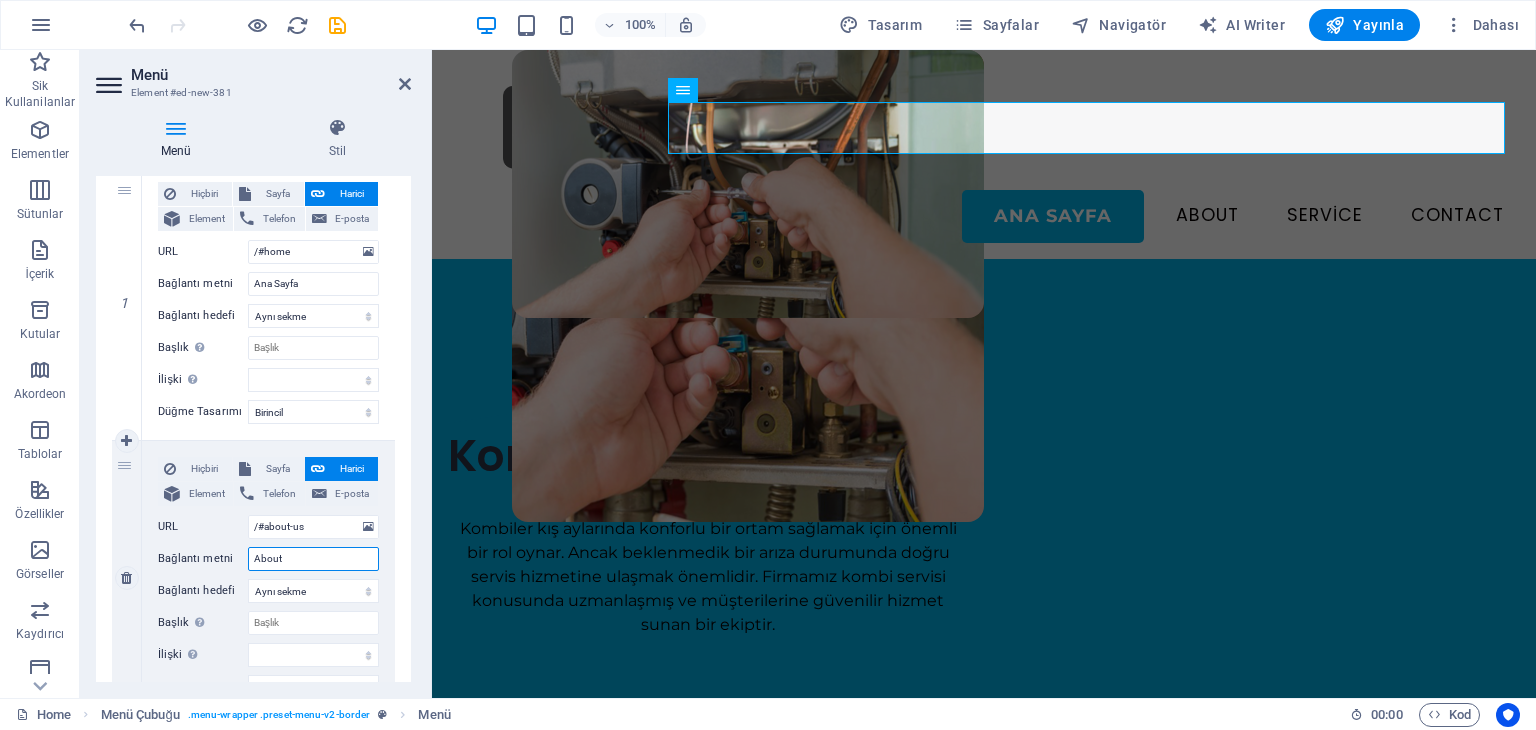 drag, startPoint x: 297, startPoint y: 553, endPoint x: 186, endPoint y: 539, distance: 111.8794 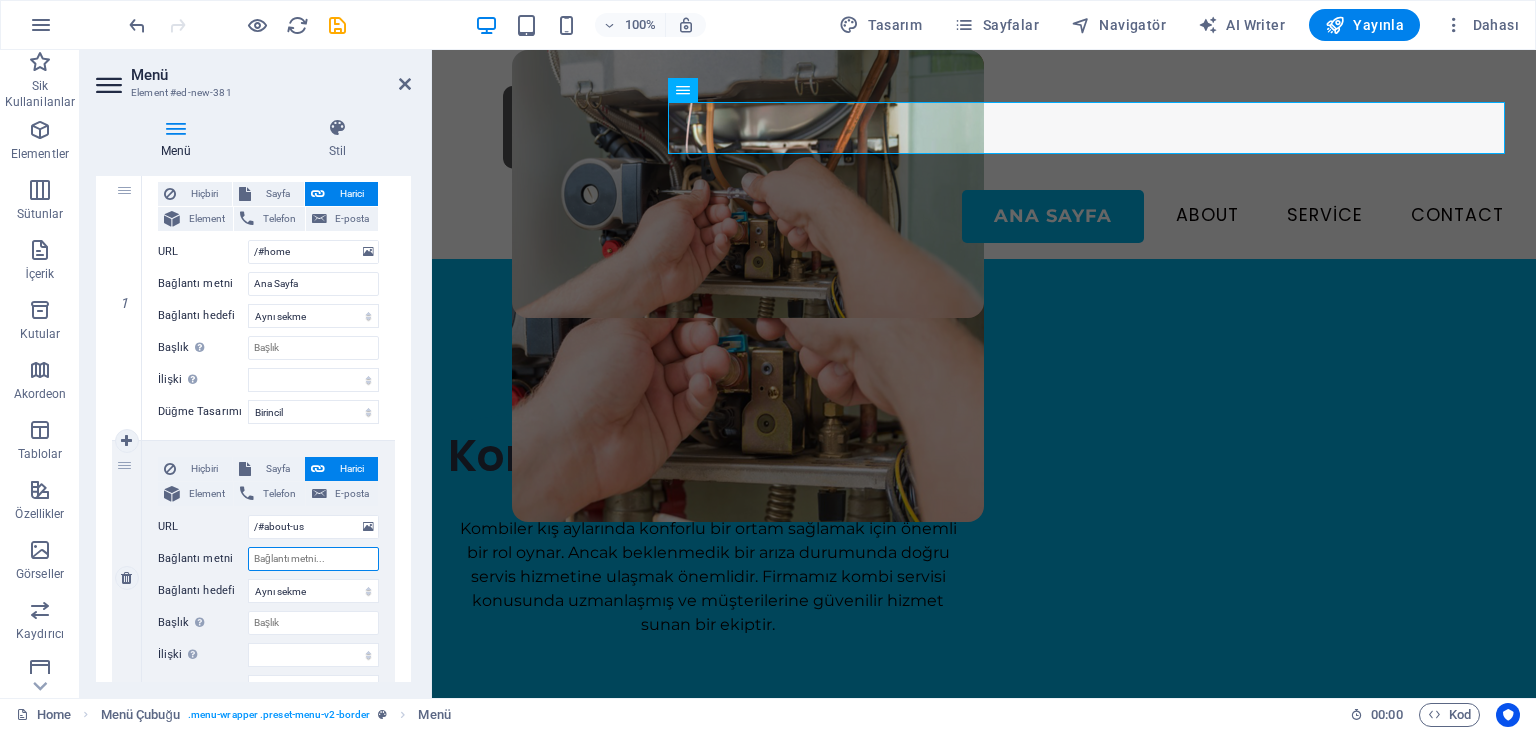 select 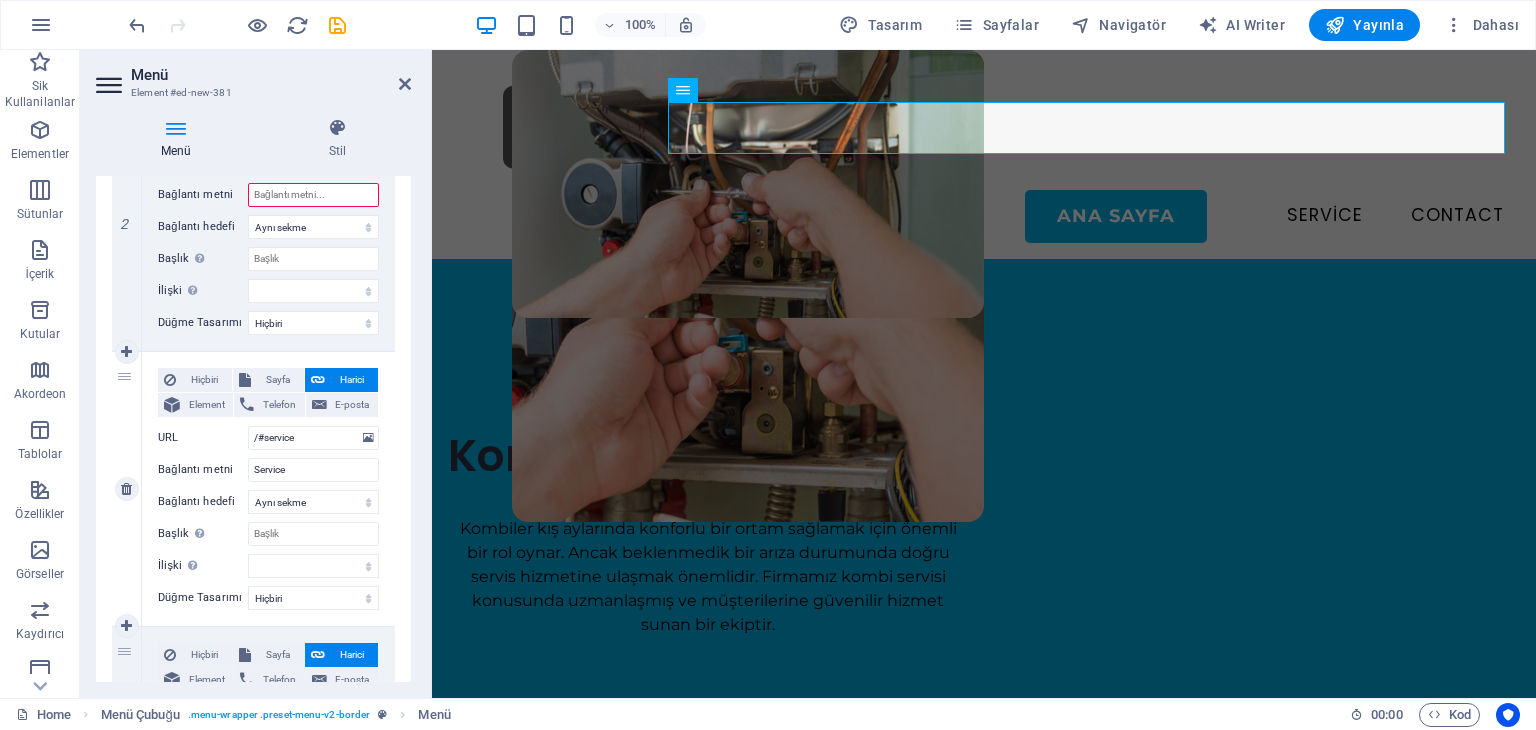 scroll, scrollTop: 600, scrollLeft: 0, axis: vertical 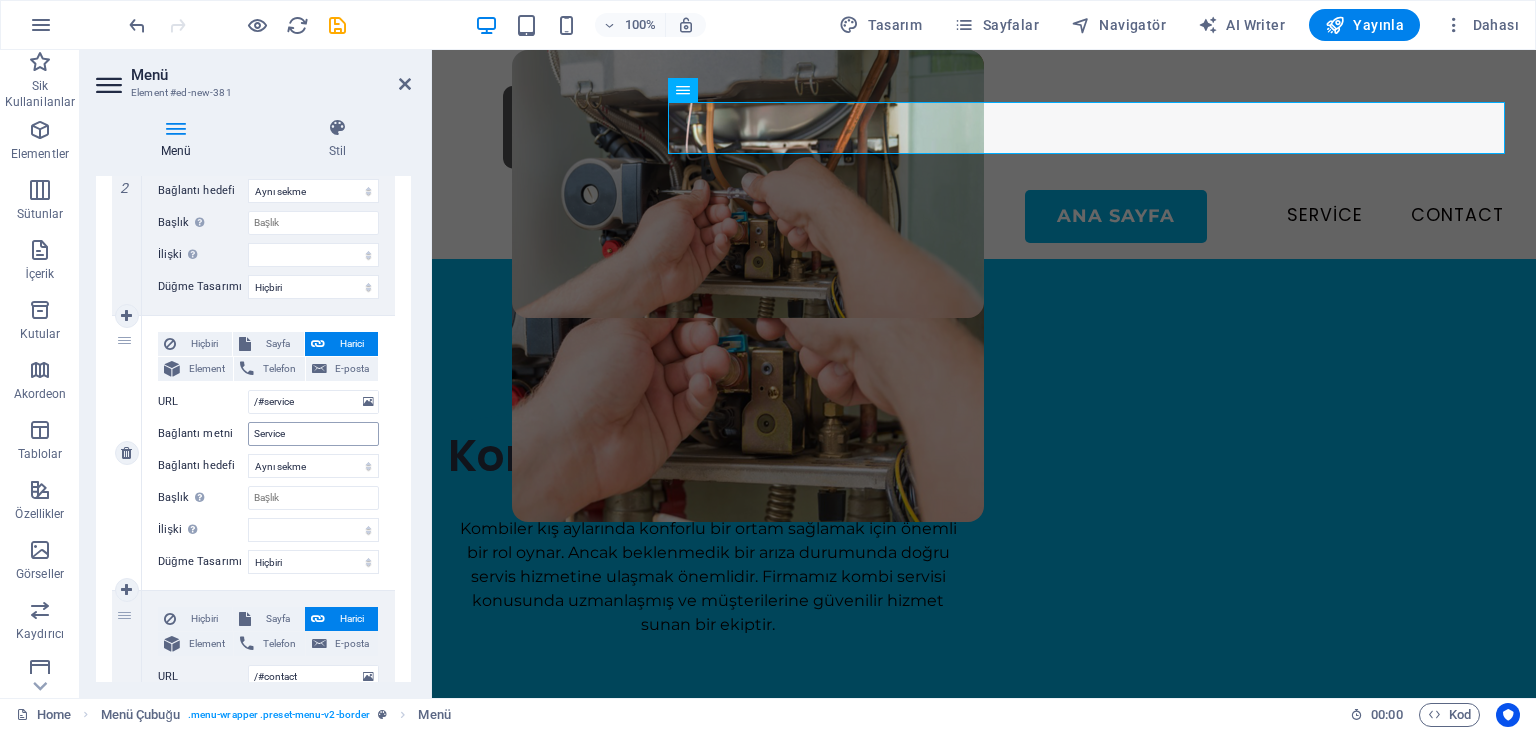 type 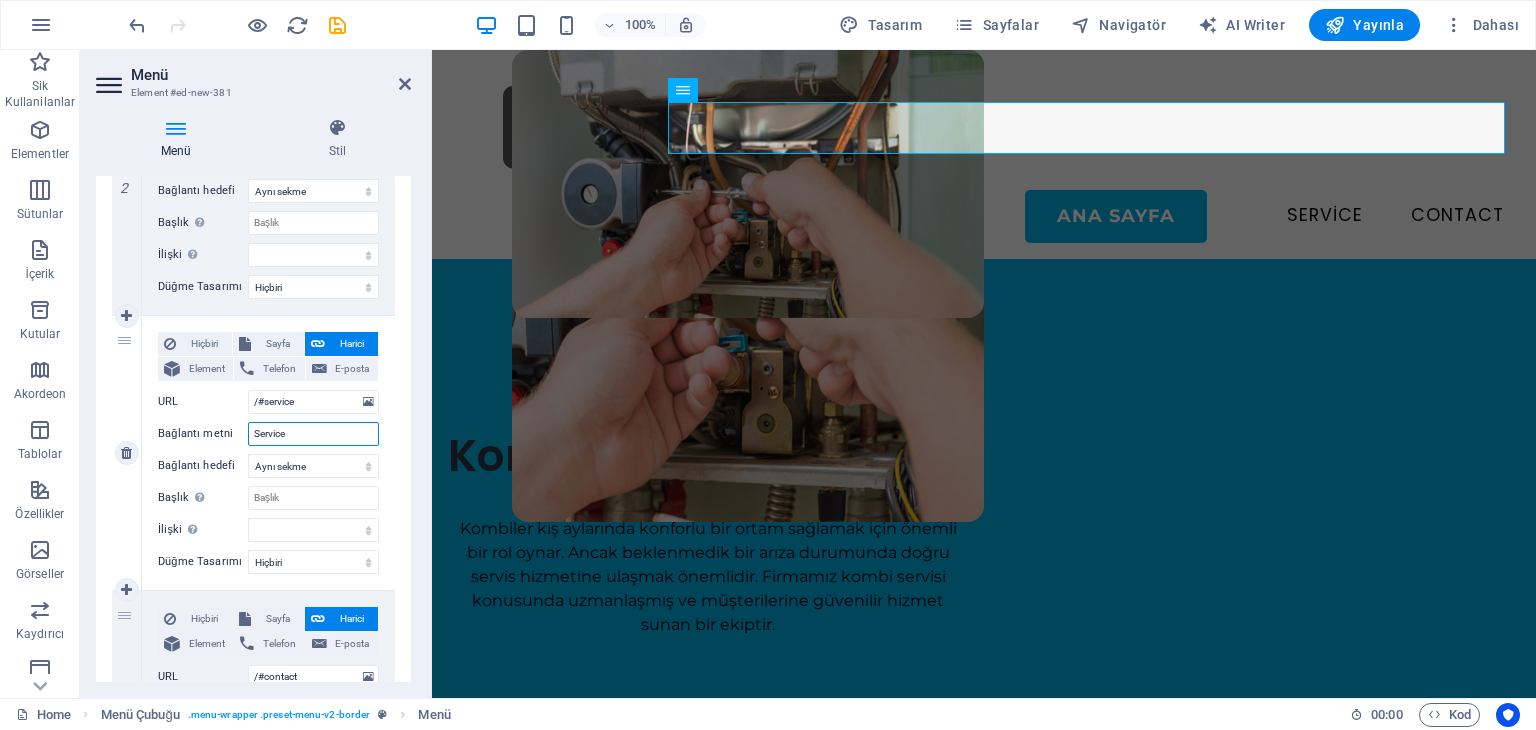 click on "Service" at bounding box center (313, 434) 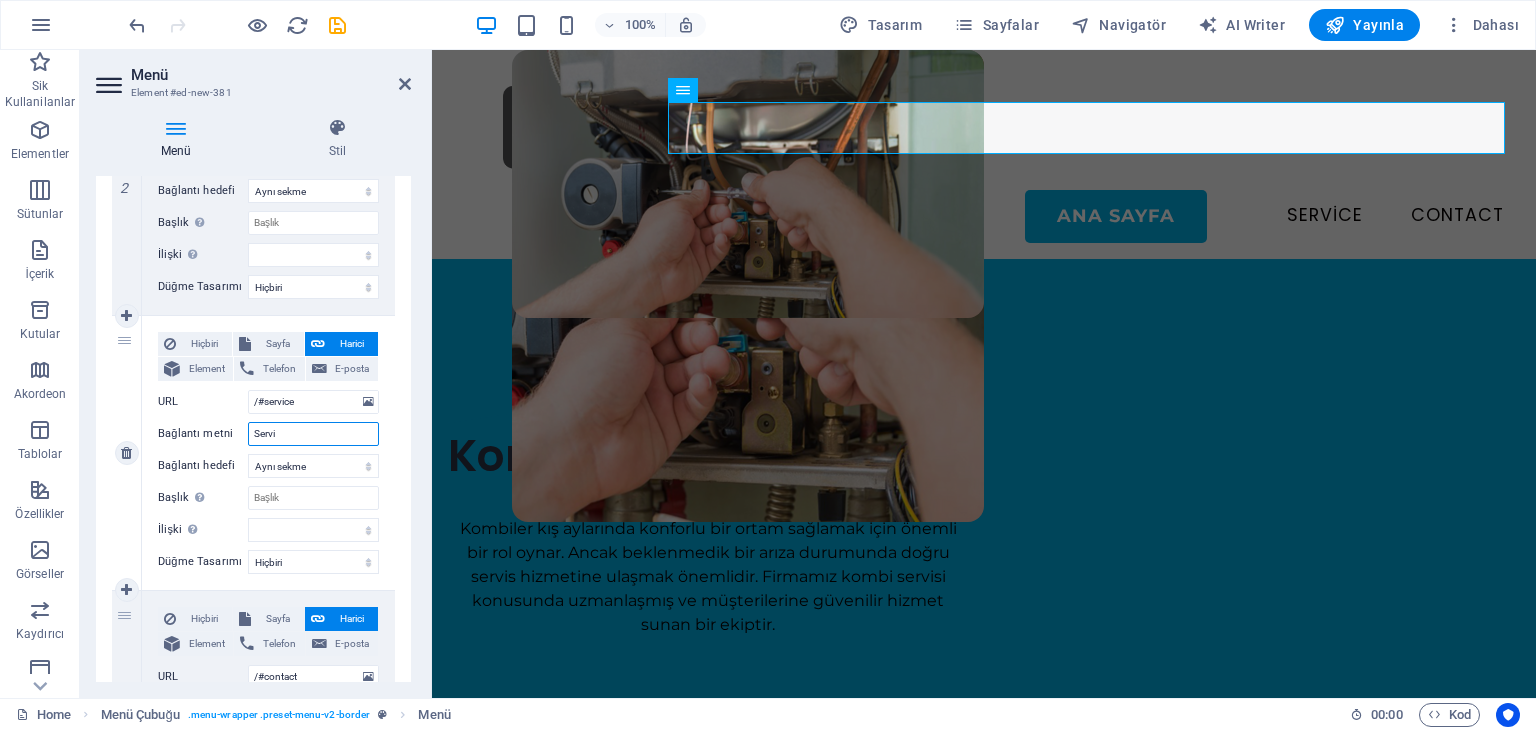 type on "Serv" 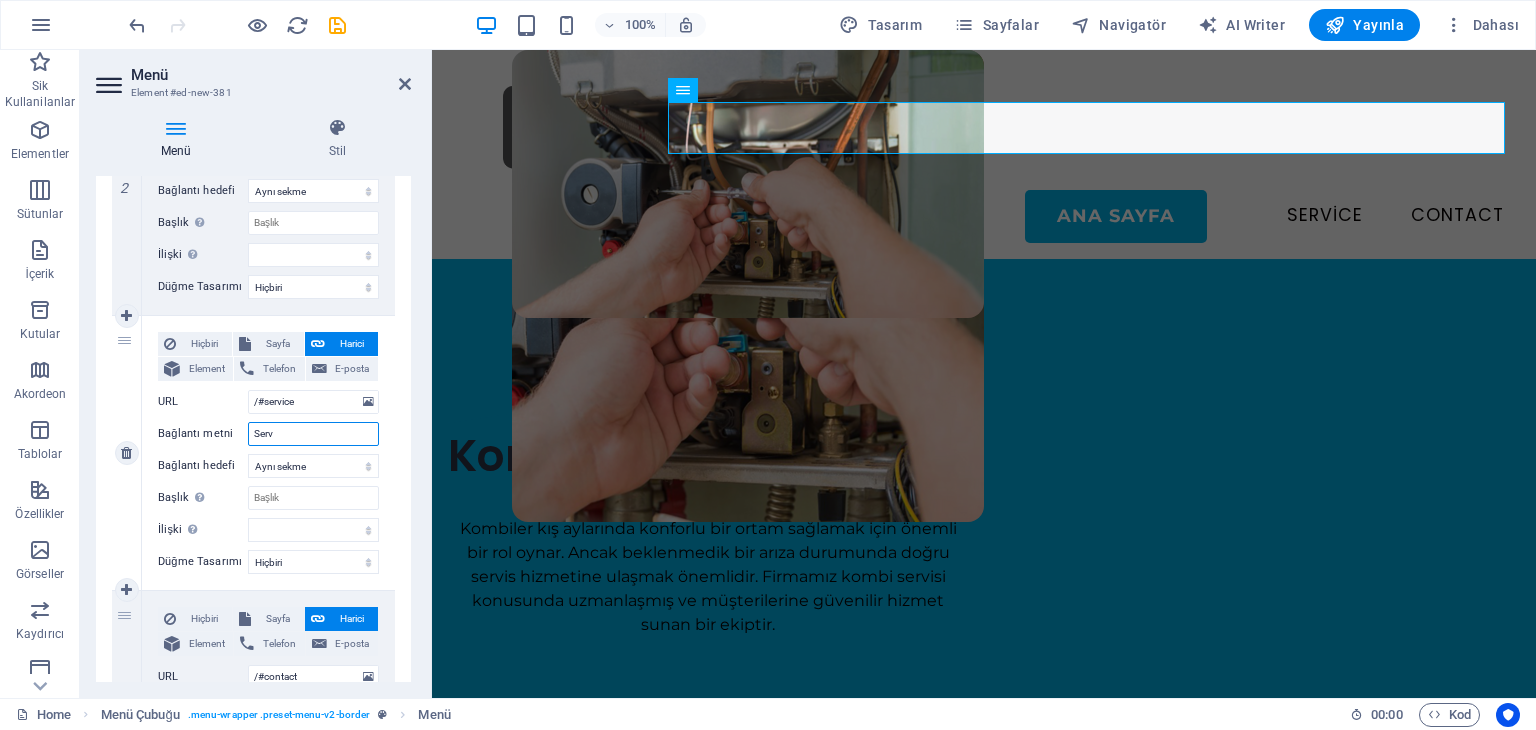 select 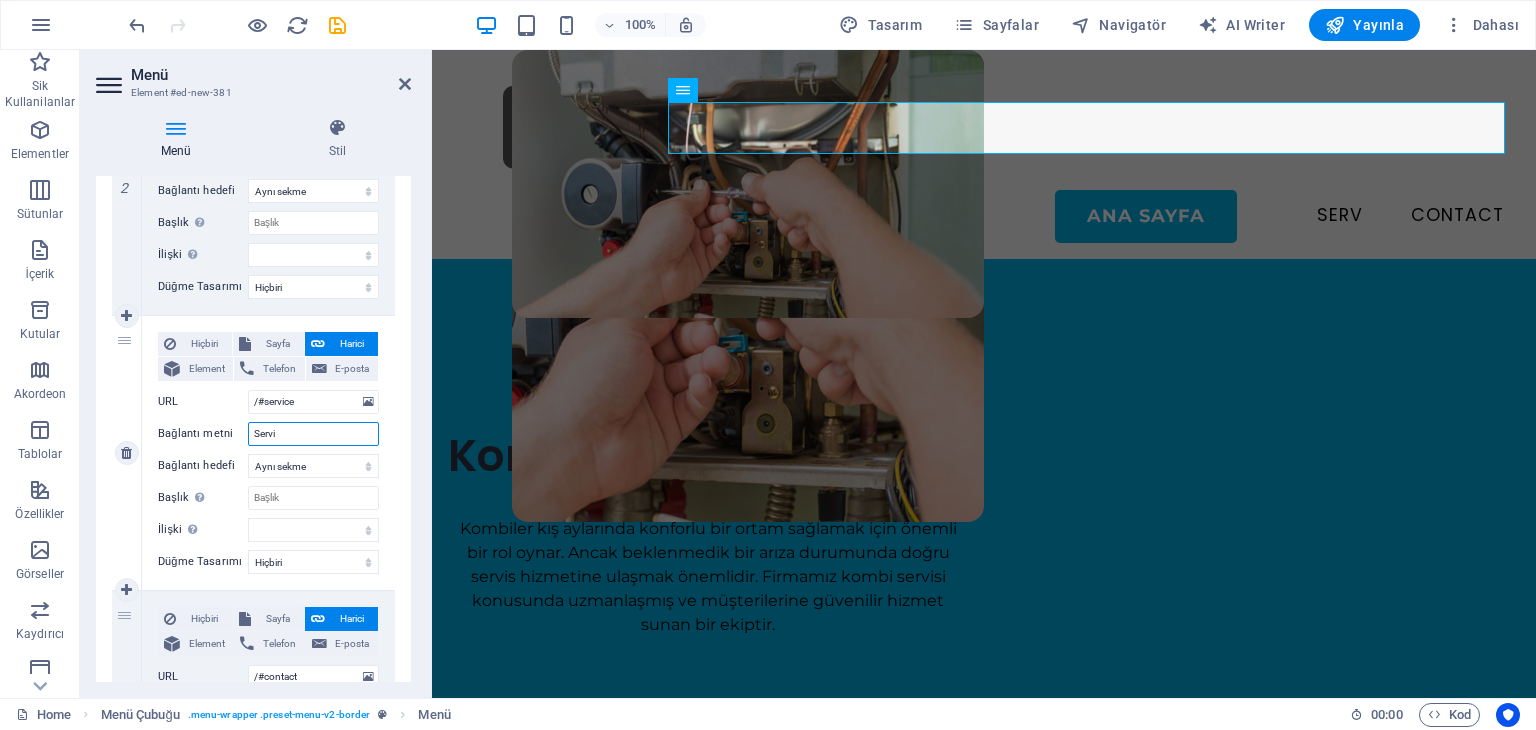 type on "Servis" 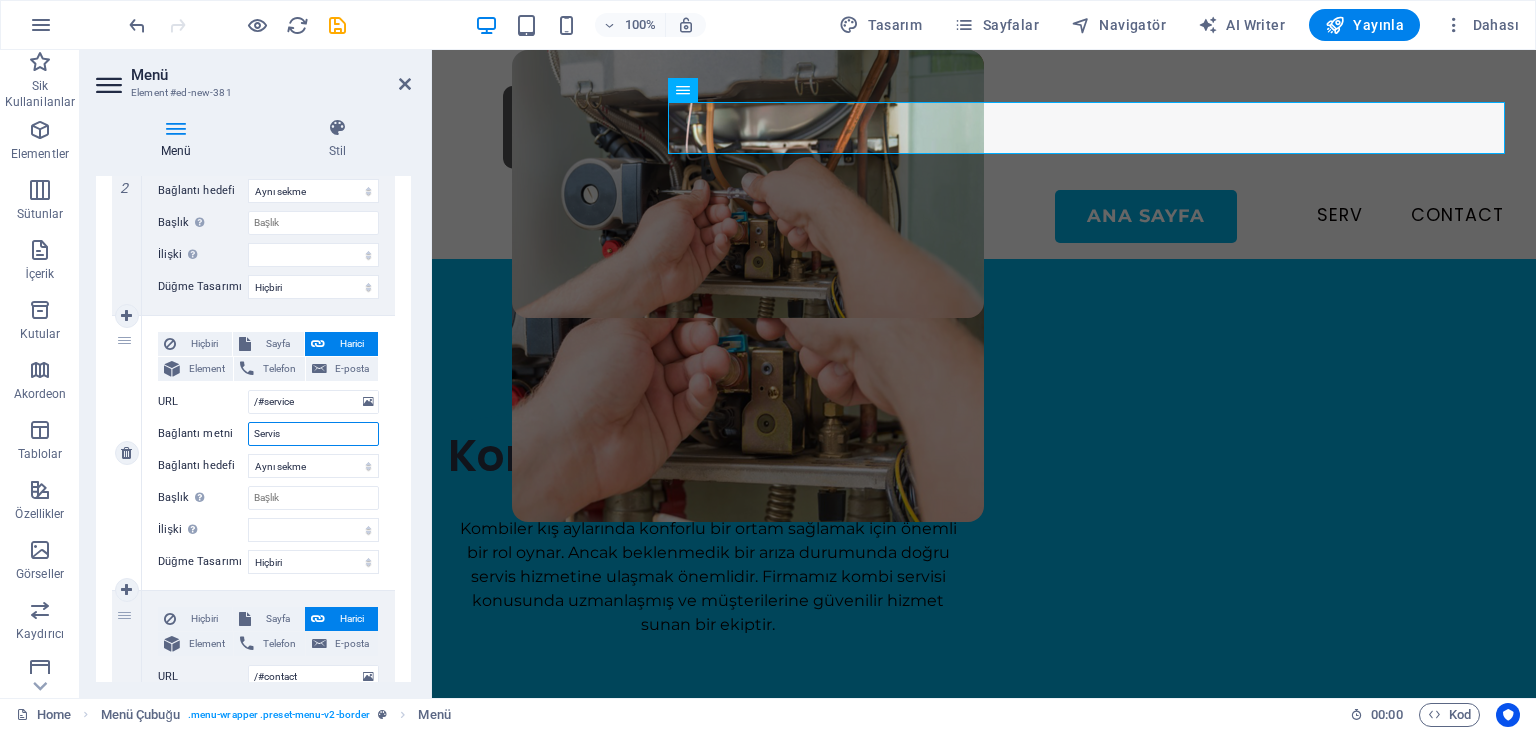 select 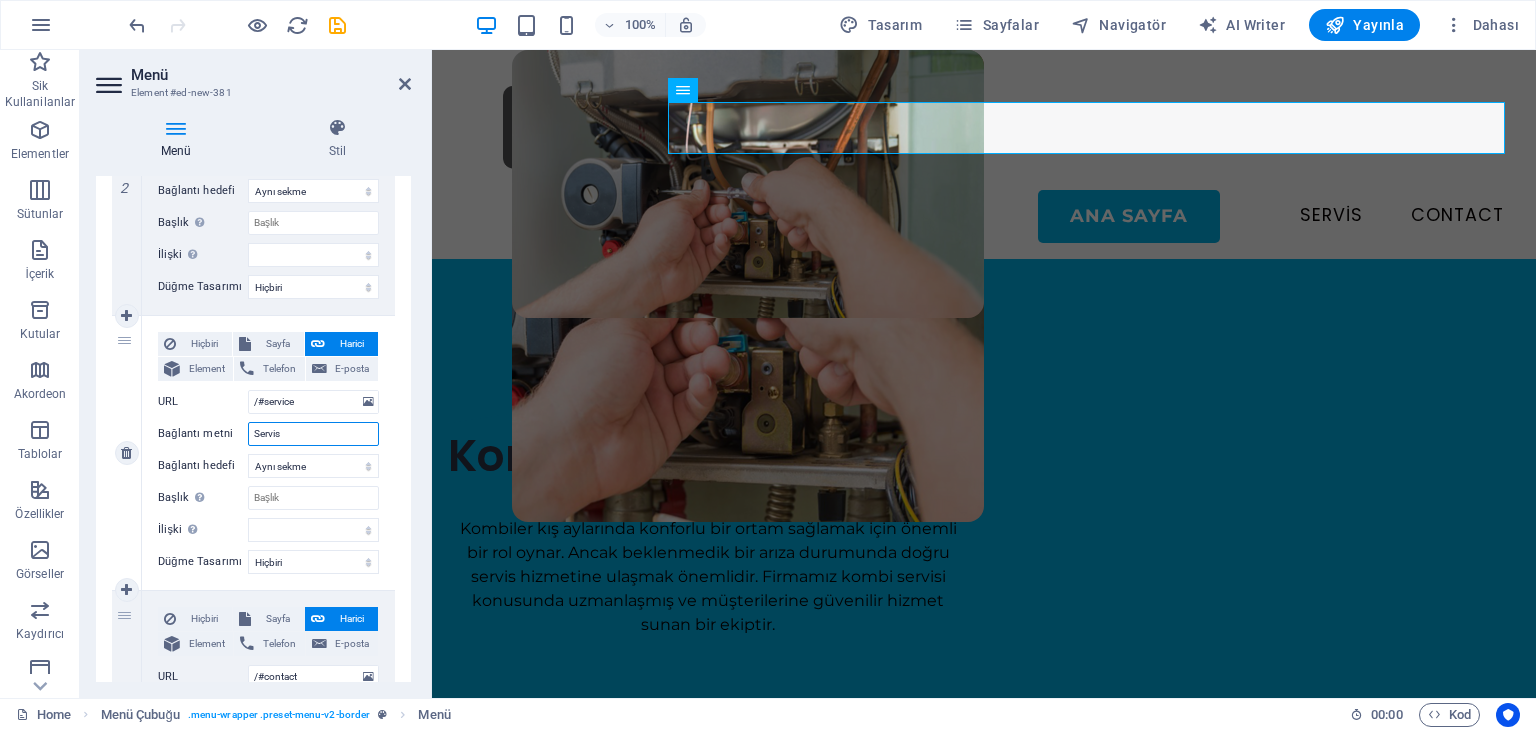type on "Servis" 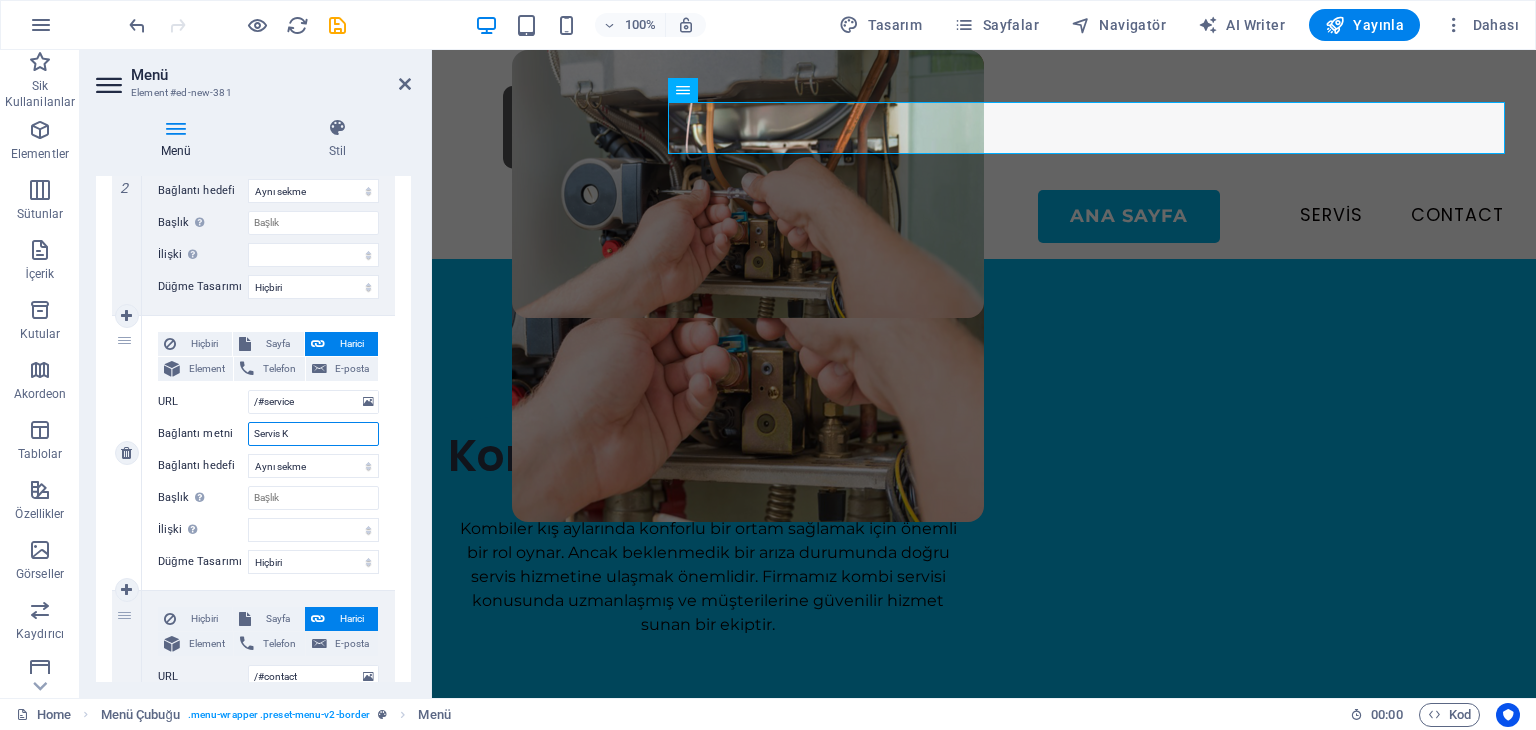 select 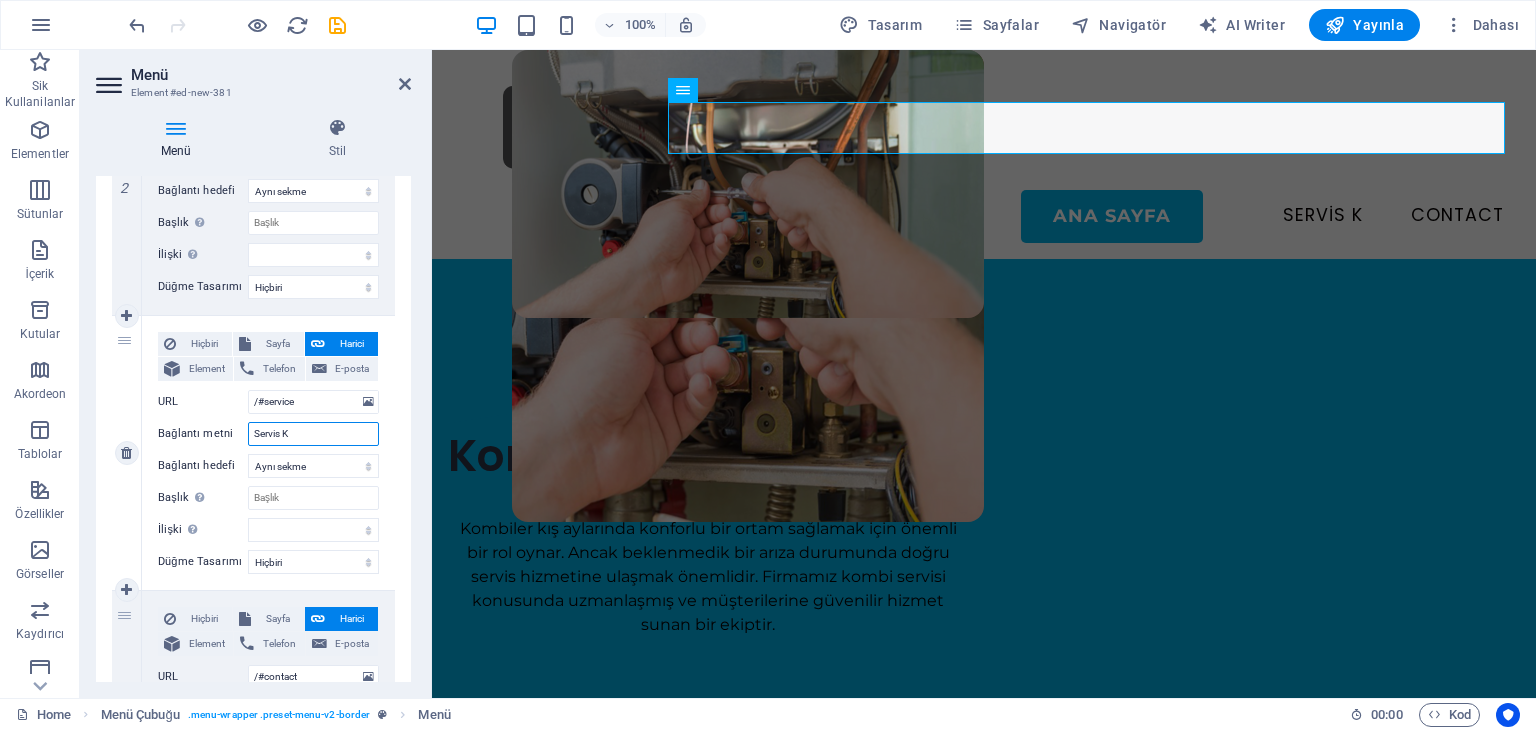 type on "Servis Ka" 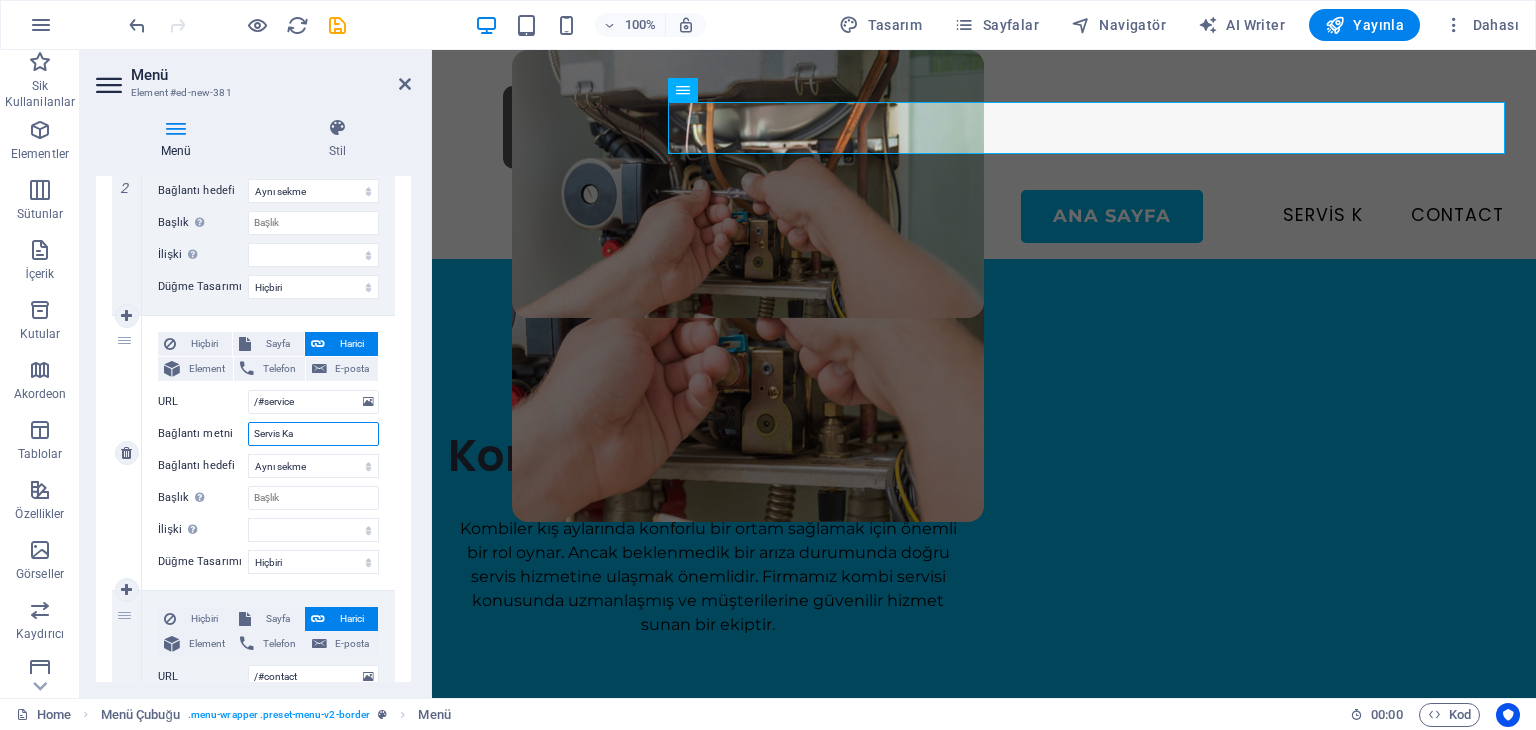select 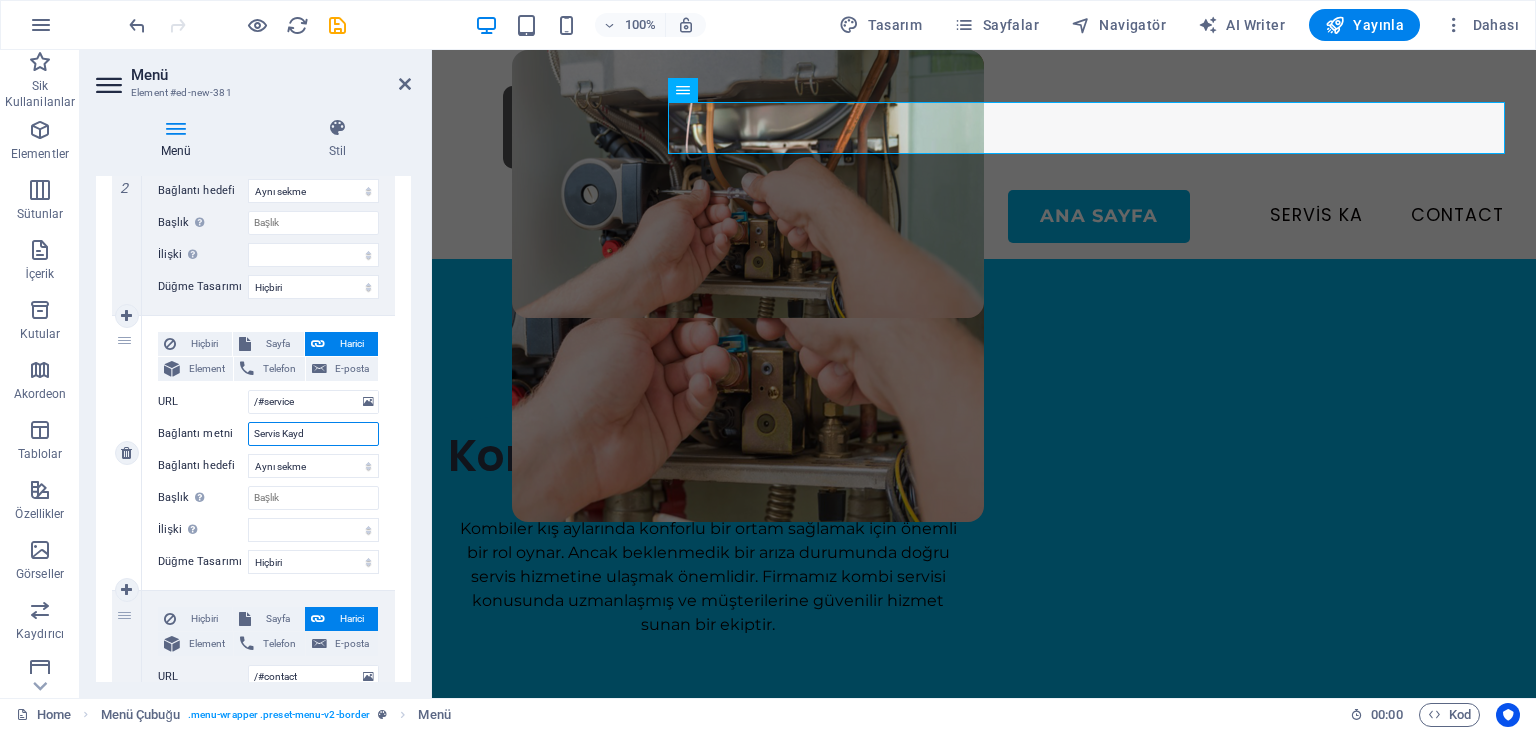 type on "Servis Kaydı" 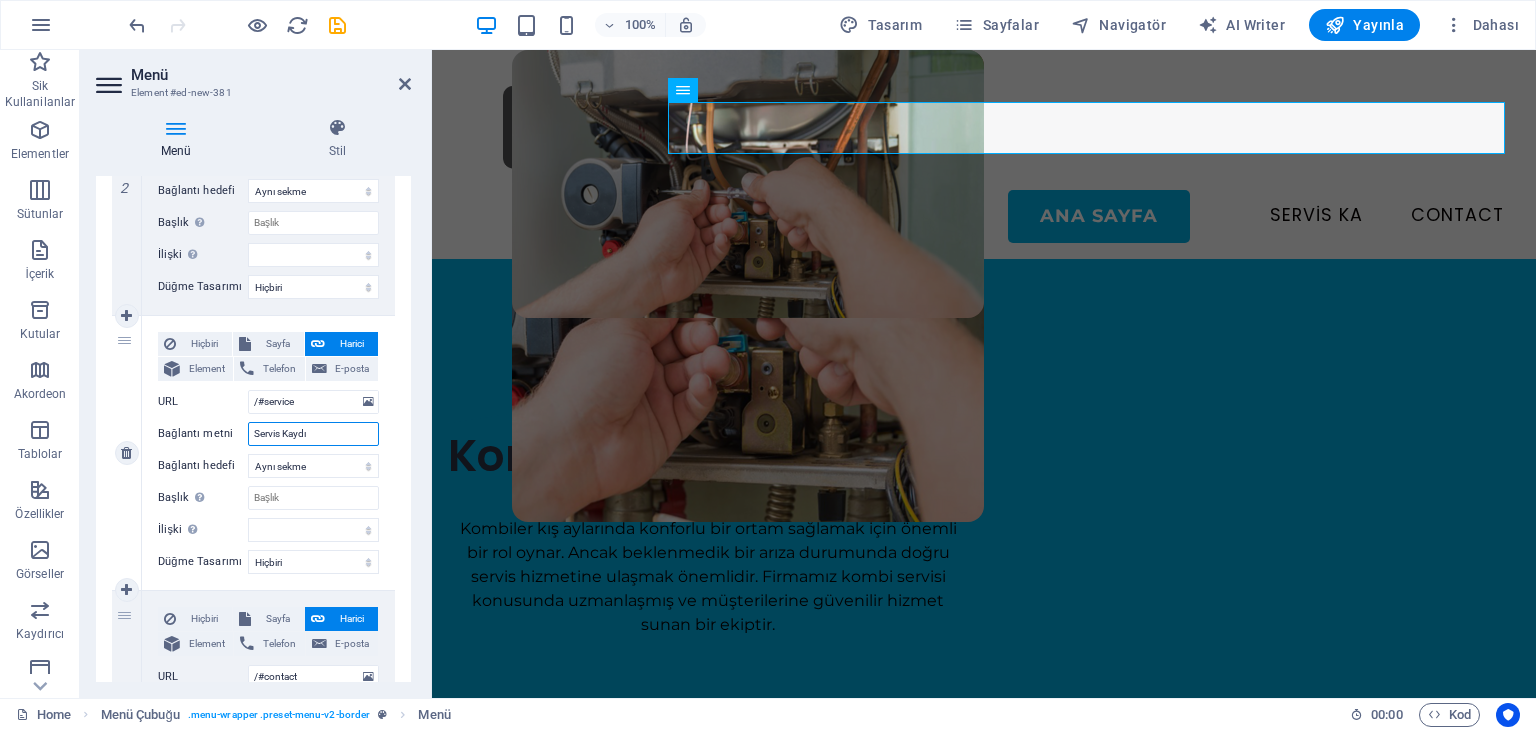 select 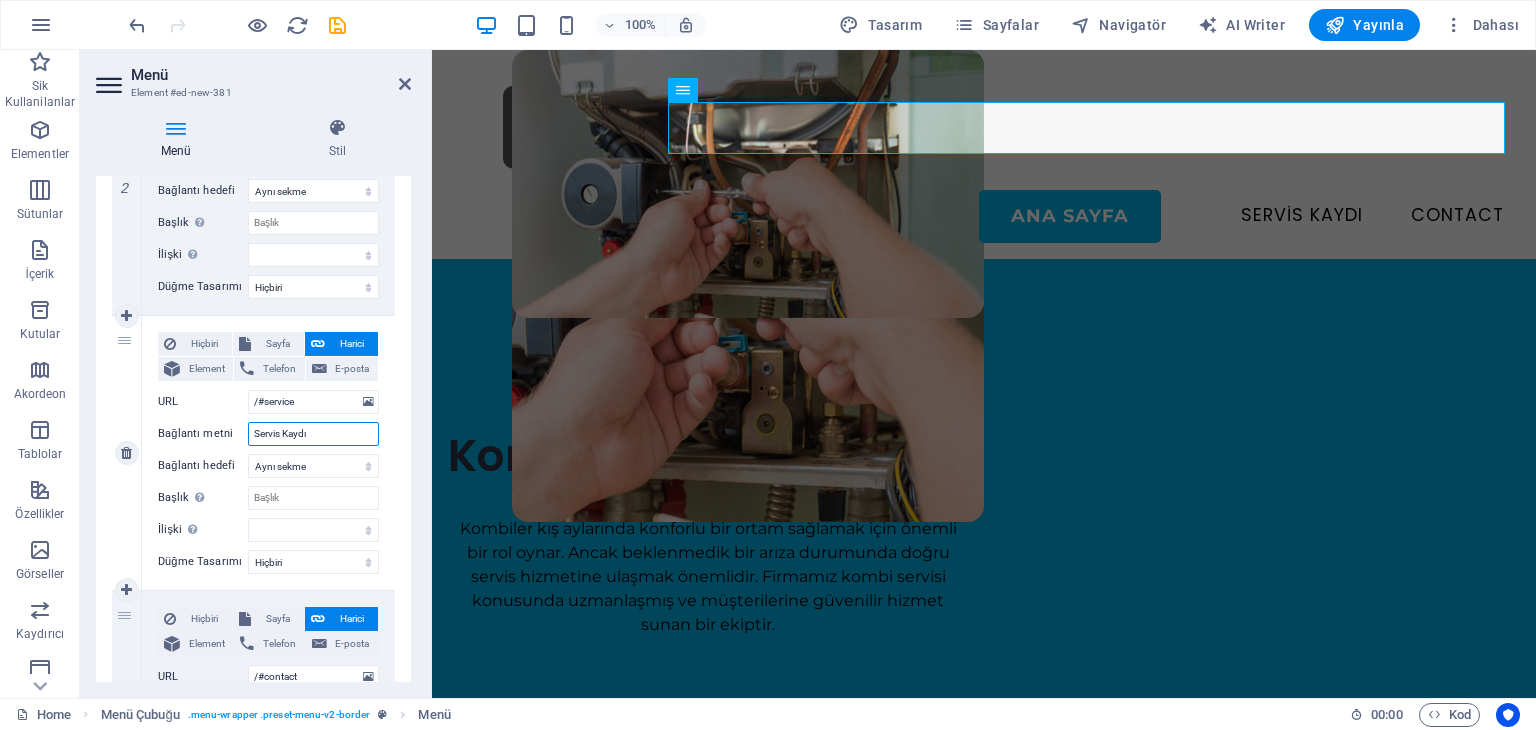 scroll, scrollTop: 700, scrollLeft: 0, axis: vertical 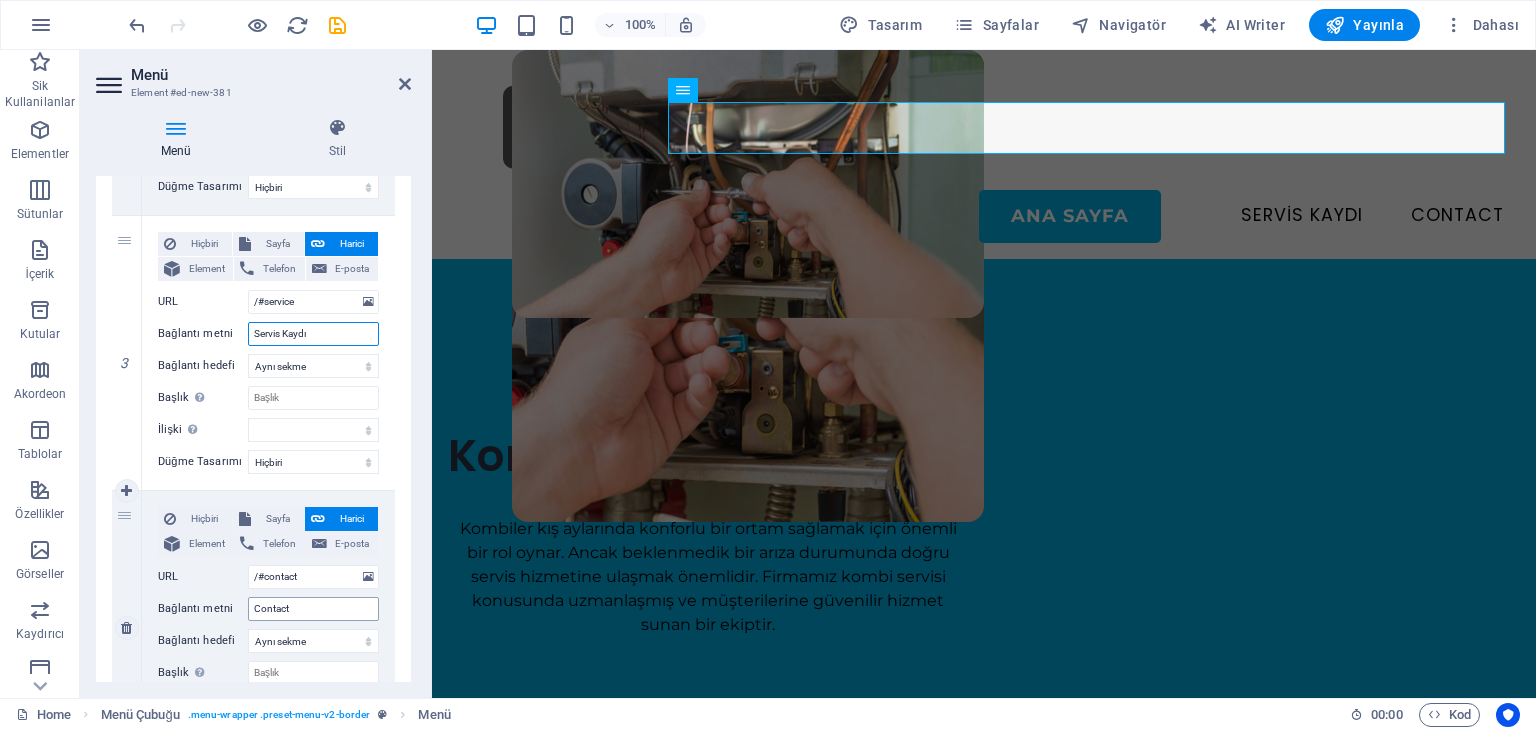 type on "Servis Kaydı" 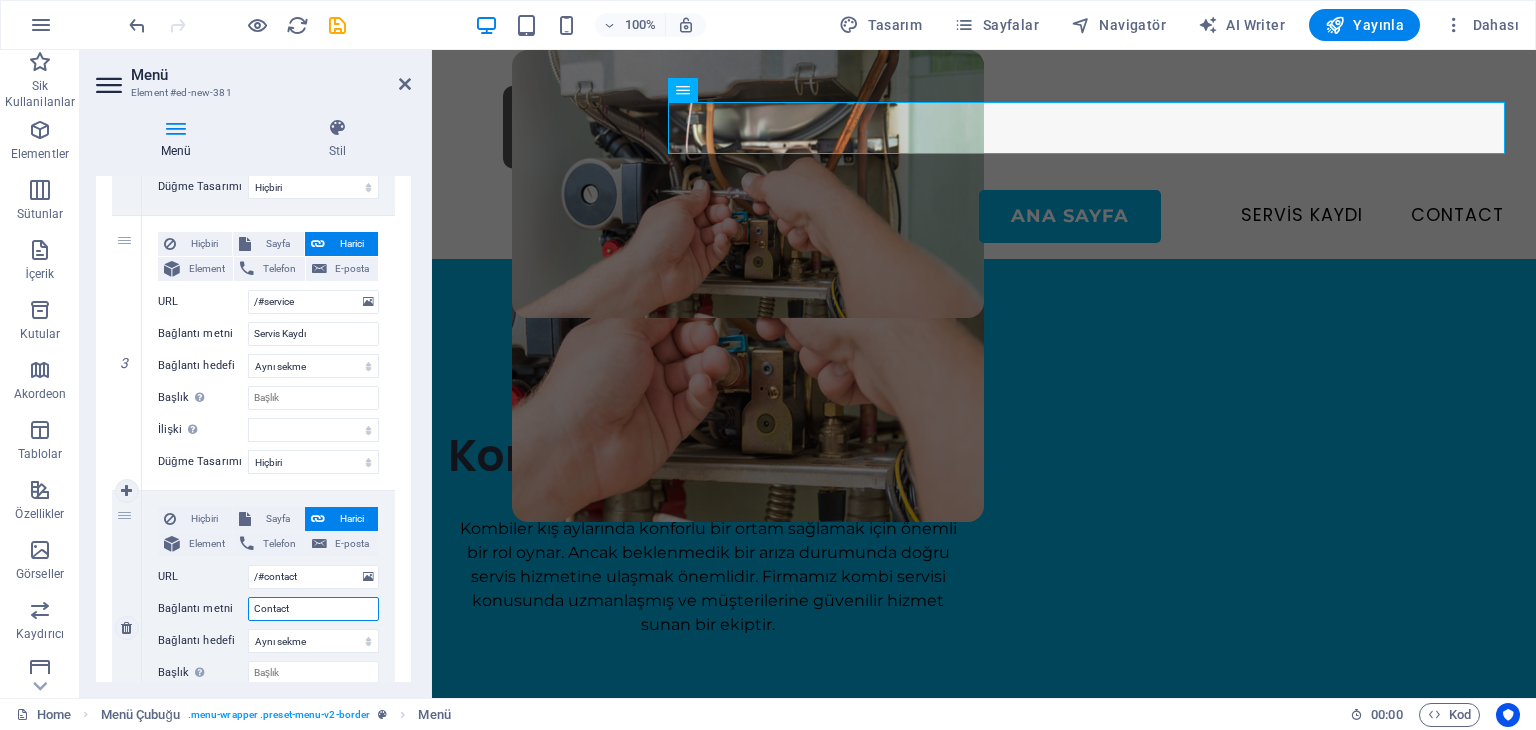 drag, startPoint x: 312, startPoint y: 607, endPoint x: 204, endPoint y: 607, distance: 108 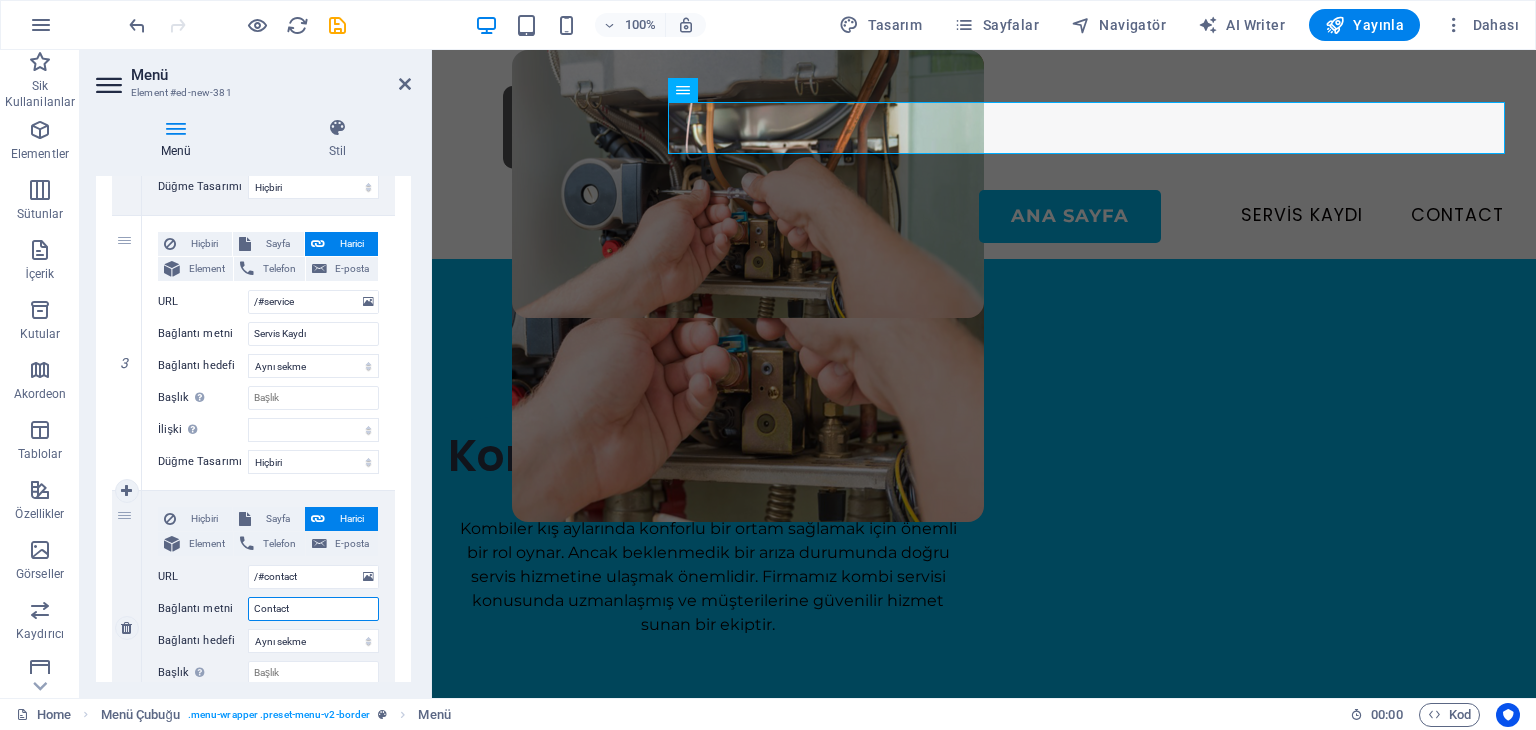 type on "İ" 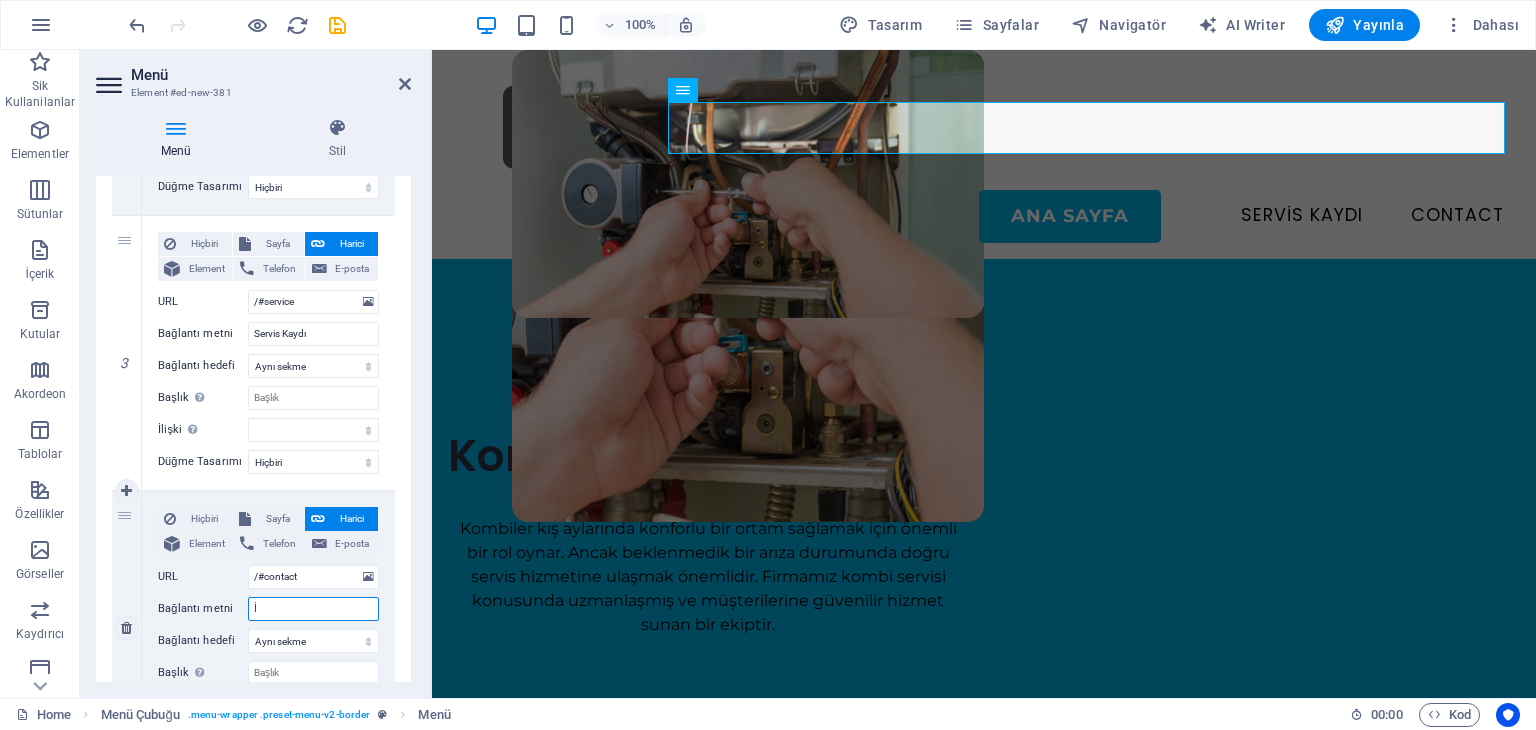 select 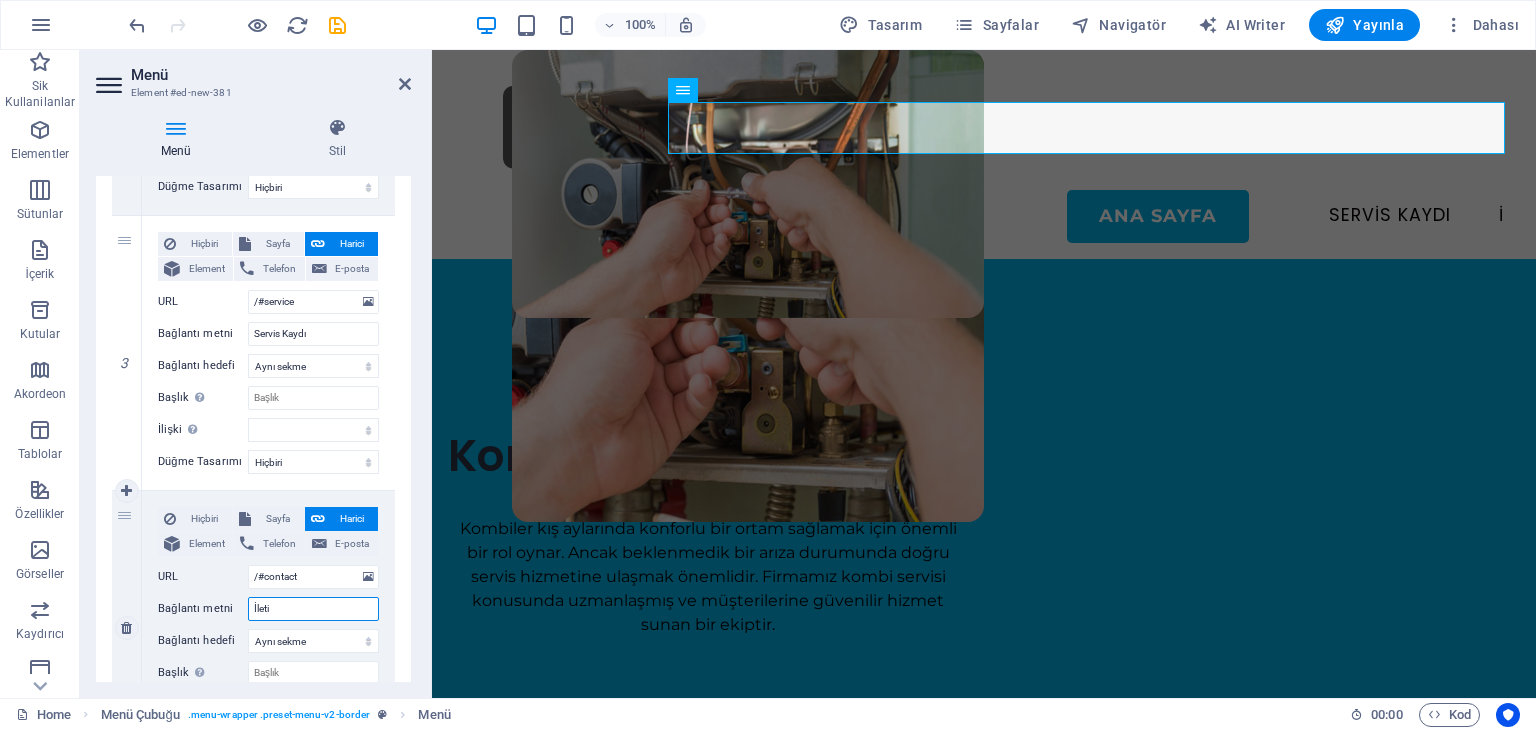 type on "İletil" 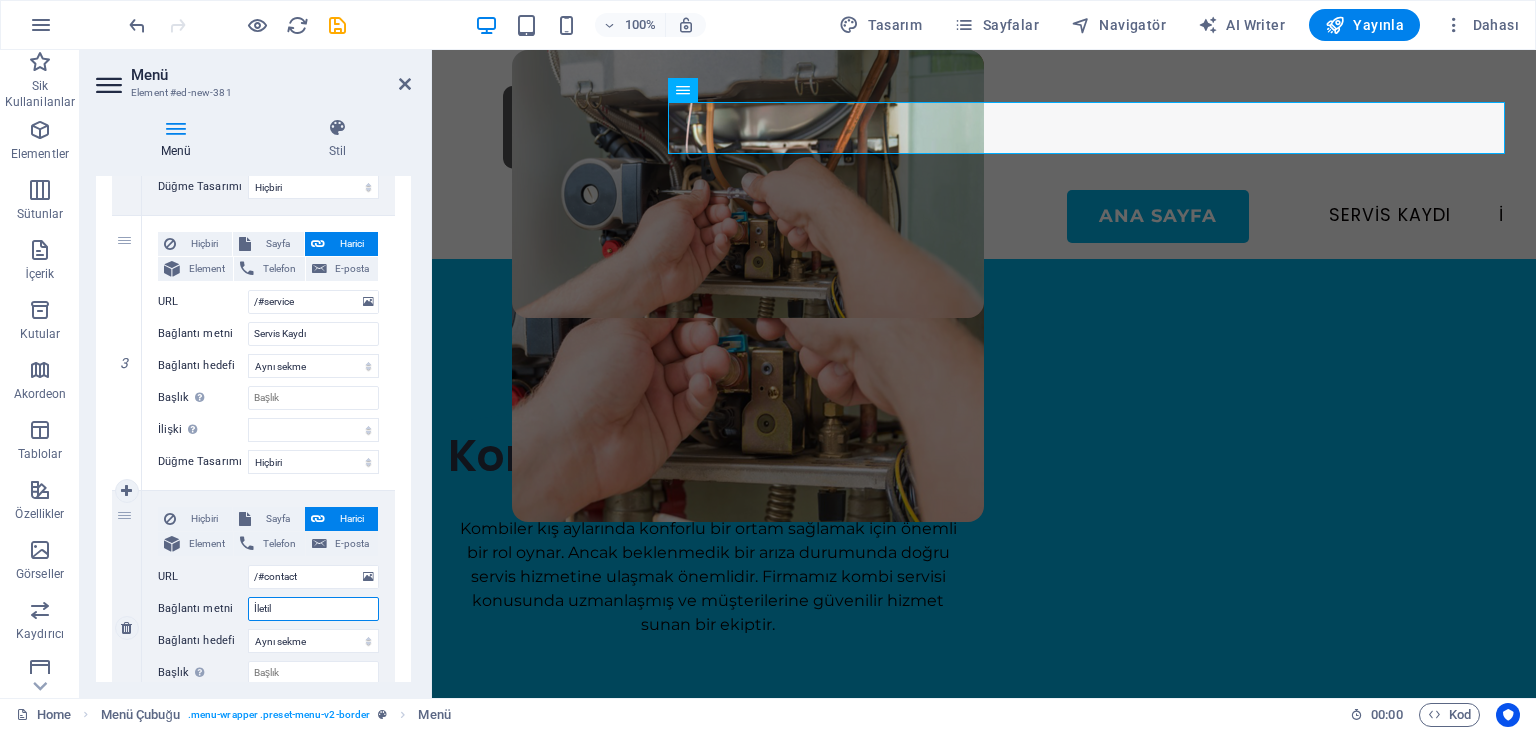 select 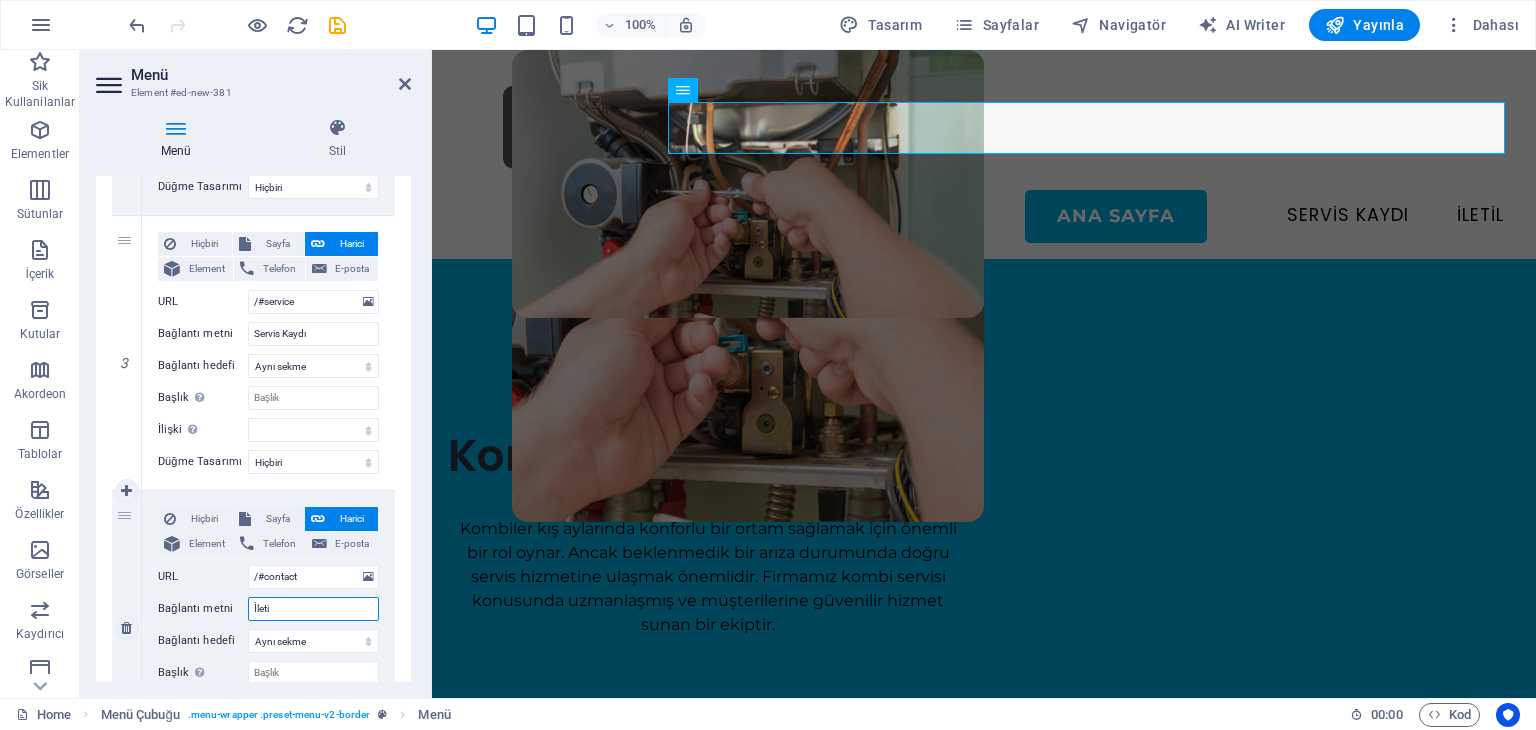 type on "İlet" 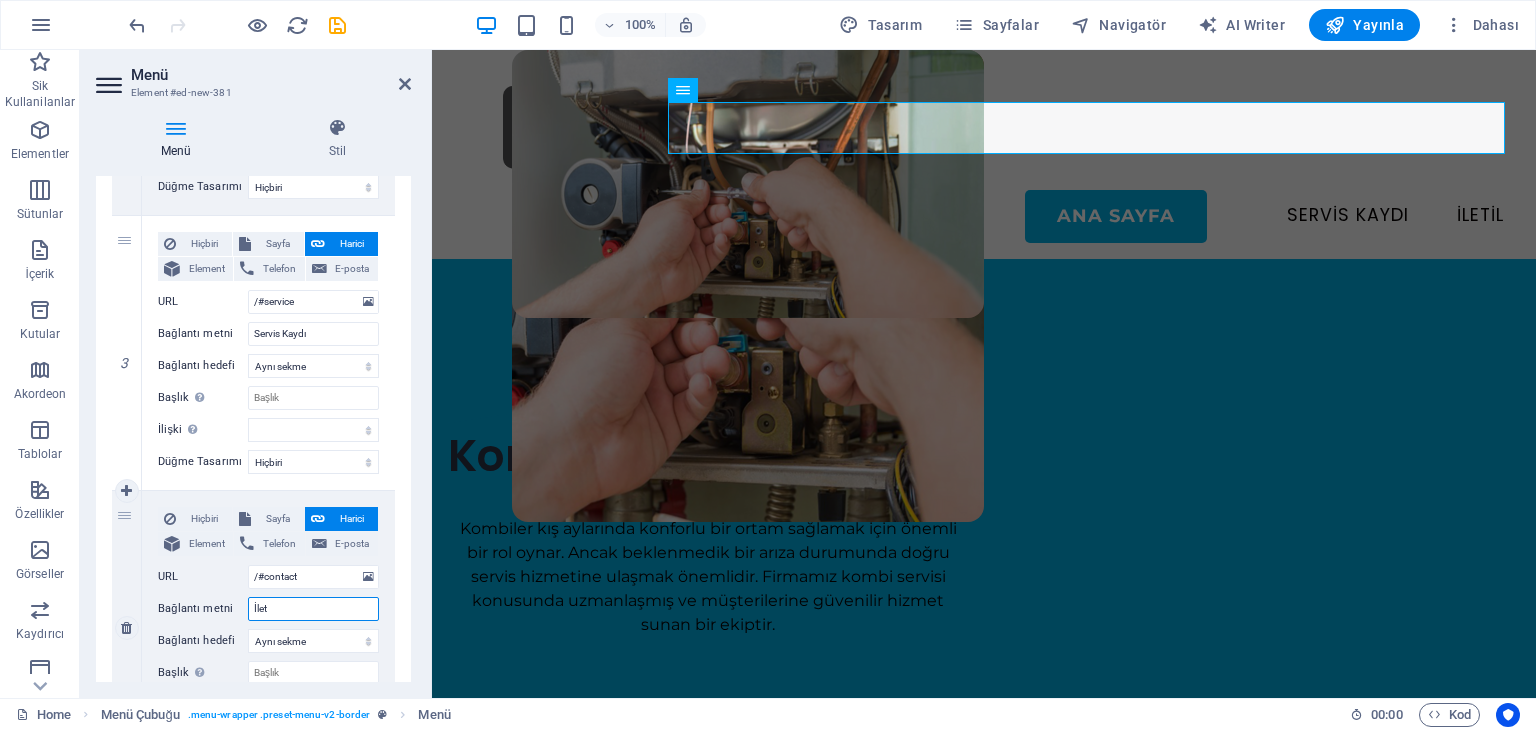 select 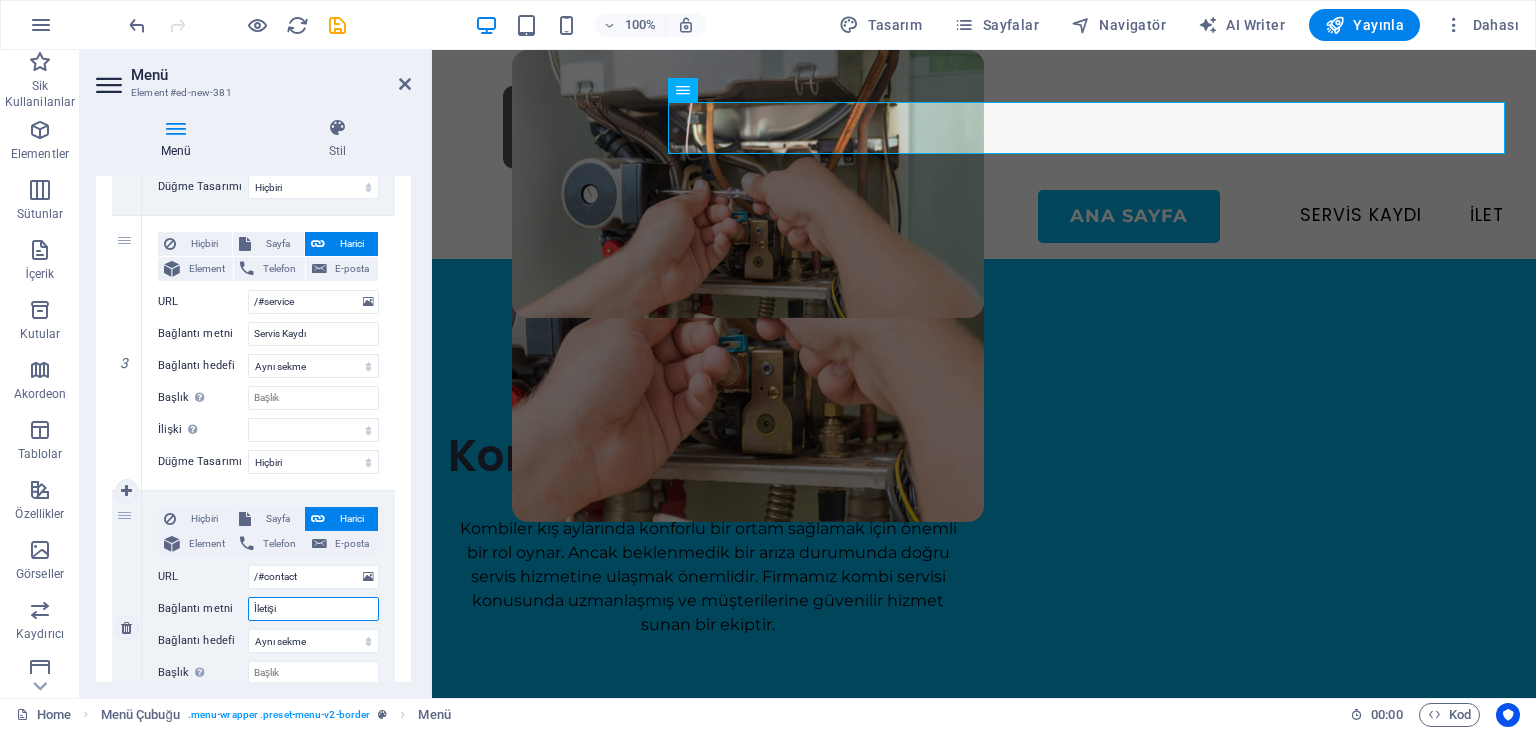 type on "İletişim" 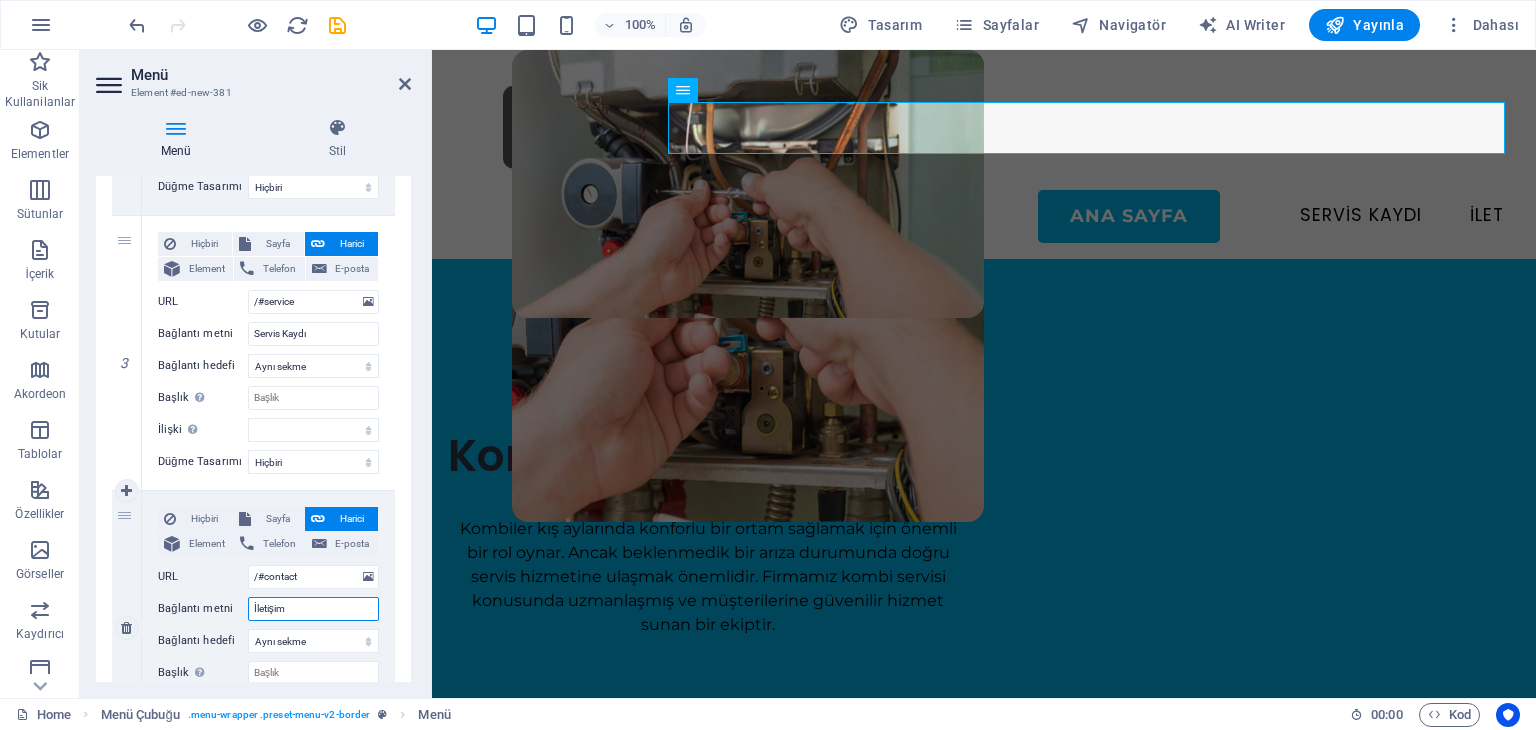 select 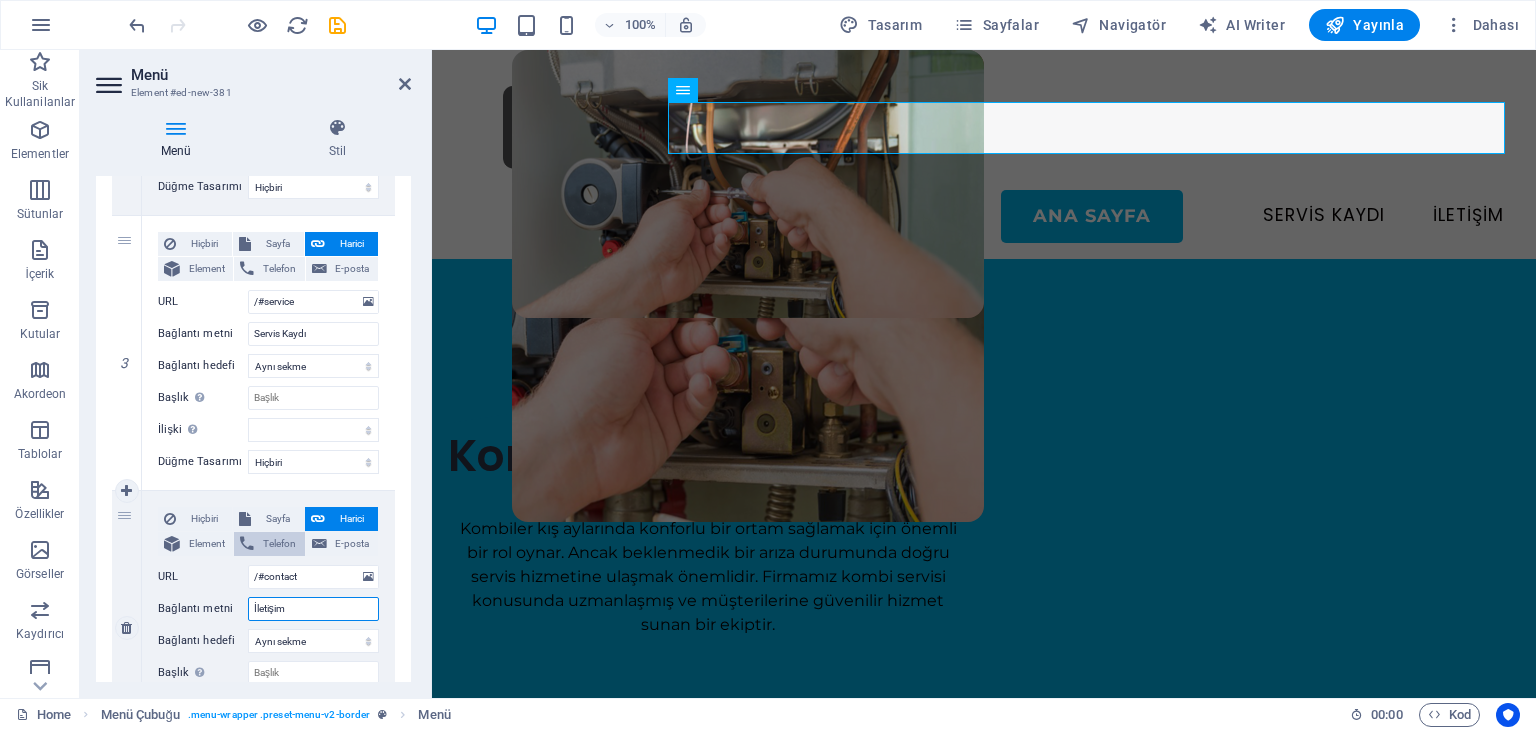 type on "İletişim" 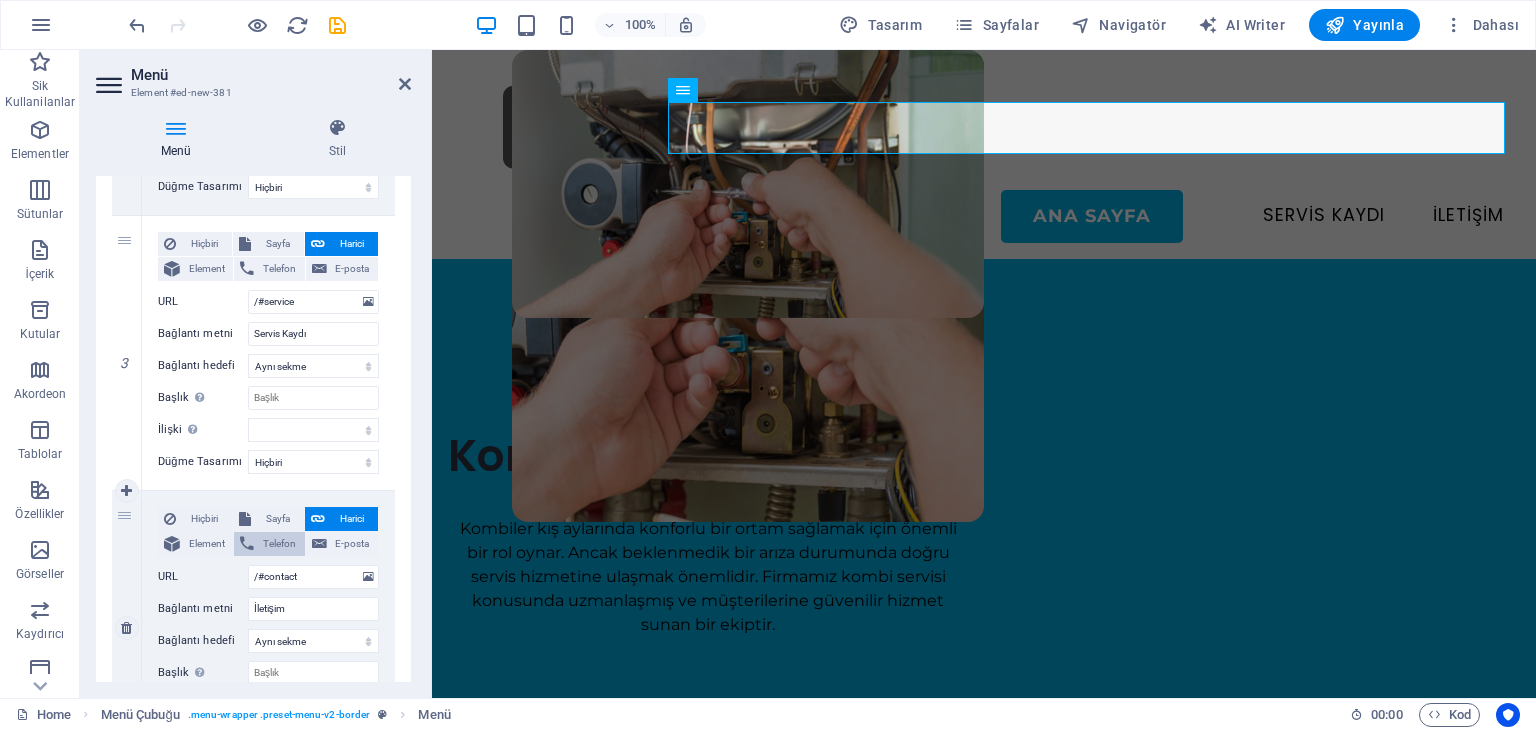 click on "Telefon" at bounding box center [279, 544] 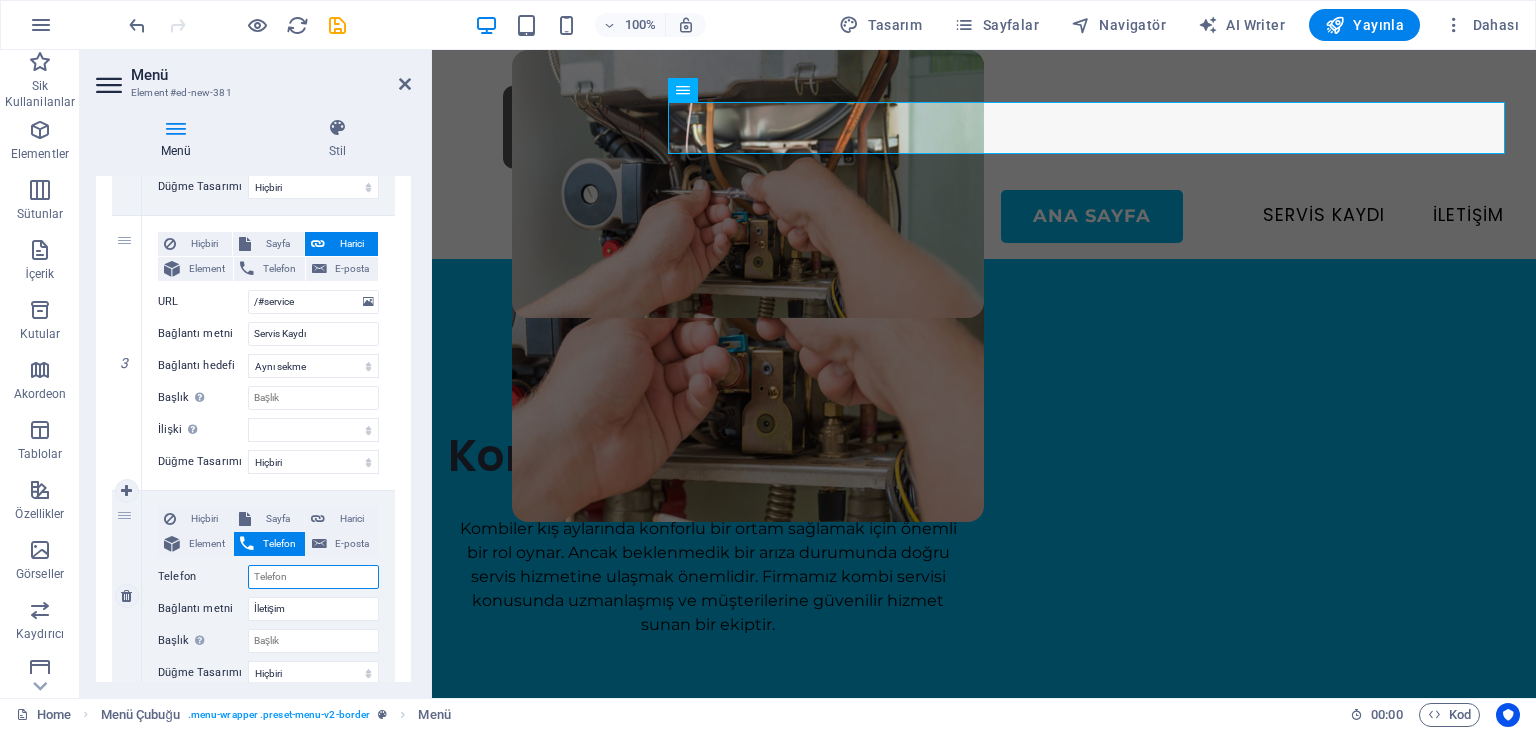 click on "Telefon" at bounding box center [313, 577] 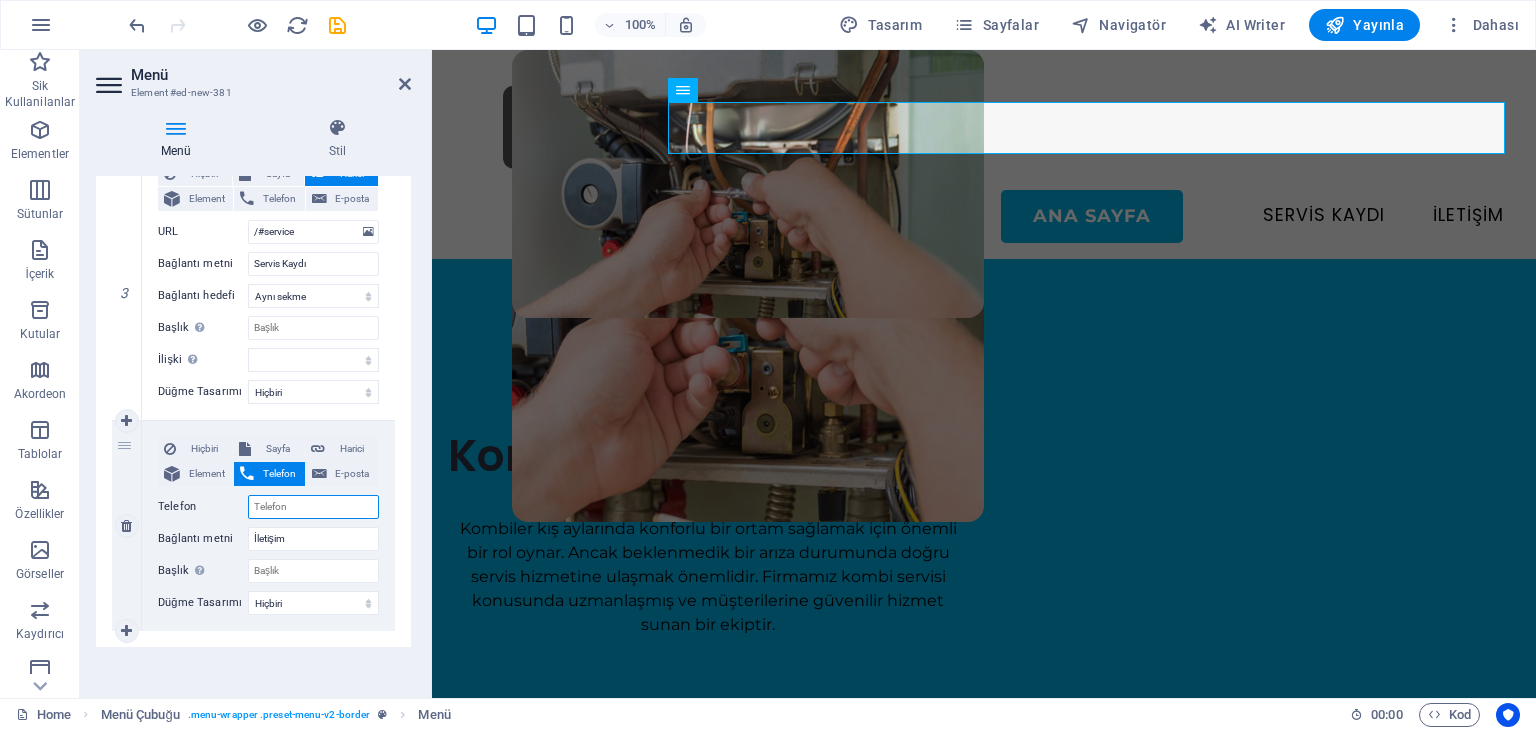 scroll, scrollTop: 789, scrollLeft: 0, axis: vertical 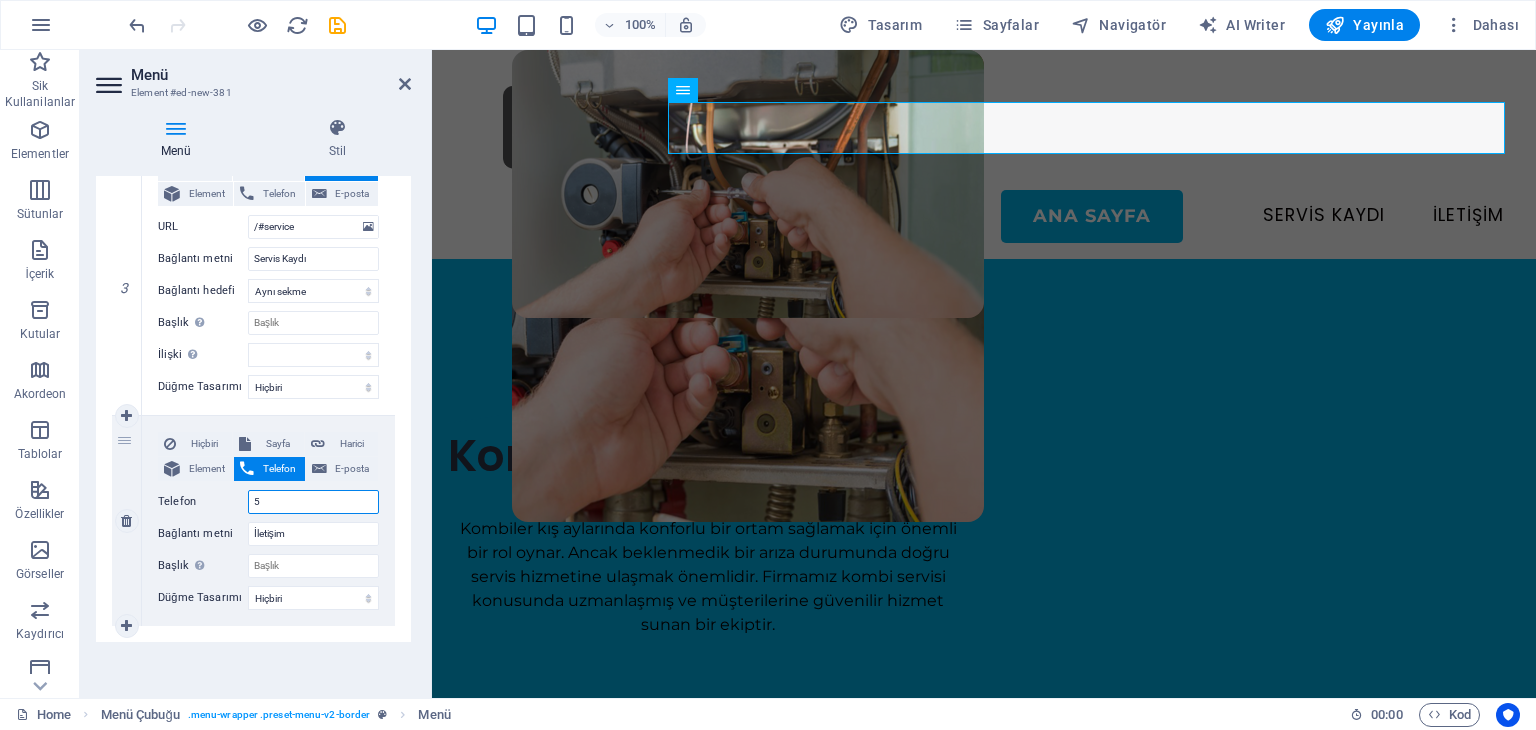 type on "5," 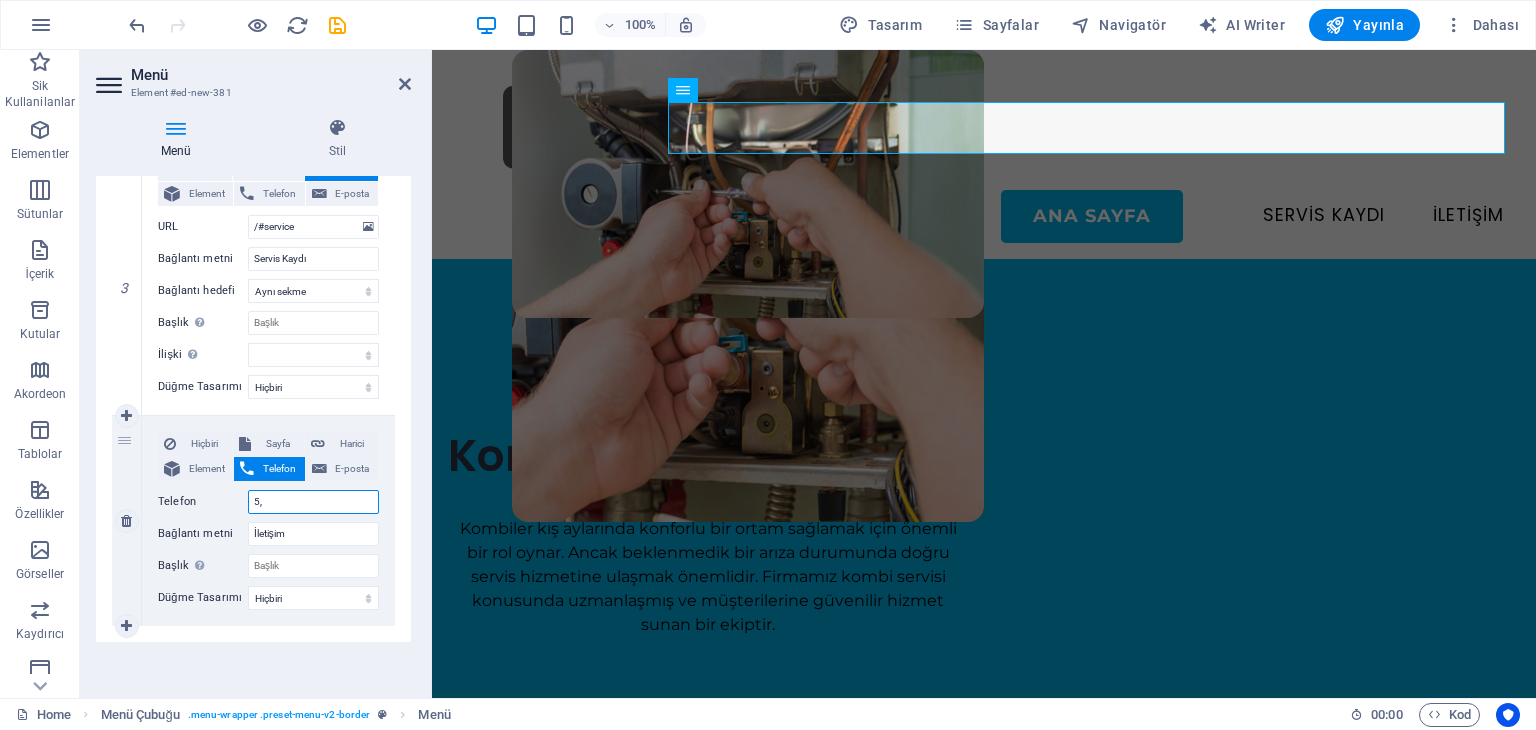 select 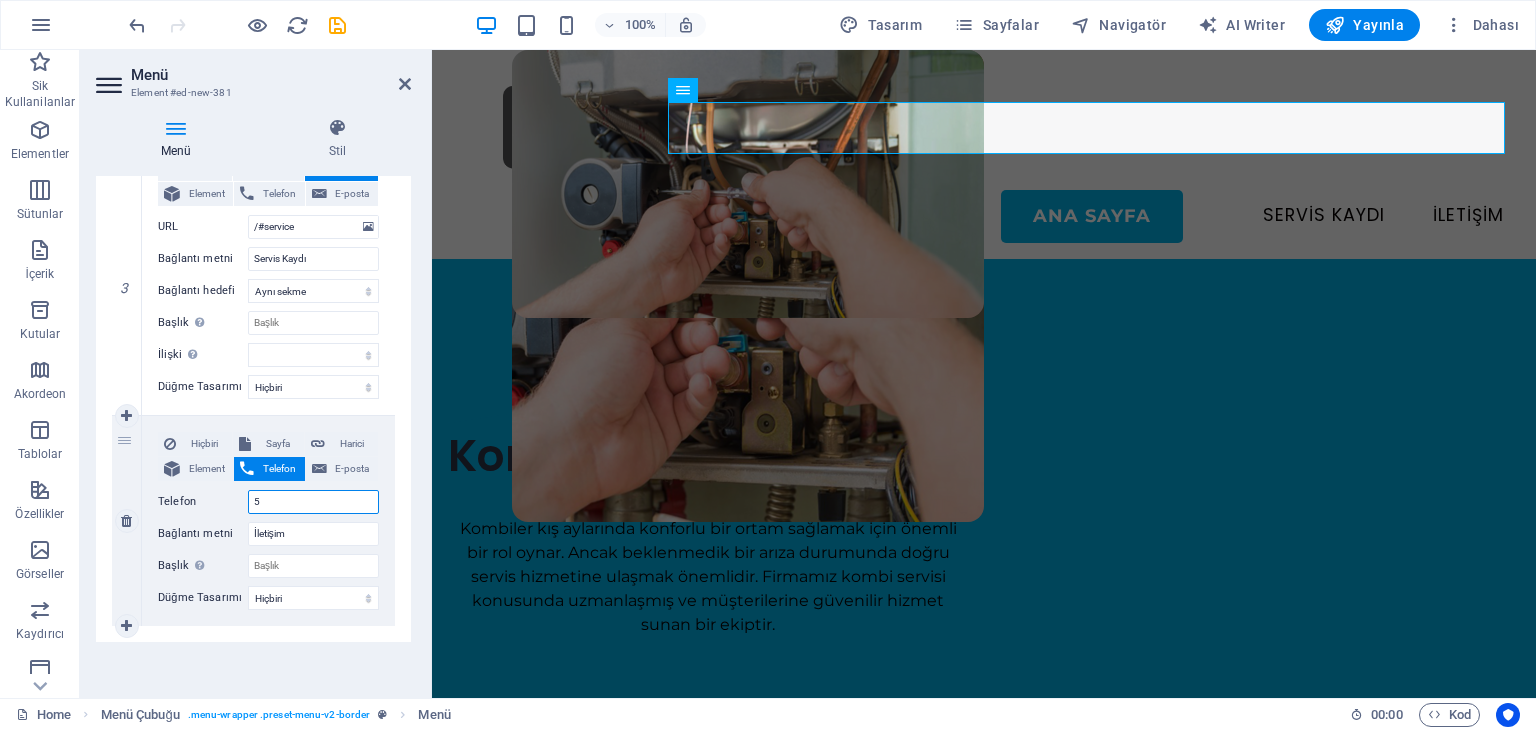 type on "53" 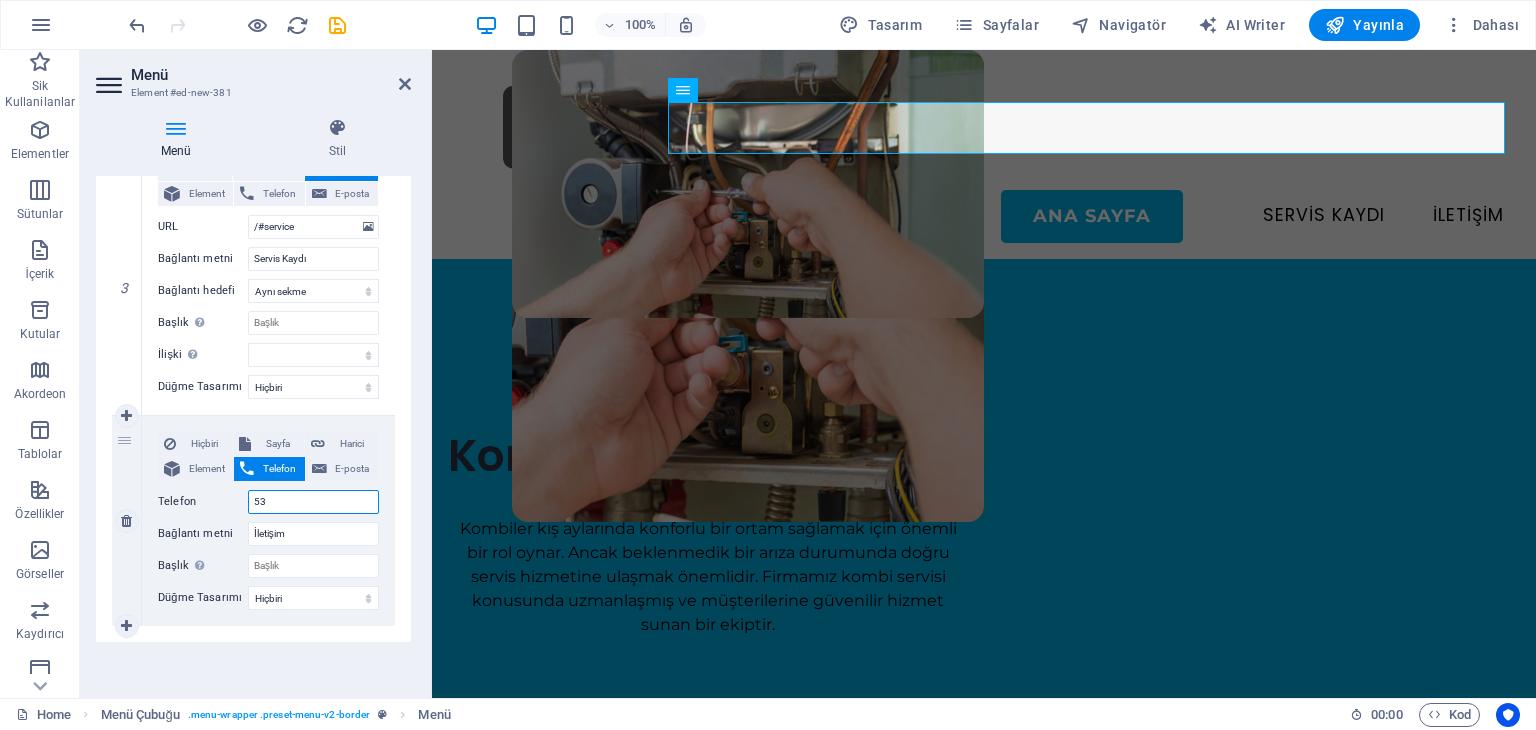 select 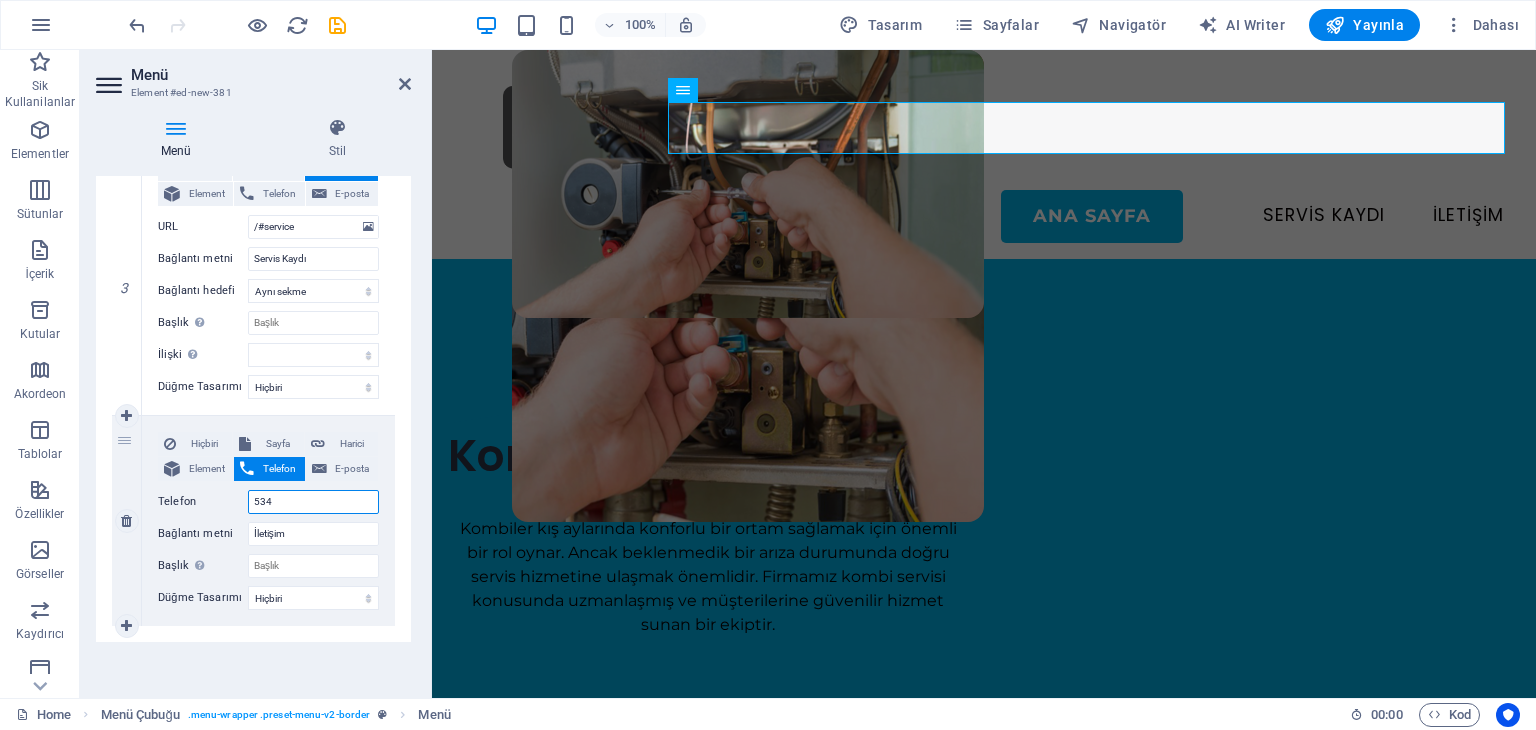 select 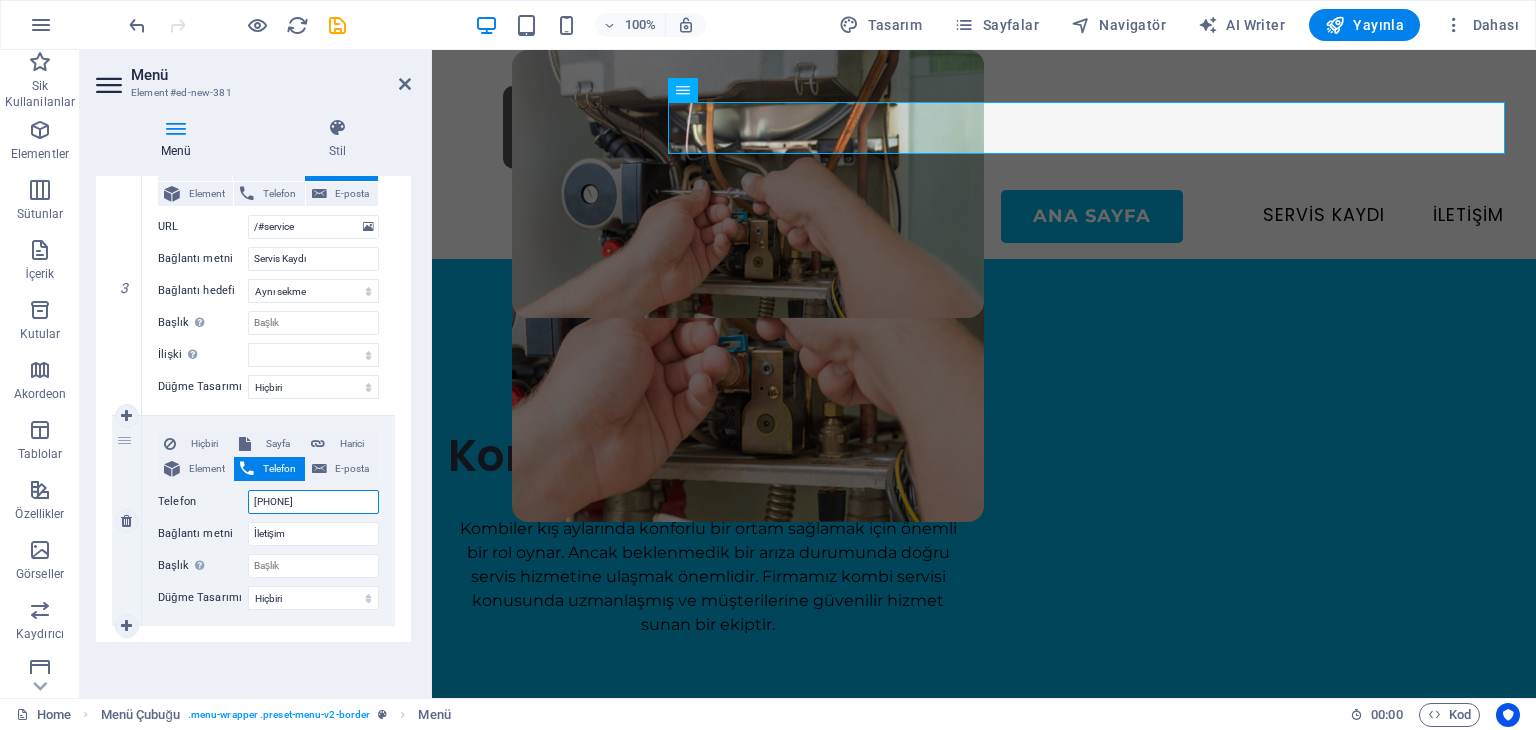 type on "534572" 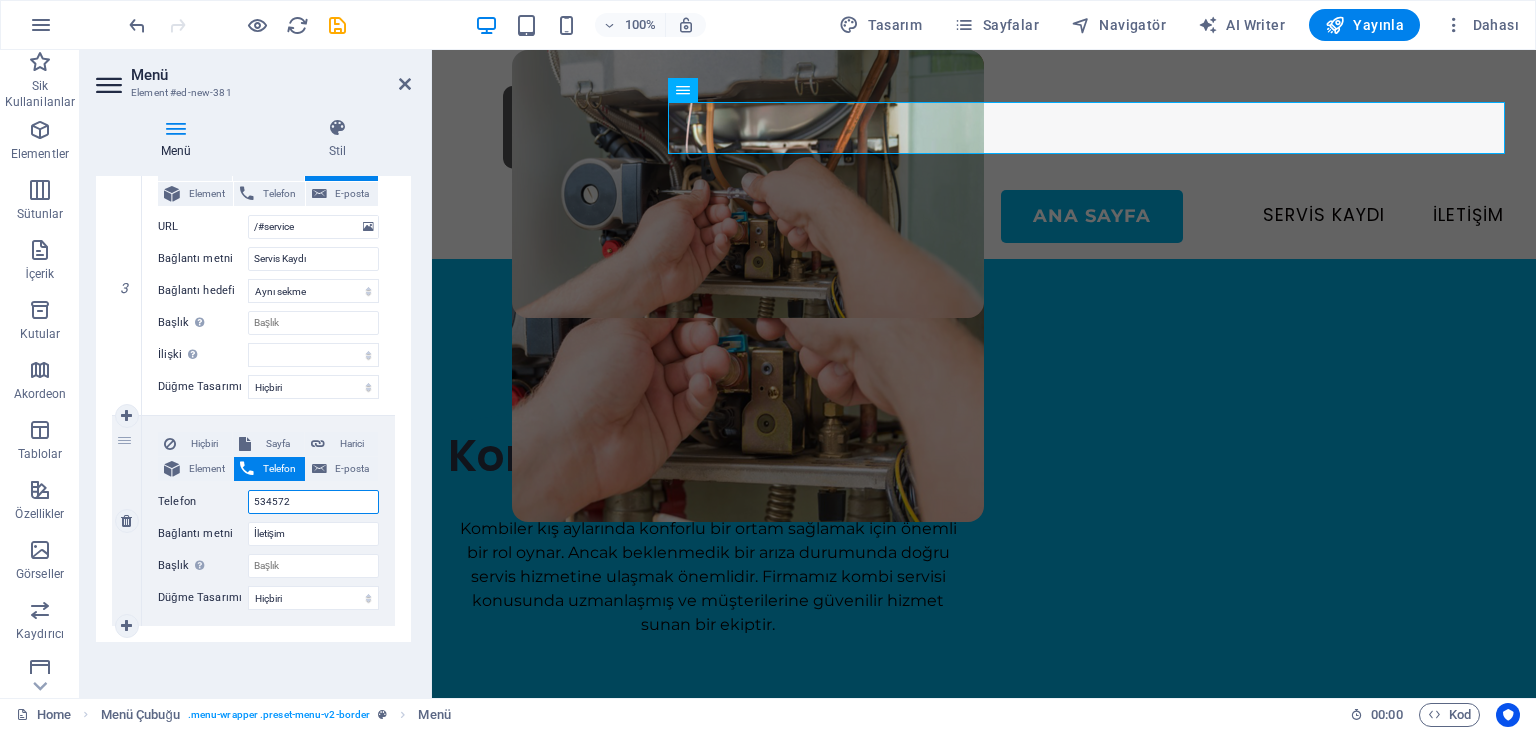 select 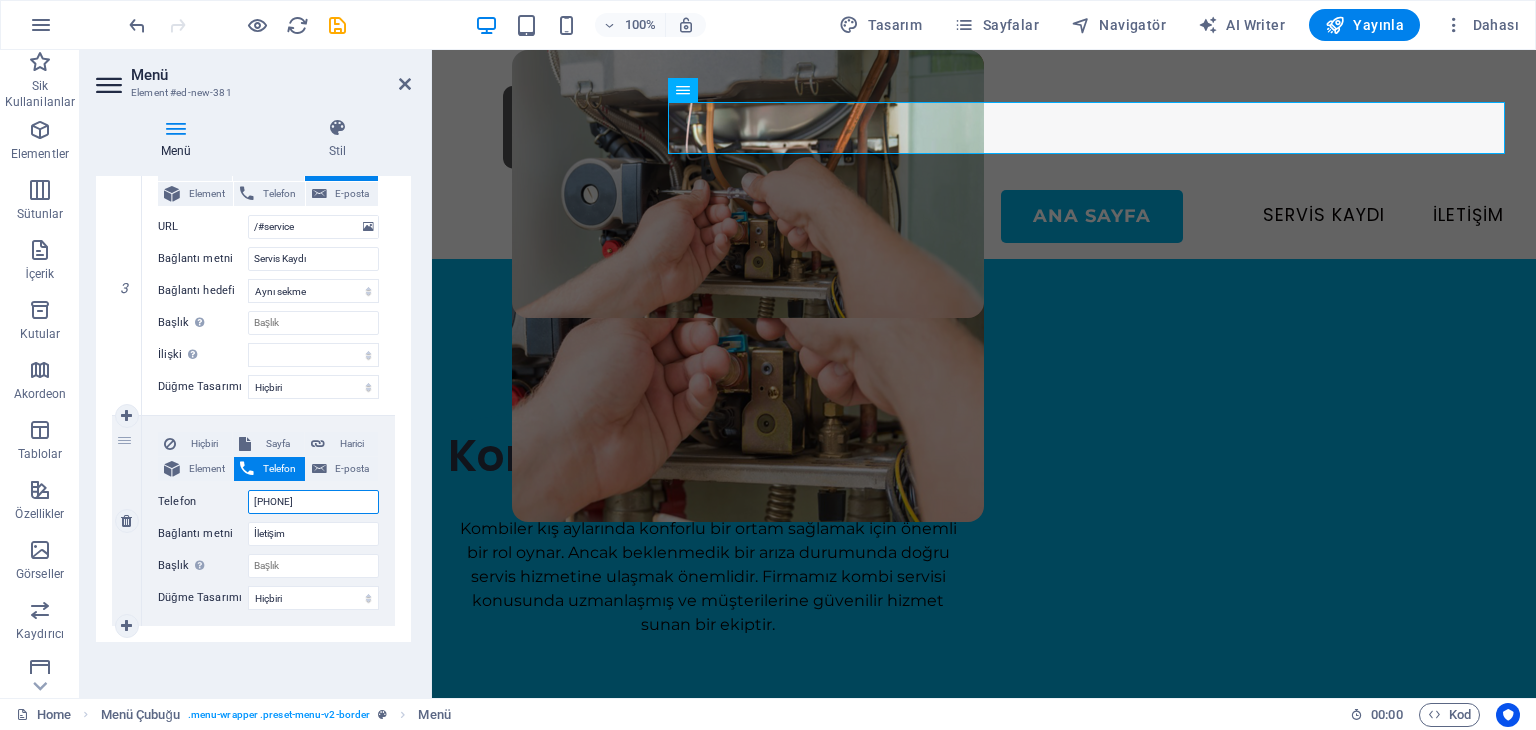 type on "5345724293" 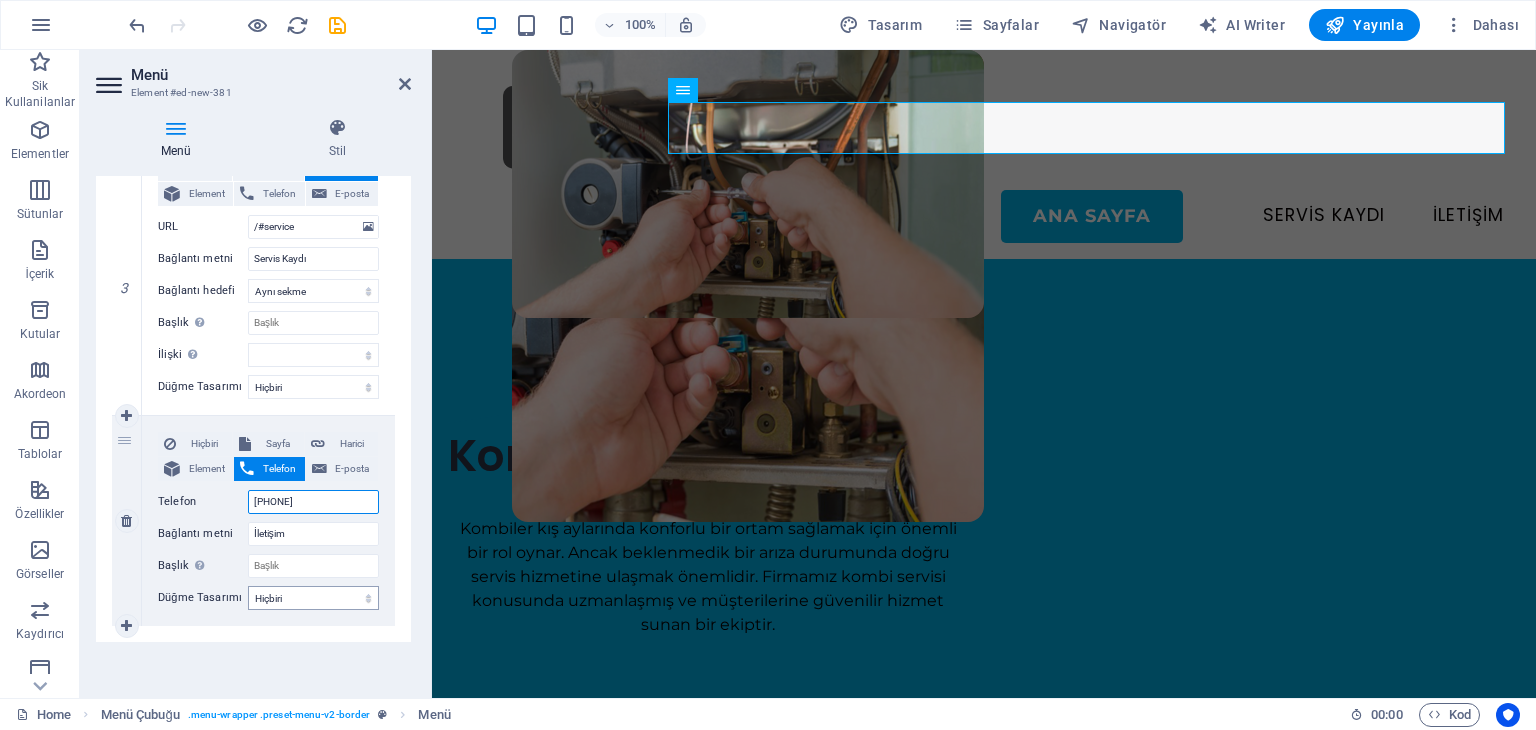 type on "5345724293" 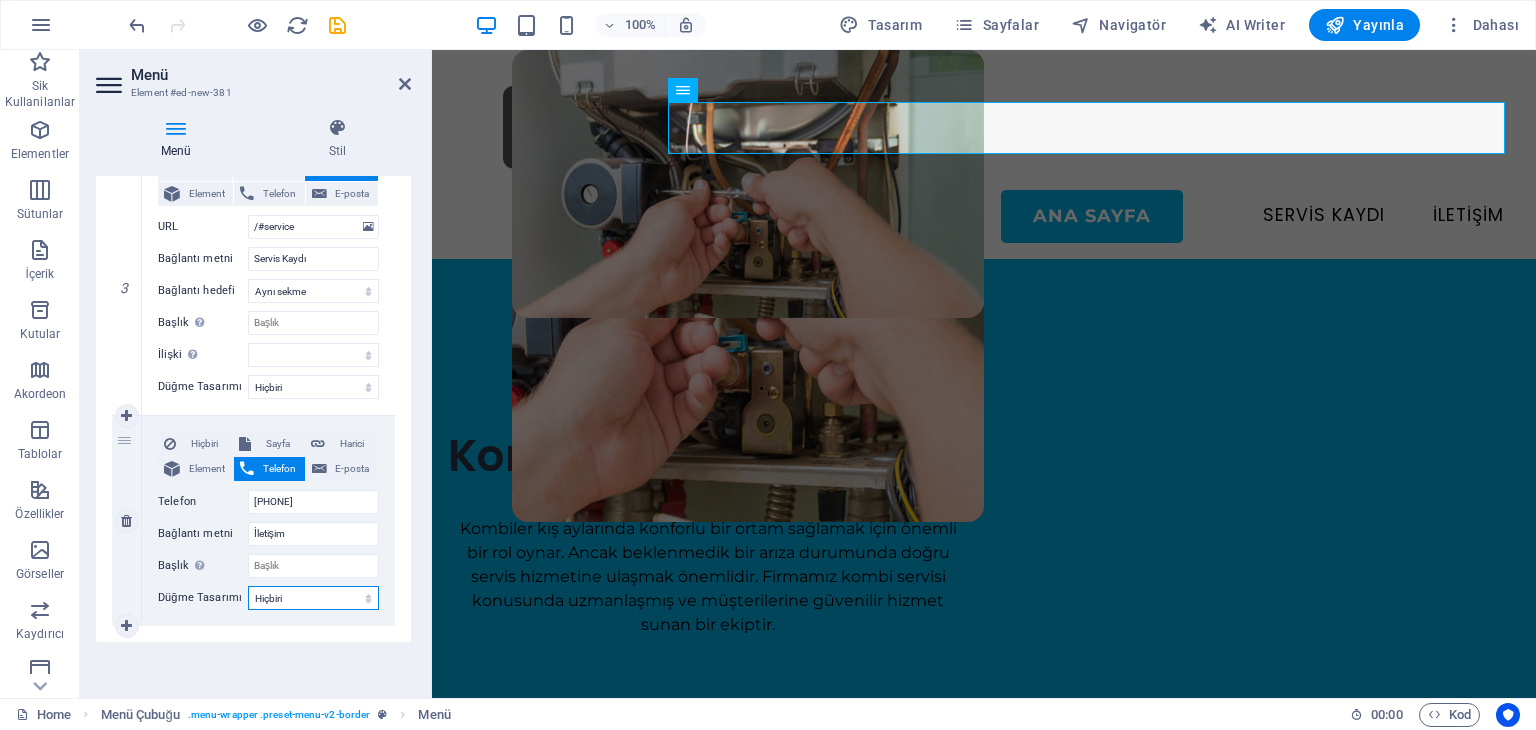 click on "Hiçbiri Varsayılan Birincil İkincil" at bounding box center (313, 598) 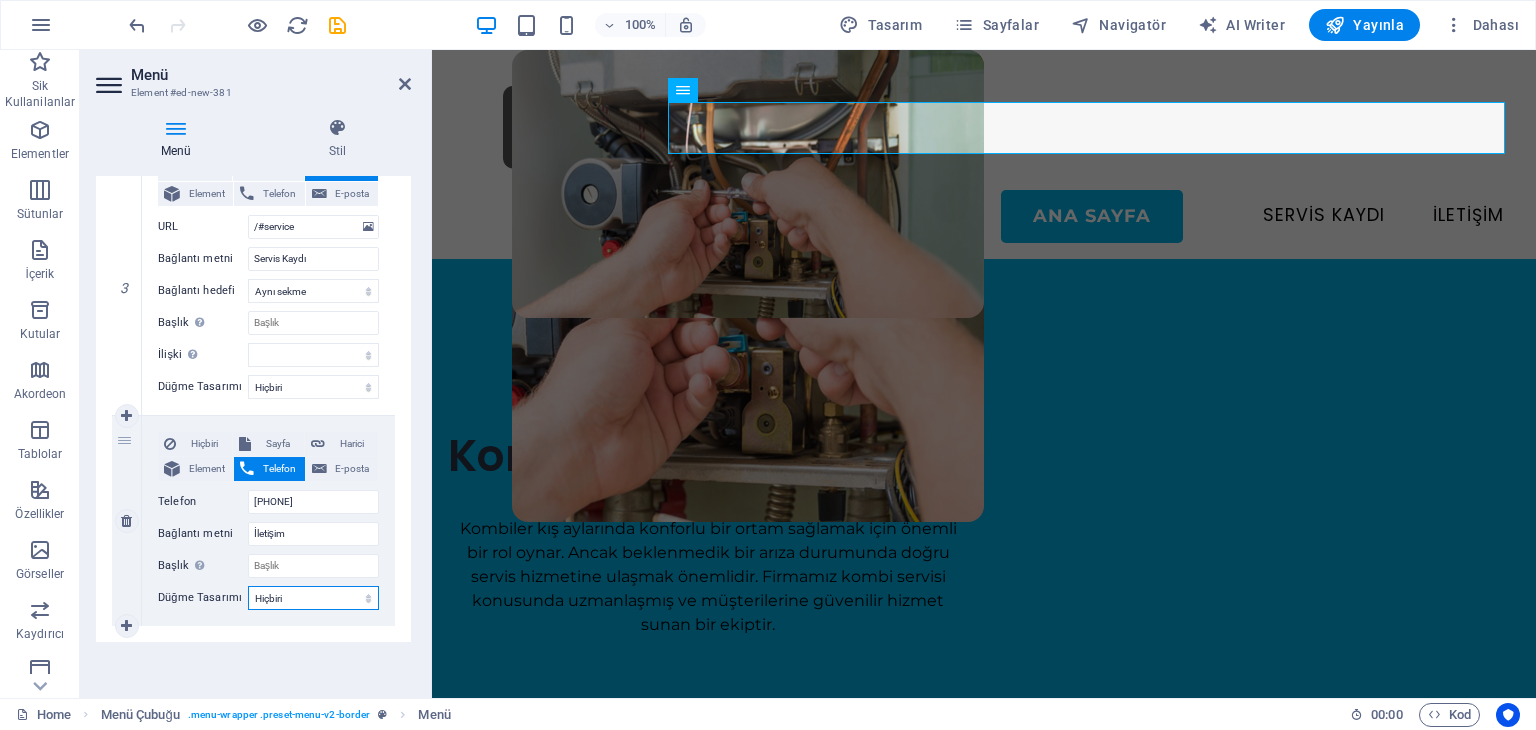 select on "primary" 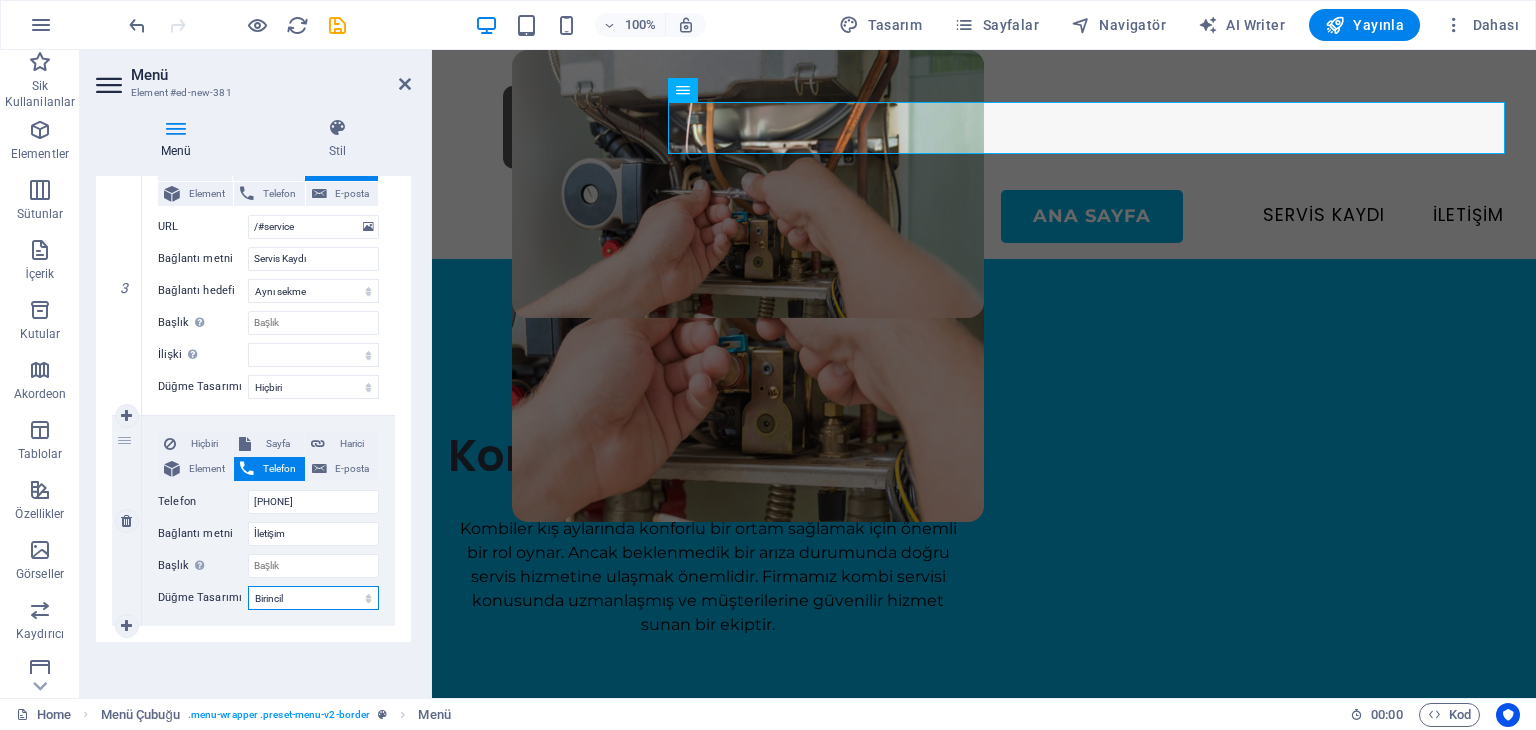 click on "Hiçbiri Varsayılan Birincil İkincil" at bounding box center [313, 598] 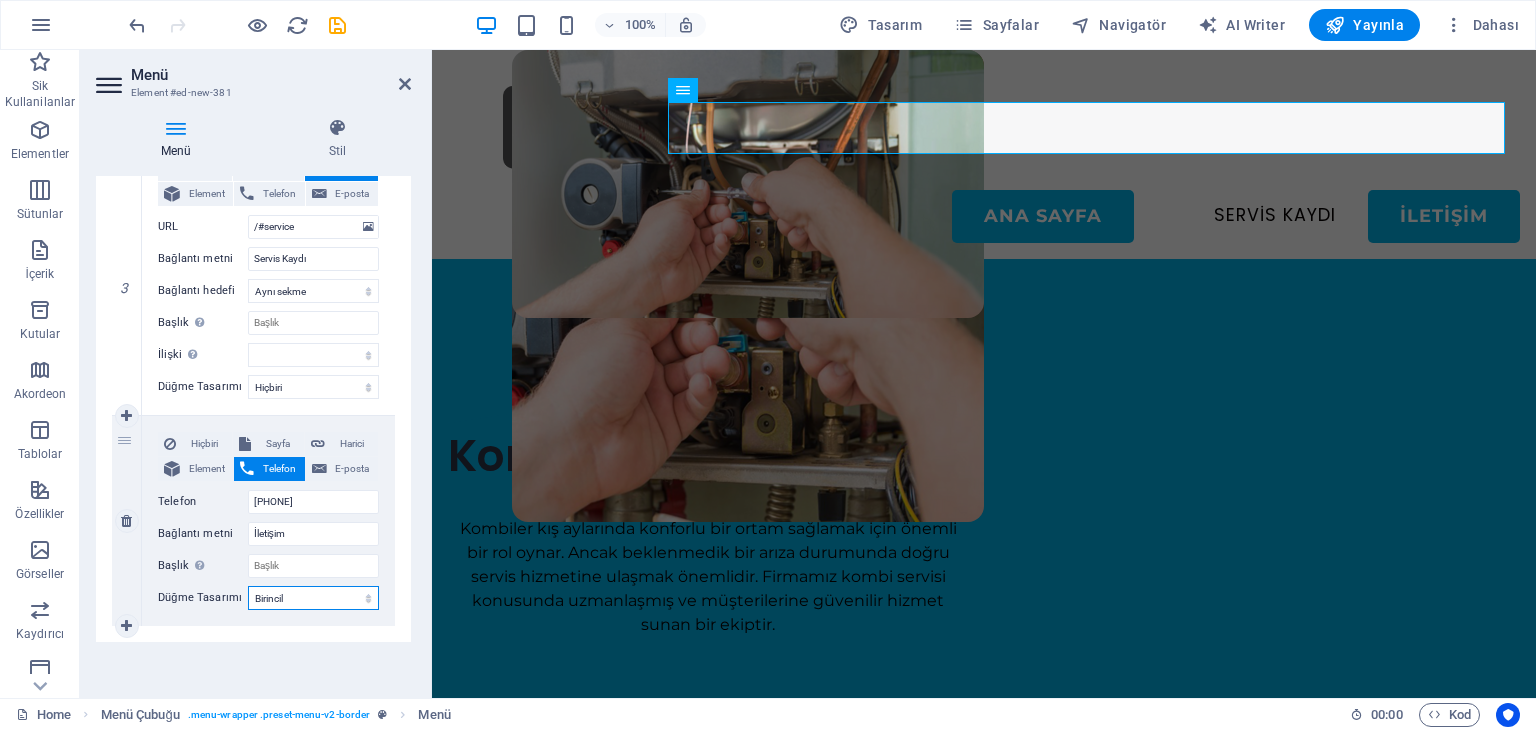 click on "Hiçbiri Varsayılan Birincil İkincil" at bounding box center [313, 598] 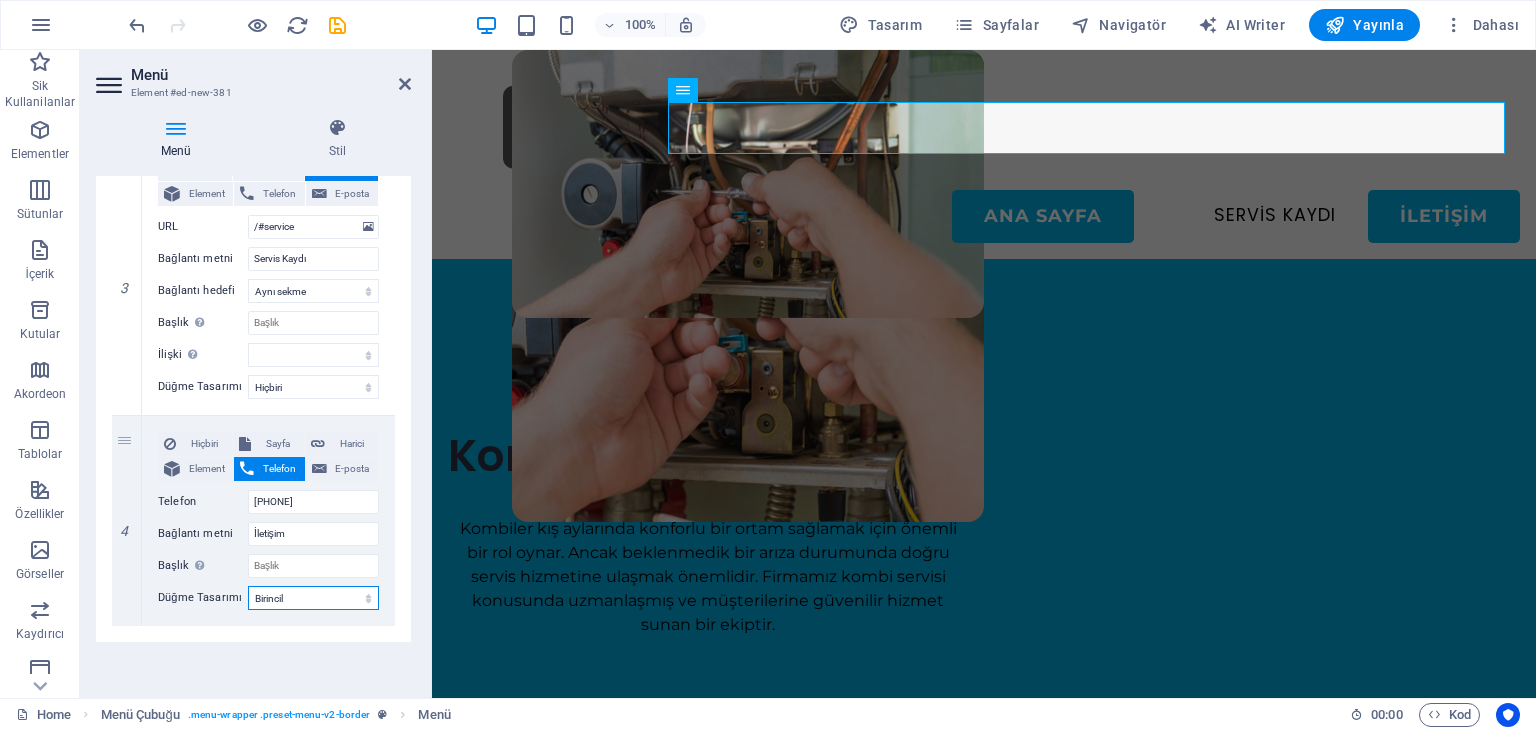 select on "secondary" 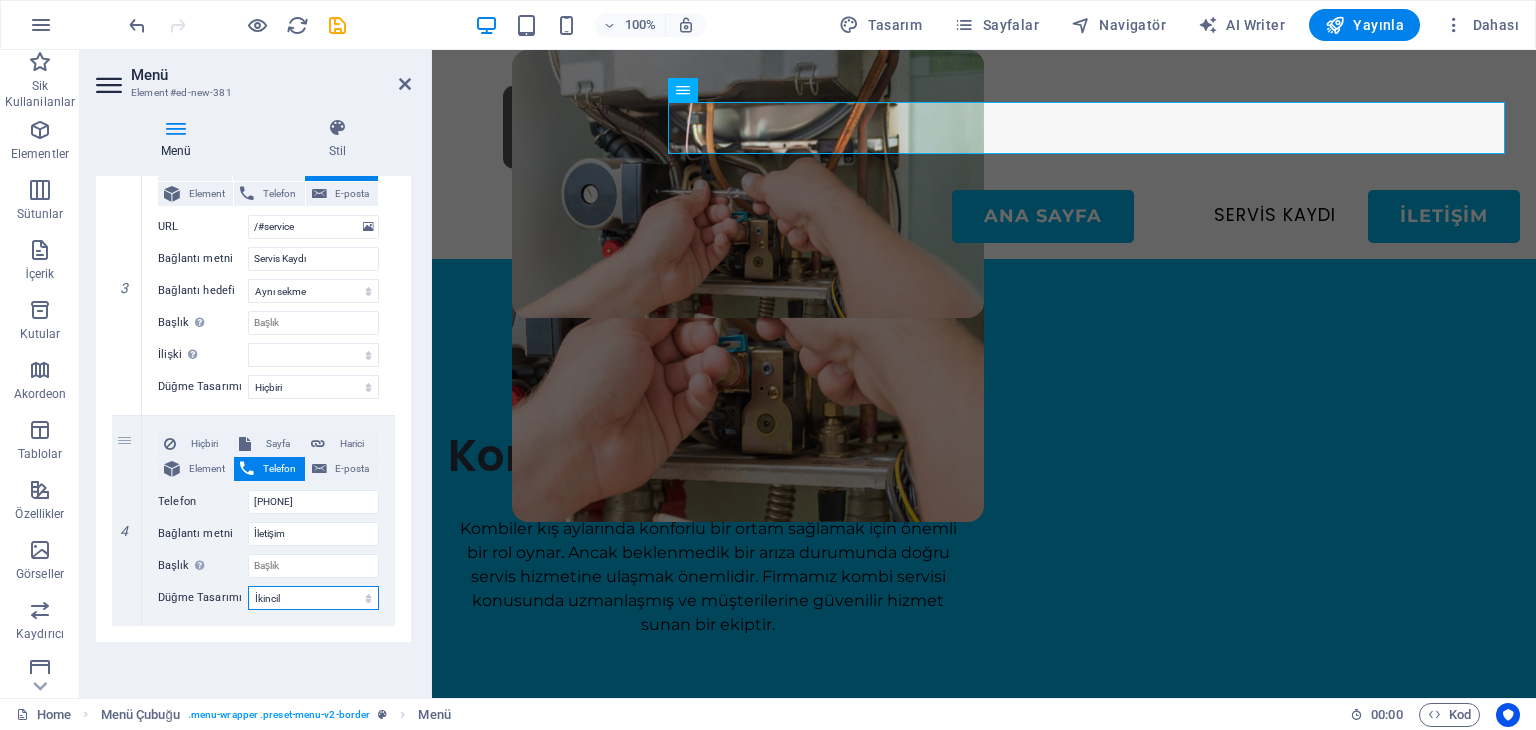 click on "Hiçbiri Varsayılan Birincil İkincil" at bounding box center (313, 598) 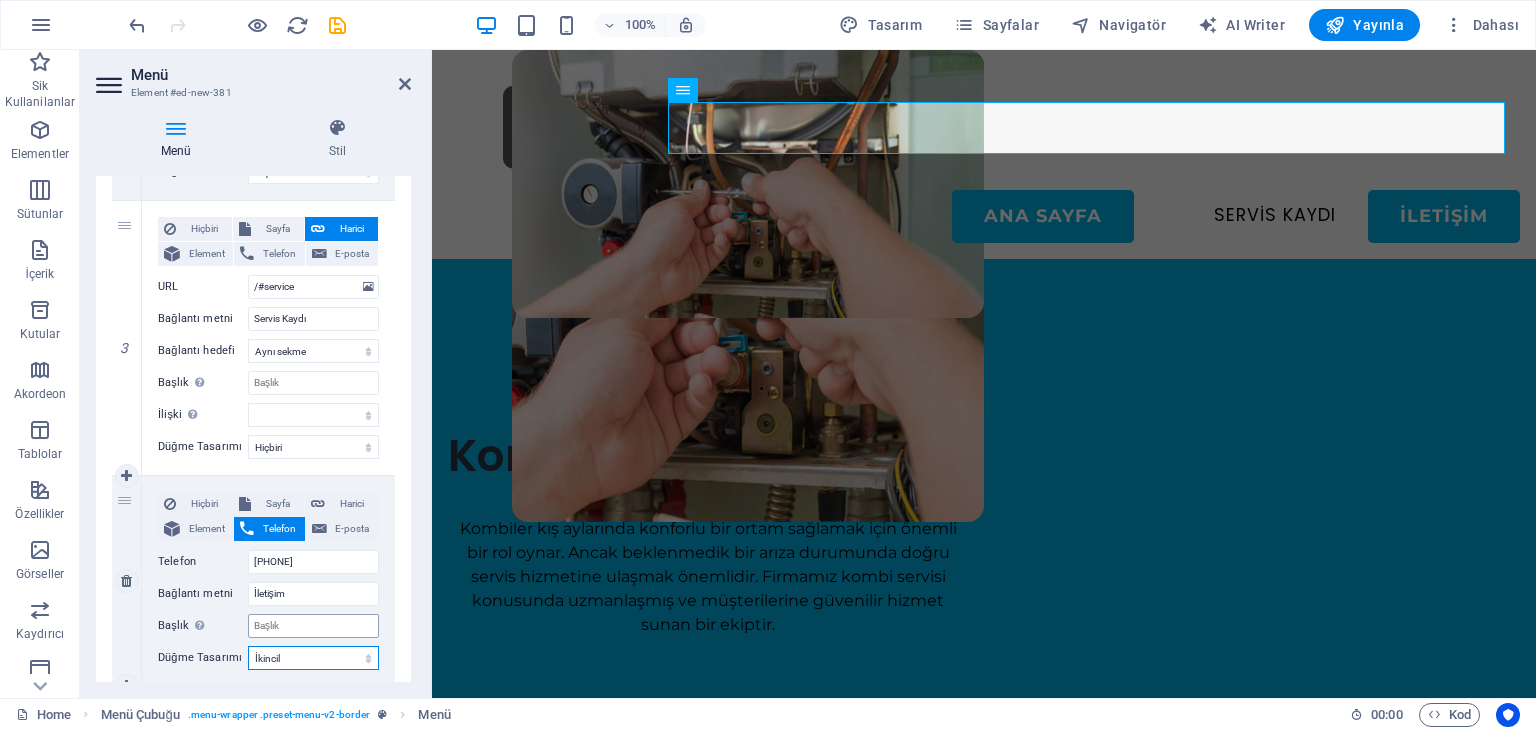 scroll, scrollTop: 689, scrollLeft: 0, axis: vertical 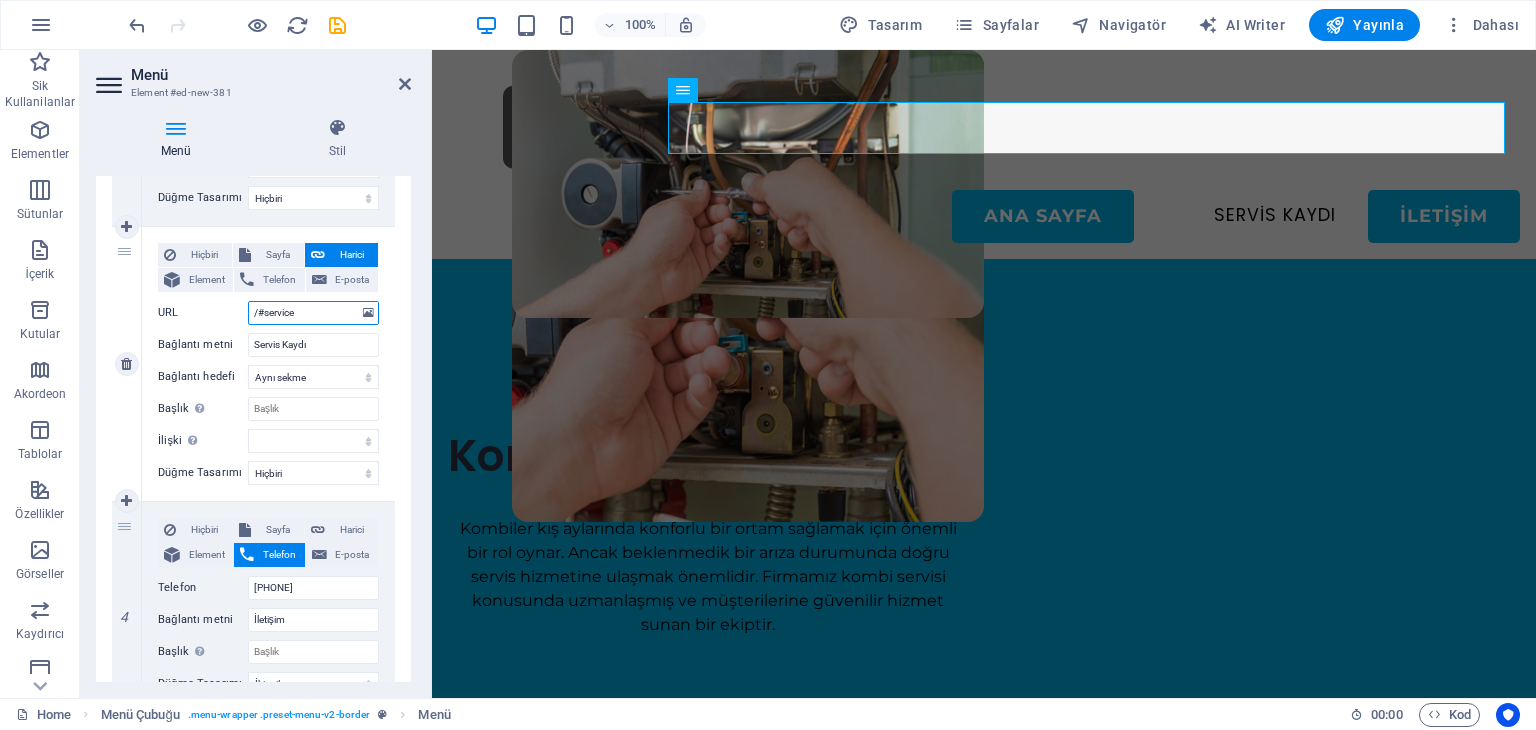 click on "/#service" at bounding box center (313, 313) 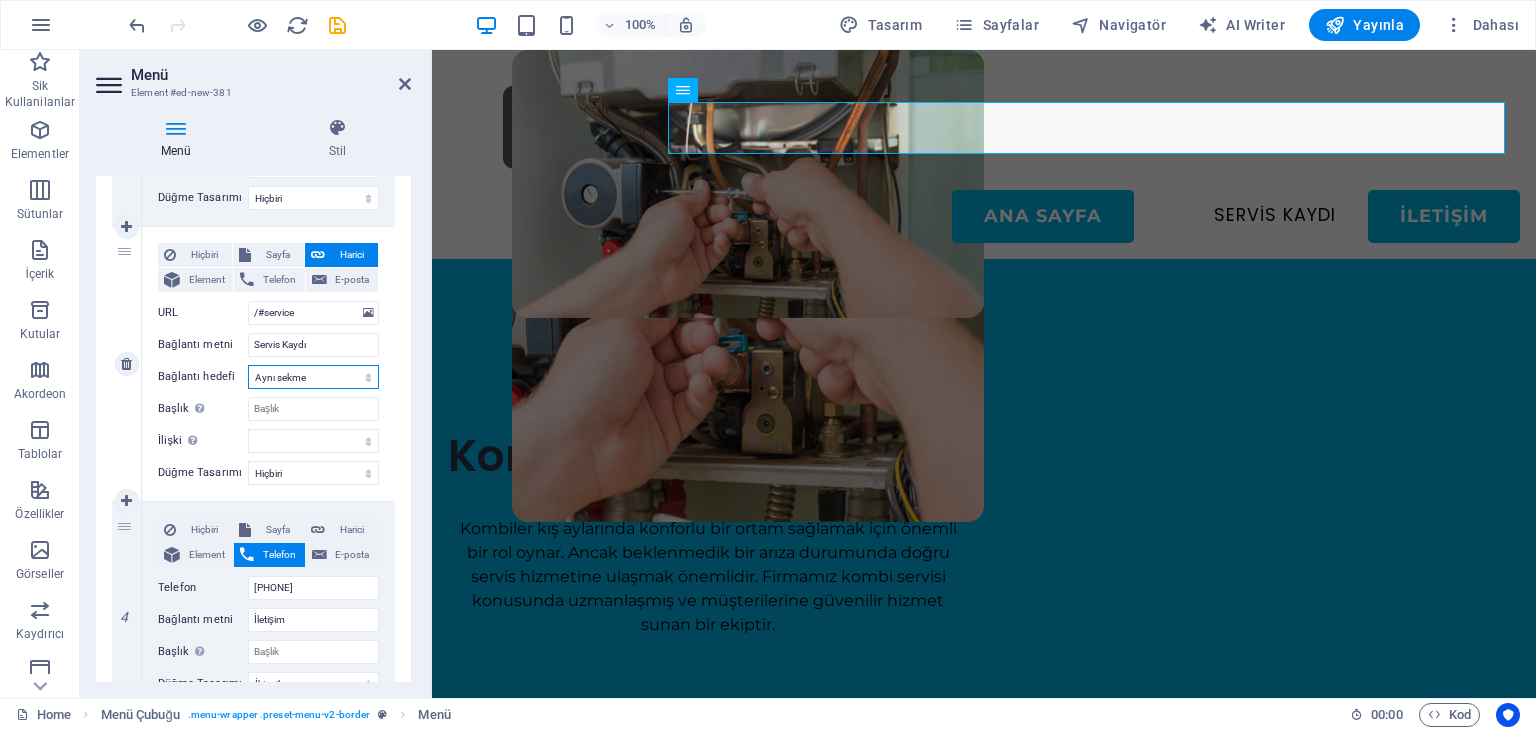 click on "Yeni sekme Aynı sekme Kaplama" at bounding box center (313, 377) 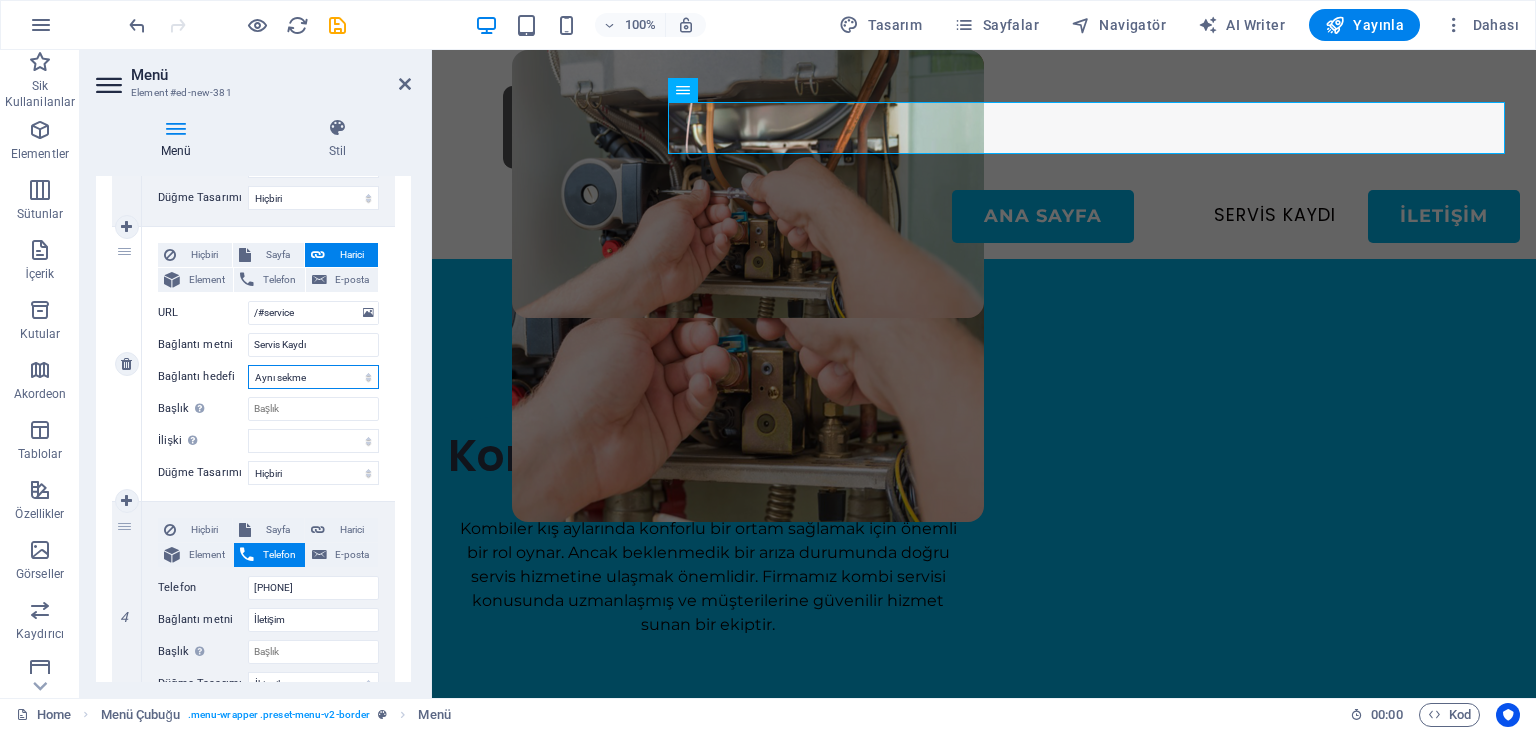 select on "blank" 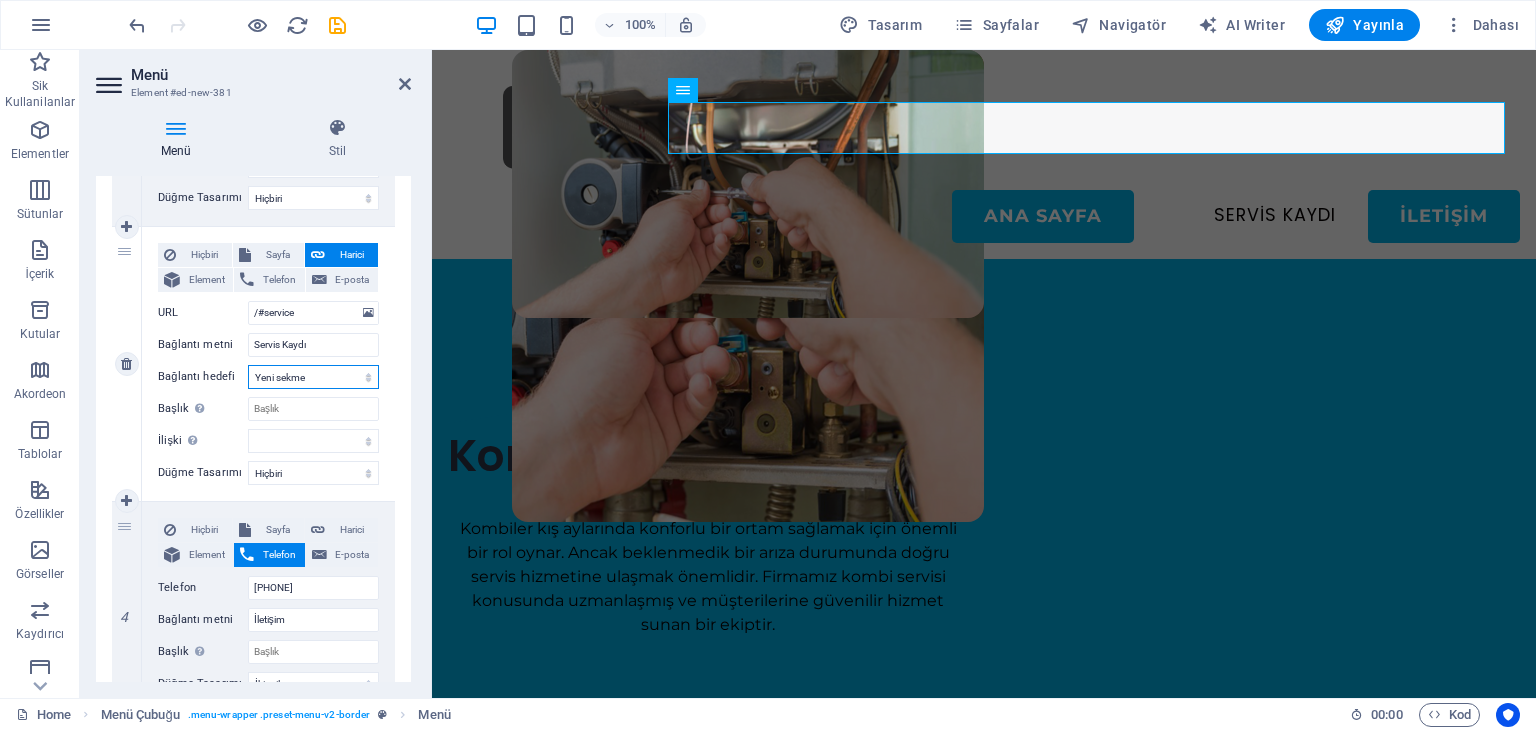 click on "Yeni sekme Aynı sekme Kaplama" at bounding box center (313, 377) 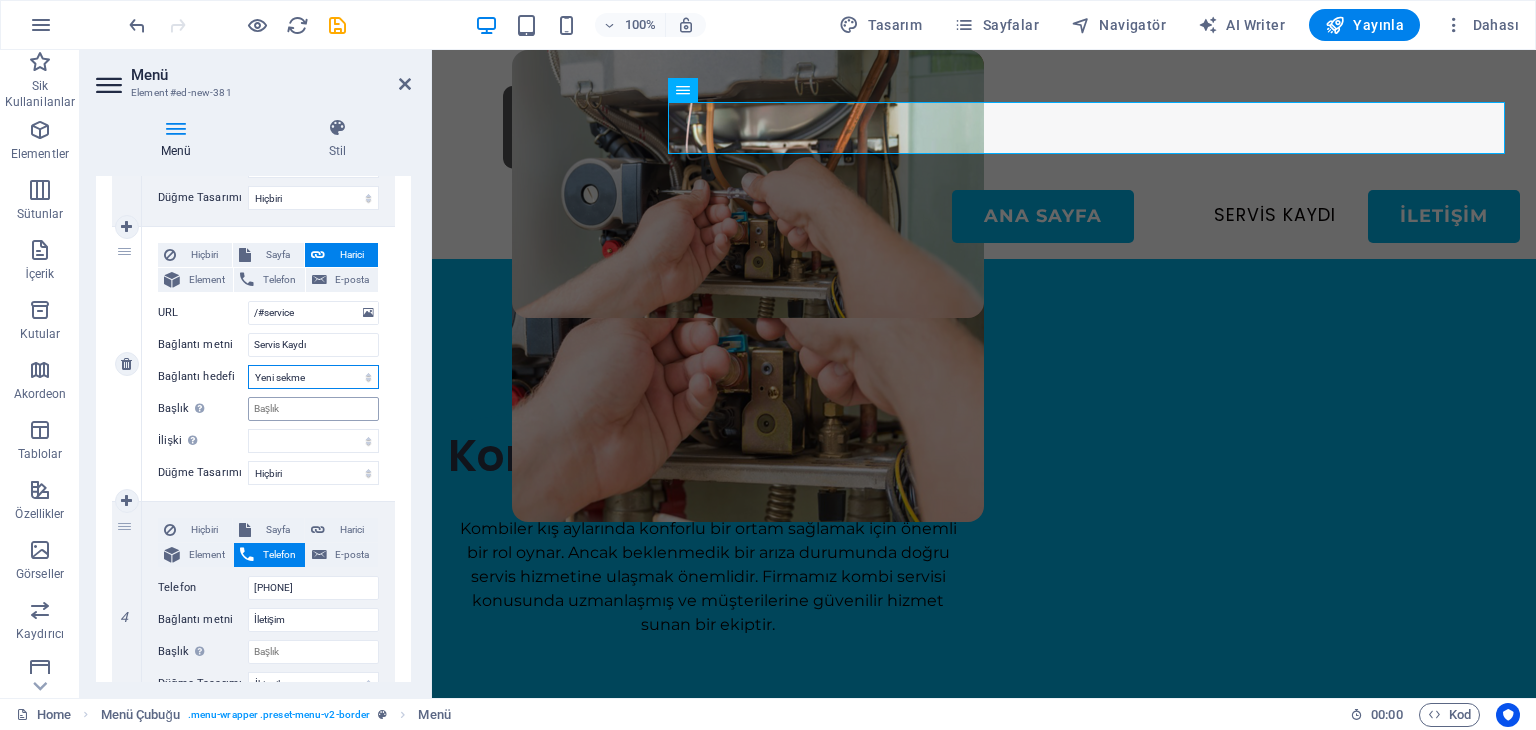 select 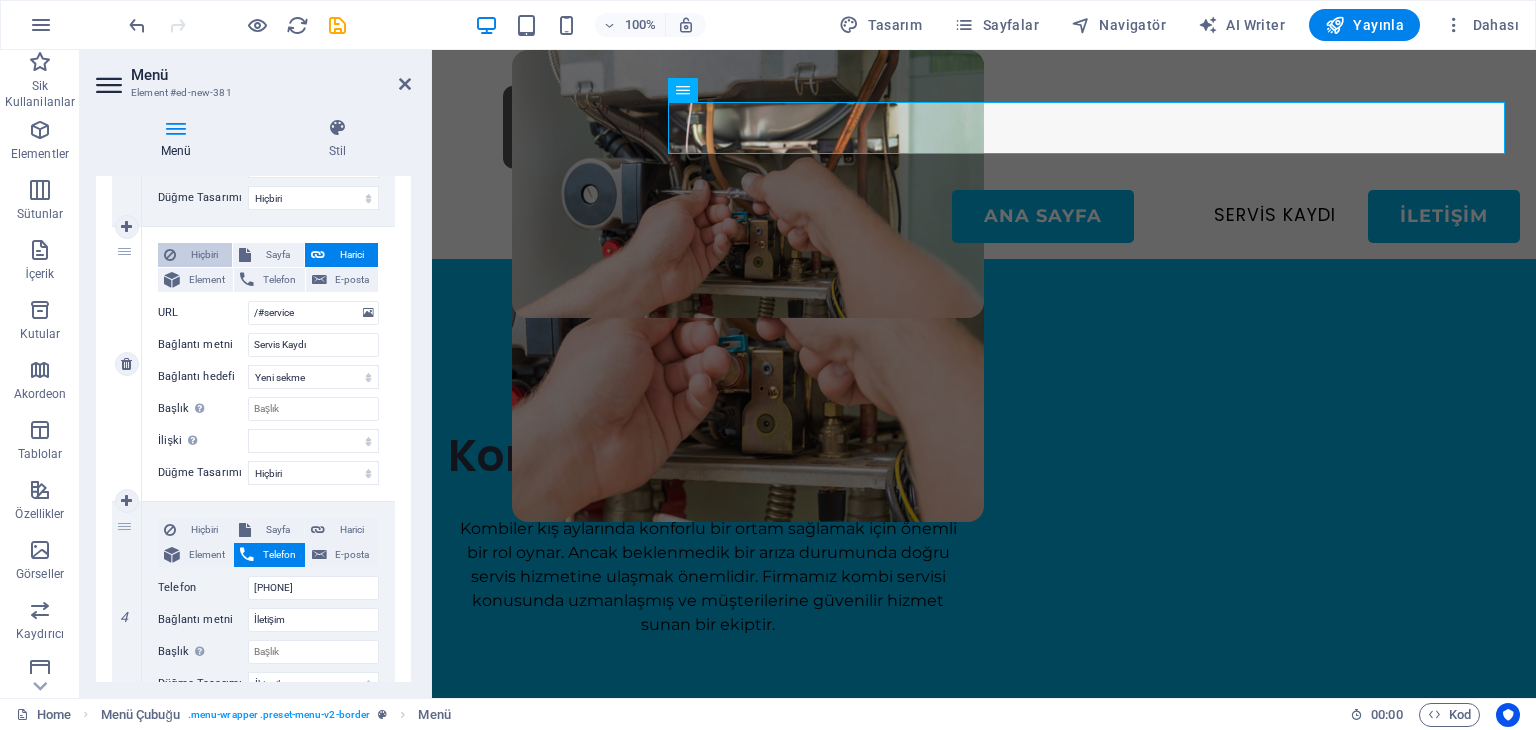 click on "Hiçbiri" at bounding box center [204, 255] 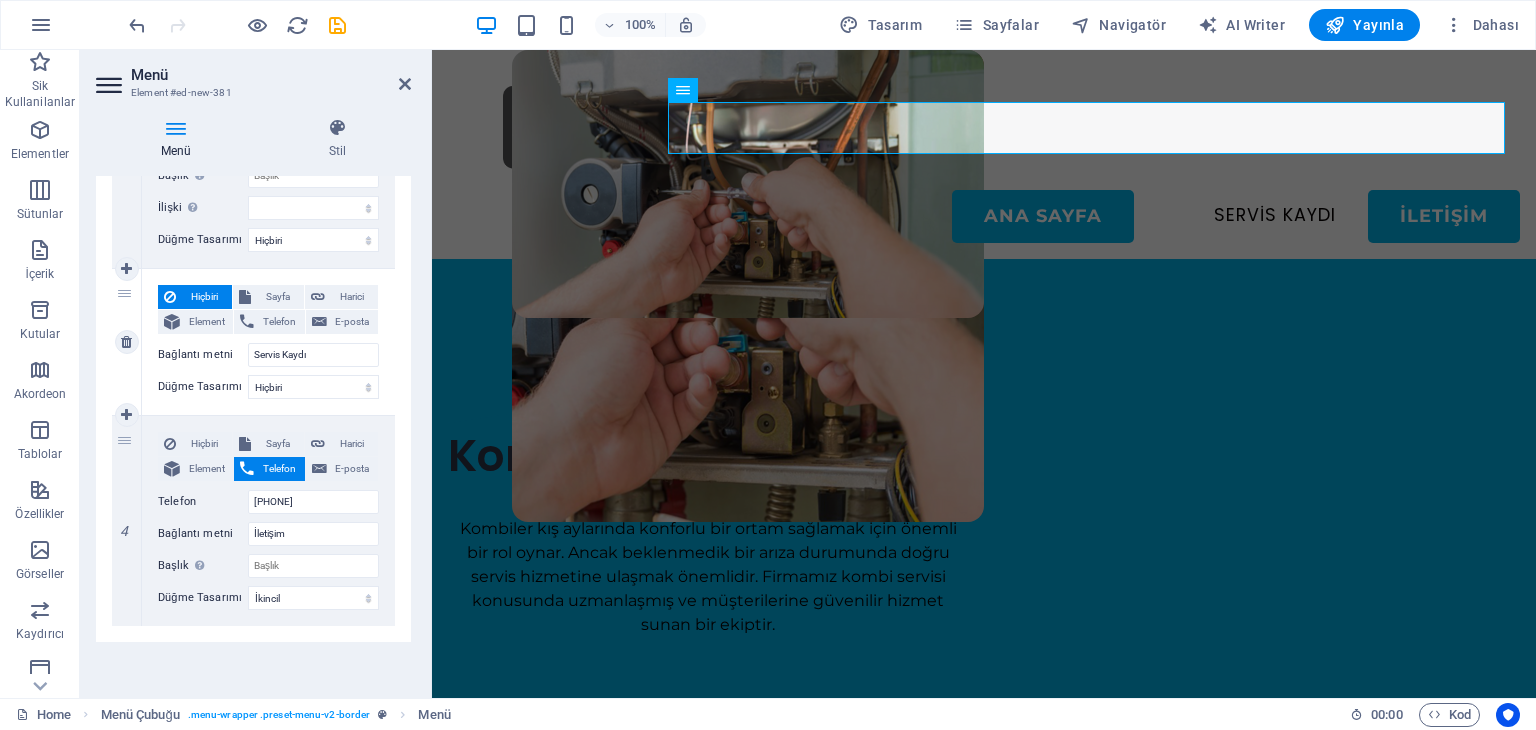 scroll, scrollTop: 661, scrollLeft: 0, axis: vertical 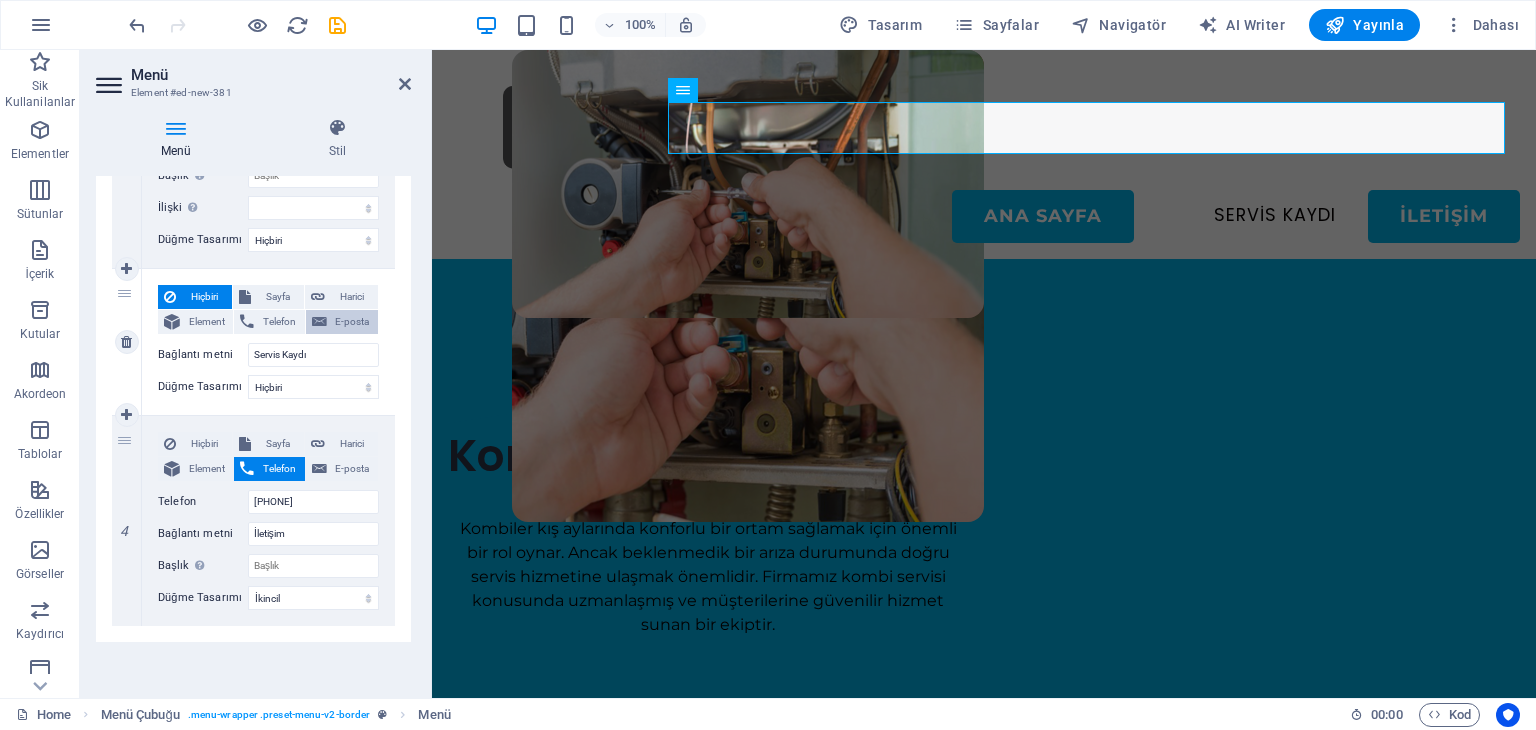 click at bounding box center [319, 322] 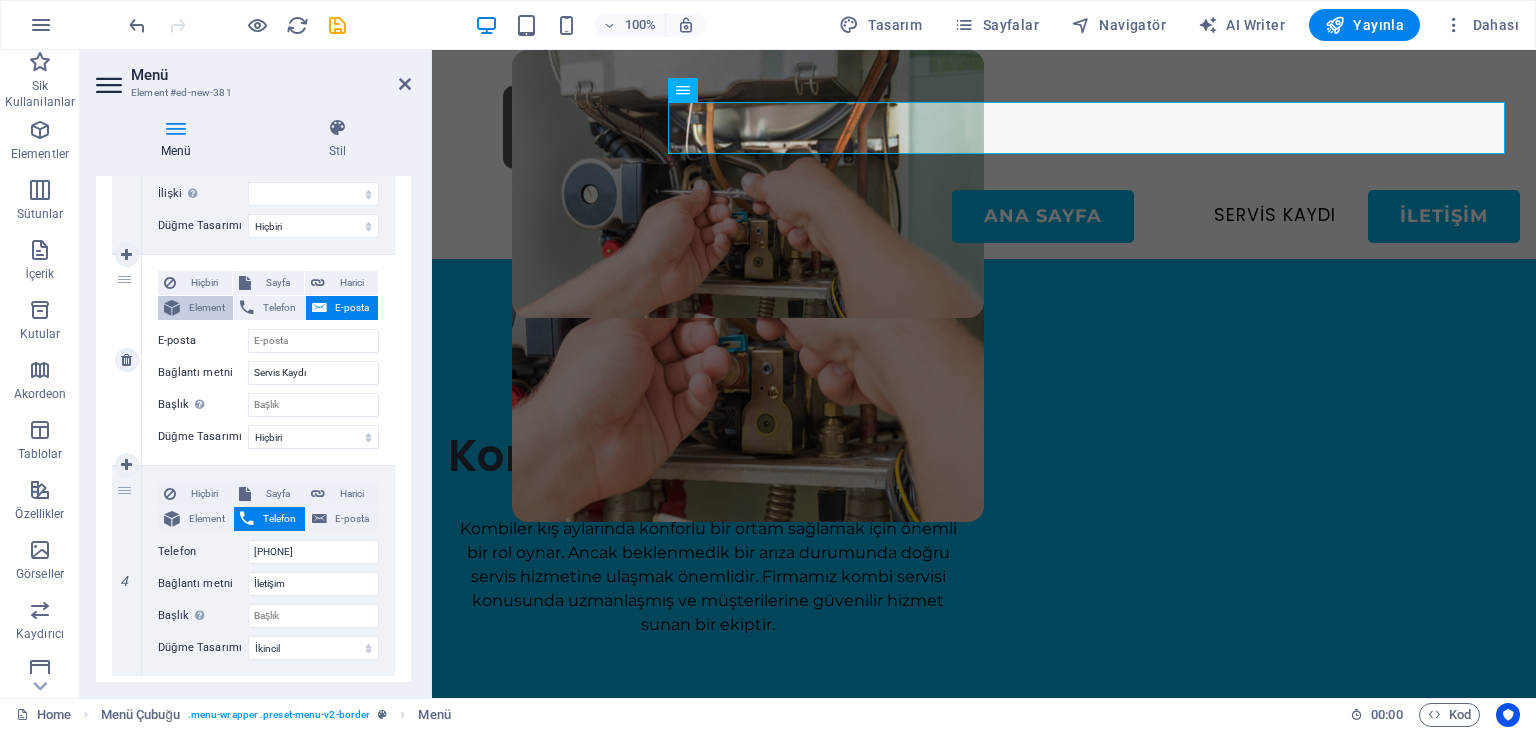 click on "Element" at bounding box center (206, 308) 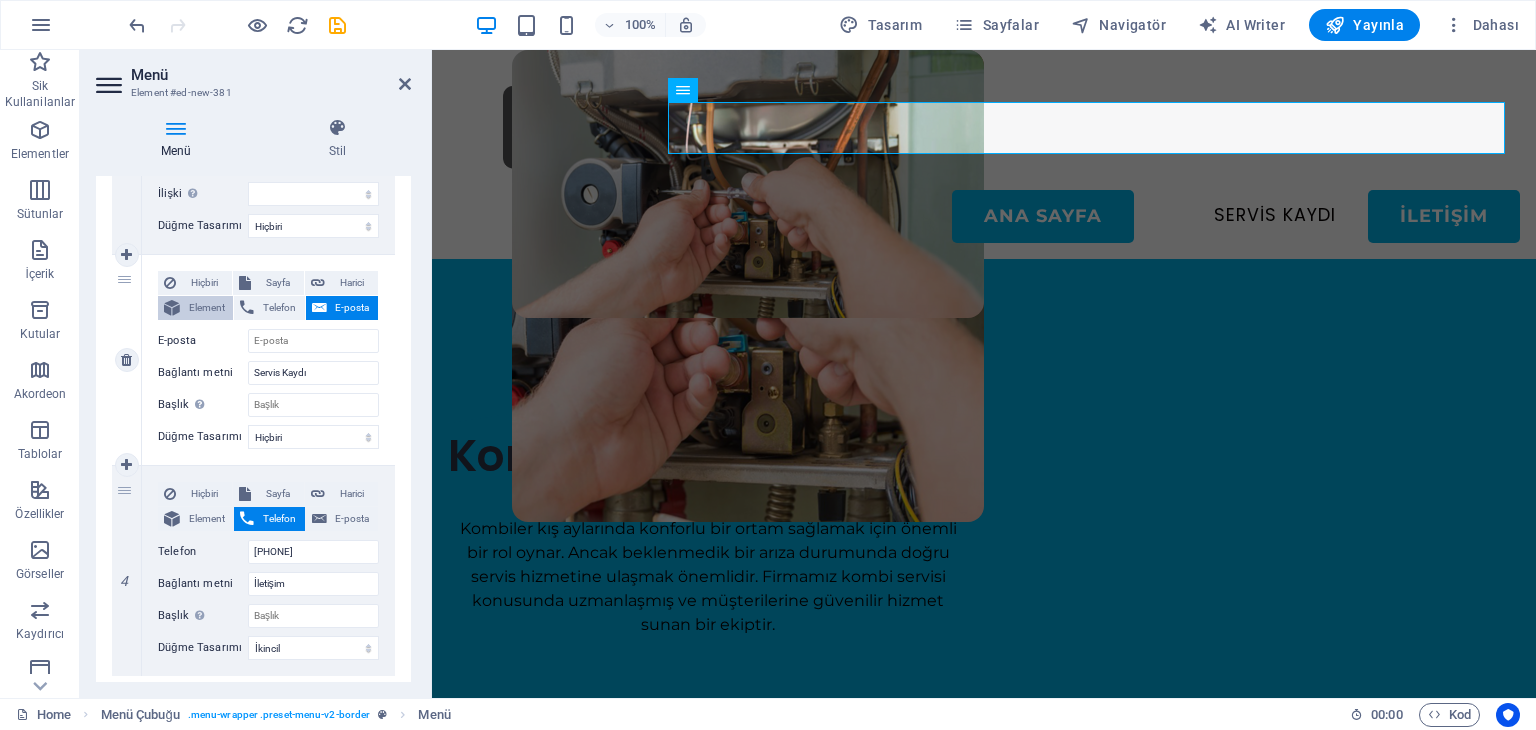 select 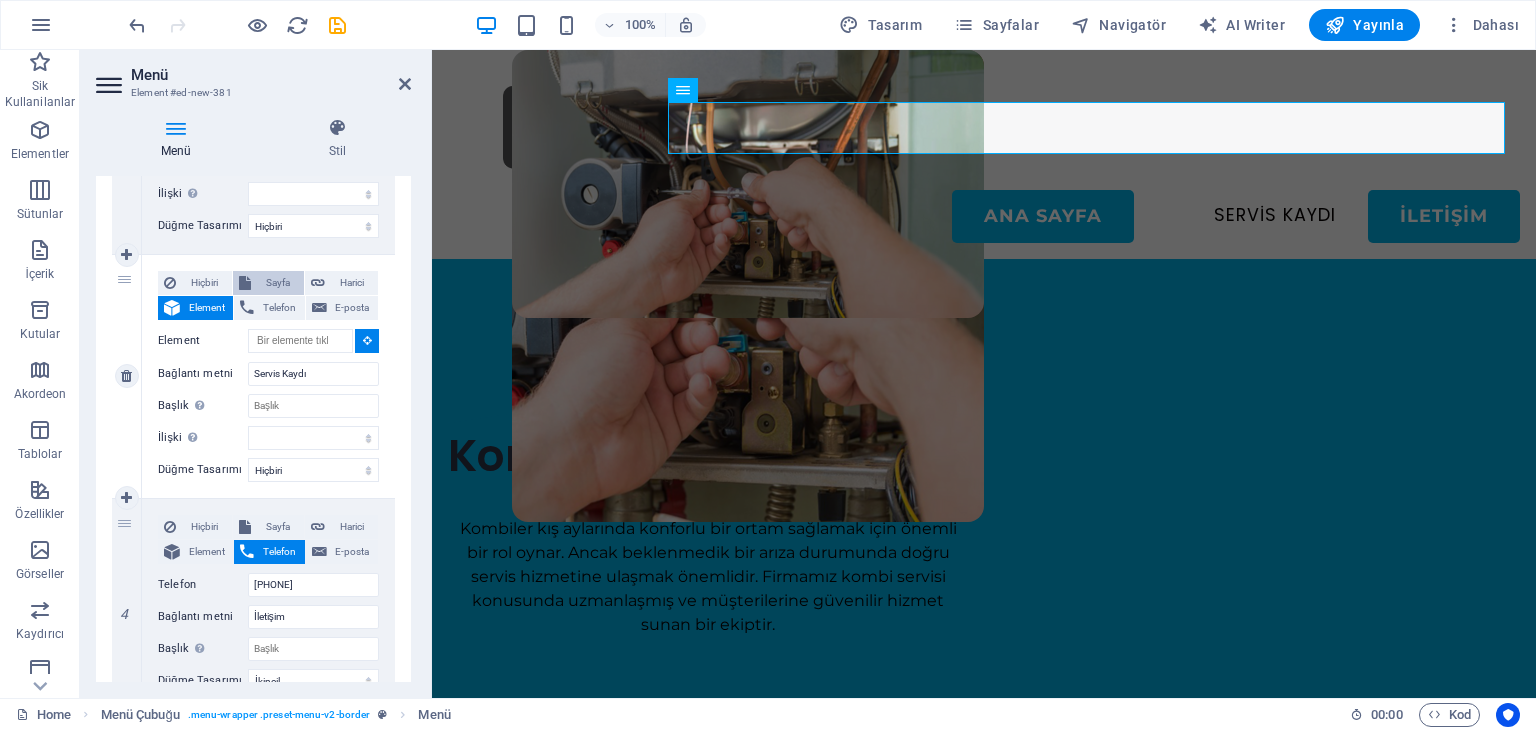 click on "Sayfa" at bounding box center [277, 283] 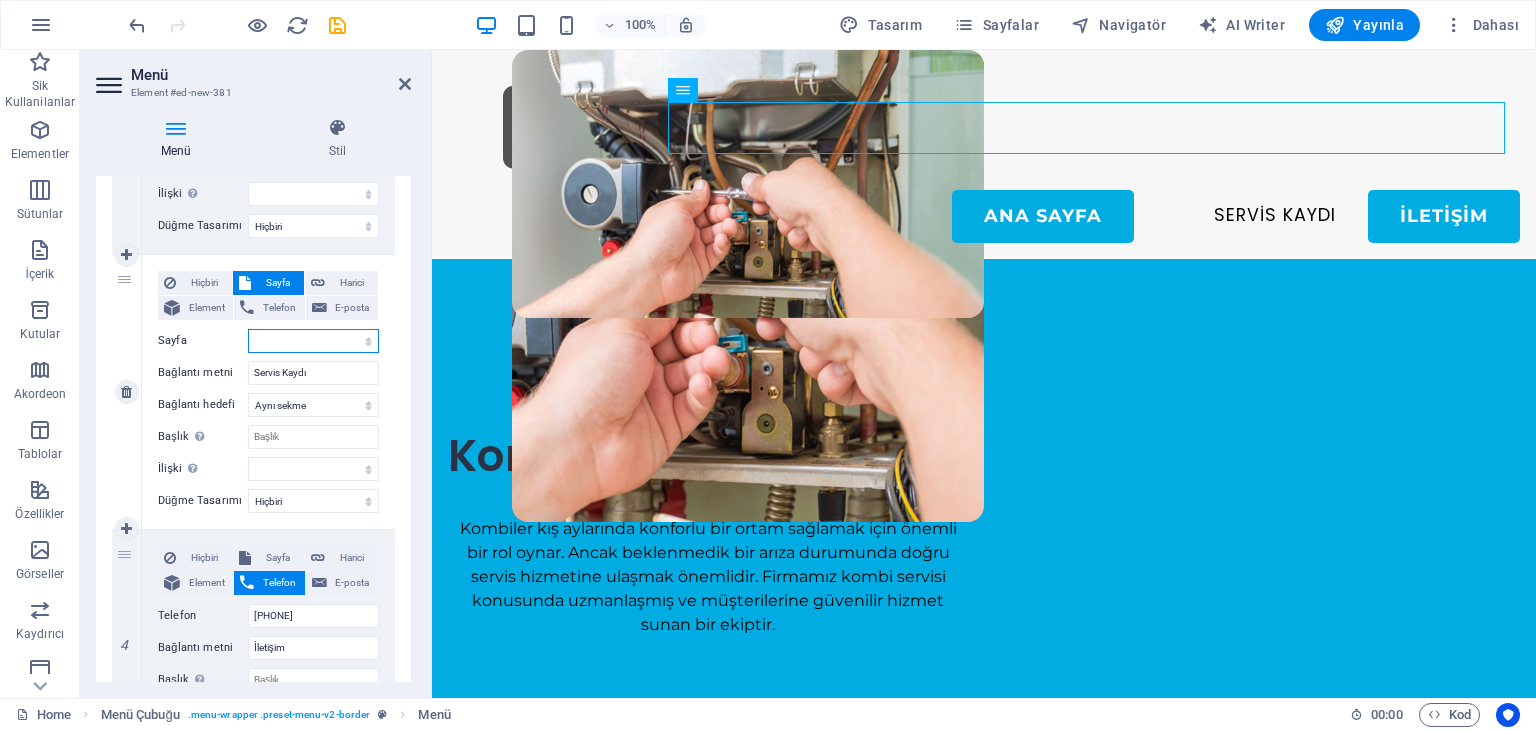 click on "Home About Services News Contact Legal Notice Privacy" at bounding box center [313, 341] 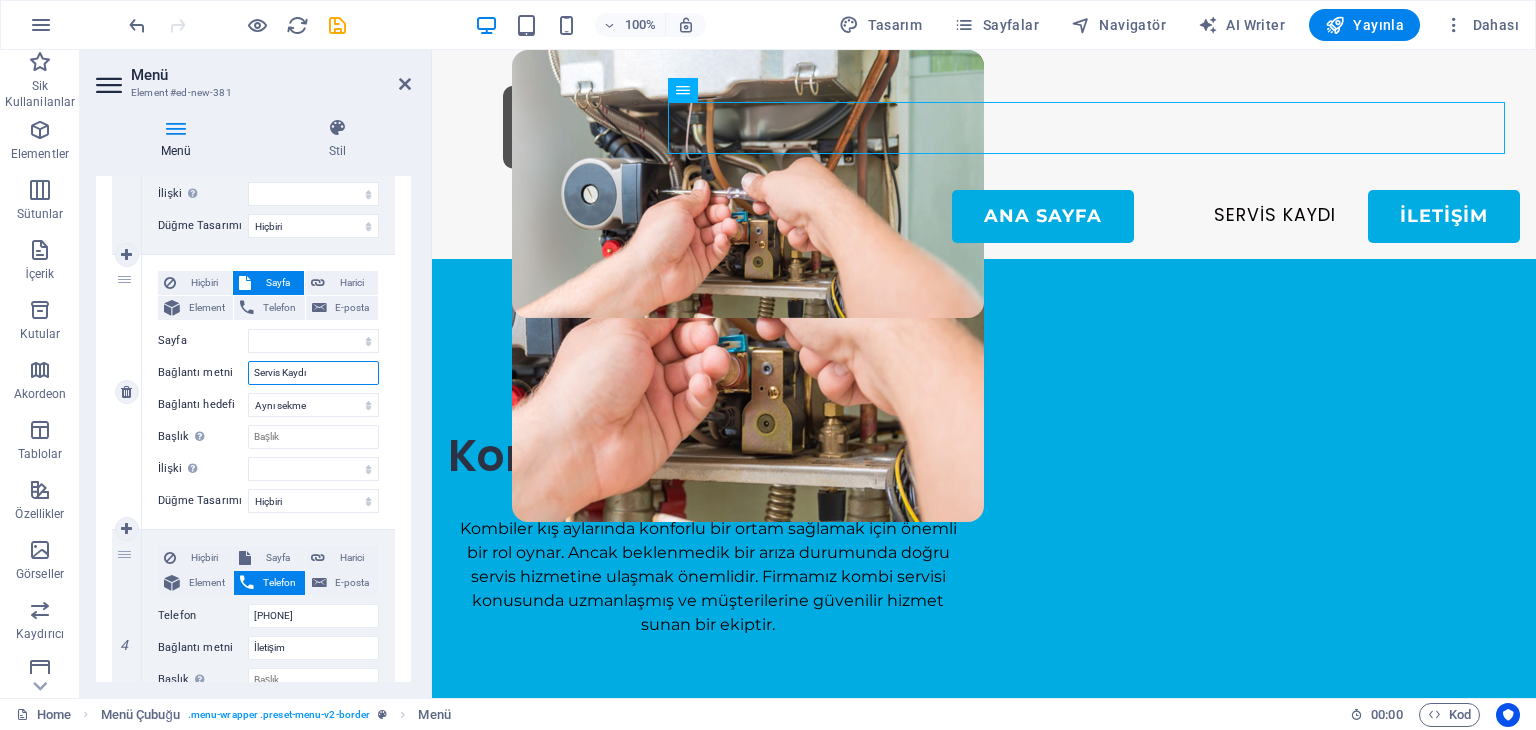drag, startPoint x: 321, startPoint y: 377, endPoint x: 206, endPoint y: 364, distance: 115.73245 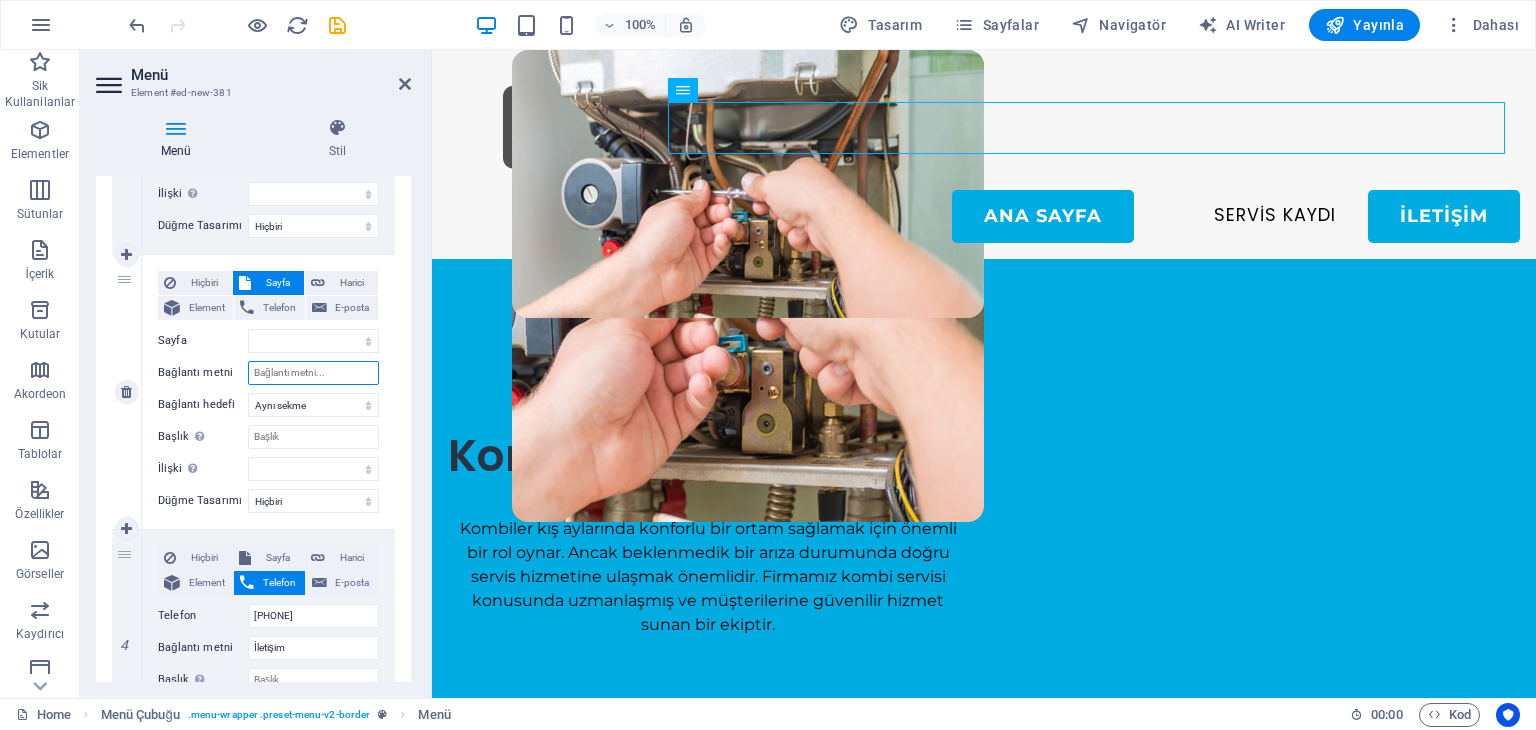 select 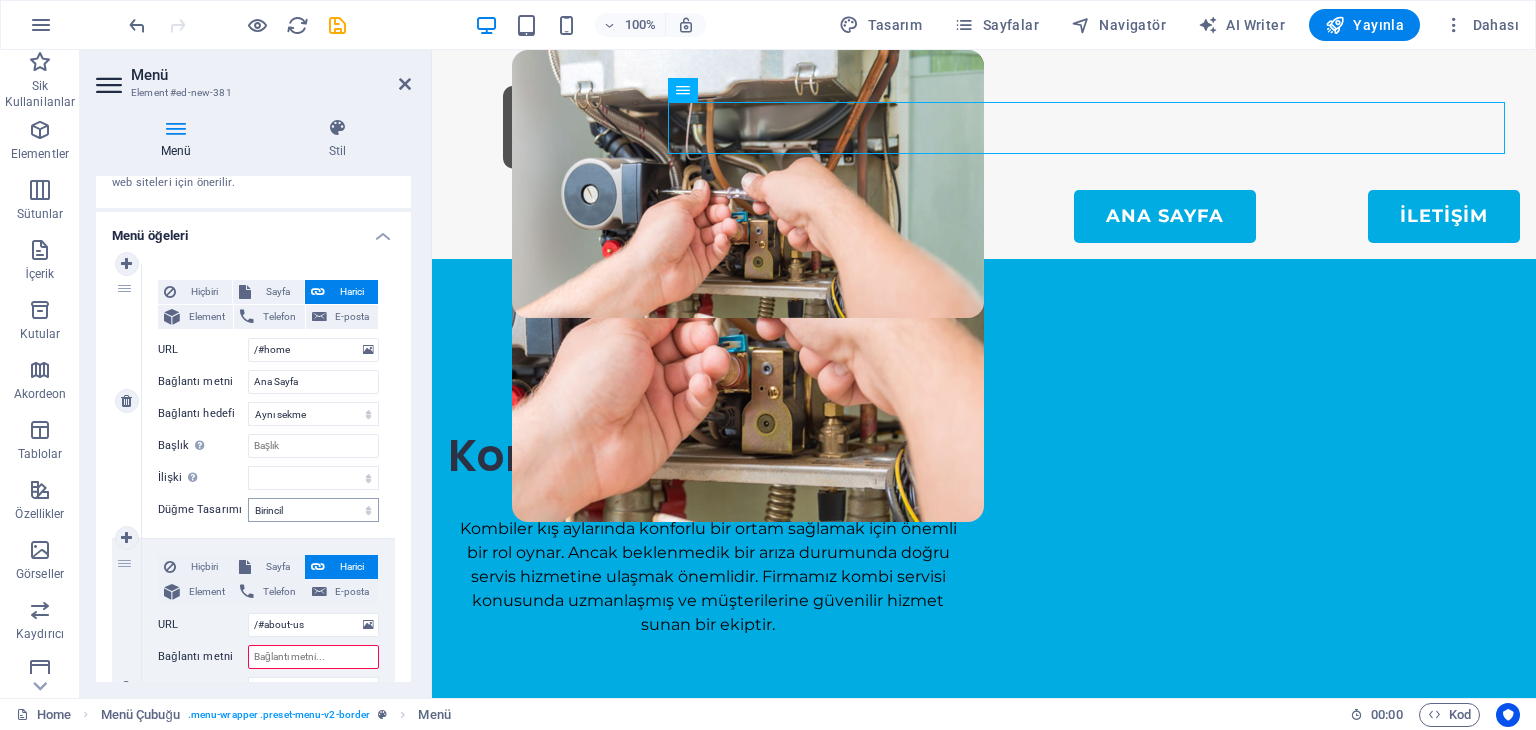 scroll, scrollTop: 0, scrollLeft: 0, axis: both 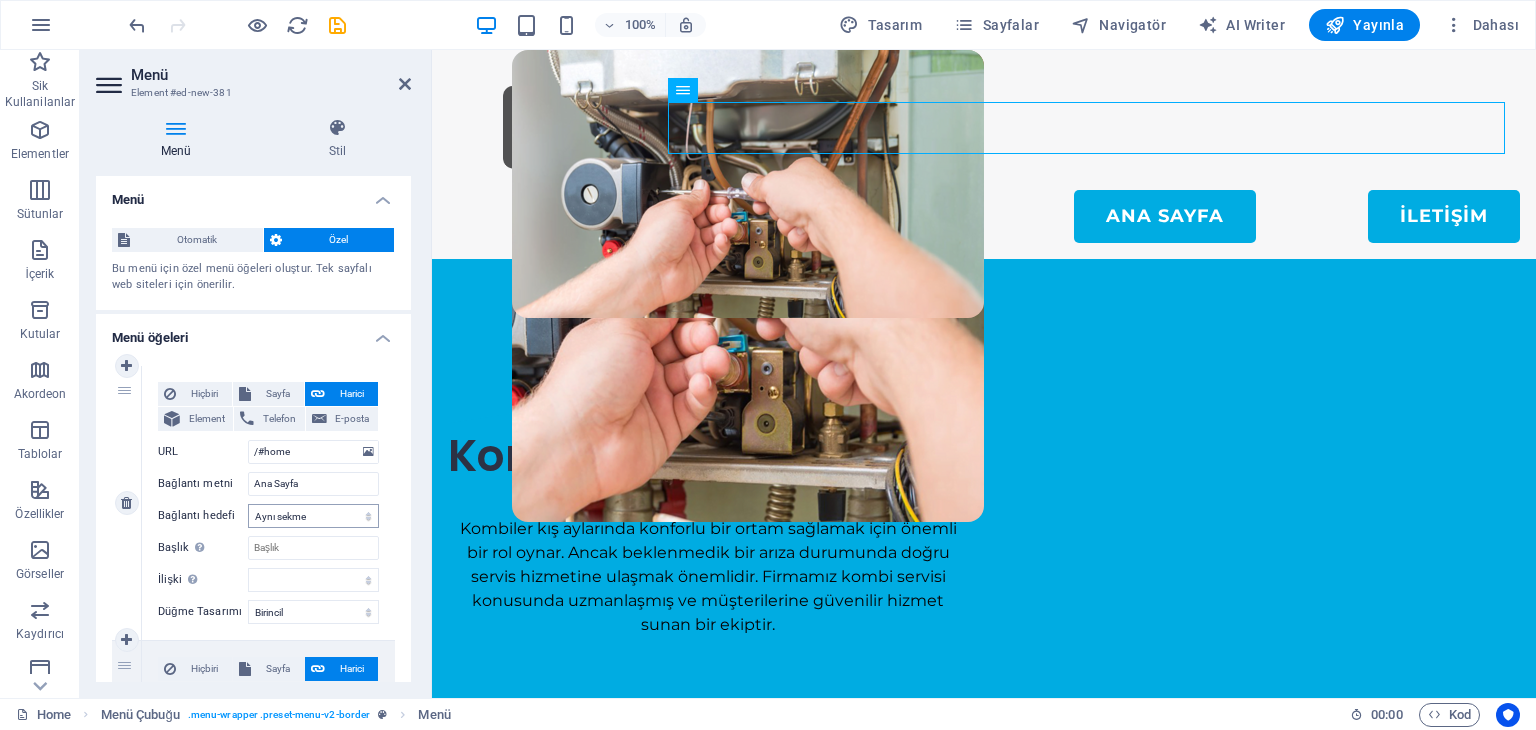 type 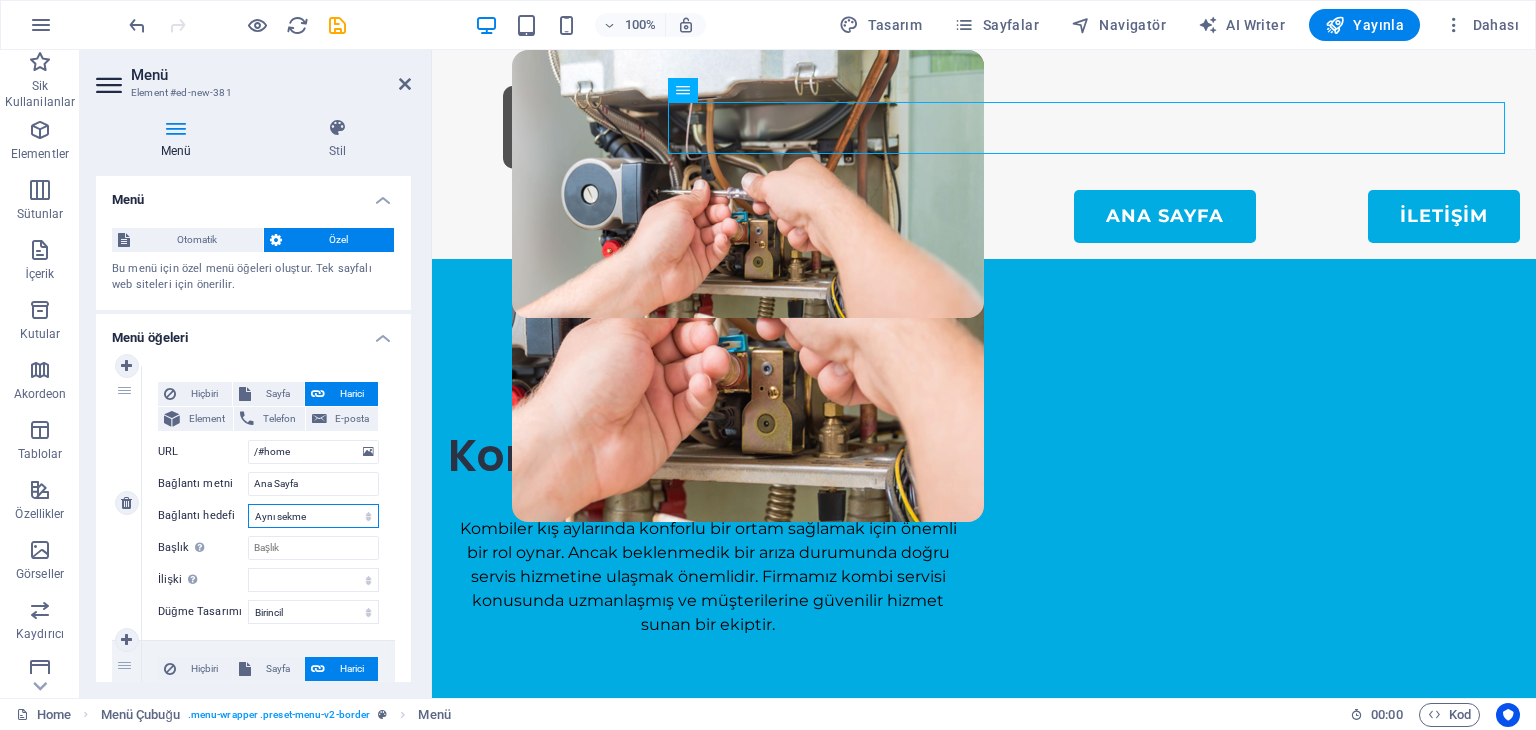 click on "Yeni sekme Aynı sekme Kaplama" at bounding box center [313, 516] 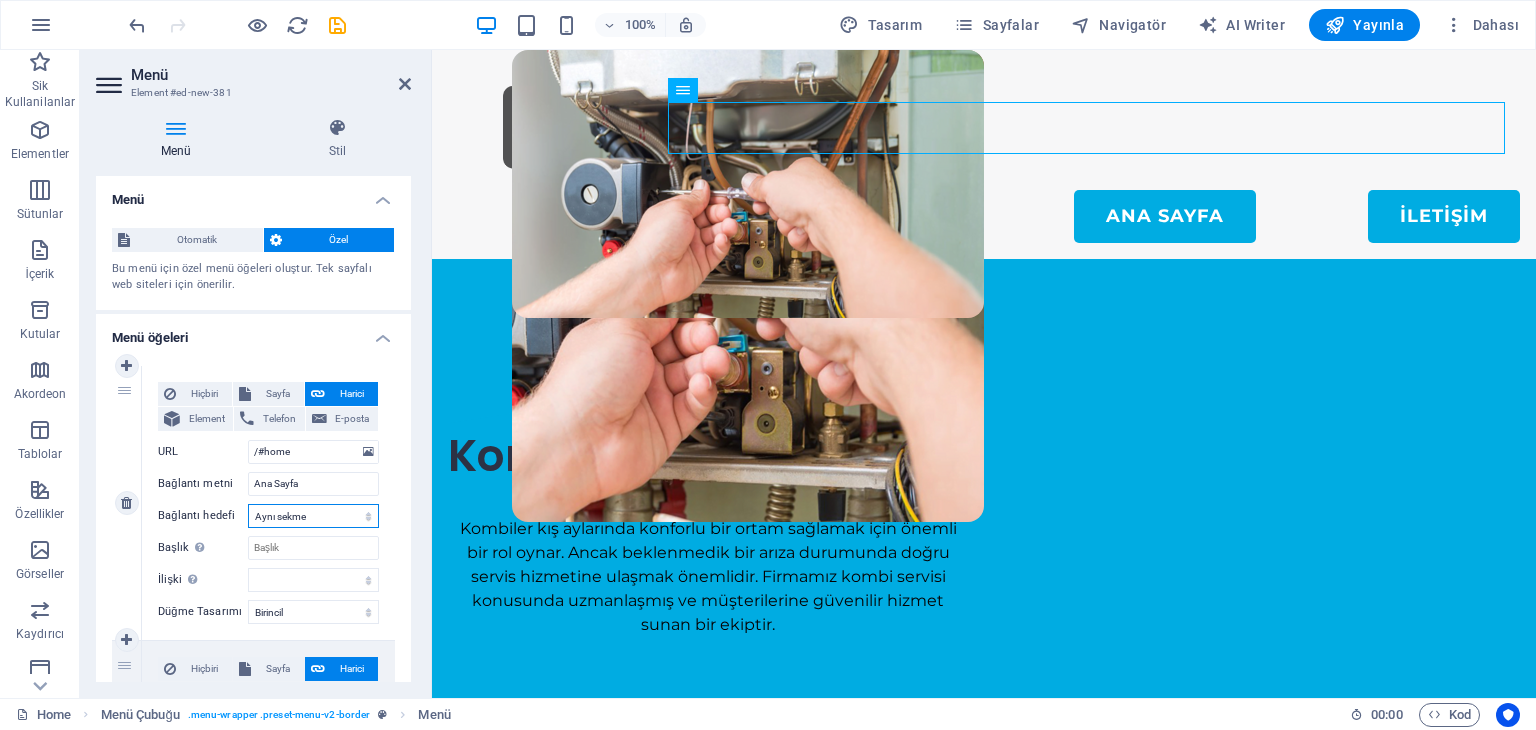 select on "overlay" 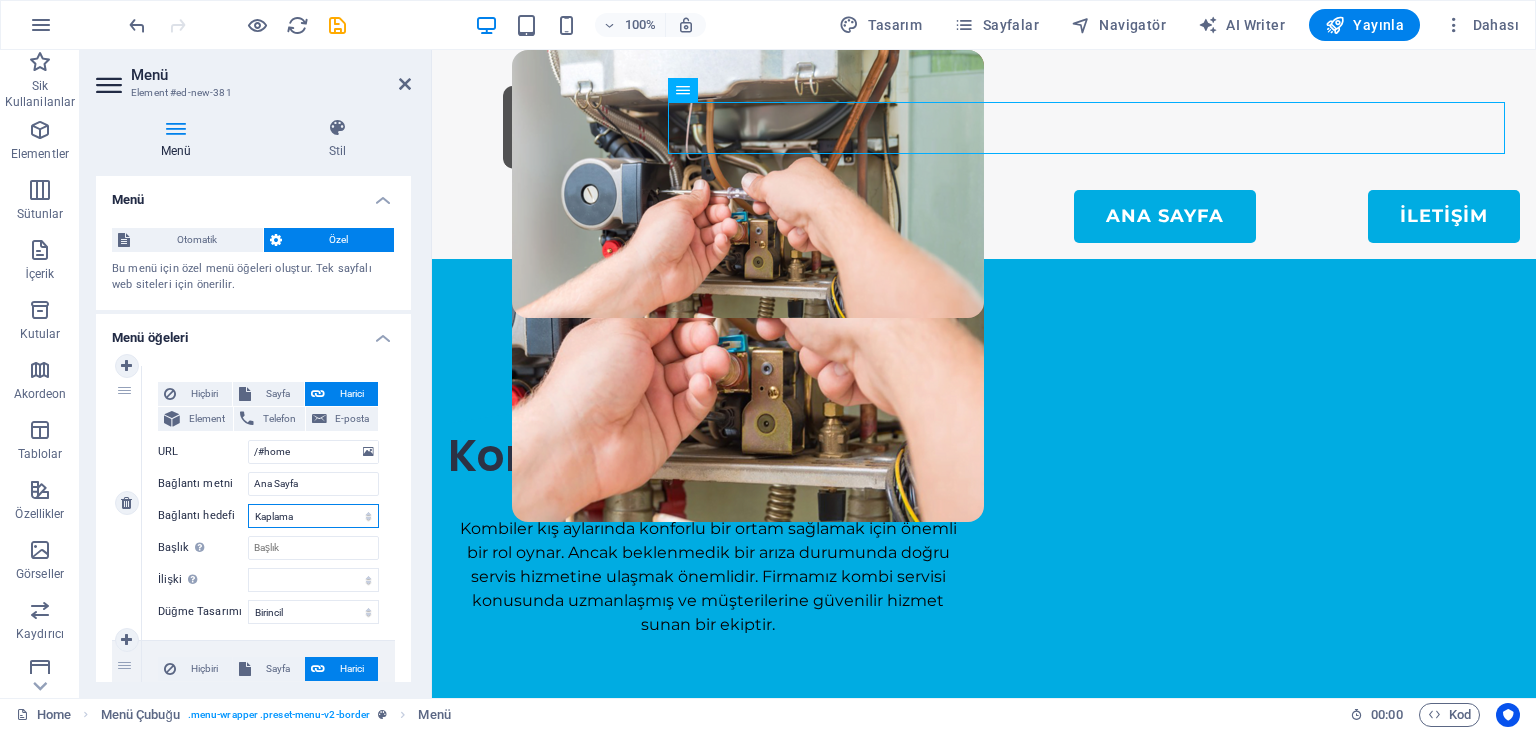 click on "Yeni sekme Aynı sekme Kaplama" at bounding box center (313, 516) 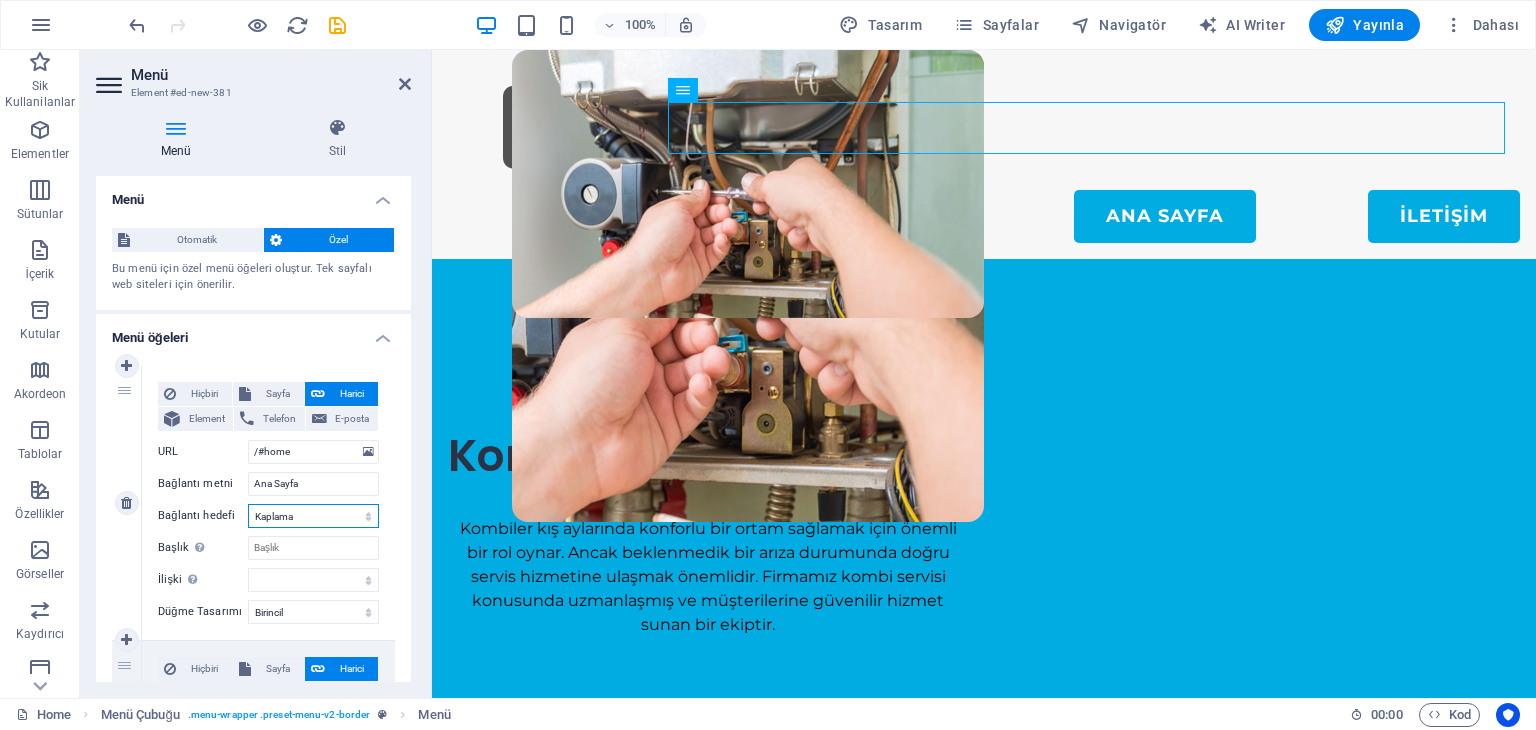 click on "Yeni sekme Aynı sekme Kaplama" at bounding box center [313, 516] 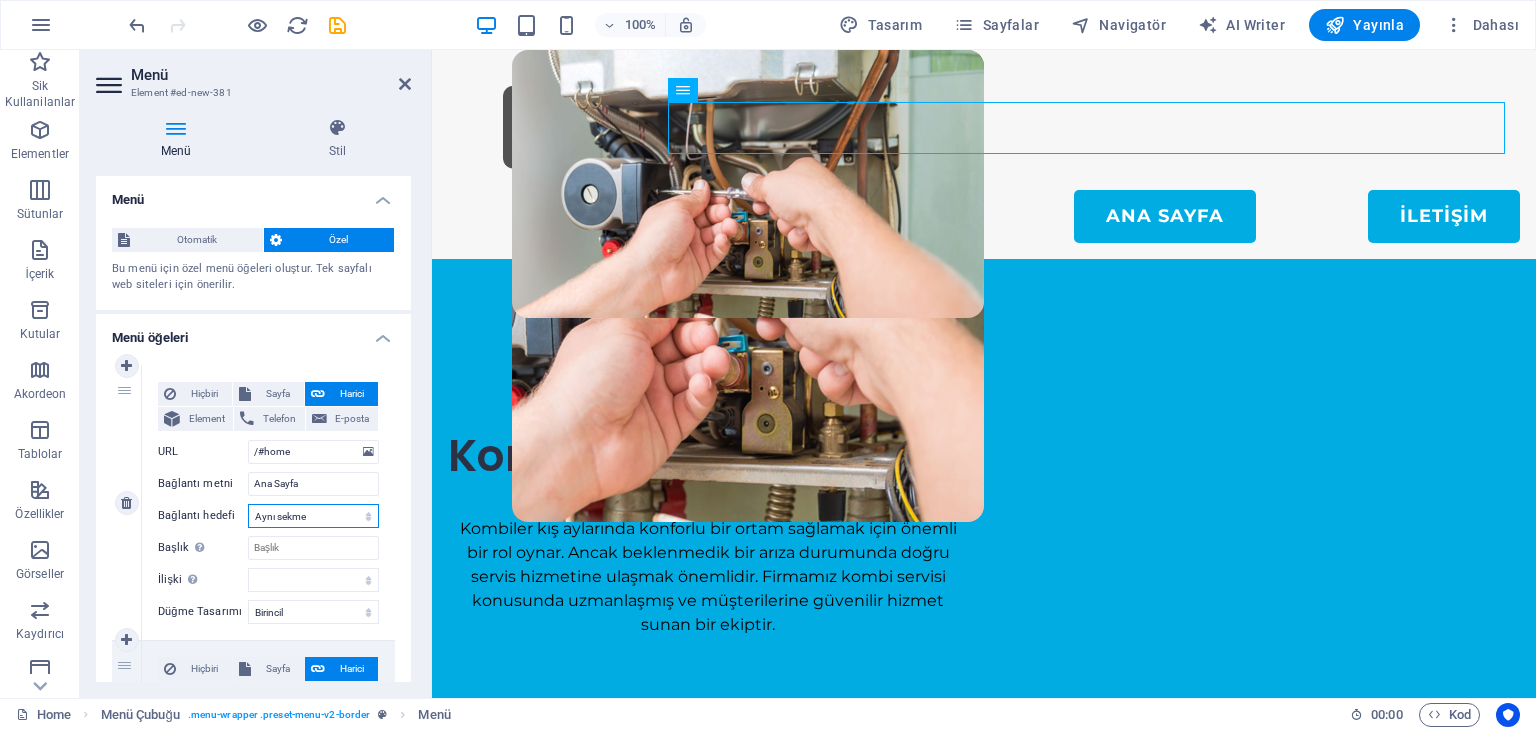 click on "Yeni sekme Aynı sekme Kaplama" at bounding box center (313, 516) 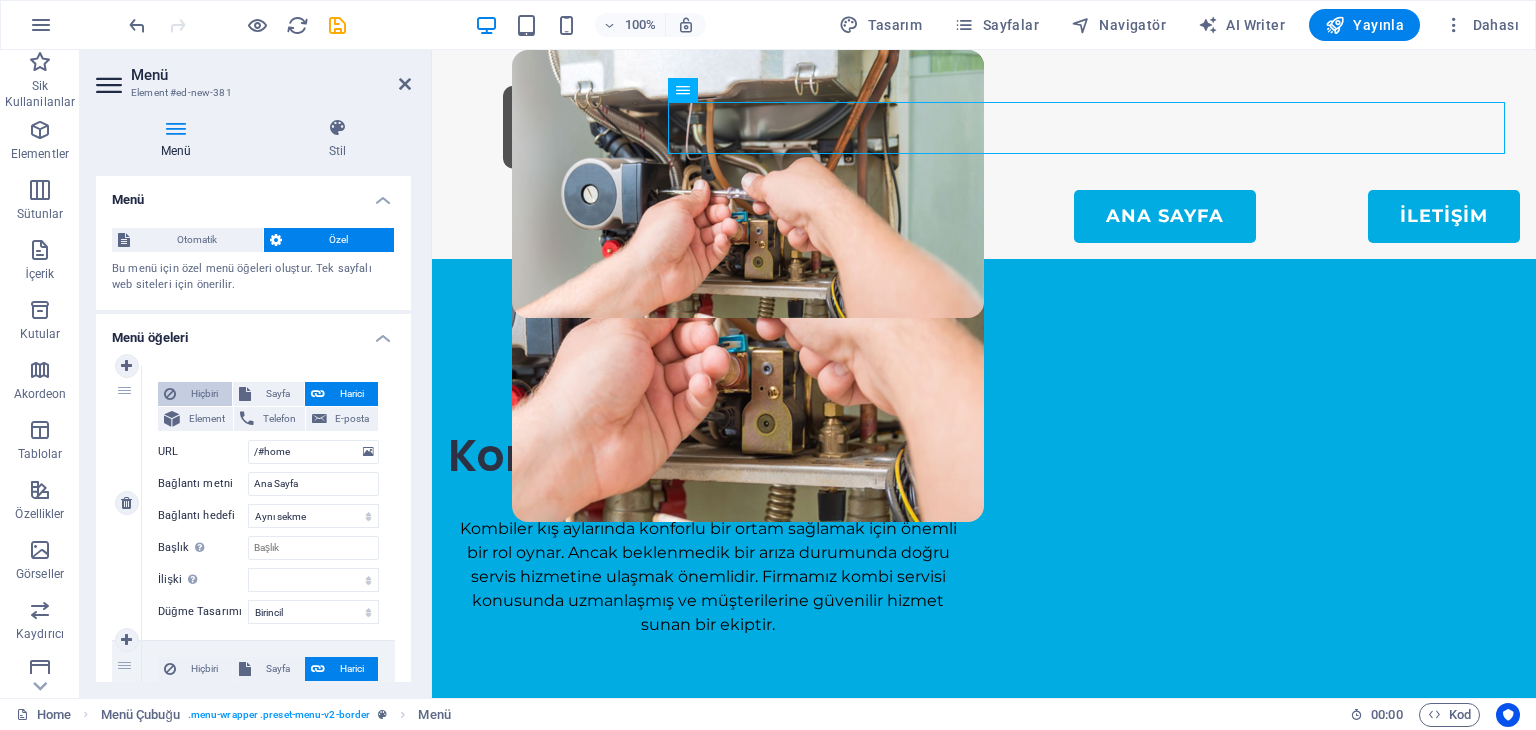 click on "Hiçbiri" at bounding box center [204, 394] 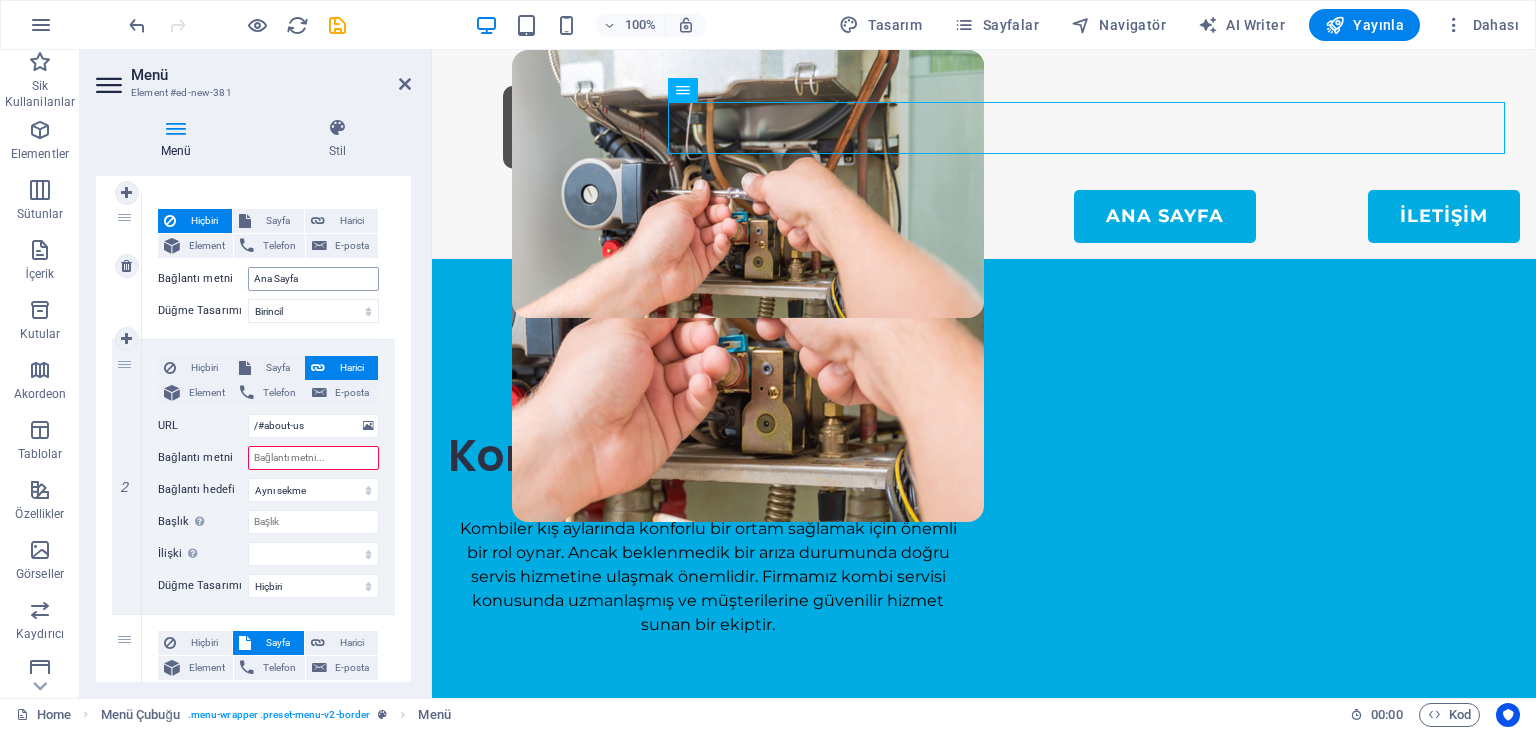 scroll, scrollTop: 200, scrollLeft: 0, axis: vertical 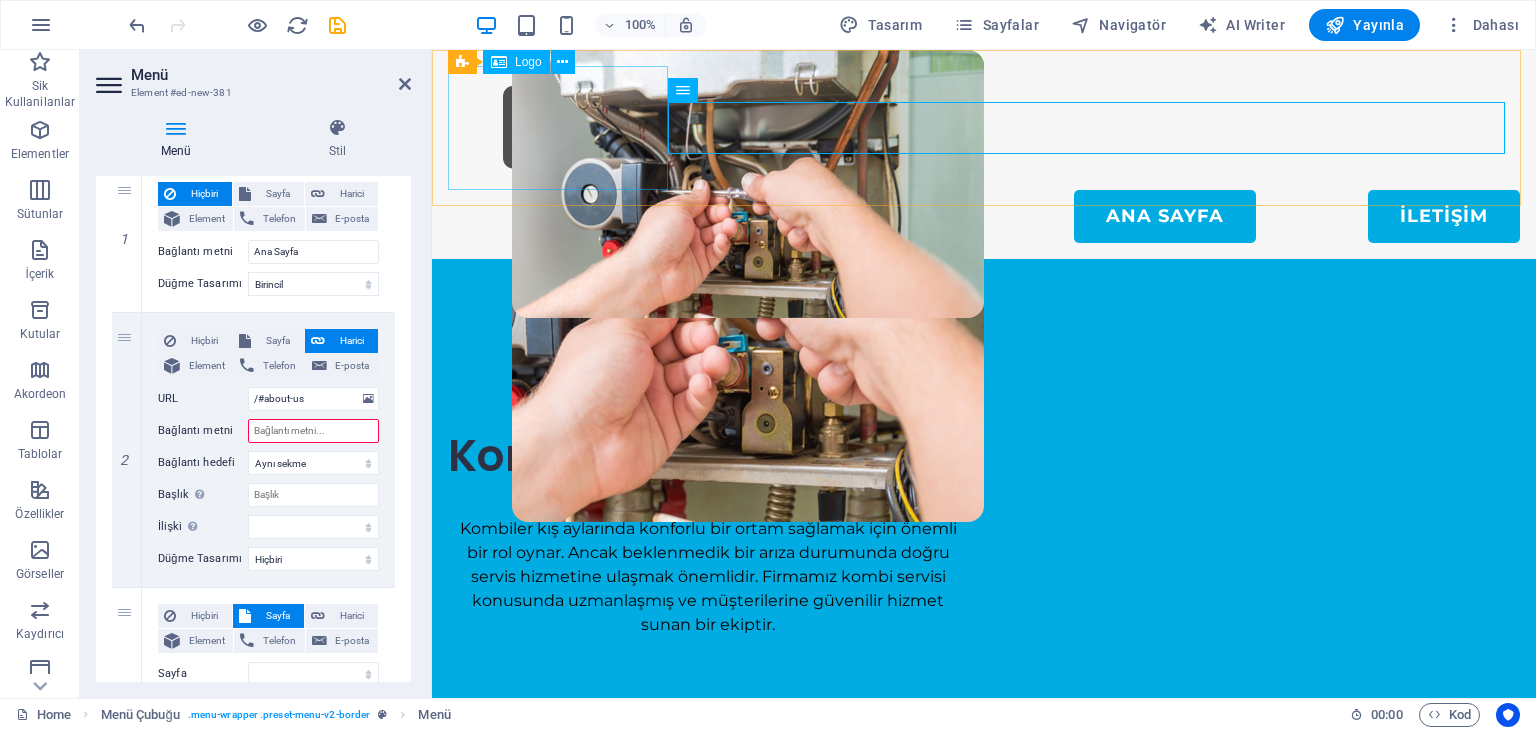 click at bounding box center (984, 128) 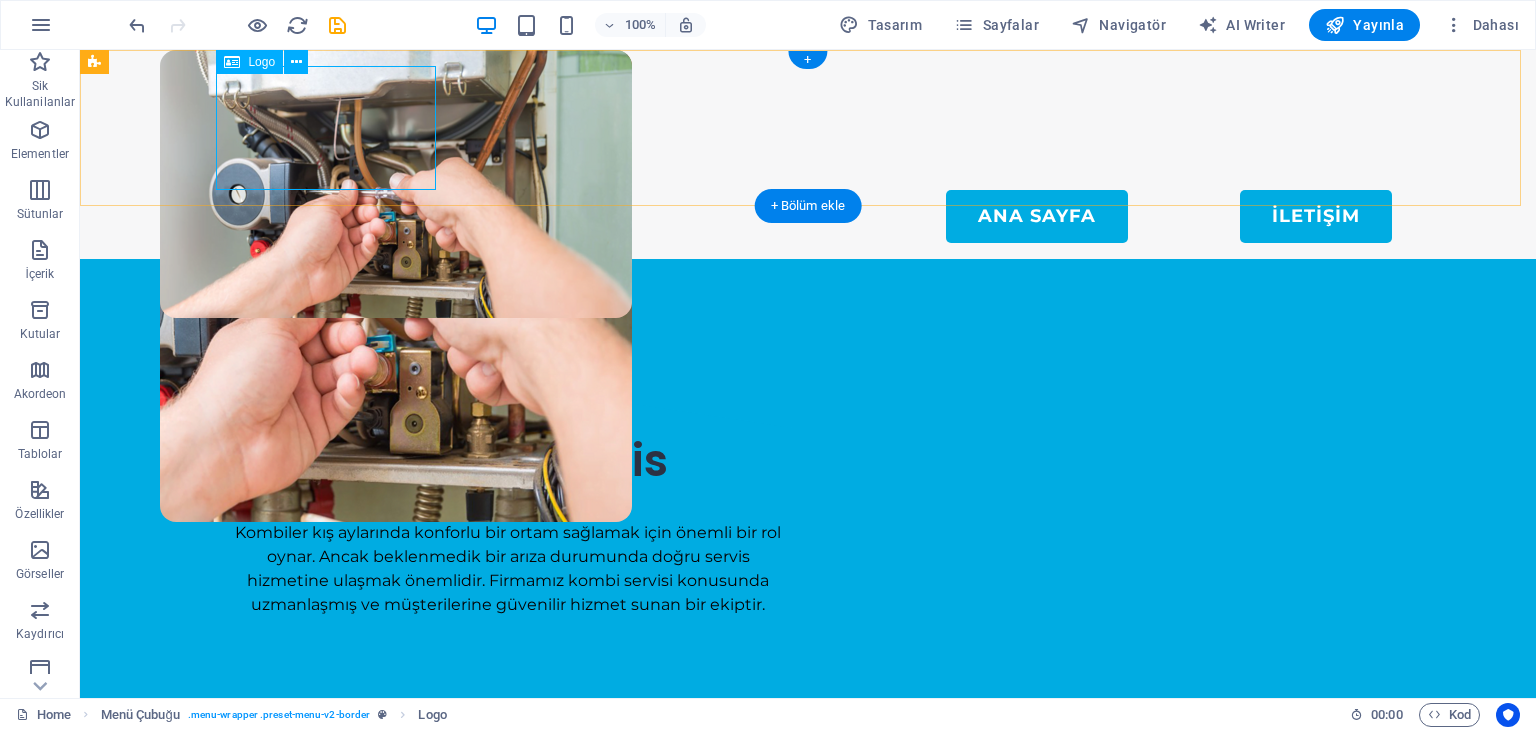 click at bounding box center [808, 128] 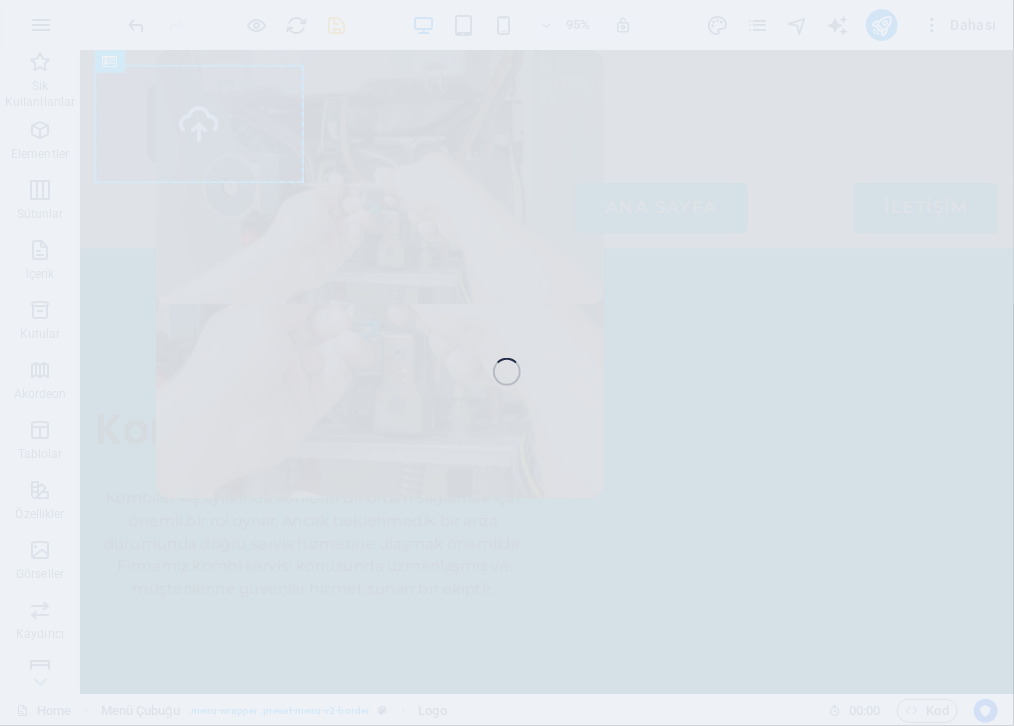 select on "px" 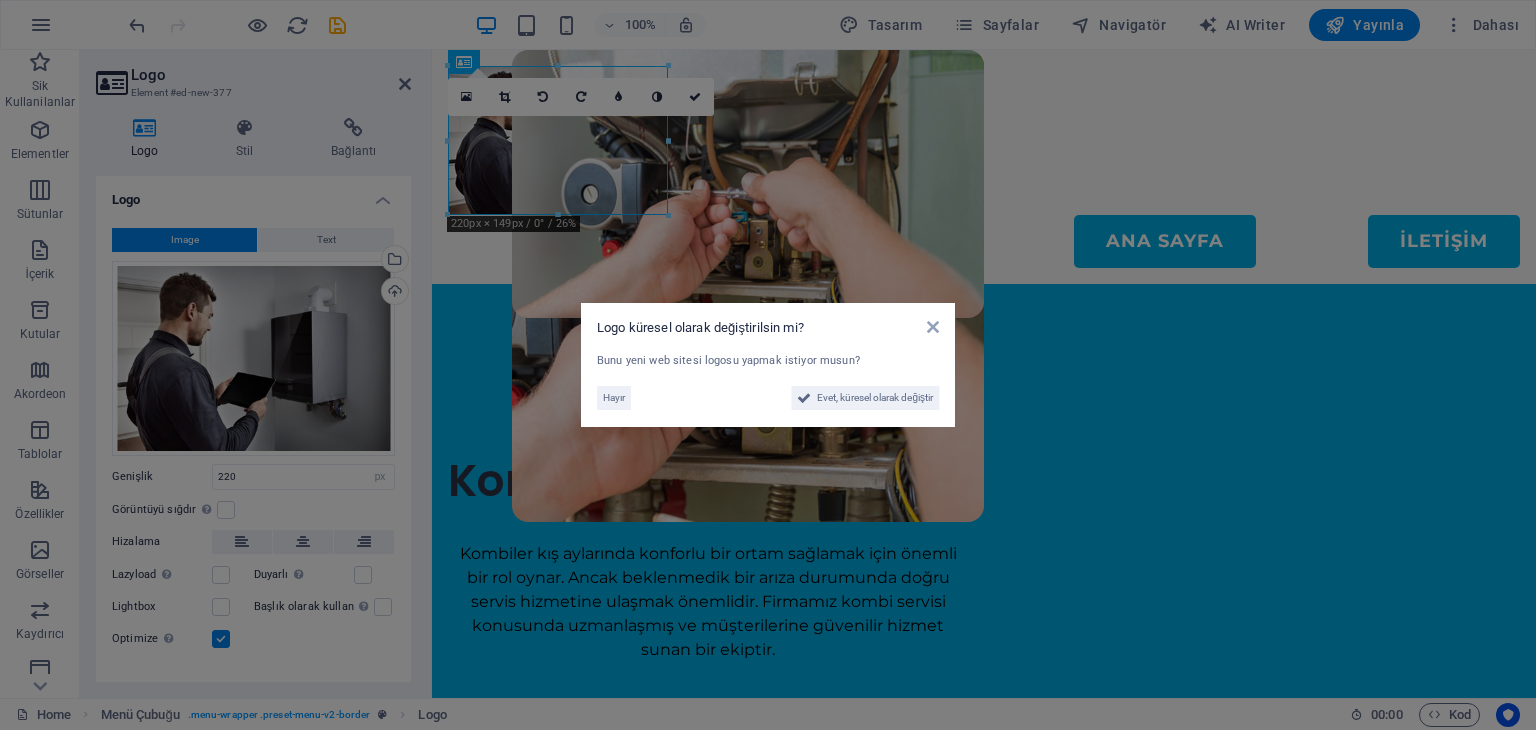 click on "Logo küresel olarak değiştirilsin mi? Bunu yeni web sitesi logosu yapmak istiyor musun? Hayır Evet, küresel olarak değiştir" at bounding box center (768, 365) 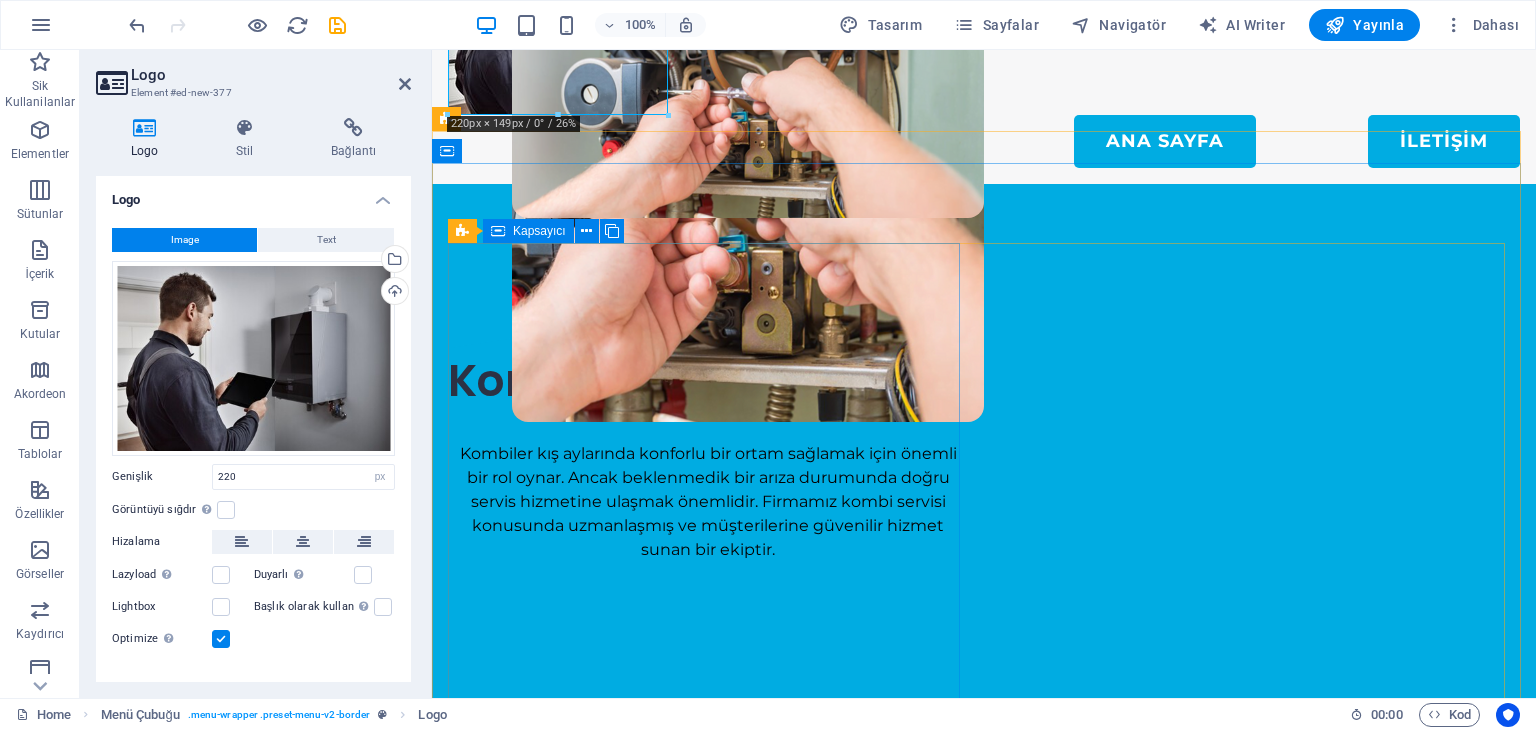 scroll, scrollTop: 0, scrollLeft: 0, axis: both 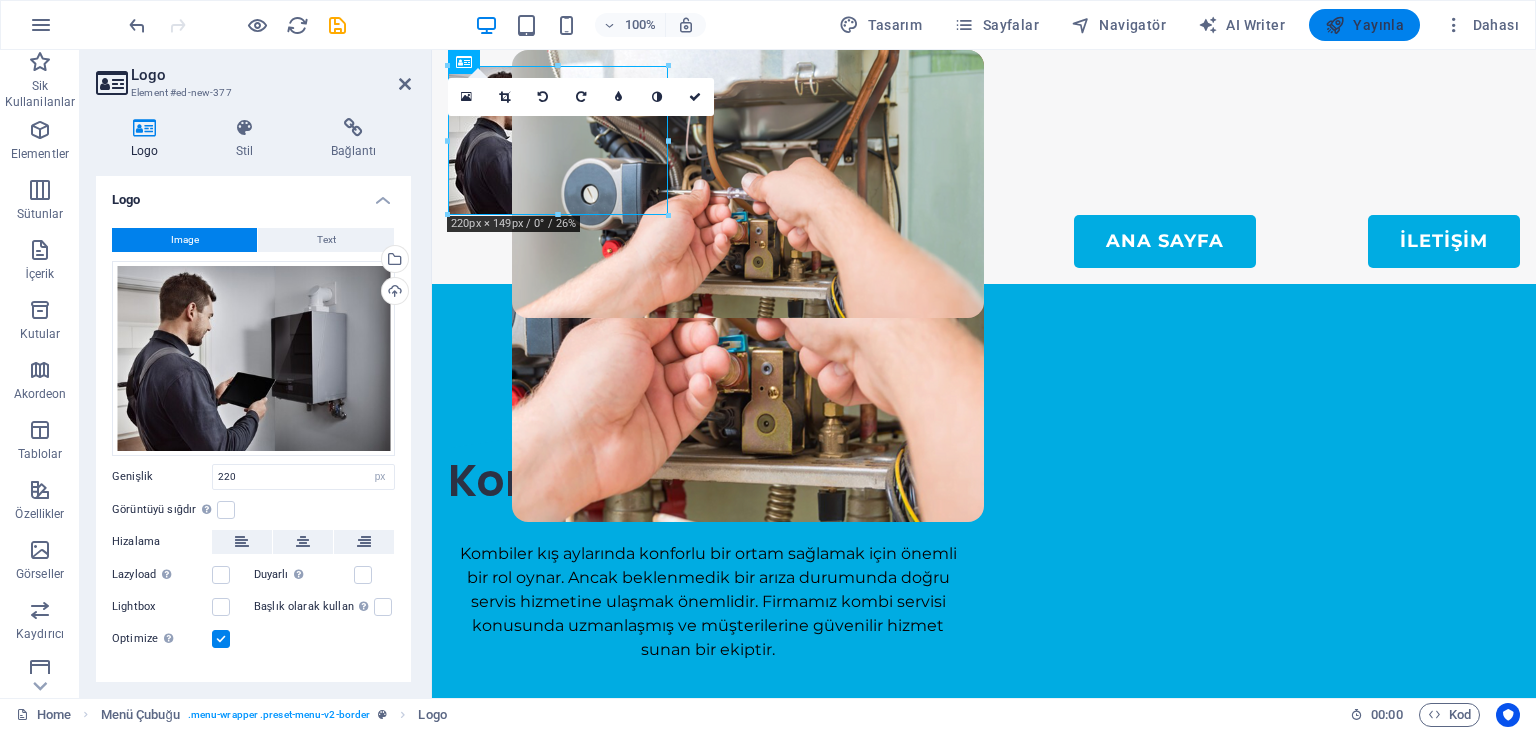 click on "Yayınla" at bounding box center (1364, 25) 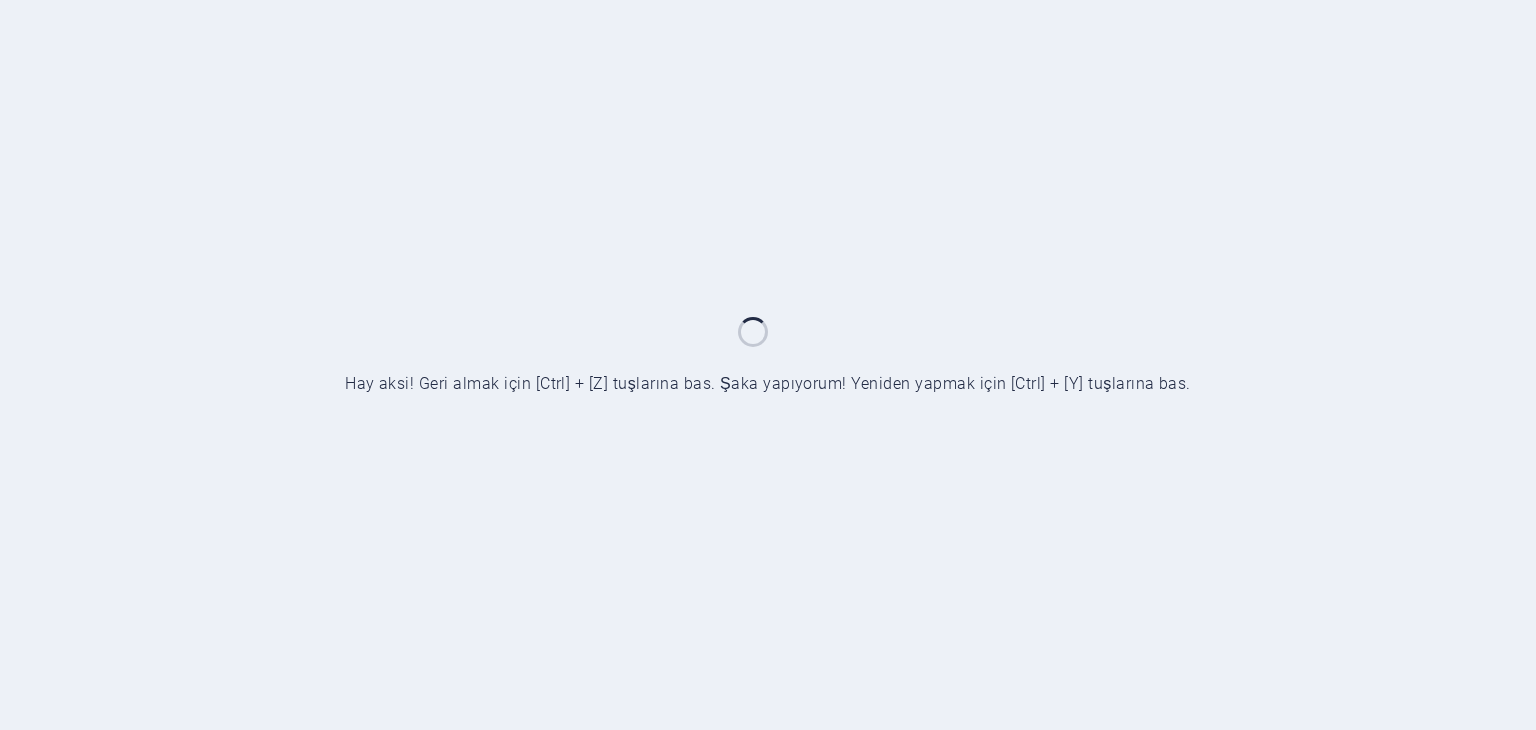 scroll, scrollTop: 0, scrollLeft: 0, axis: both 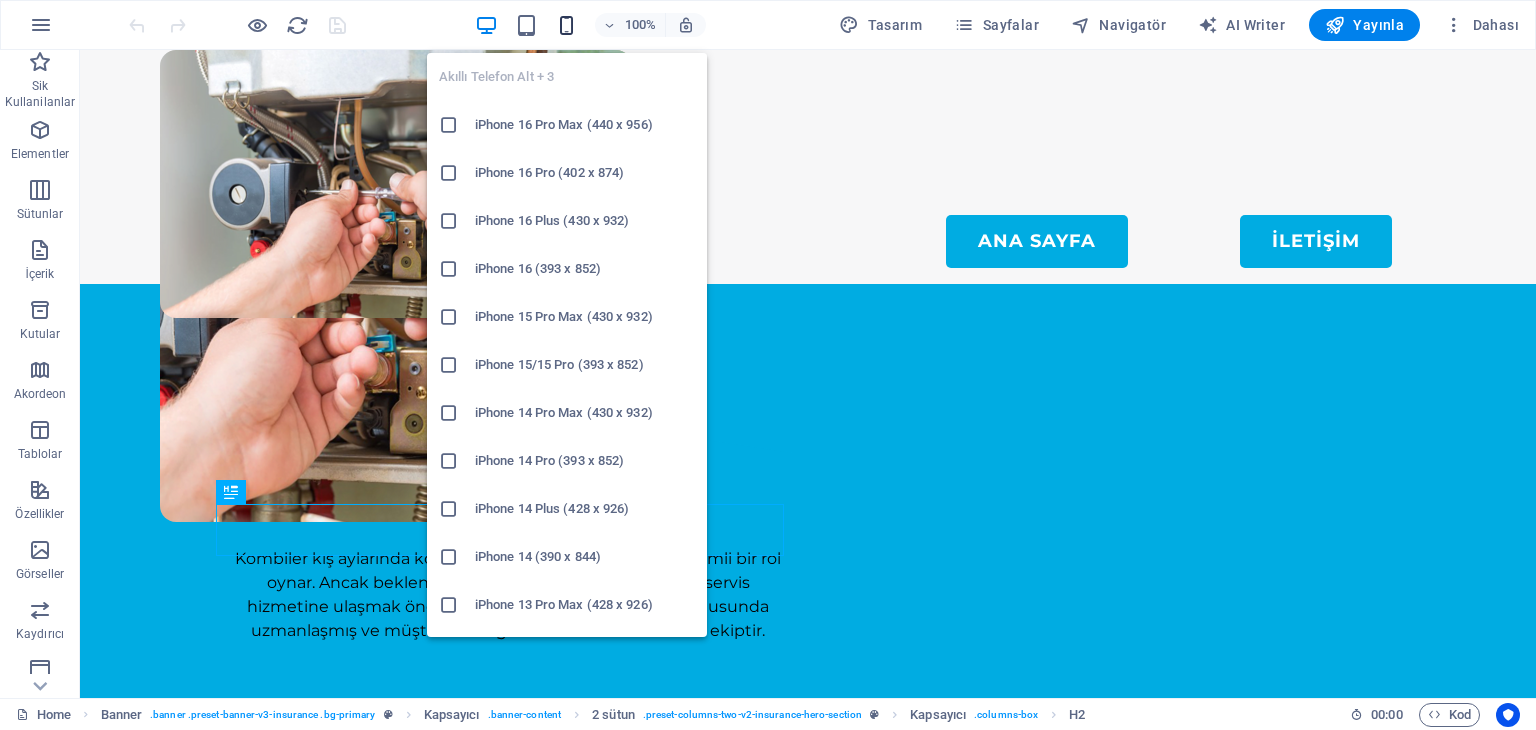 click at bounding box center (566, 25) 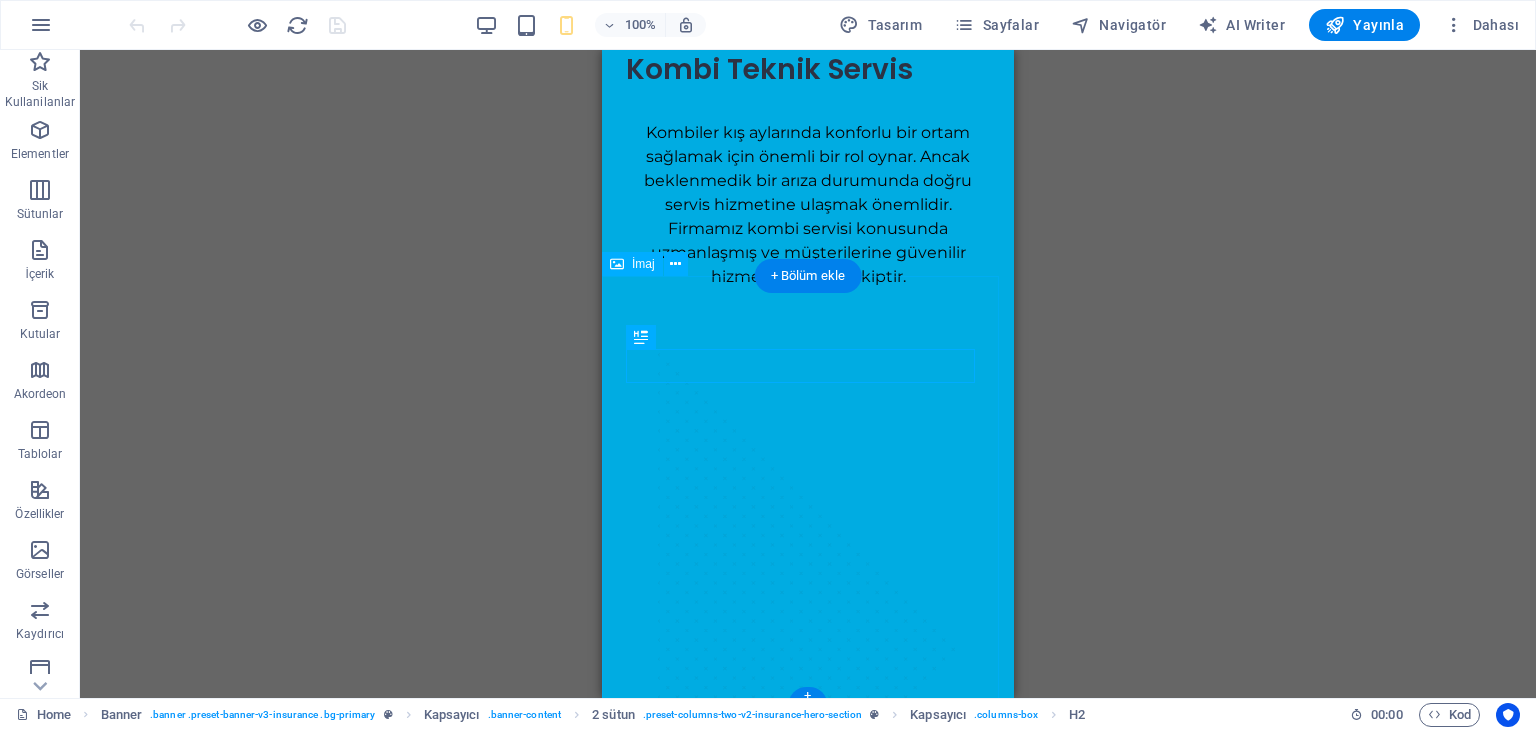 scroll, scrollTop: 0, scrollLeft: 0, axis: both 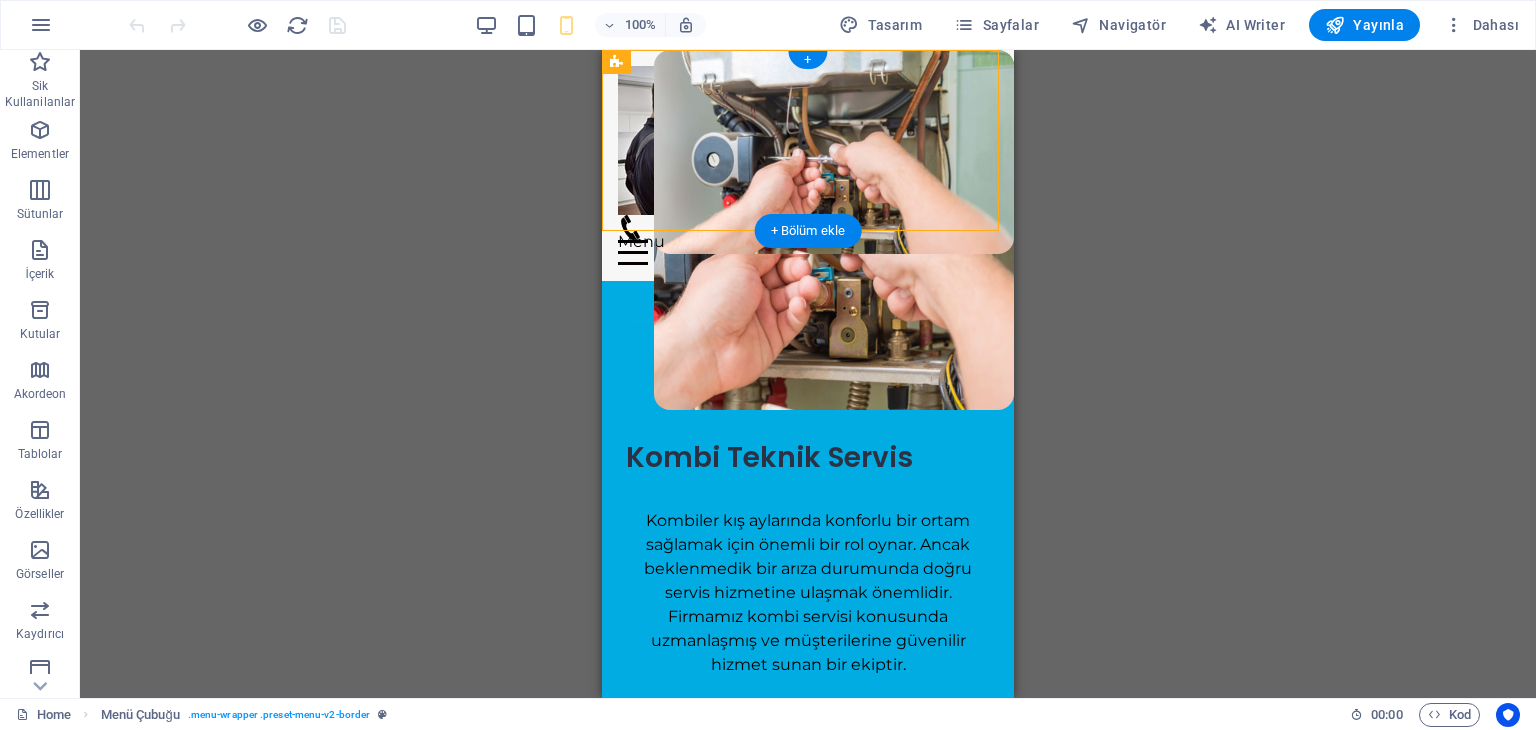 drag, startPoint x: 926, startPoint y: 140, endPoint x: 932, endPoint y: 80, distance: 60.299255 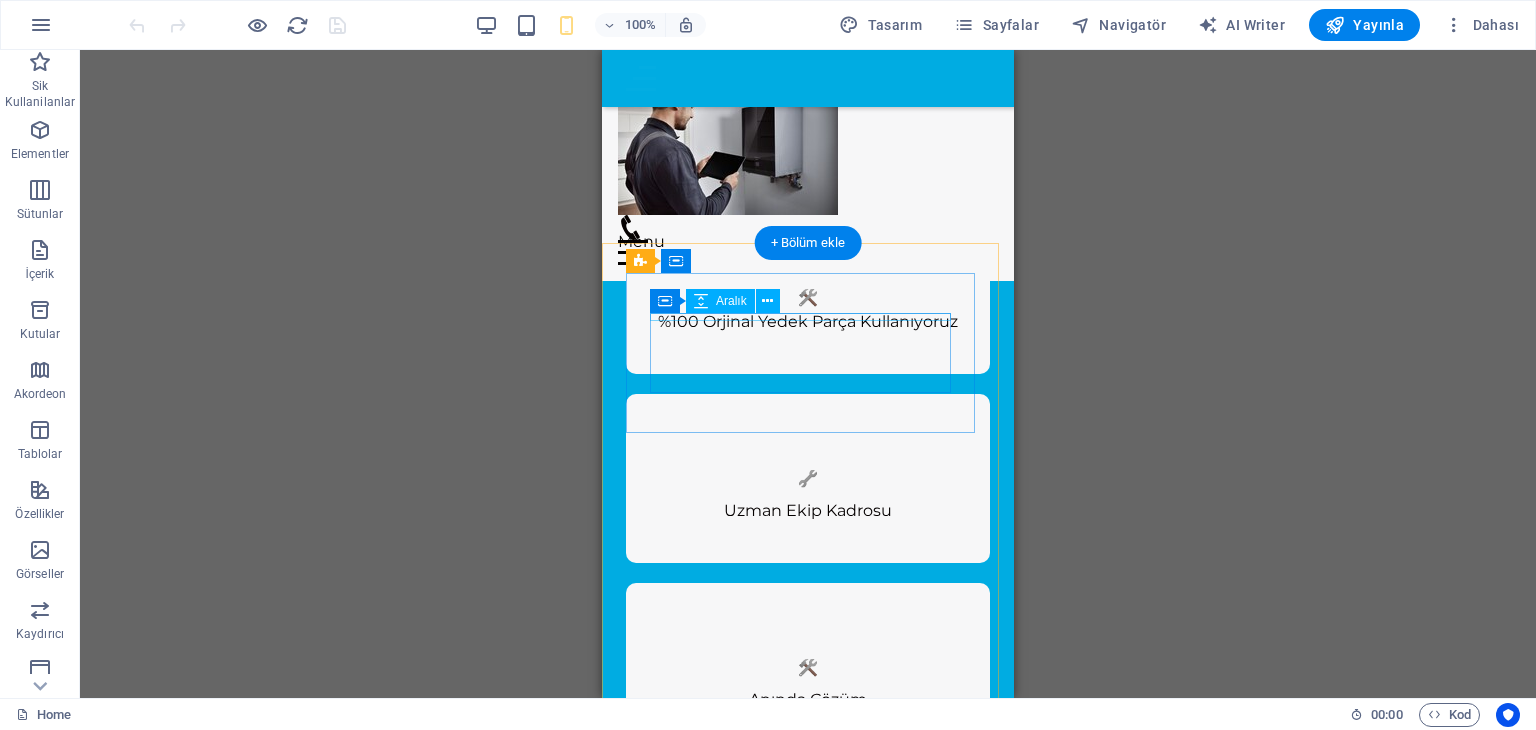 scroll, scrollTop: 0, scrollLeft: 0, axis: both 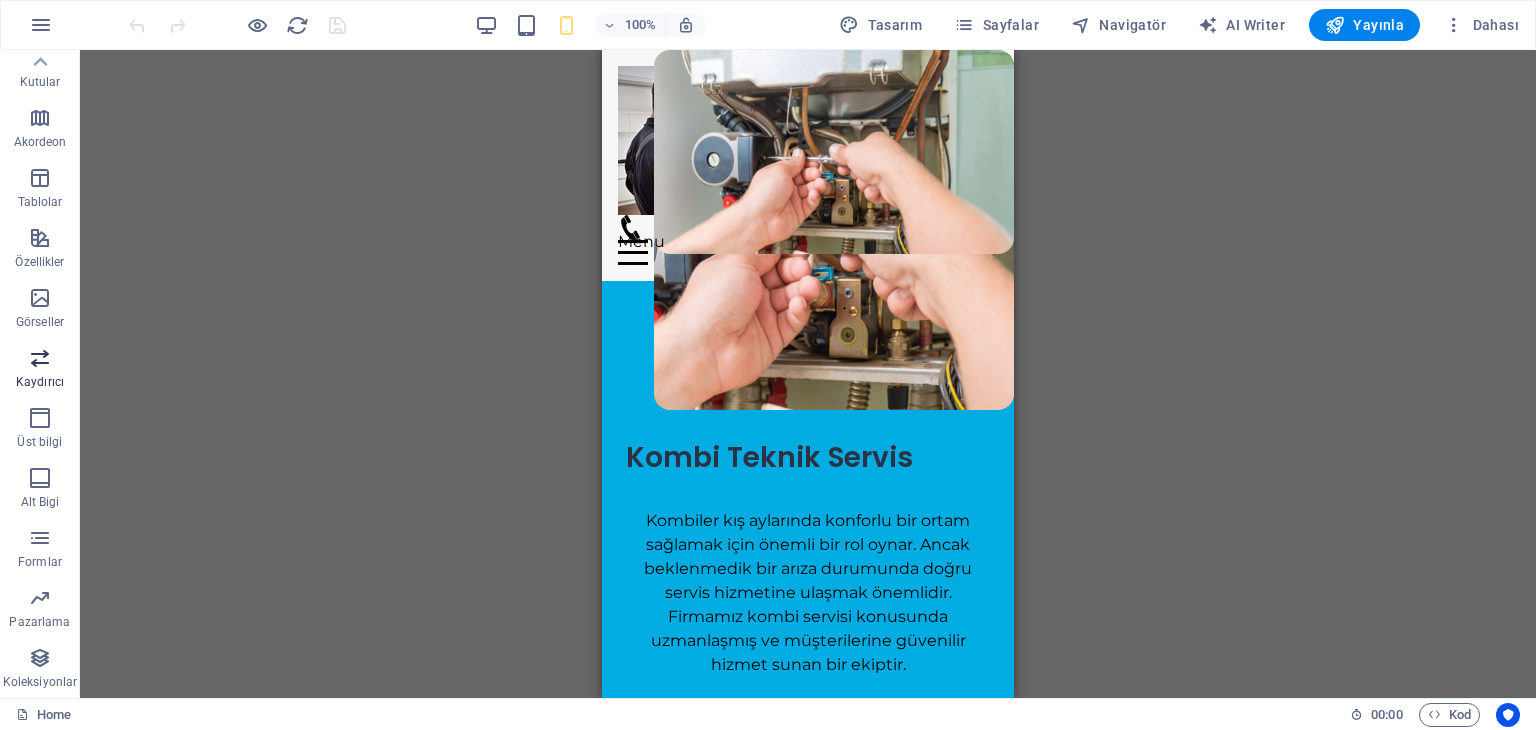 click at bounding box center [40, 358] 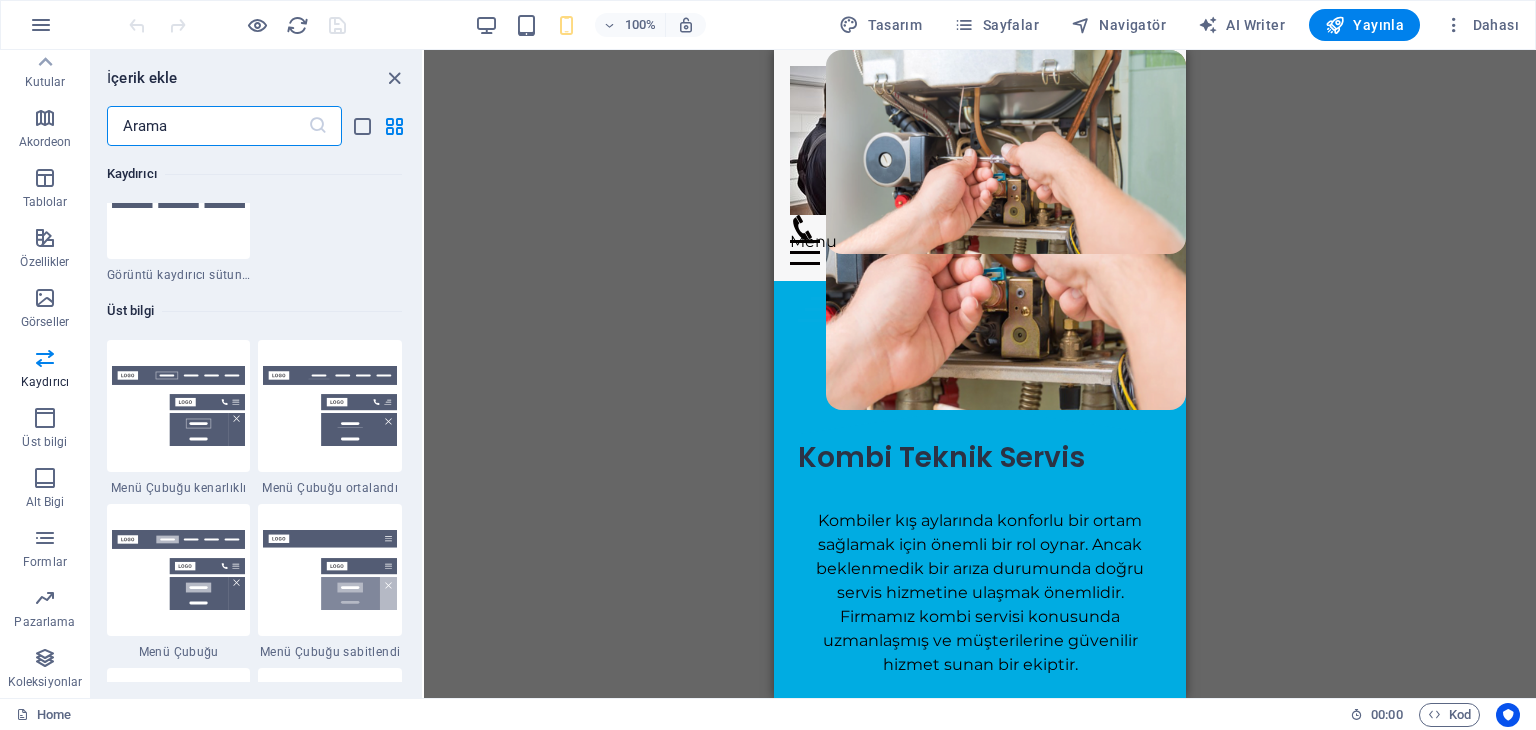 scroll, scrollTop: 11936, scrollLeft: 0, axis: vertical 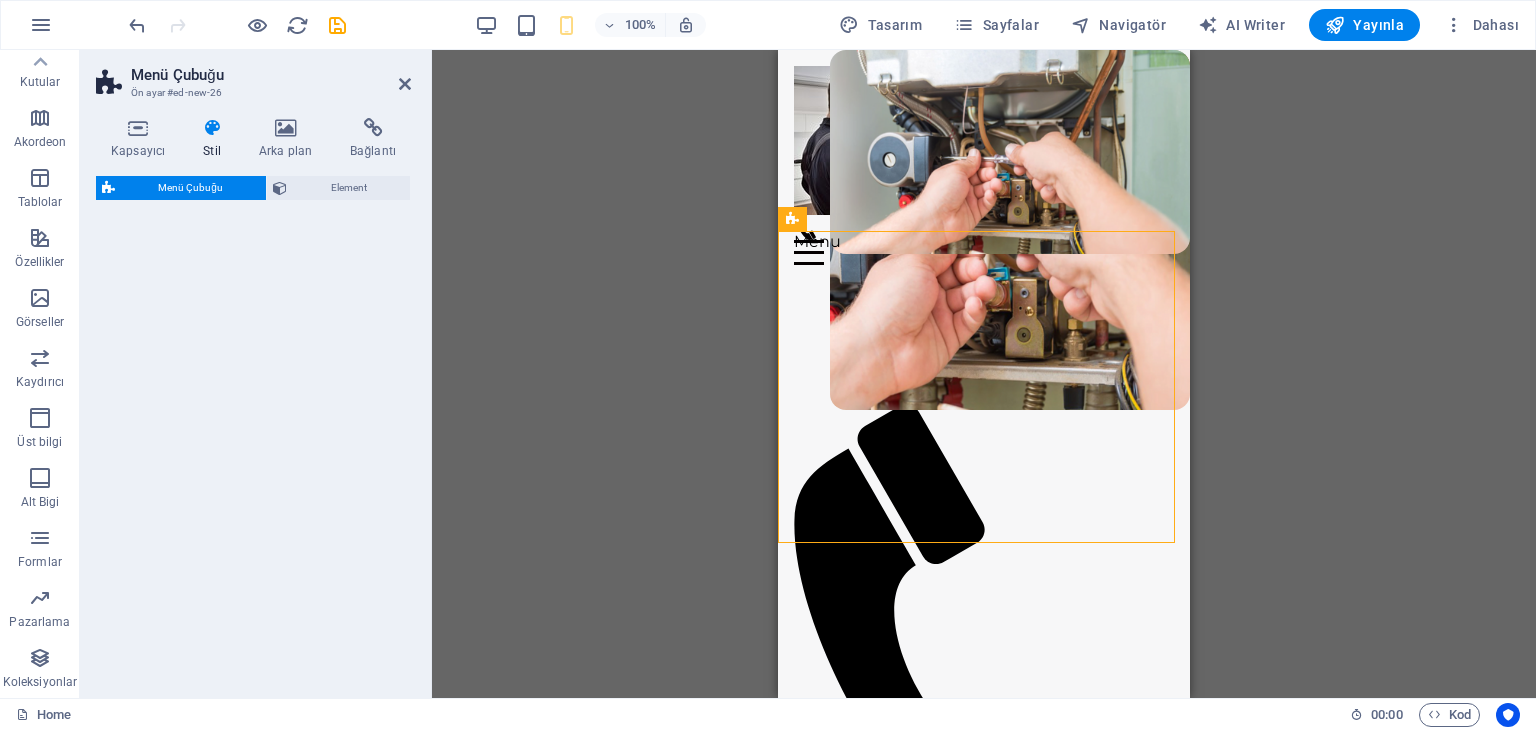 select on "rem" 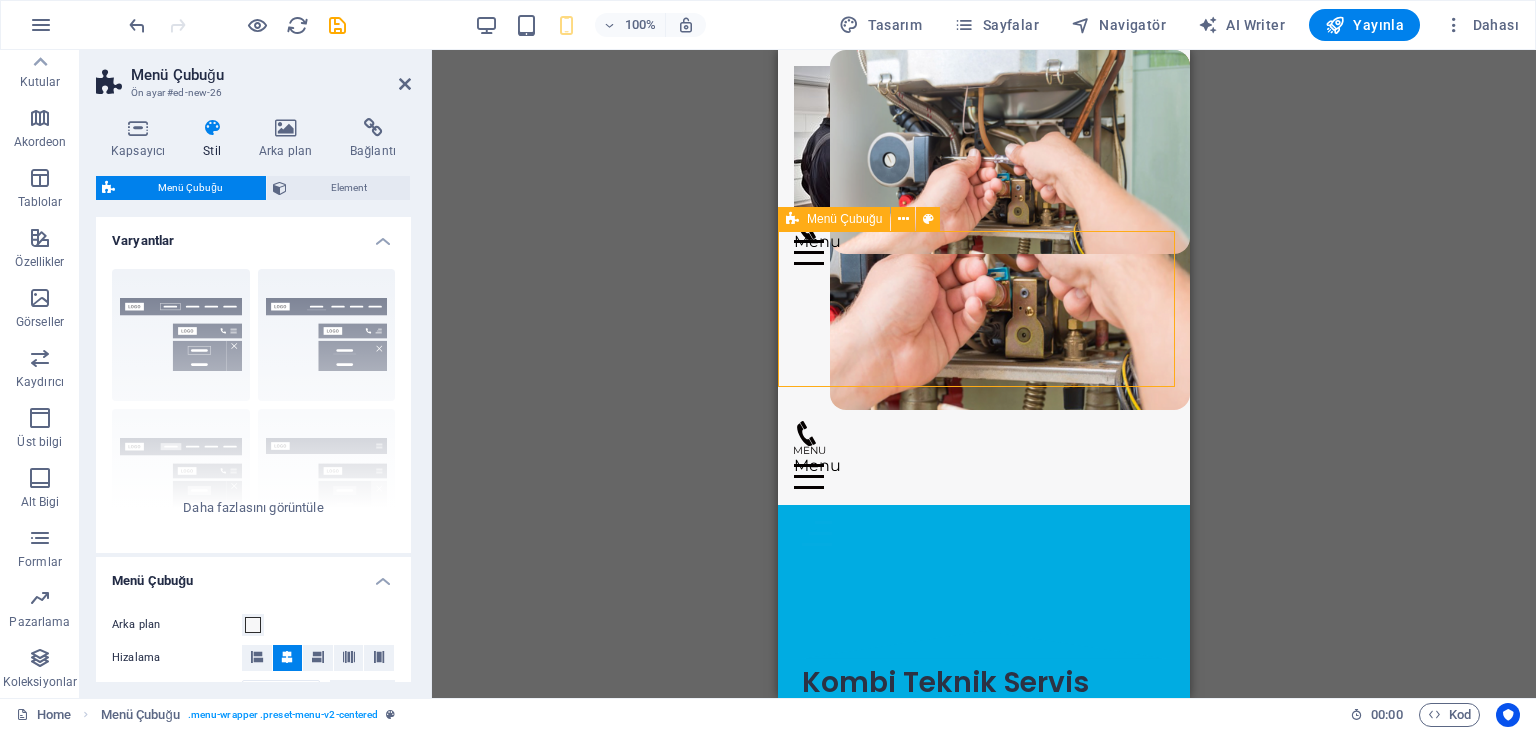 click on "Menu Home About Service Contact" at bounding box center (984, 393) 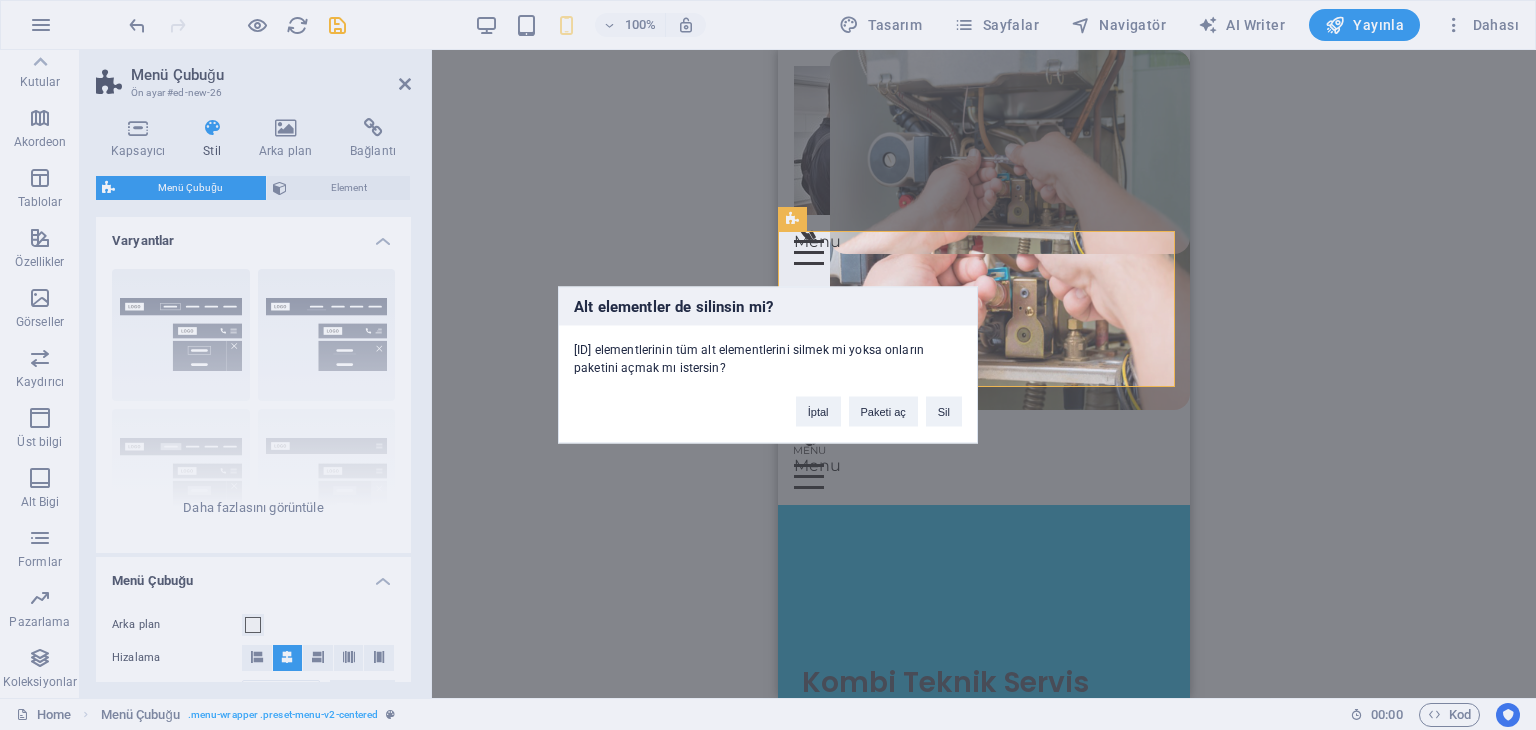 type 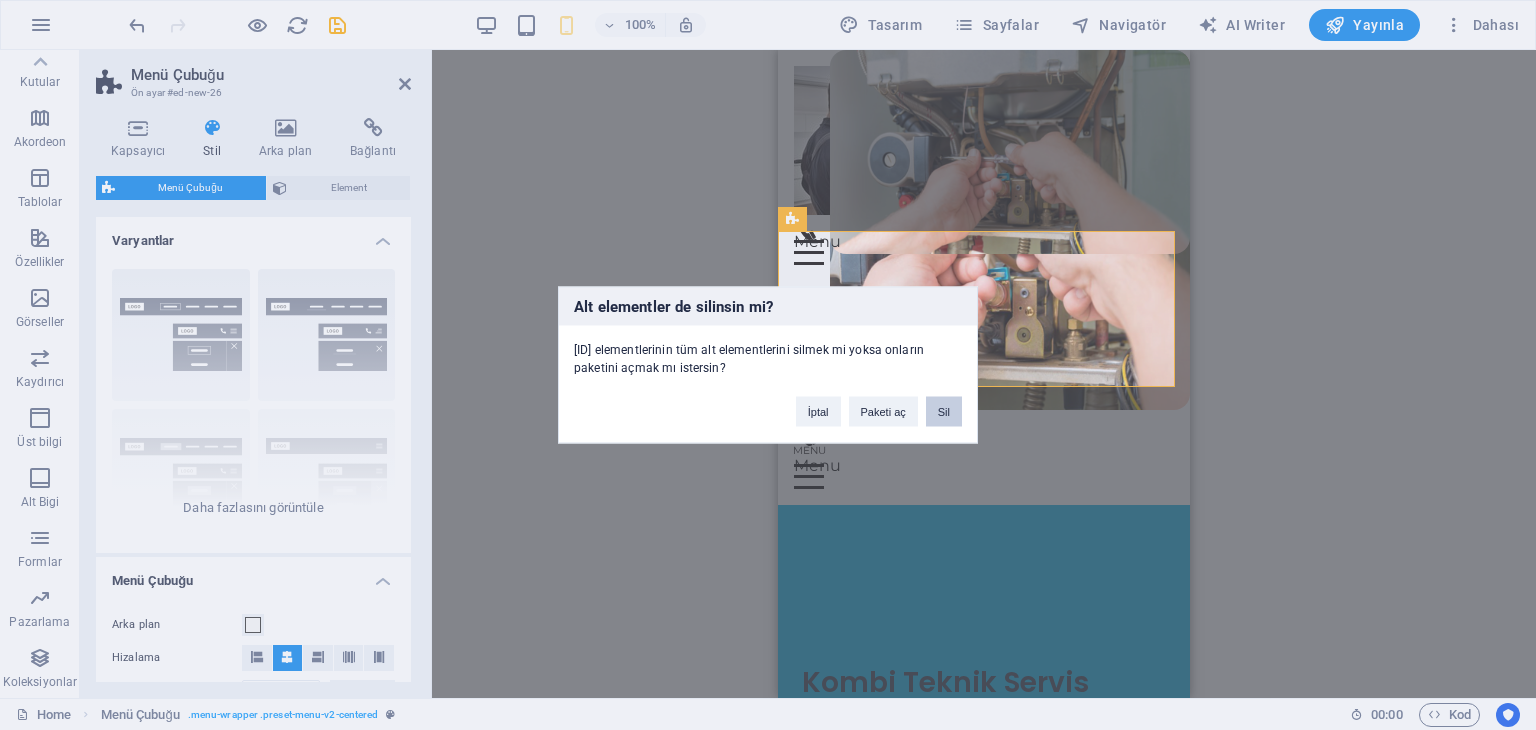 click on "Sil" at bounding box center [944, 412] 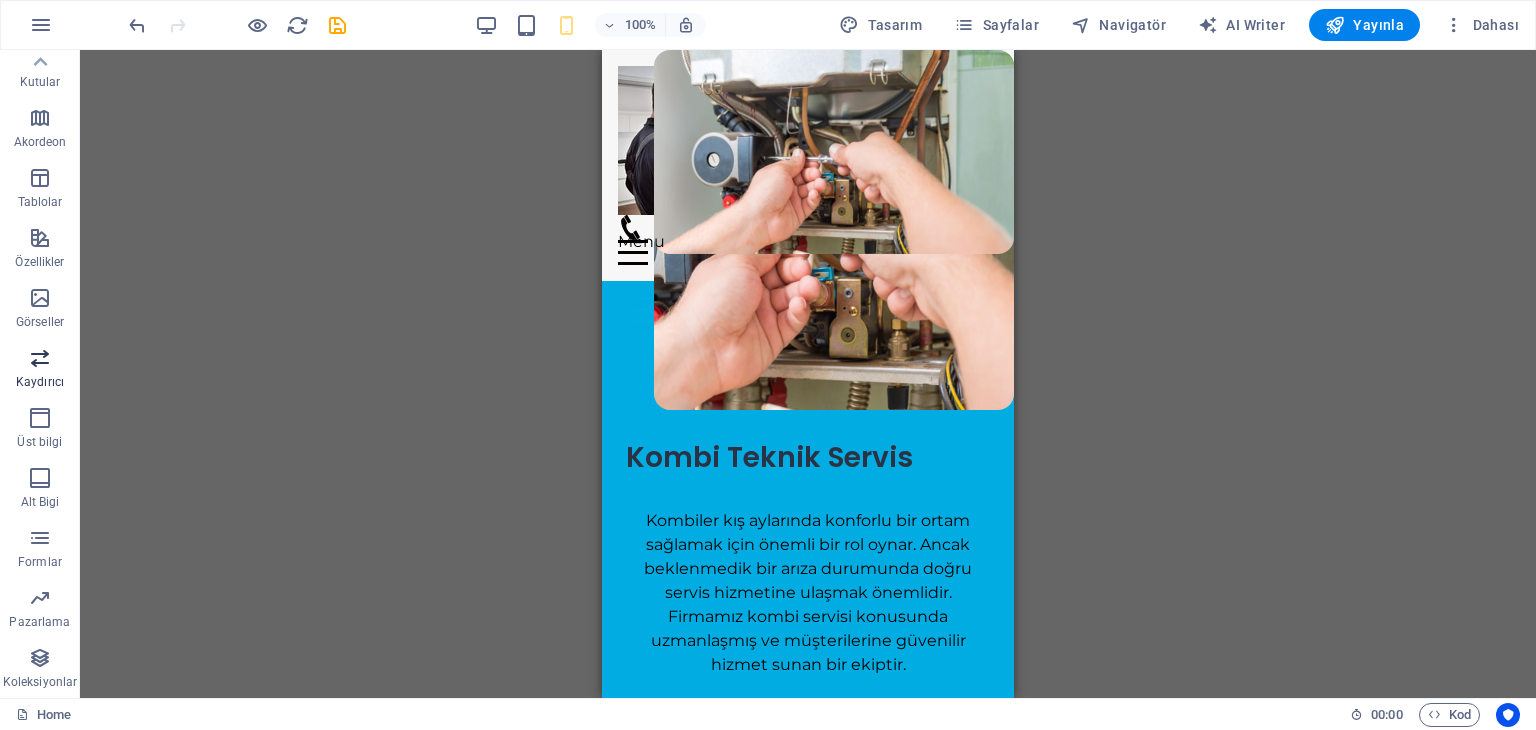click on "Kaydırıcı" at bounding box center [40, 382] 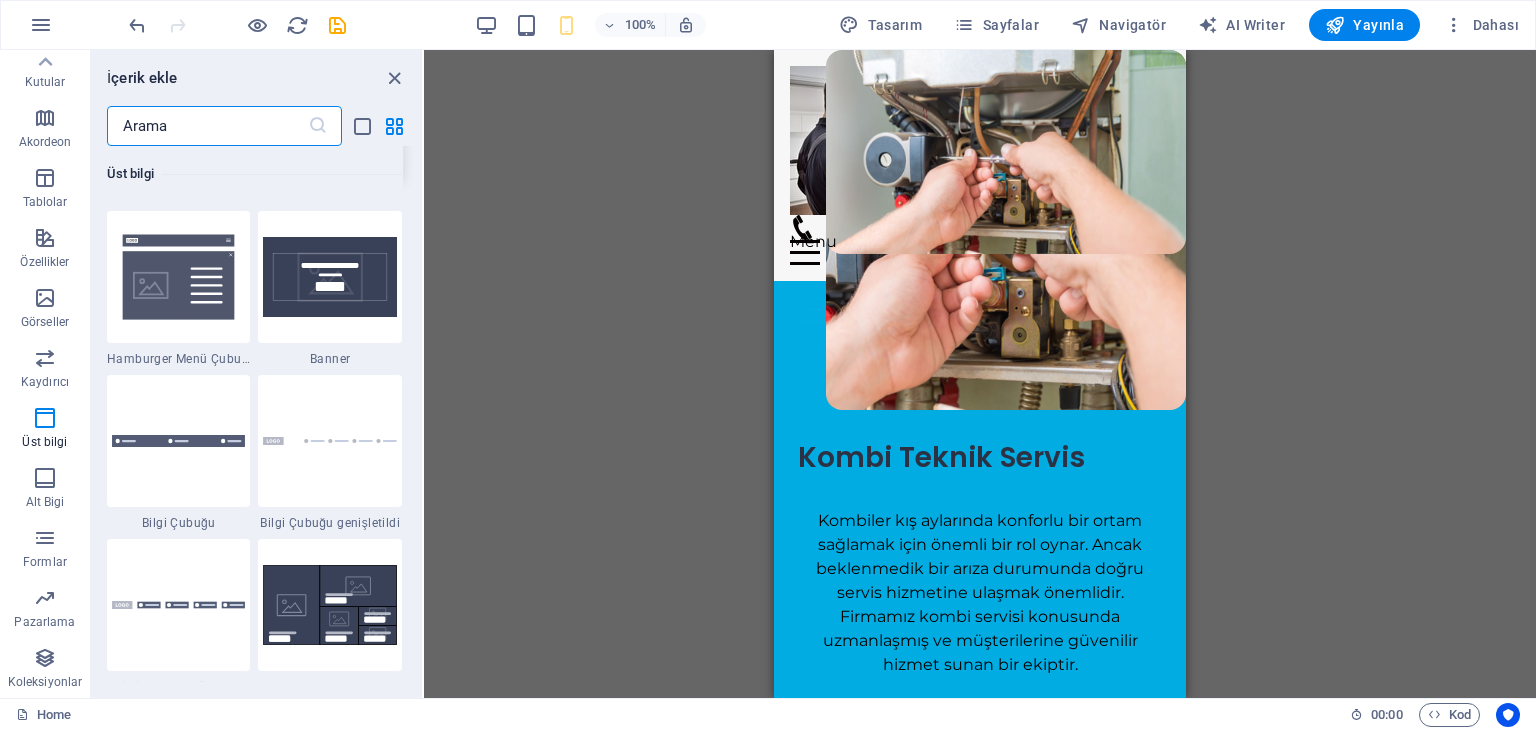 scroll, scrollTop: 12736, scrollLeft: 0, axis: vertical 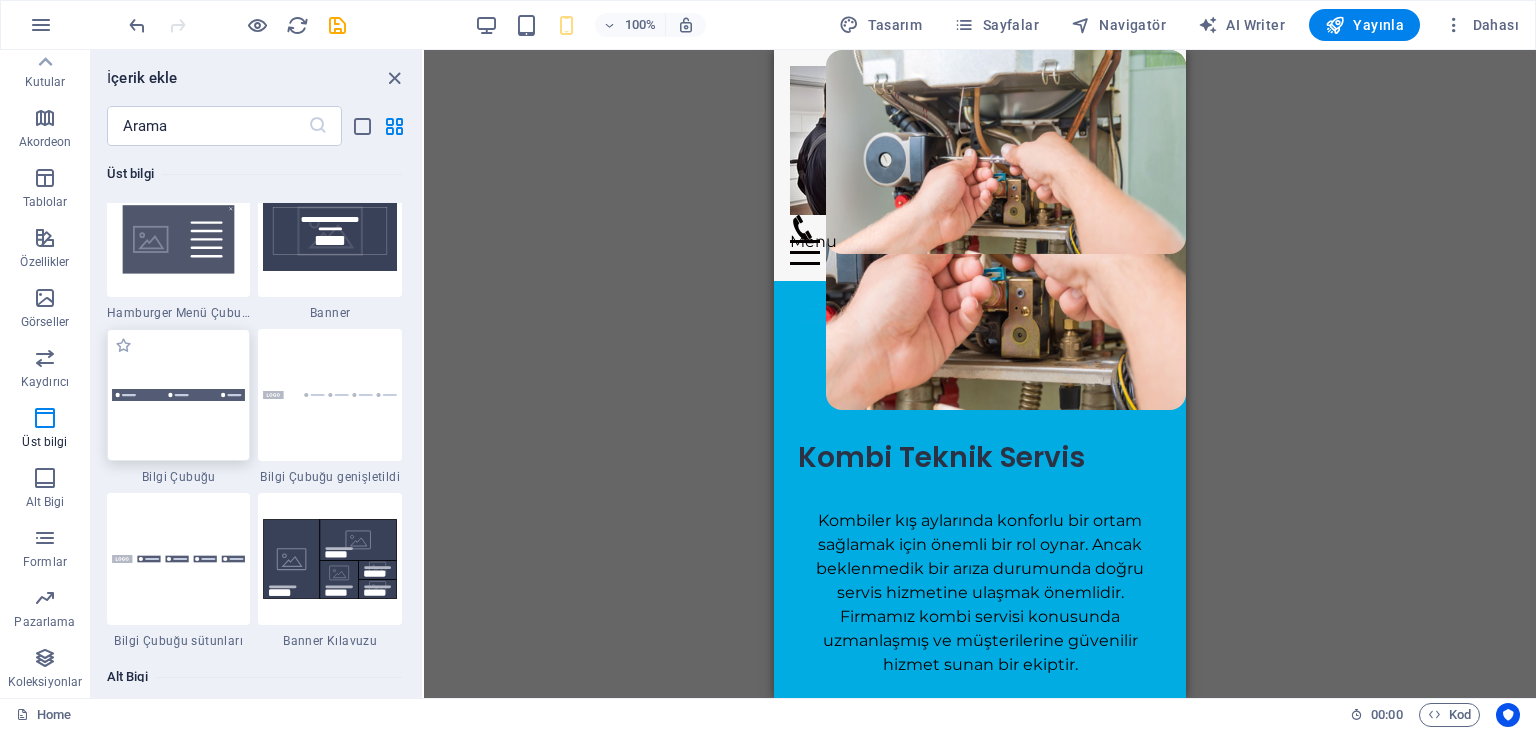 click at bounding box center [179, 395] 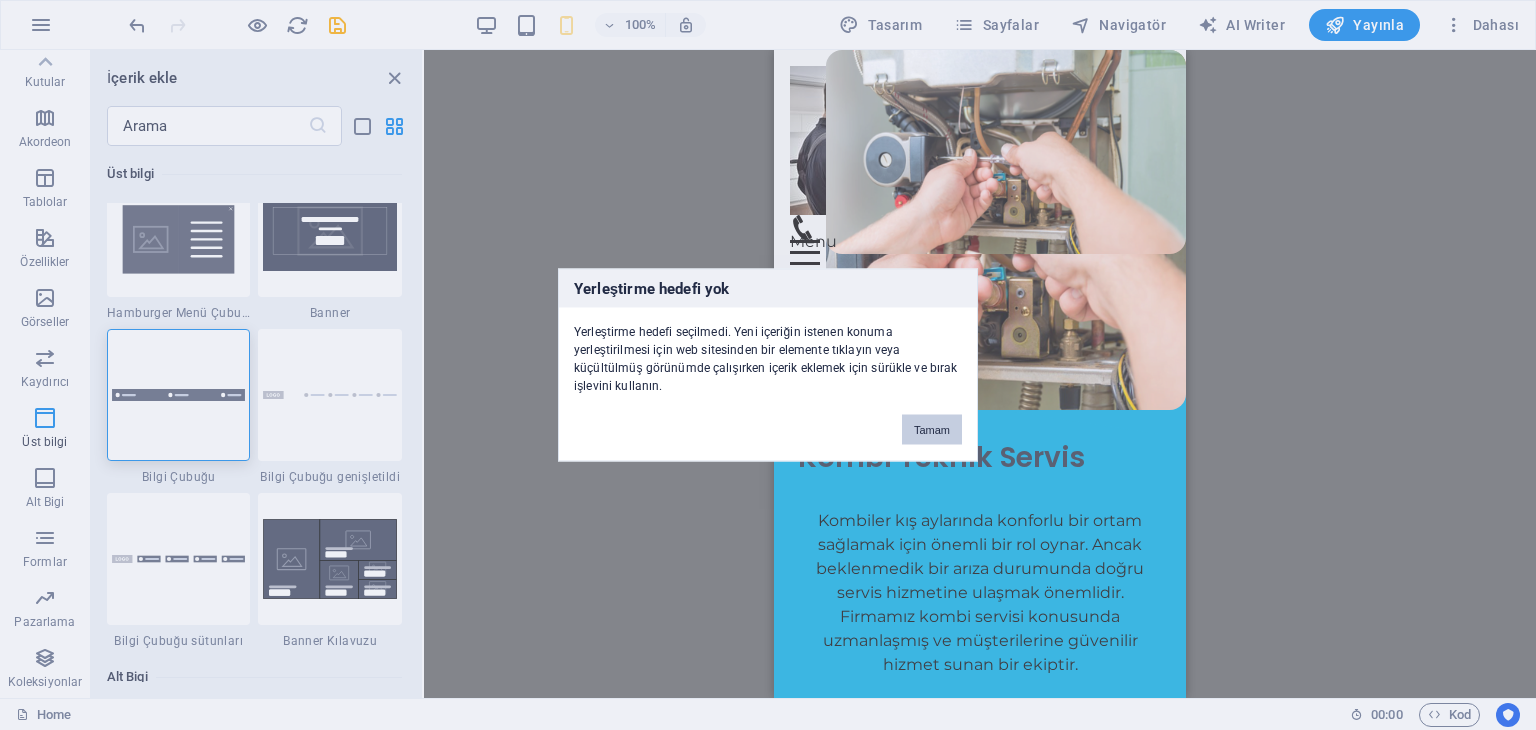 click on "Yerleştirme hedefi yok Yerleştirme hedefi seçilmedi. Yeni içeriğin istenen konuma yerleştirilmesi için web sitesinden bir elemente tıklayın veya küçültülmüş görünümde çalışırken içerik eklemek için sürükle ve bırak işlevini kullanın. Tamam" at bounding box center (768, 365) 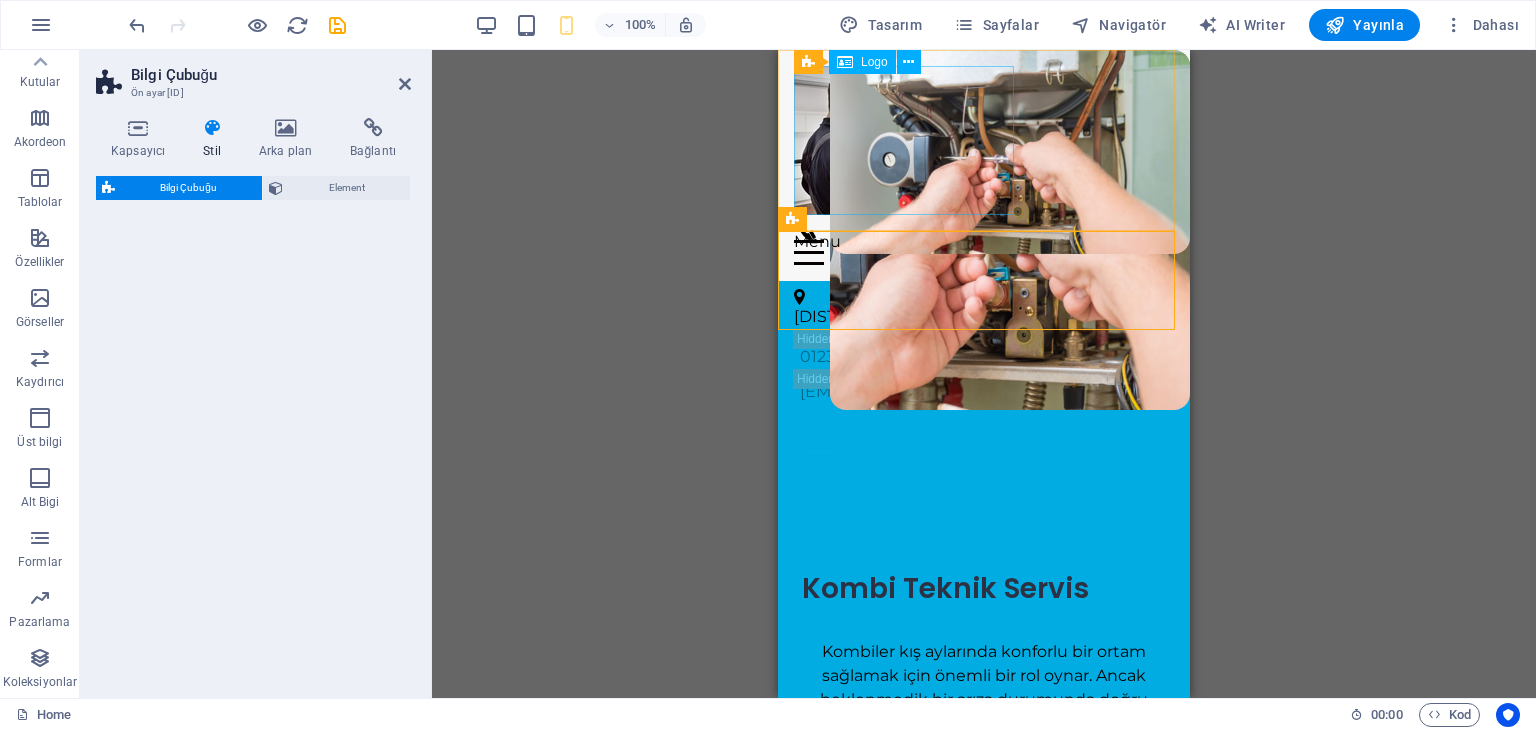 select on "rem" 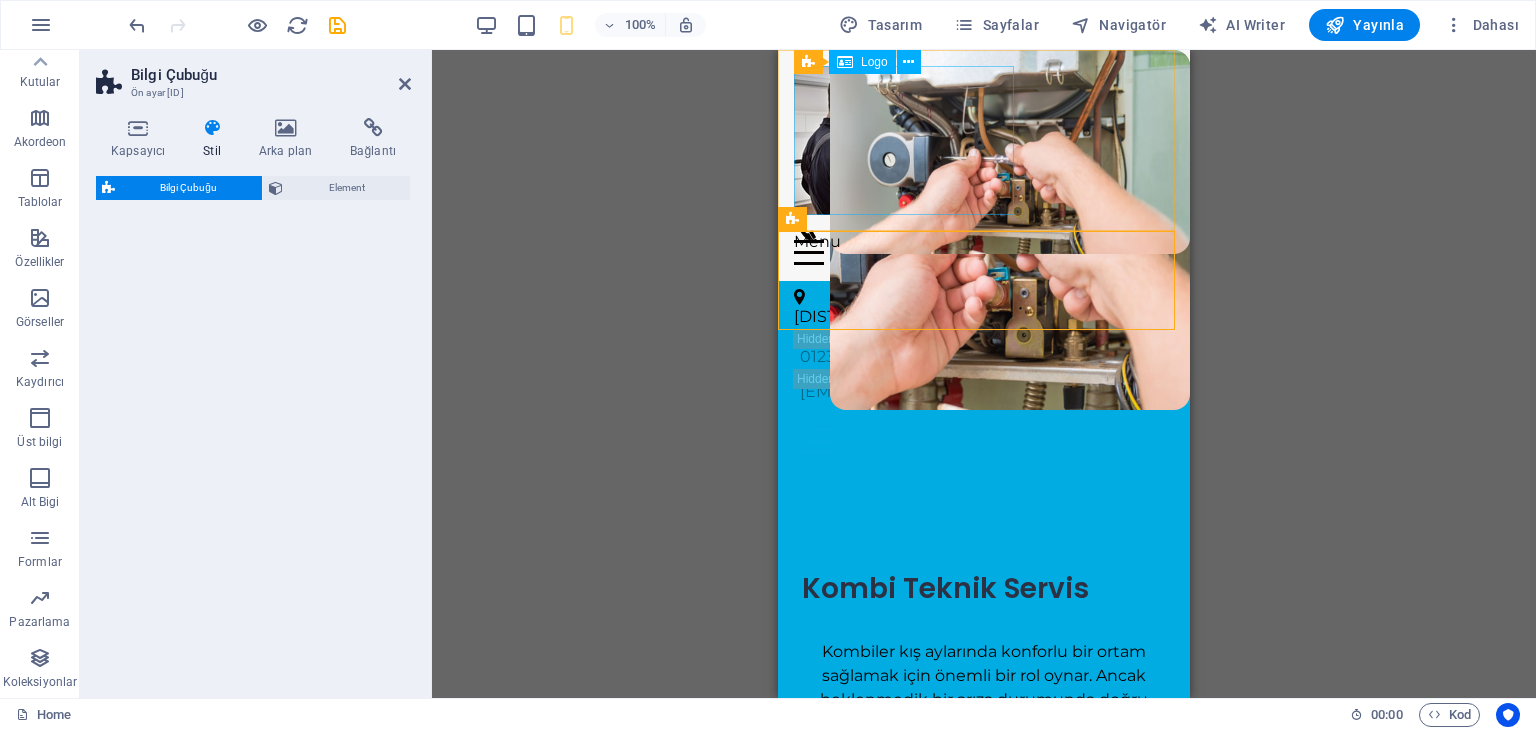 select on "rem" 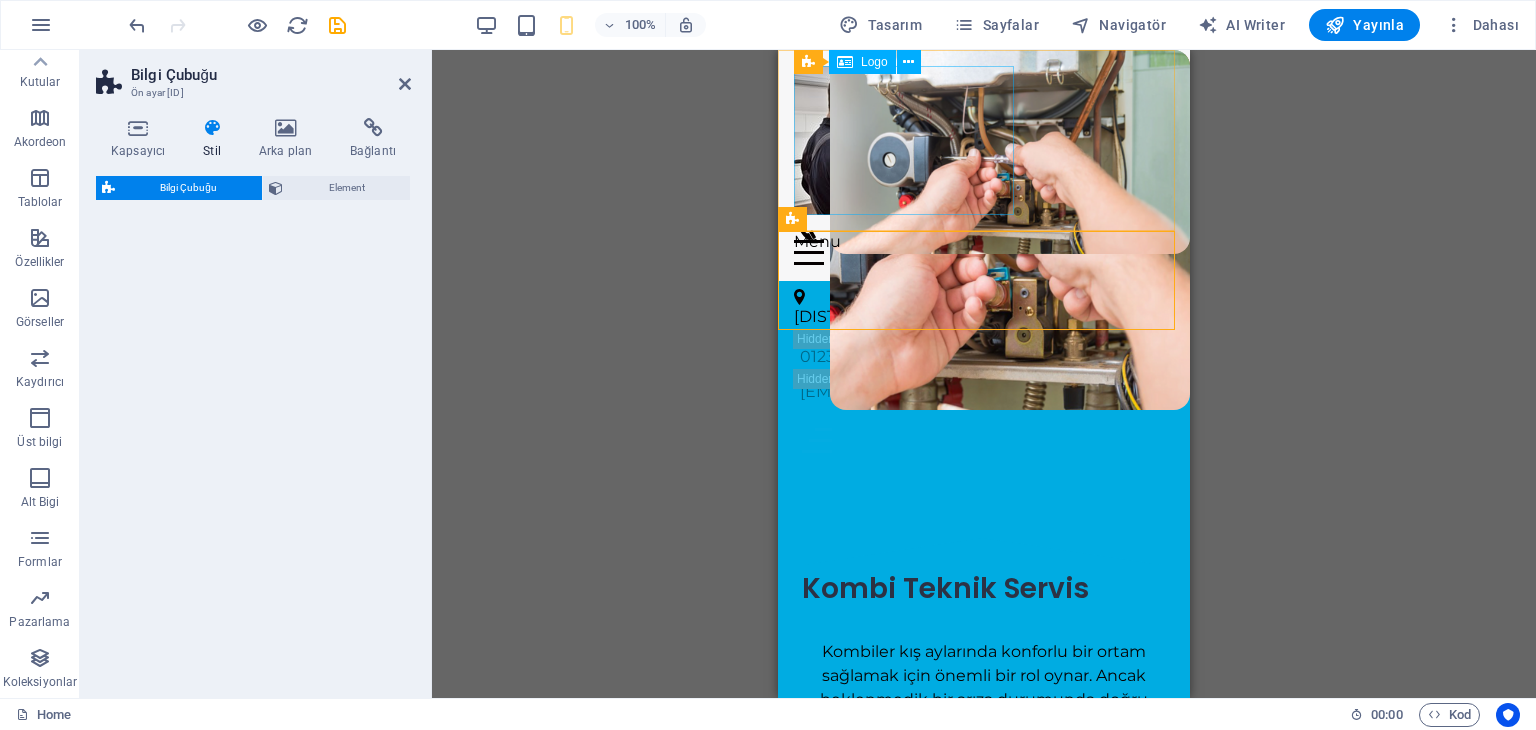 select on "rem" 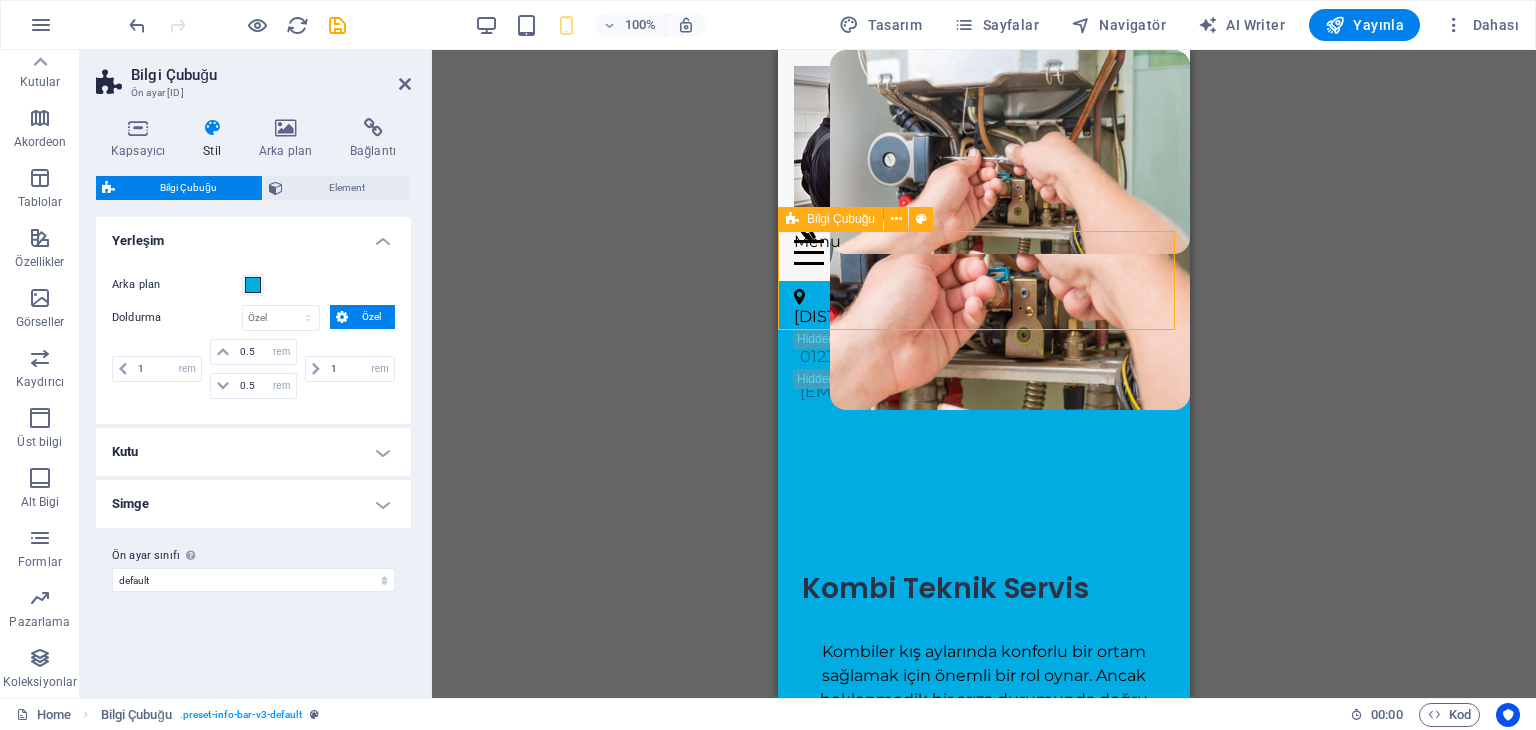 click on "[DISTRICT] , [DISTRICT] [POSTAL_CODE] [PHONE] [EMAIL]" at bounding box center (984, 346) 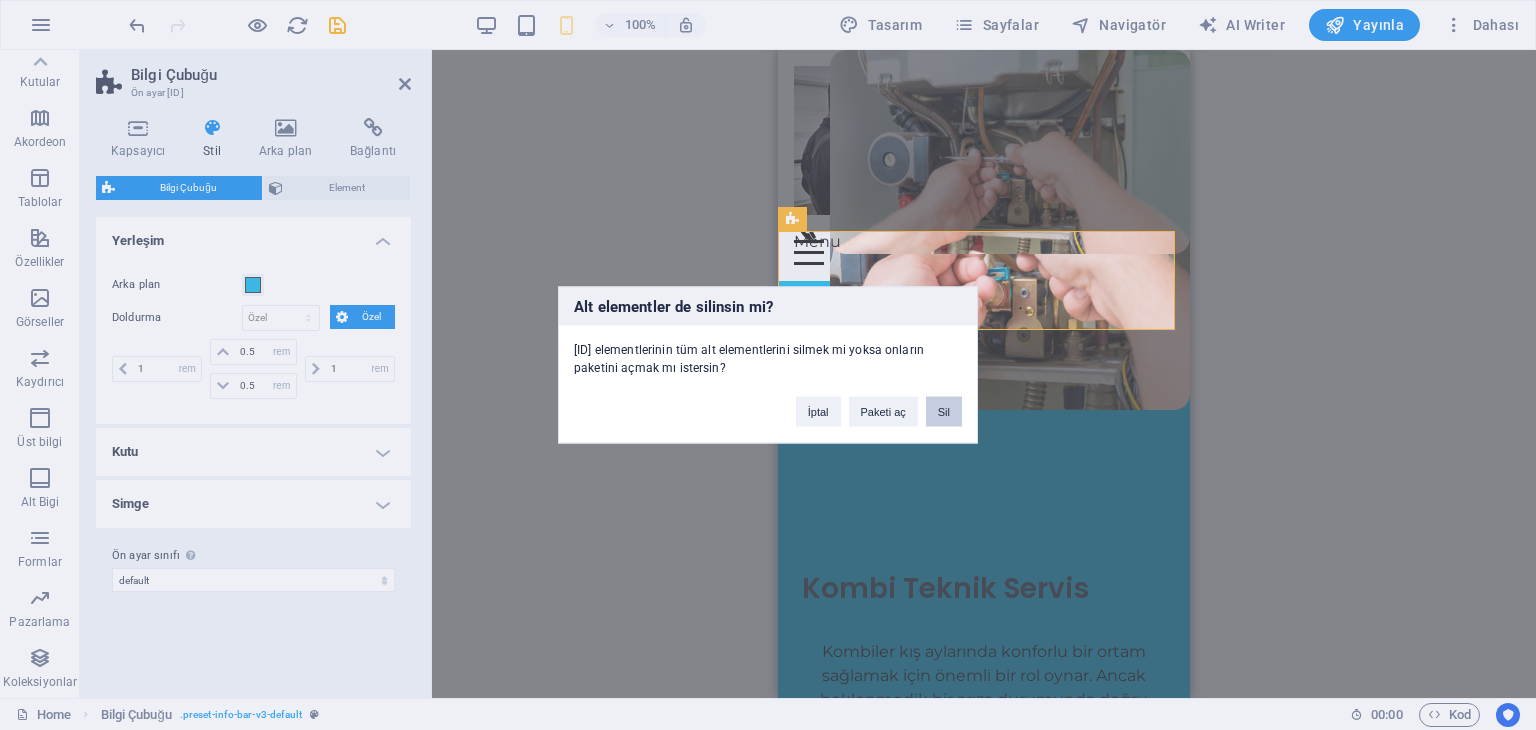 click on "Sil" at bounding box center (944, 412) 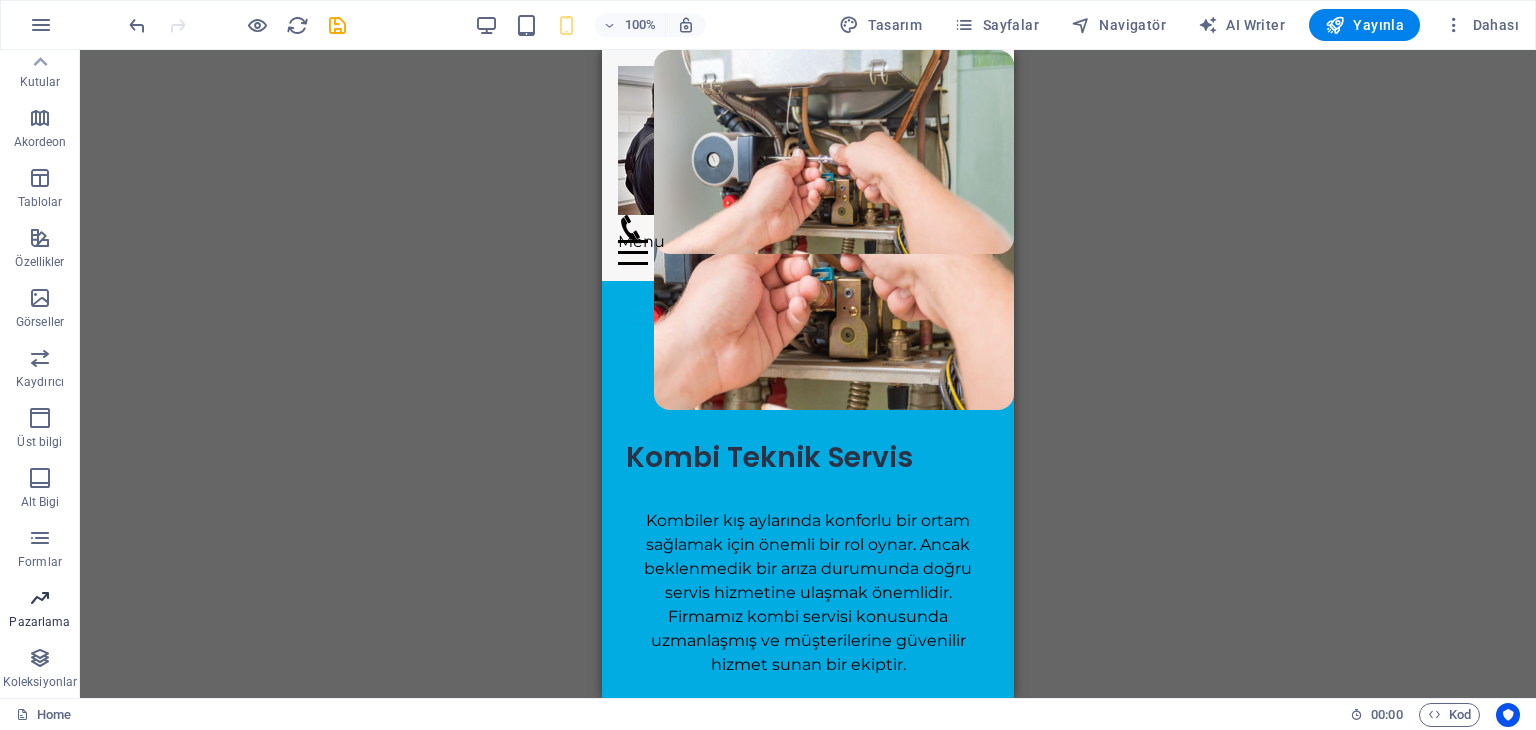 scroll, scrollTop: 152, scrollLeft: 0, axis: vertical 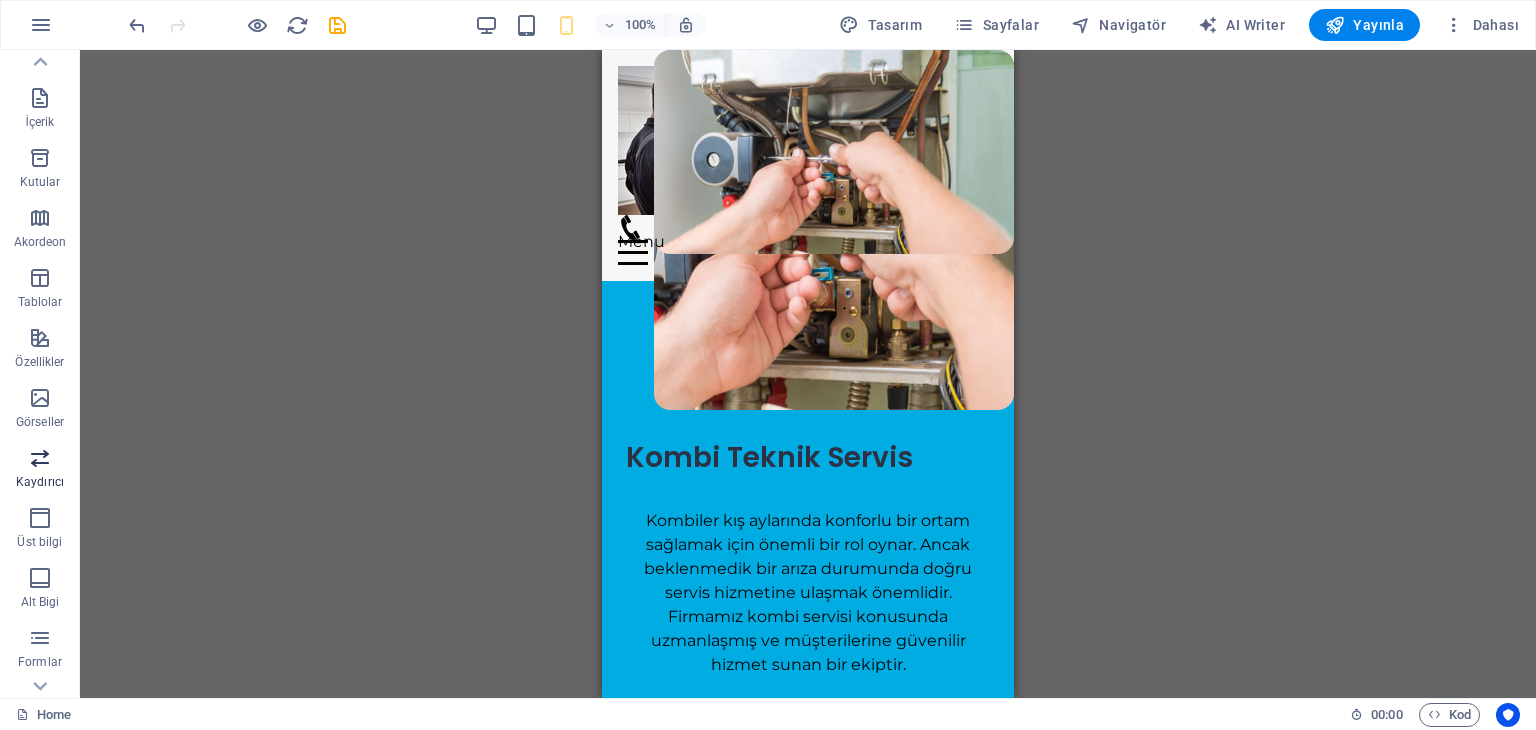 click on "Kaydırıcı" at bounding box center (40, 470) 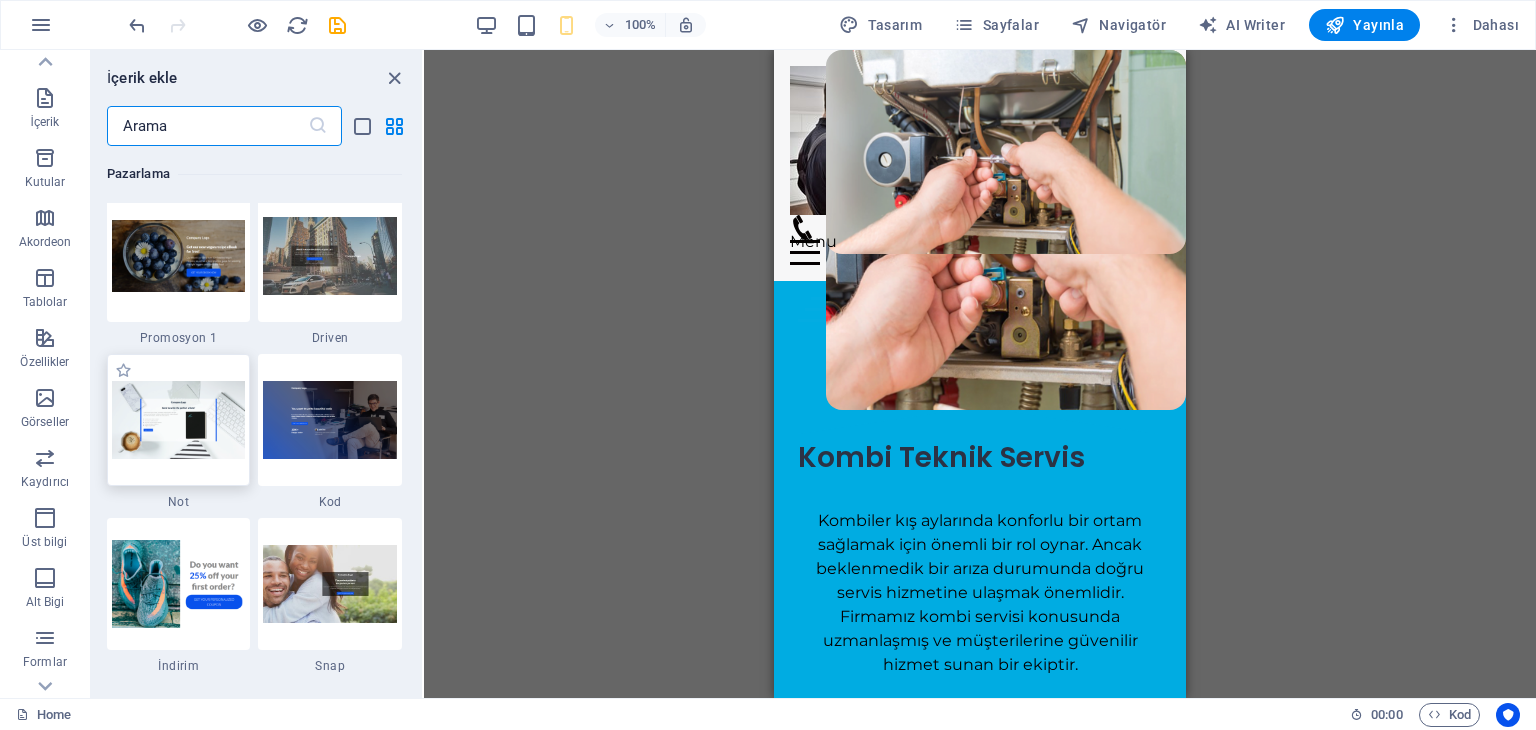 scroll, scrollTop: 17064, scrollLeft: 0, axis: vertical 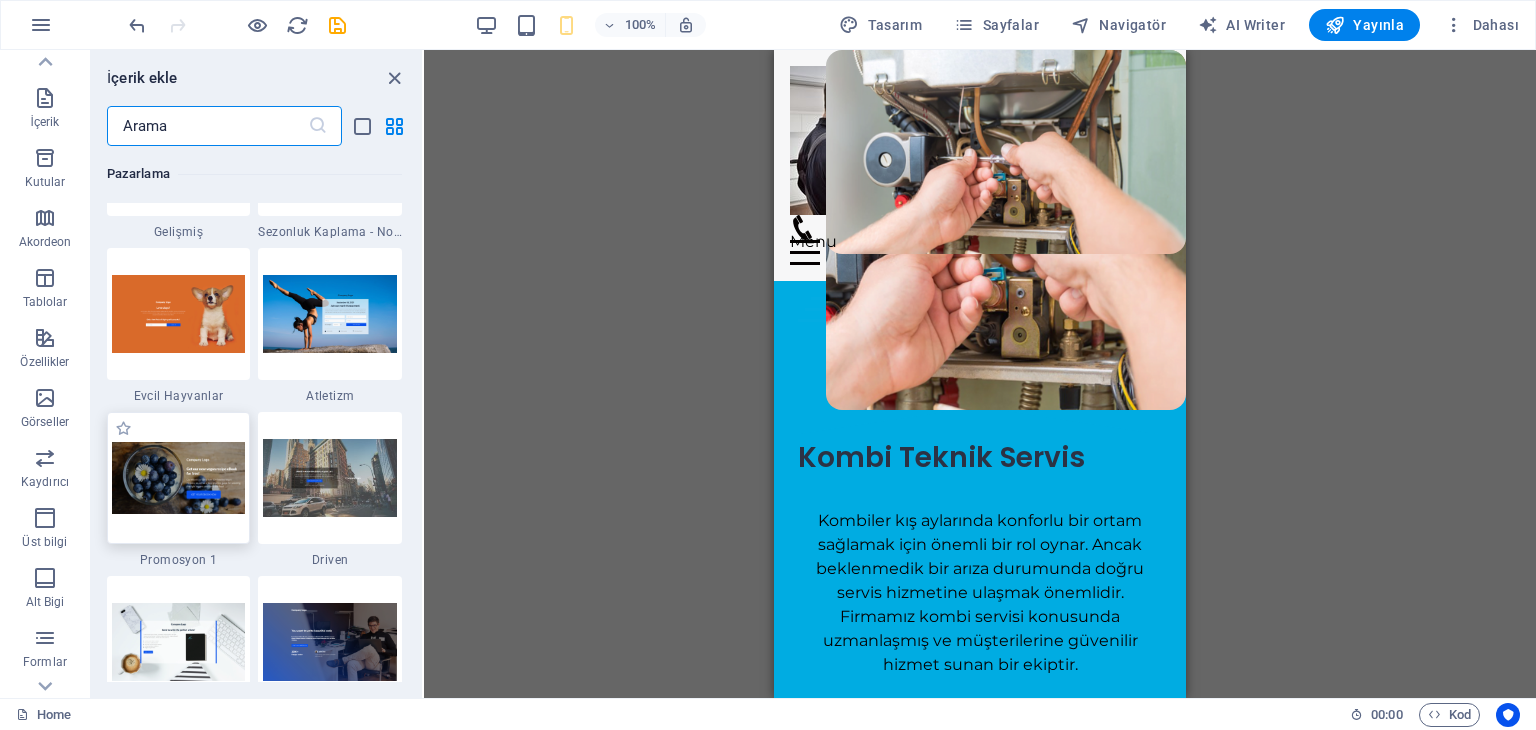 click at bounding box center [179, 478] 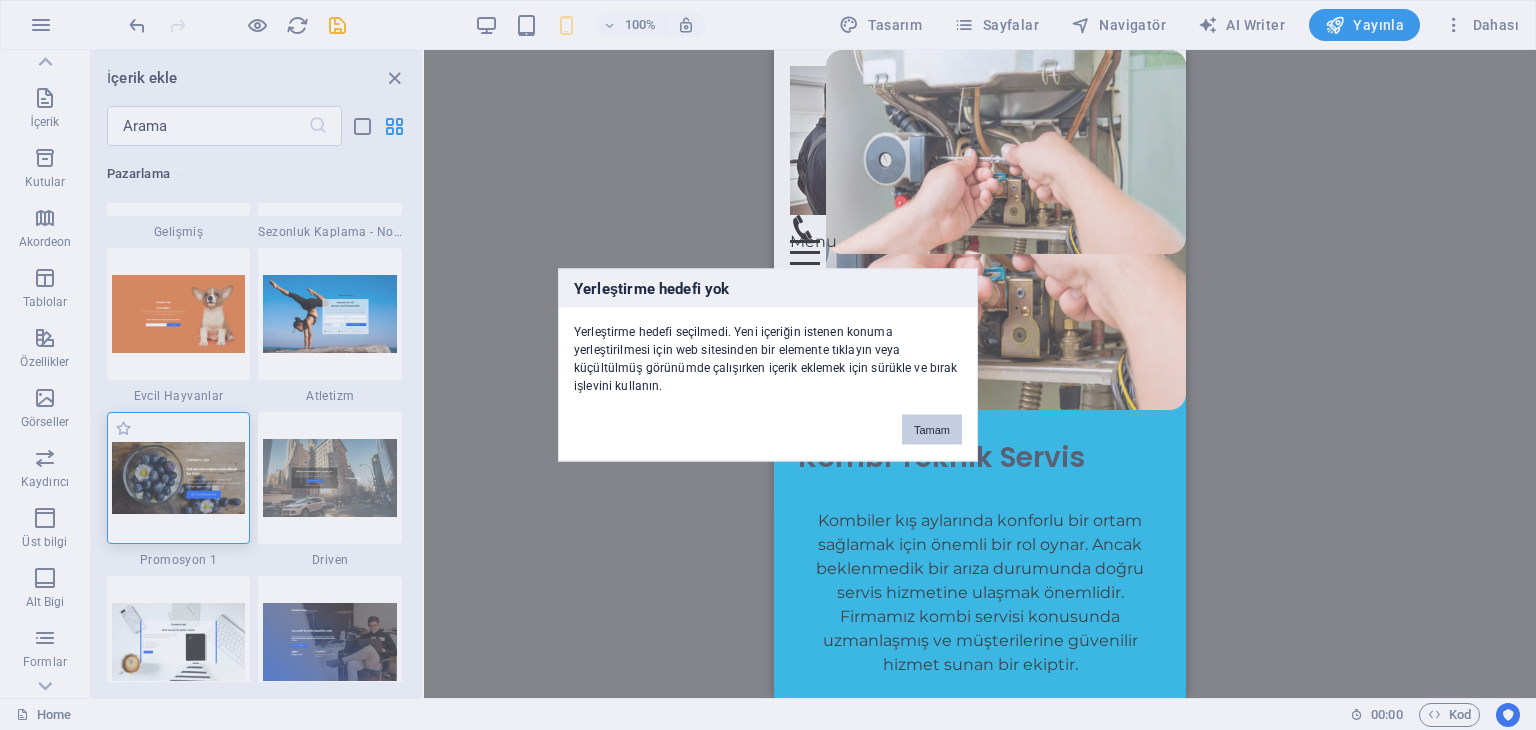 click on "Yerleştirme hedefi yok Yerleştirme hedefi seçilmedi. Yeni içeriğin istenen konuma yerleştirilmesi için web sitesinden bir elemente tıklayın veya küçültülmüş görünümde çalışırken içerik eklemek için sürükle ve bırak işlevini kullanın. Tamam" at bounding box center [768, 365] 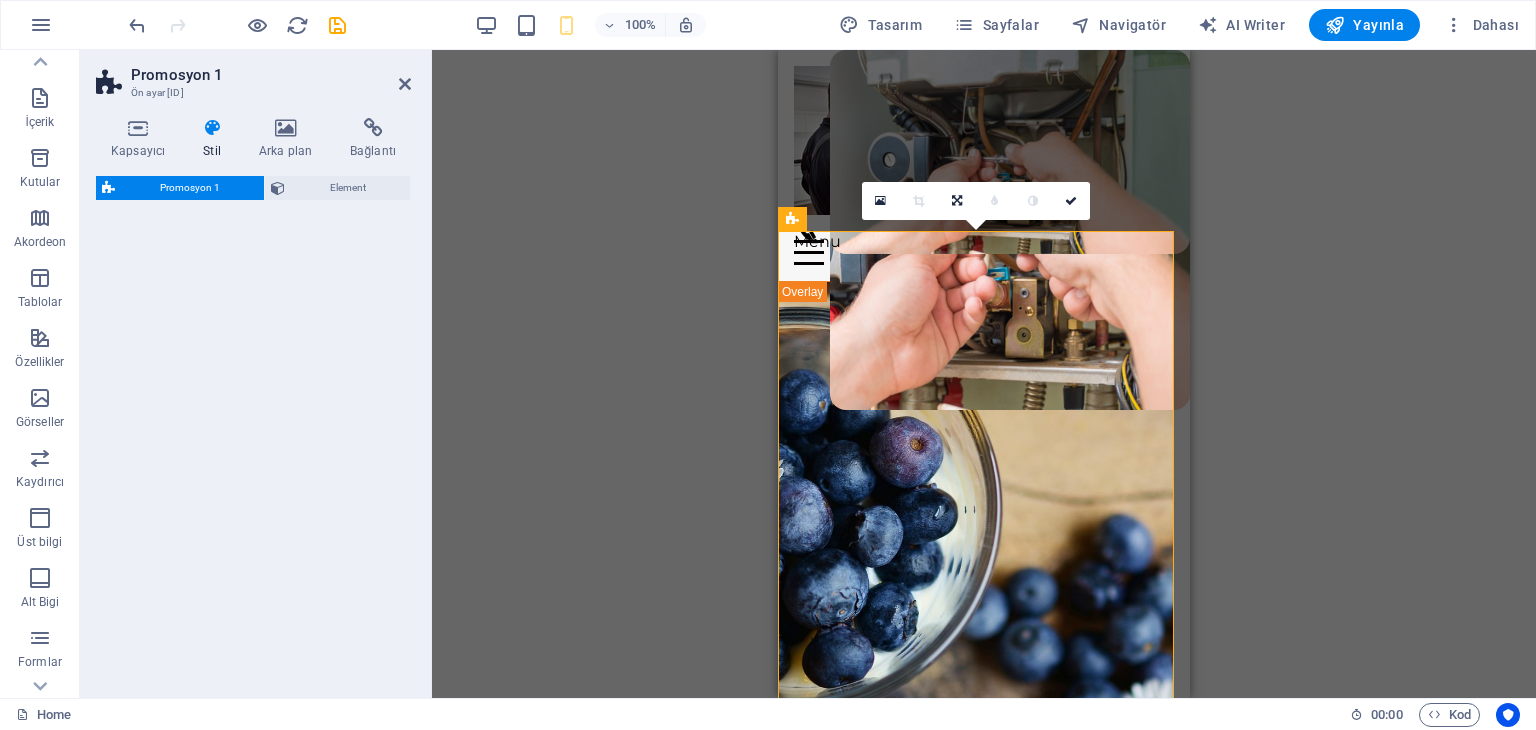 select on "%" 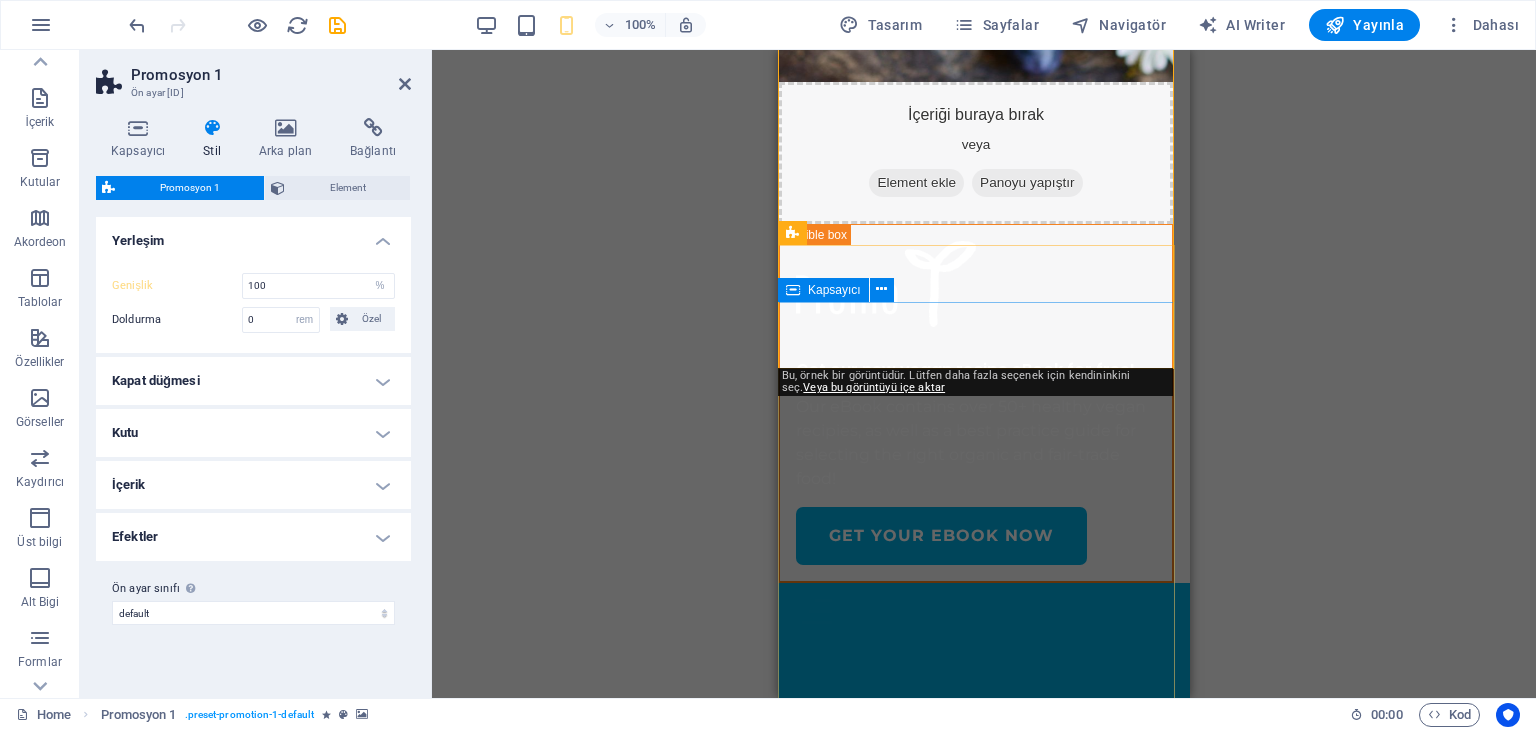 scroll, scrollTop: 100, scrollLeft: 0, axis: vertical 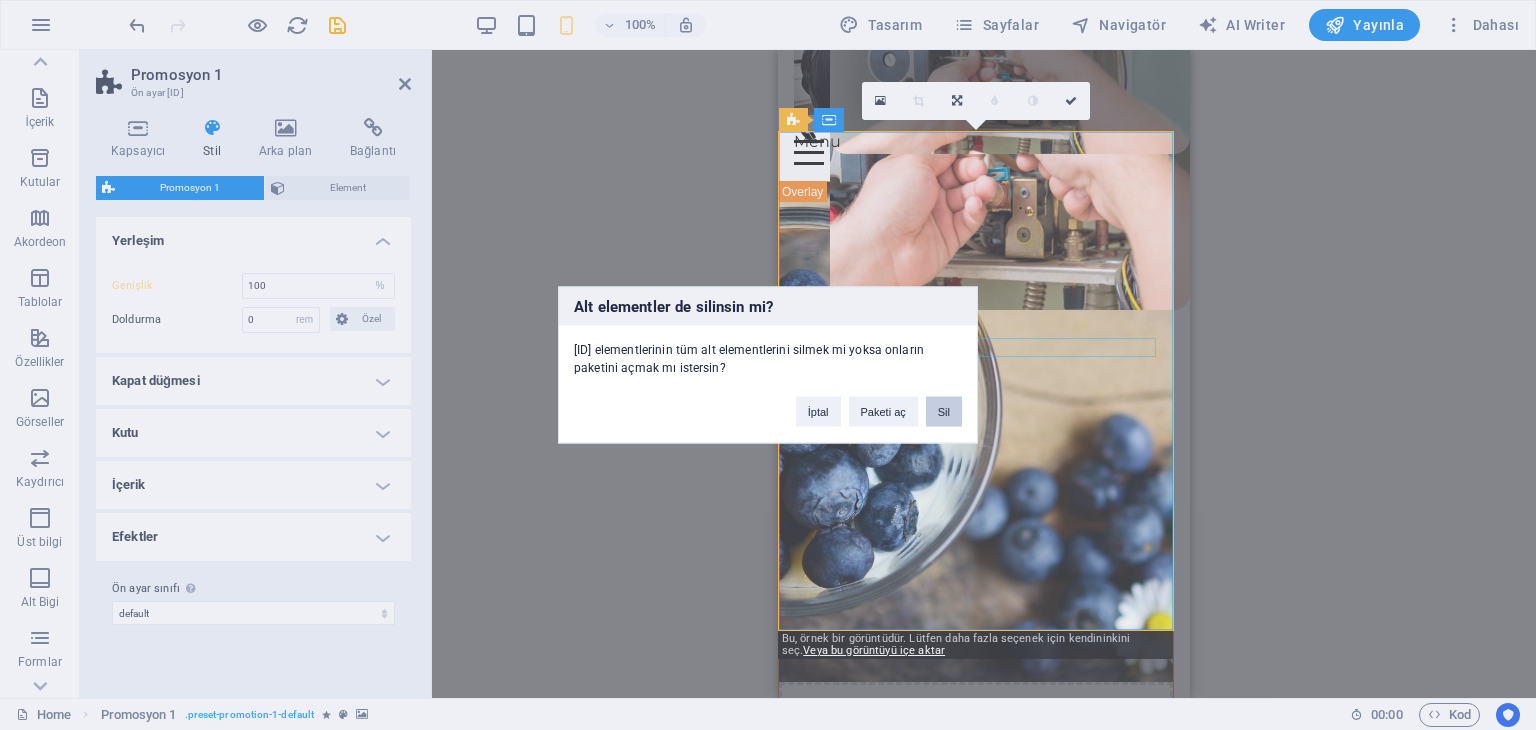 type 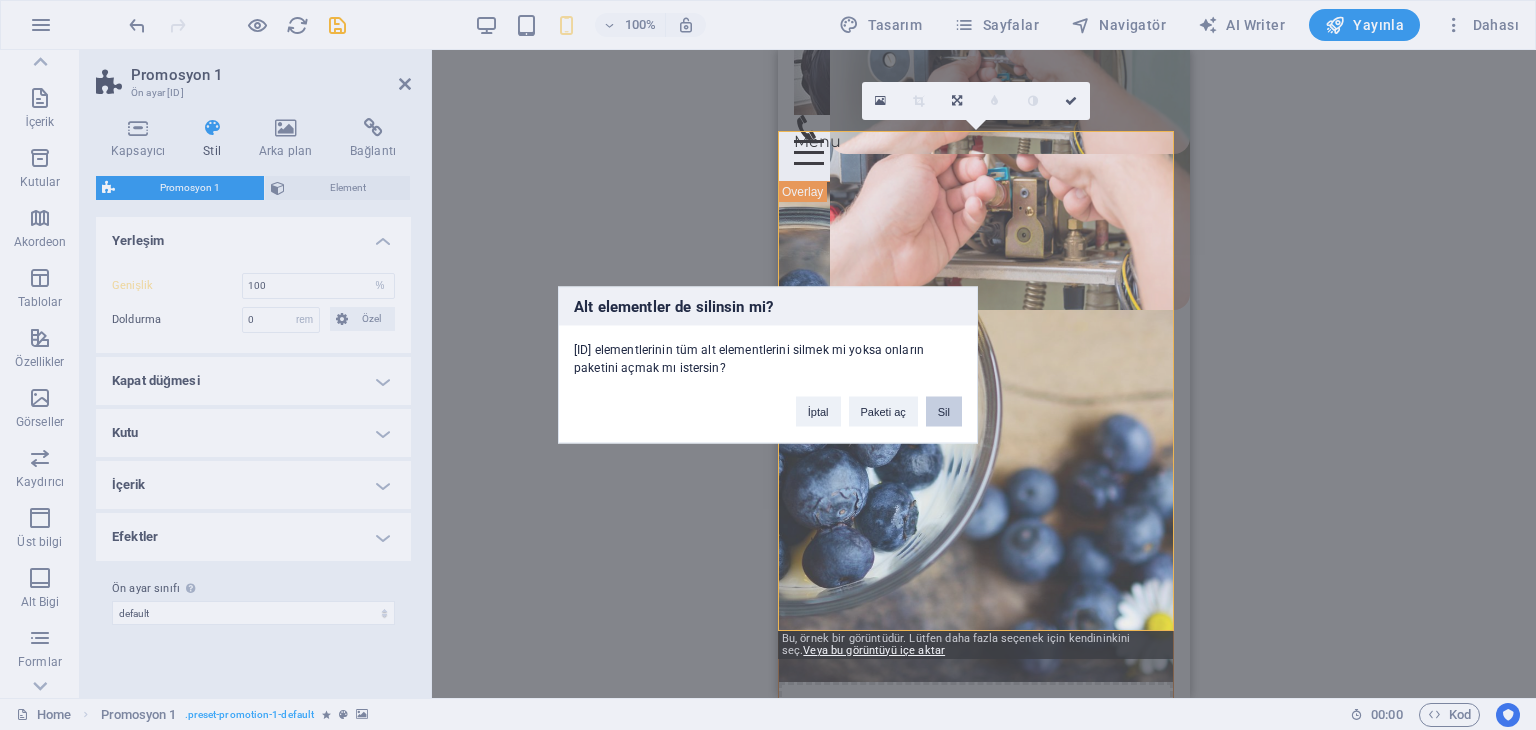 click on "Sil" at bounding box center (944, 412) 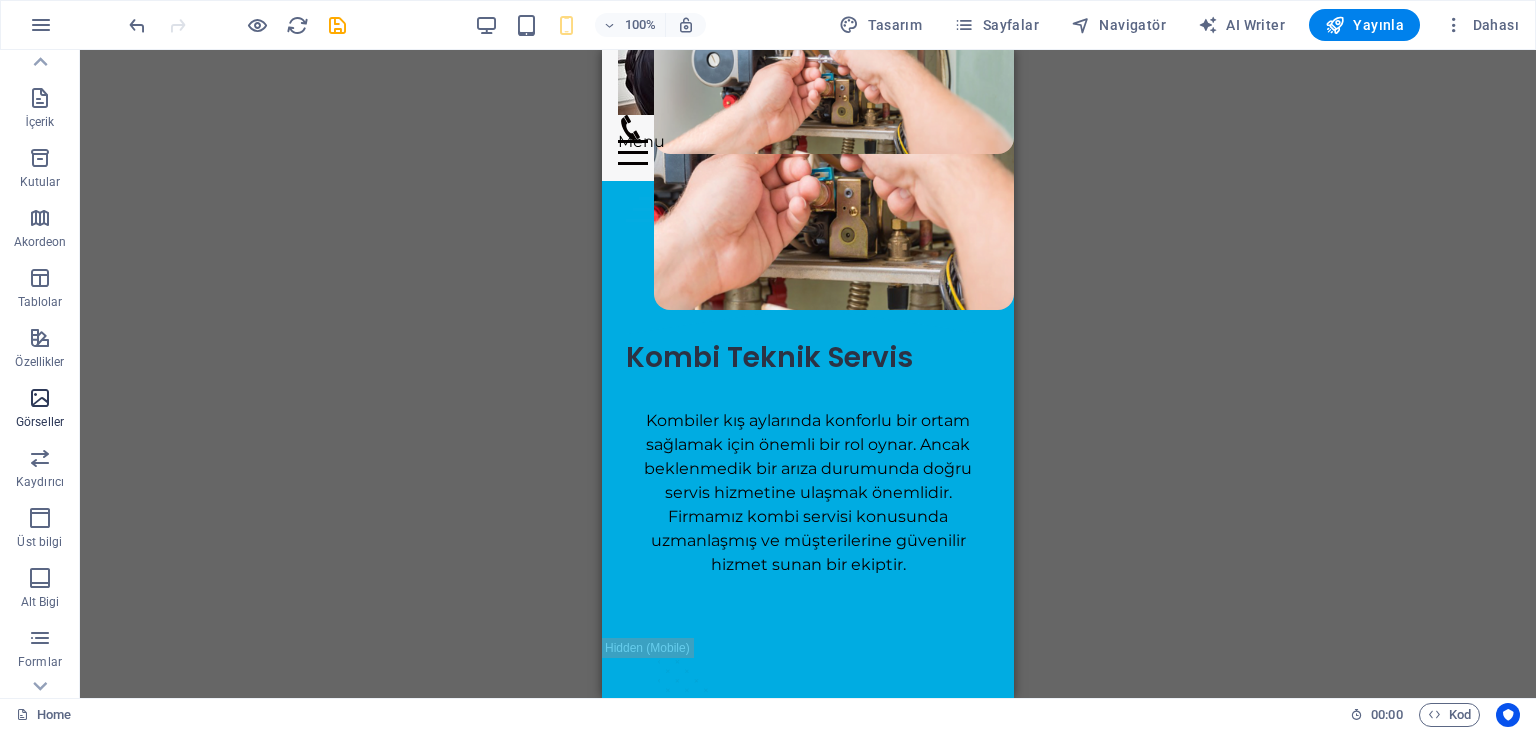 click at bounding box center [40, 398] 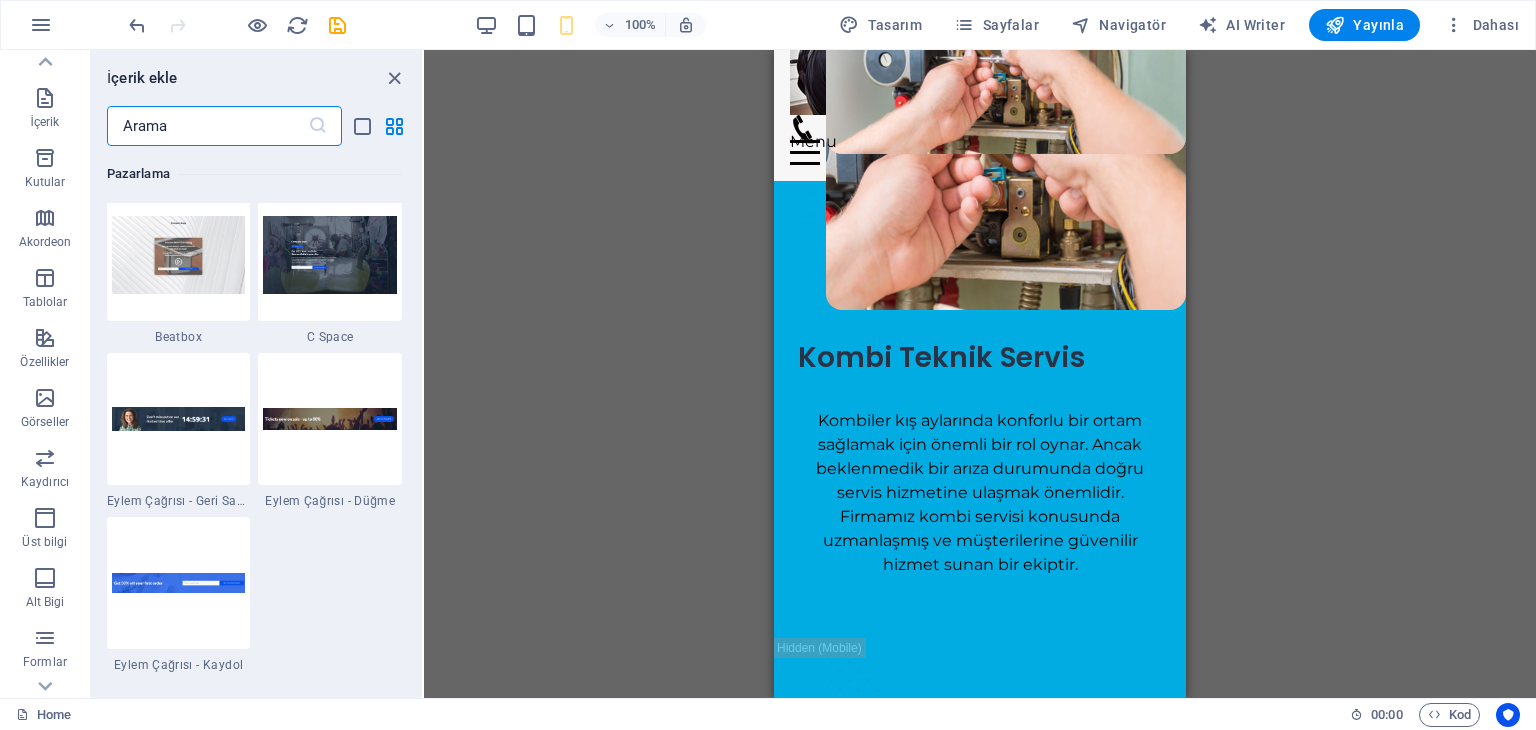 scroll, scrollTop: 17640, scrollLeft: 0, axis: vertical 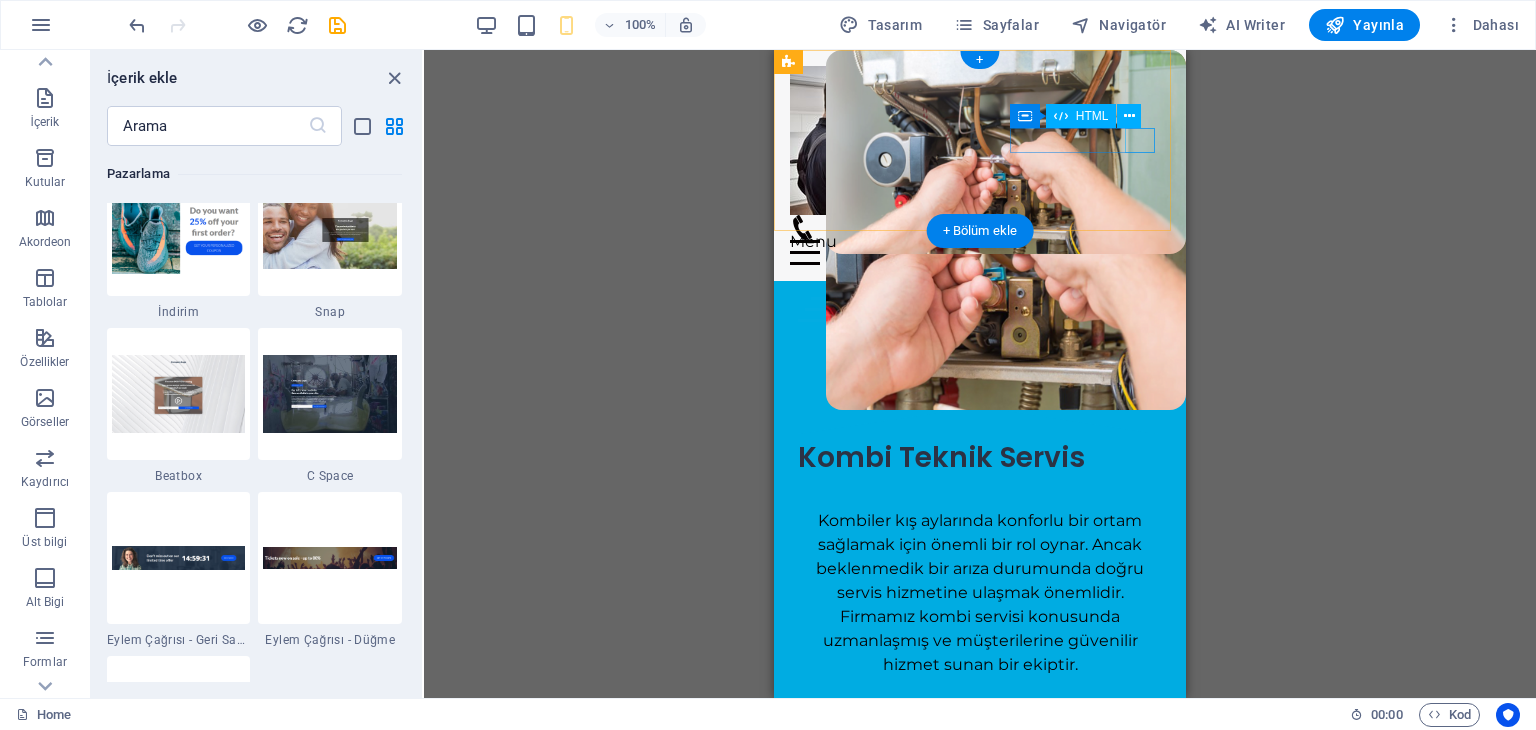 click on "Menu" at bounding box center (980, 252) 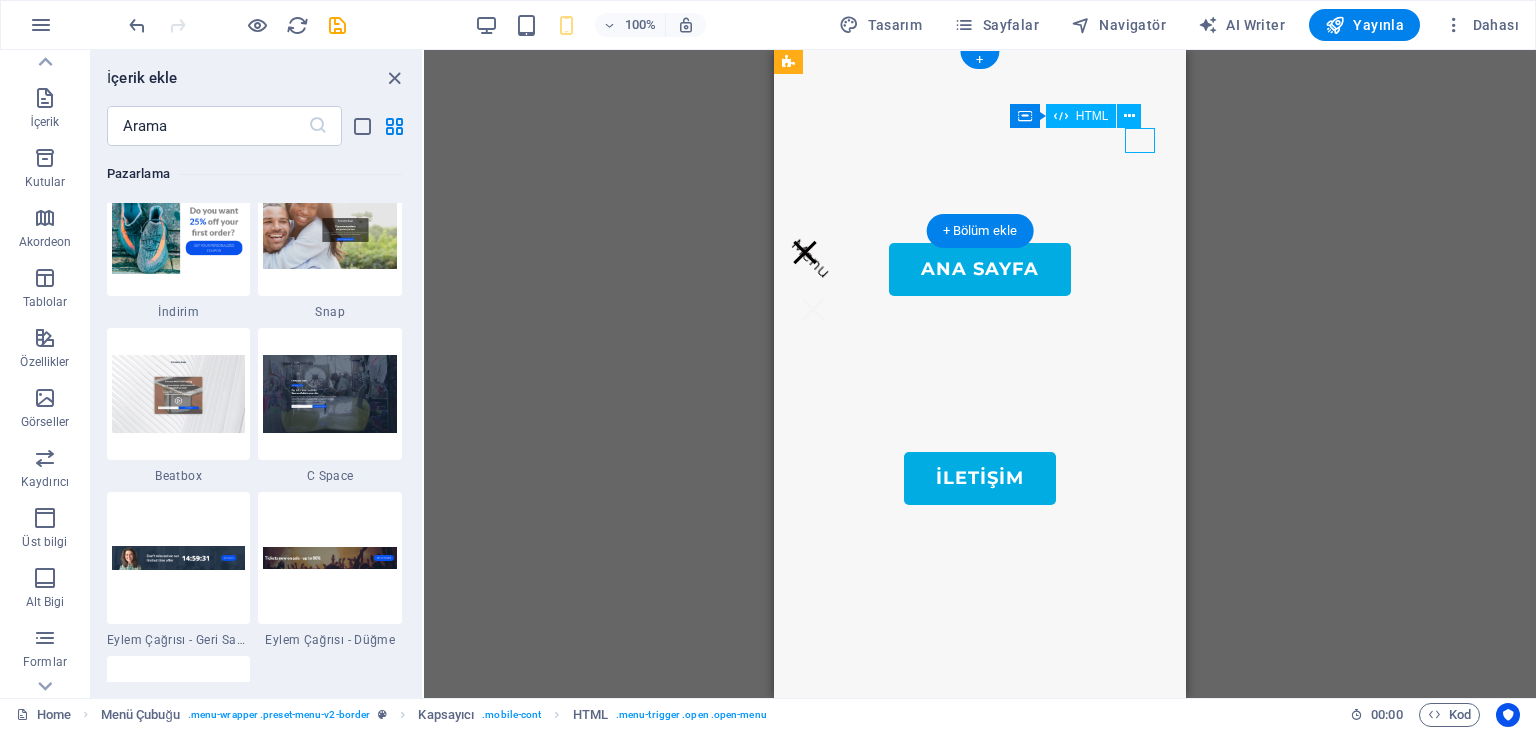 click on "Menu" at bounding box center [980, 252] 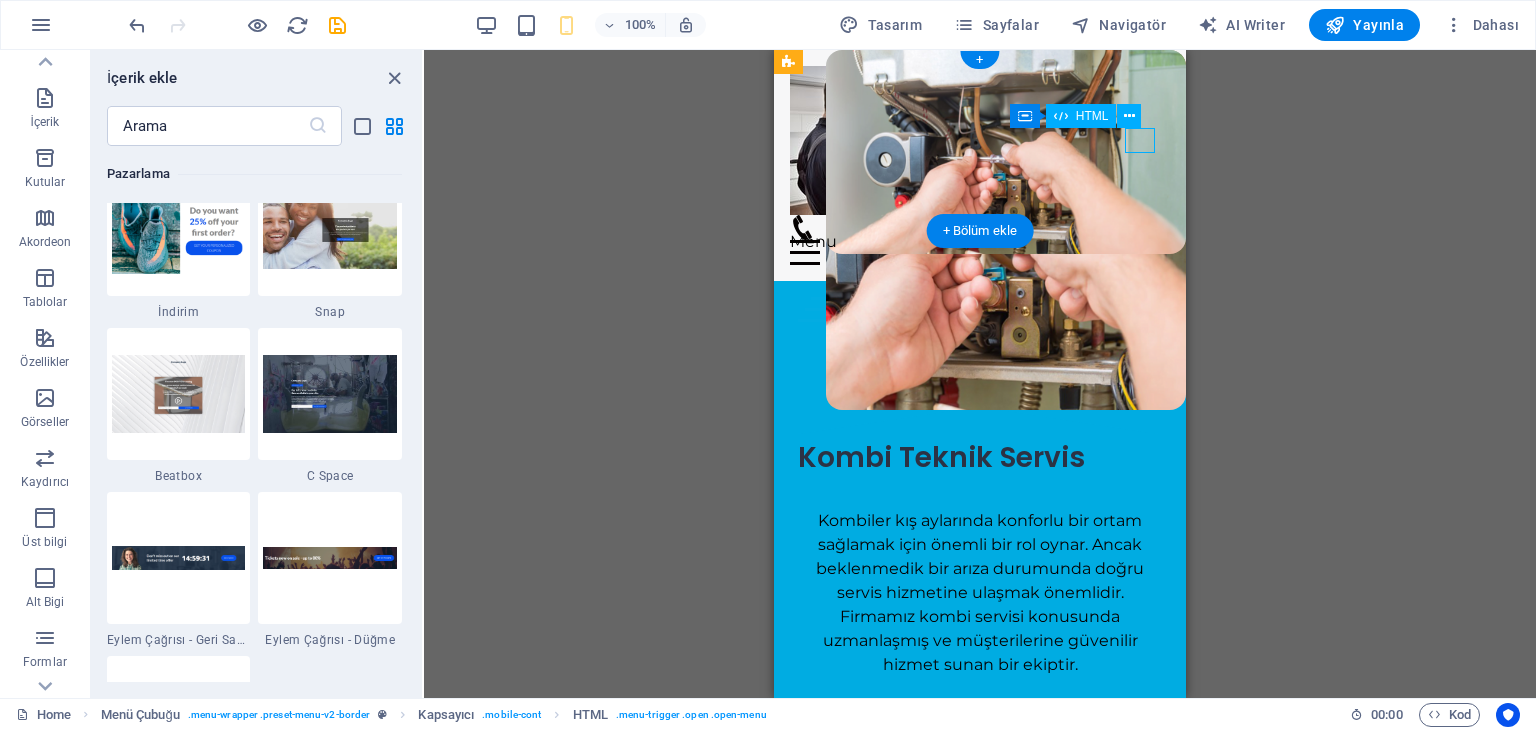 click on "Menu" at bounding box center [980, 252] 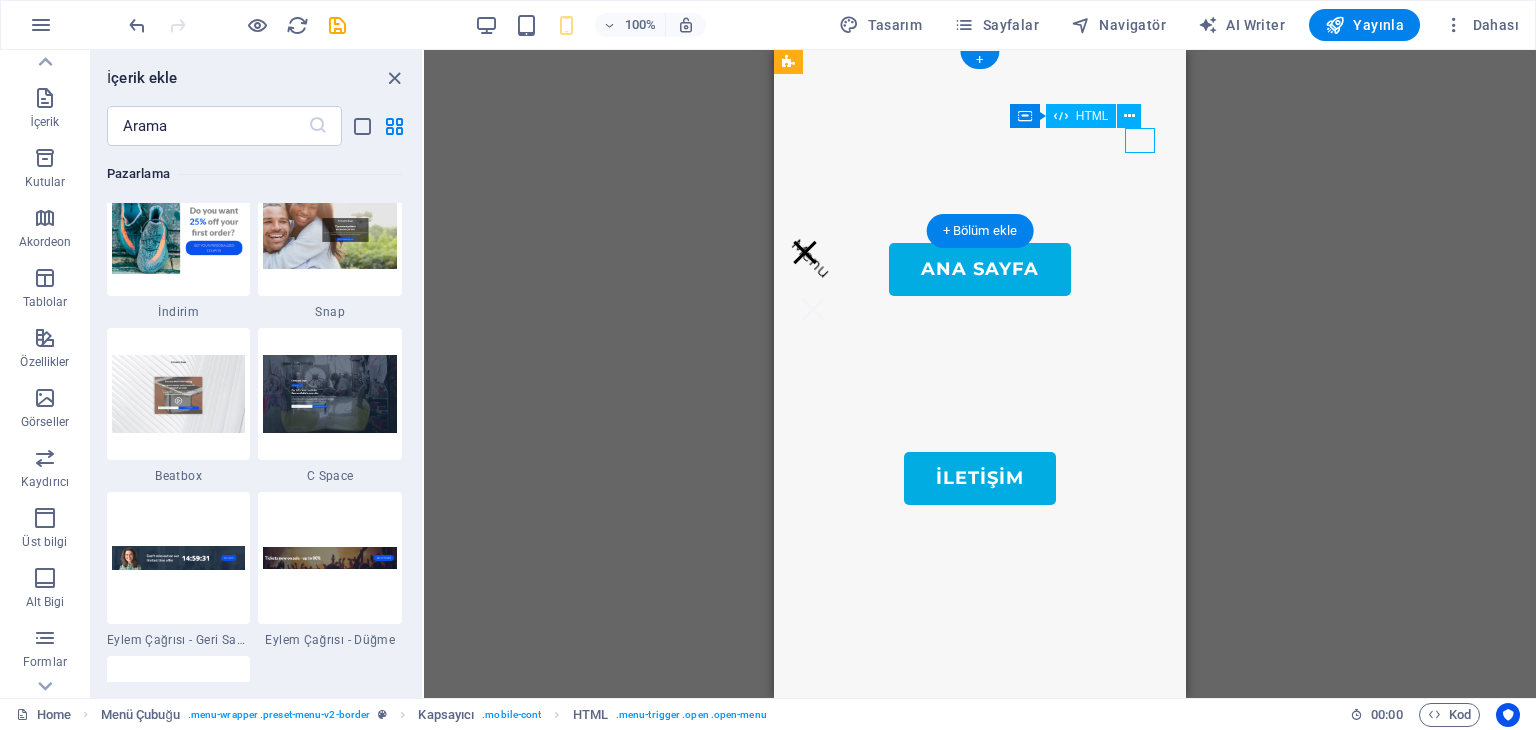 click on "Menu" at bounding box center (980, 252) 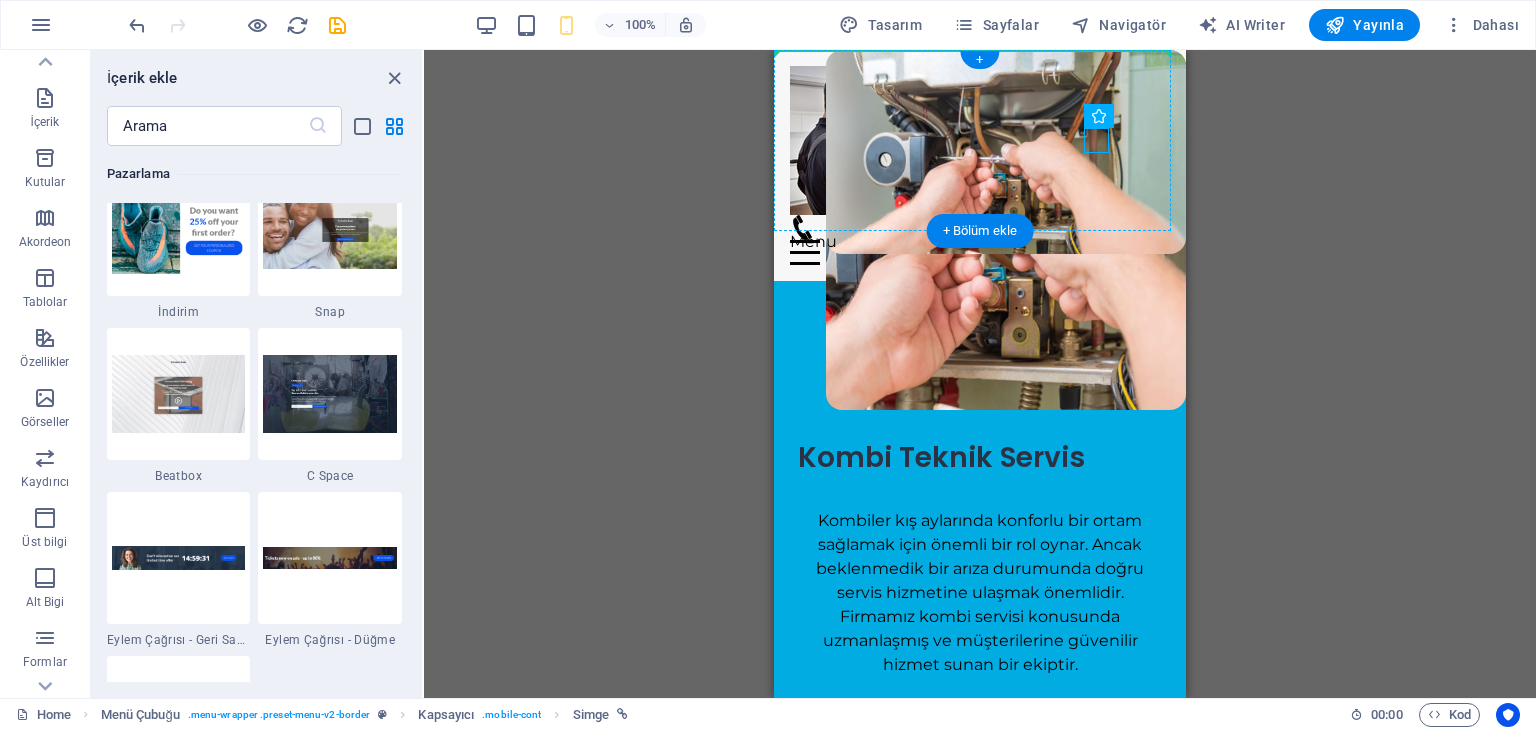 drag, startPoint x: 1091, startPoint y: 141, endPoint x: 1025, endPoint y: 133, distance: 66.48308 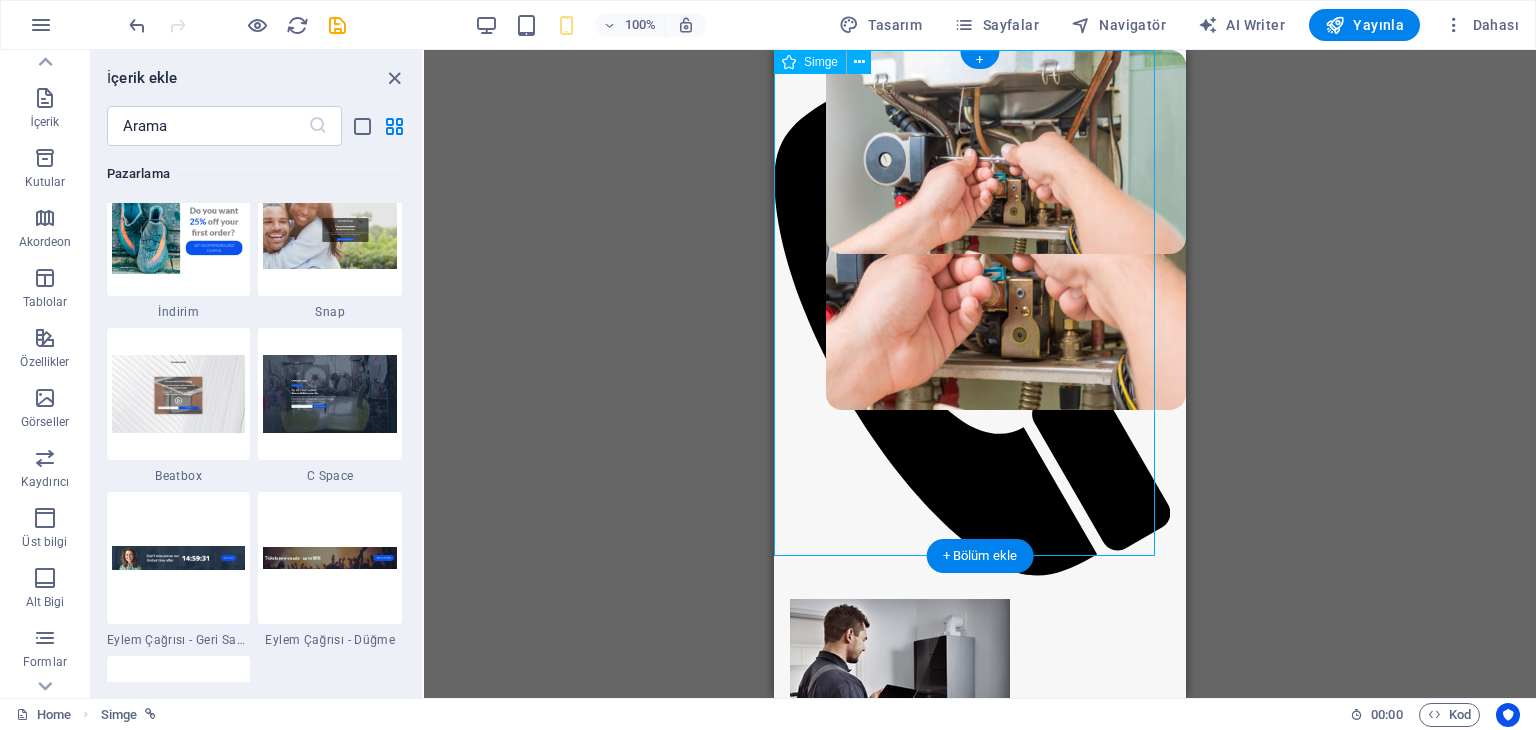 click at bounding box center [972, 316] 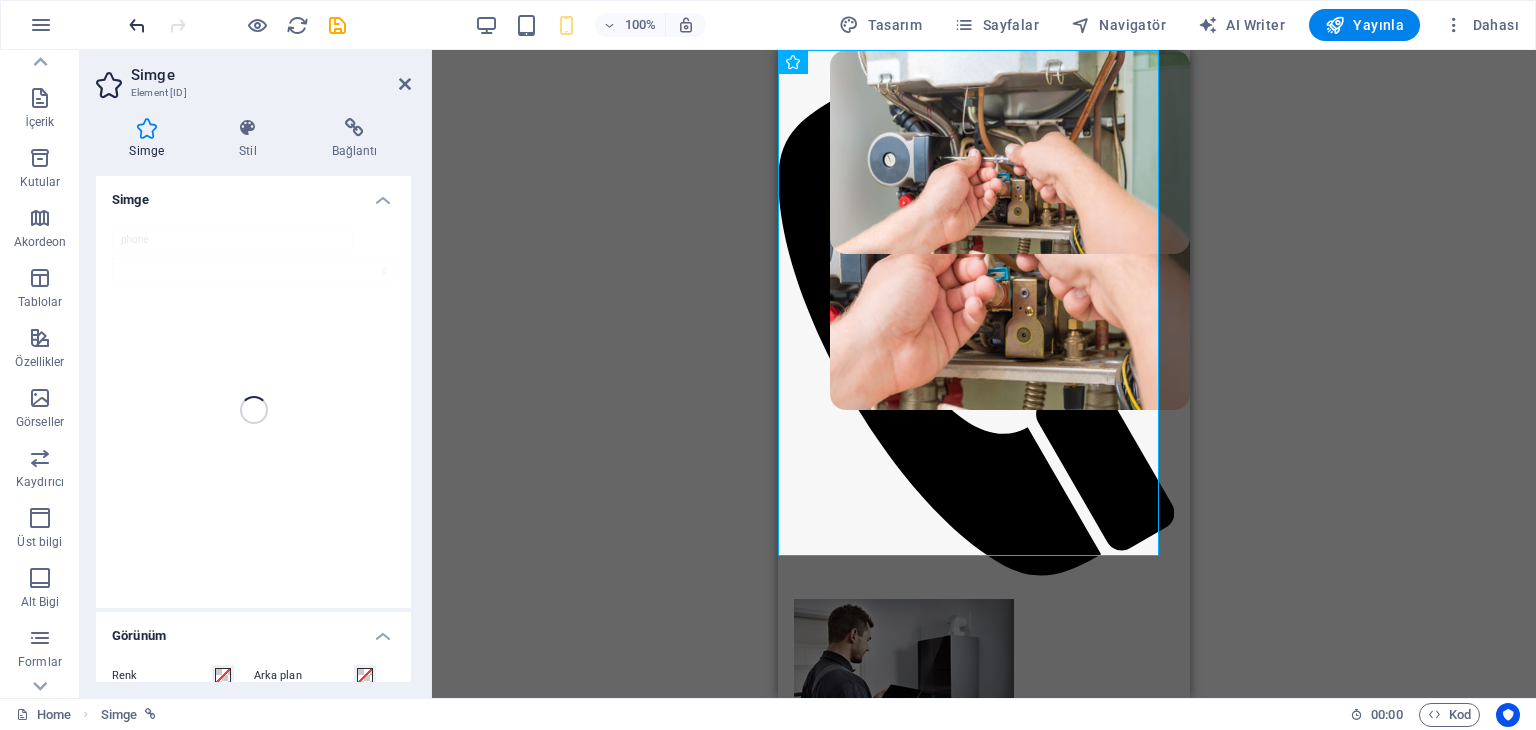 click at bounding box center (137, 25) 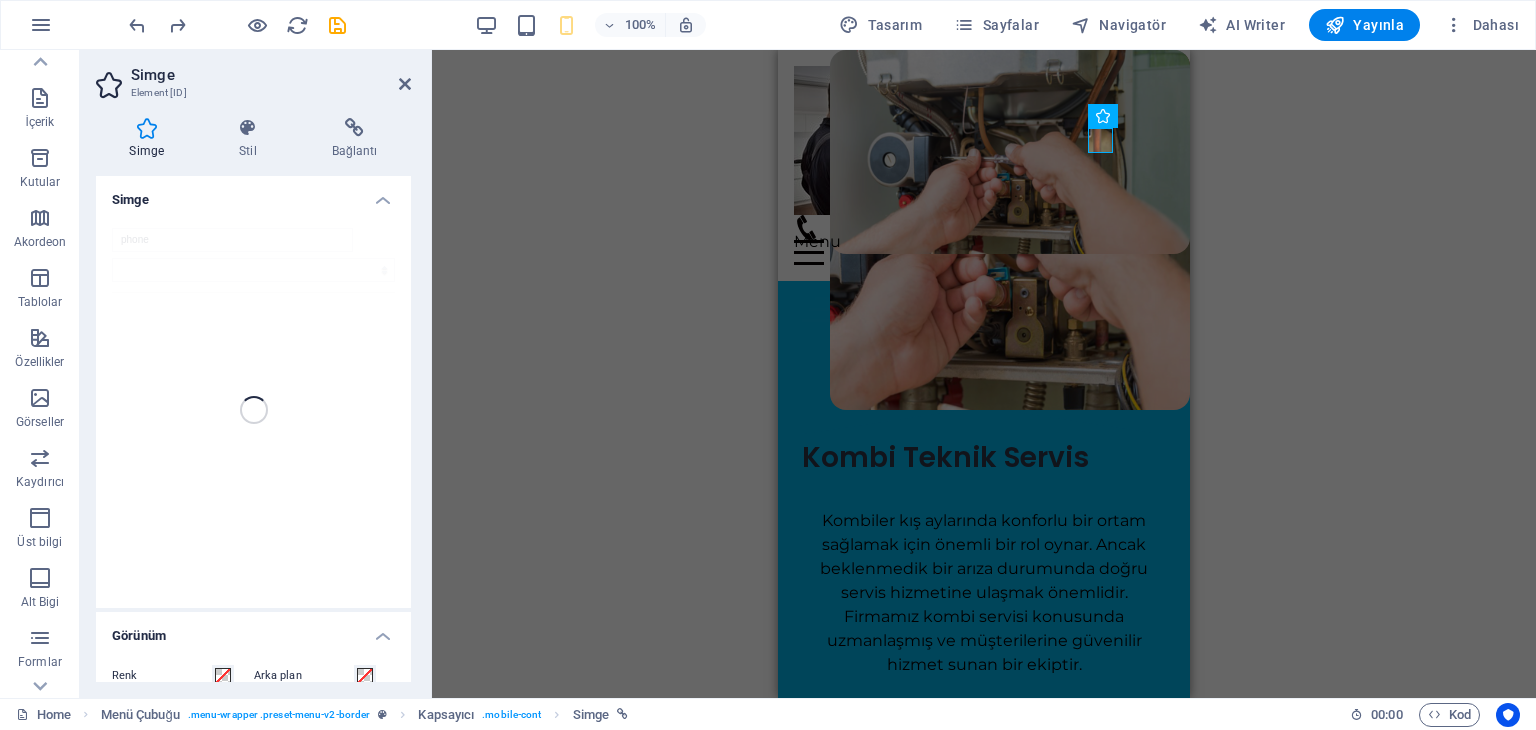 click on "H2   Banner   Kapsayıcı   2 sütun   Kapsayıcı   Kapsayıcı   İmaj   2 sütun   Kapsayıcı   Menü Çubuğu   Menü   İmaj   Banner   Kapsayıcı   Banner   Menü Çubuğu   Kapsayıcı   HTML   Kapsayıcı   Simge   Logo   Kapsayıcı   H2   Metin   Kutular   Kutular   Kapsayıcı   Kapsayıcı   Aralık   Kapsayıcı   Kapsayıcı   Metin   Metin   Kapsayıcı   Aralık   Metin   Kapsayıcı   Metin   Kapsayıcı   Kapsayıcı   Aralık   Metin   Kapsayıcı   Metin   Kapsayıcı   Kapsayıcı   Metin   Kapsayıcı   Aralık   Kapsayıcı   Kapsayıcı   Metin   Kapsayıcı   Kapsayıcı   Aralık   Kapsayıcı   Kapsayıcı   Metin   Kapsayıcı   Metin   Kapsayıcı   2 sütun   Kapsayıcı   H2   Kapsayıcı   Metin   2 sütun   Kapsayıcı   İmaj   2 sütun   Kapsayıcı   Metin   2 sütun   Kapsayıcı   Kapsayıcı   Aralık   Menü Çubuğu   Logo   Bilgi Çubuğu   Kapsayıcı   Metin   Kapsayıcı   Kapsayıcı   Metin   Kapsayıcı   Kapsayıcı   Metin   Promosyon 1" at bounding box center [984, 374] 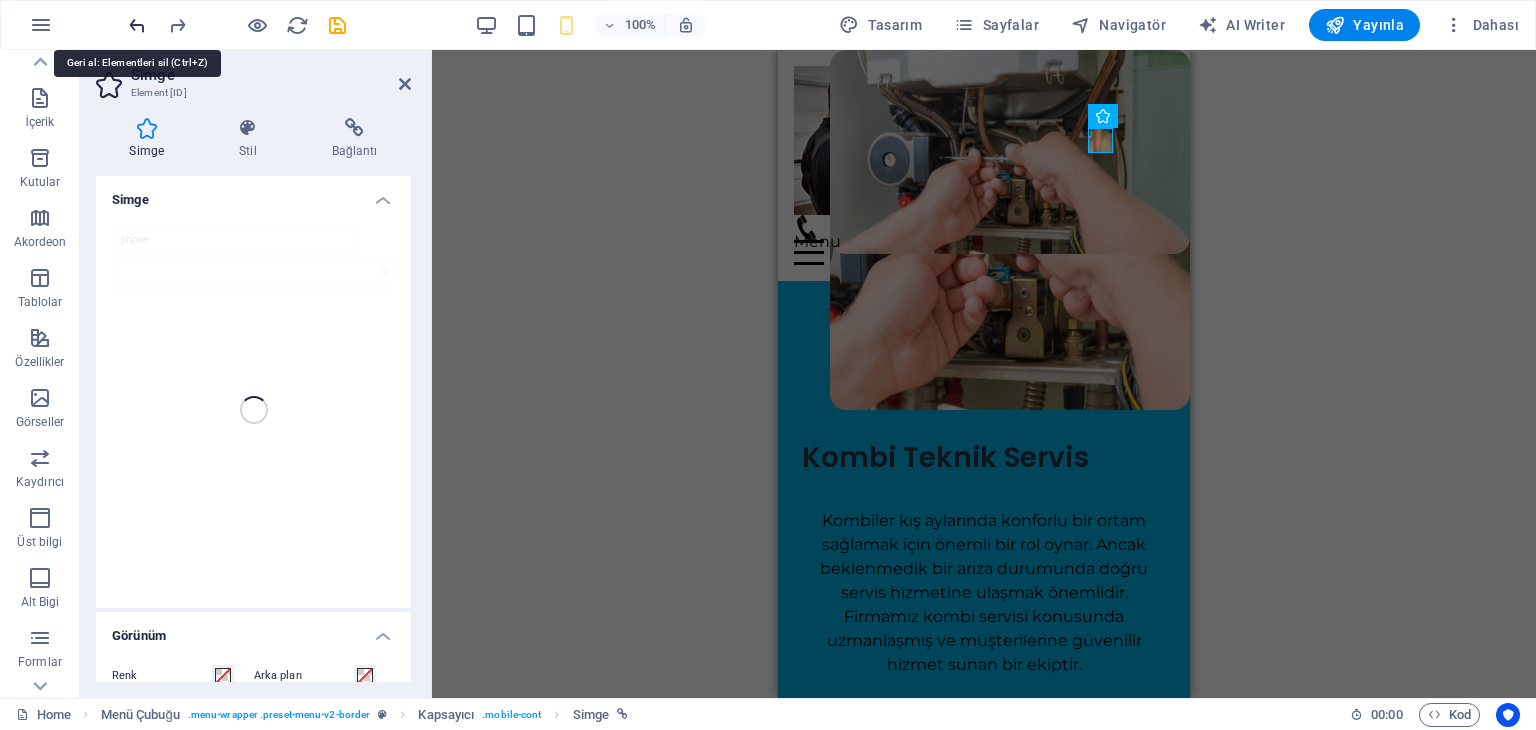 click at bounding box center (137, 25) 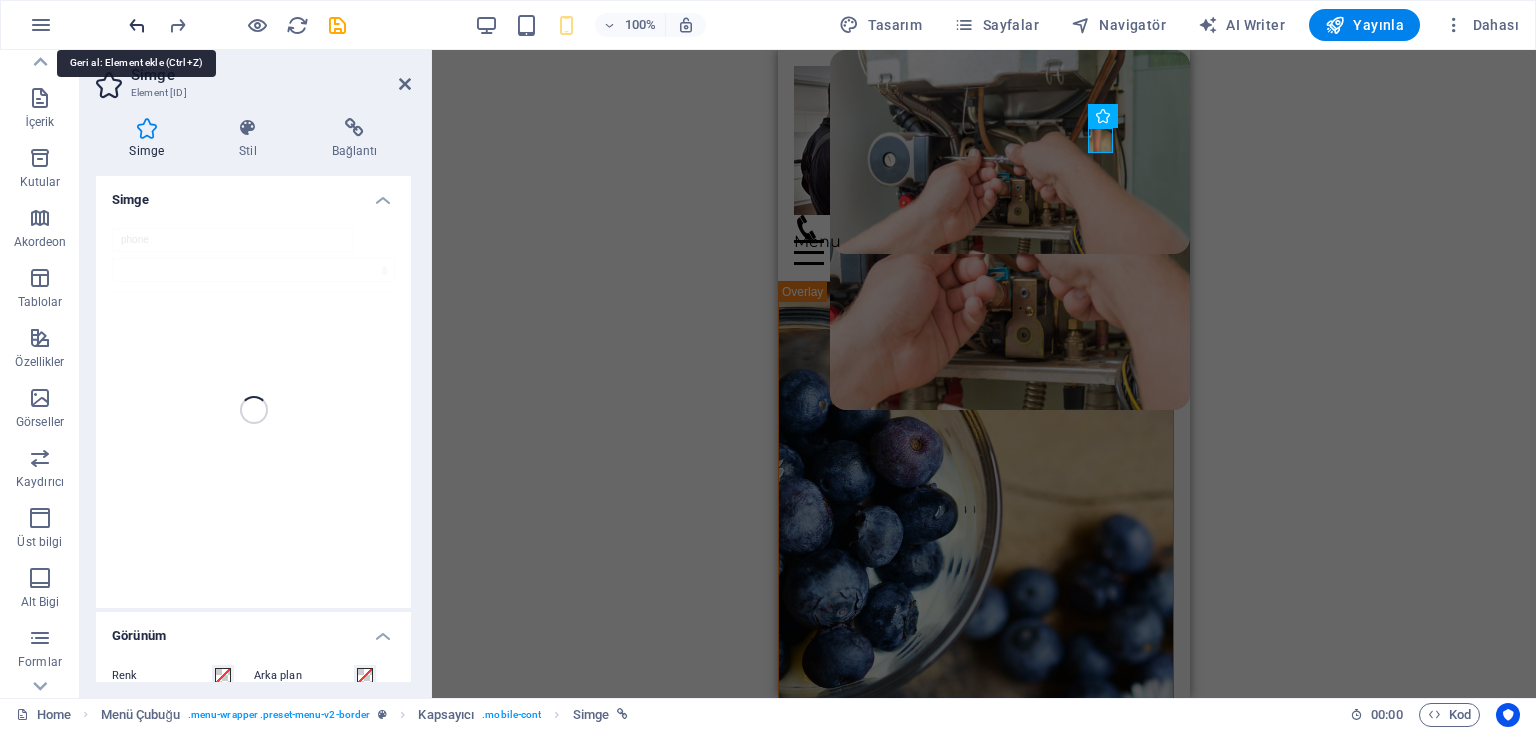 click at bounding box center [137, 25] 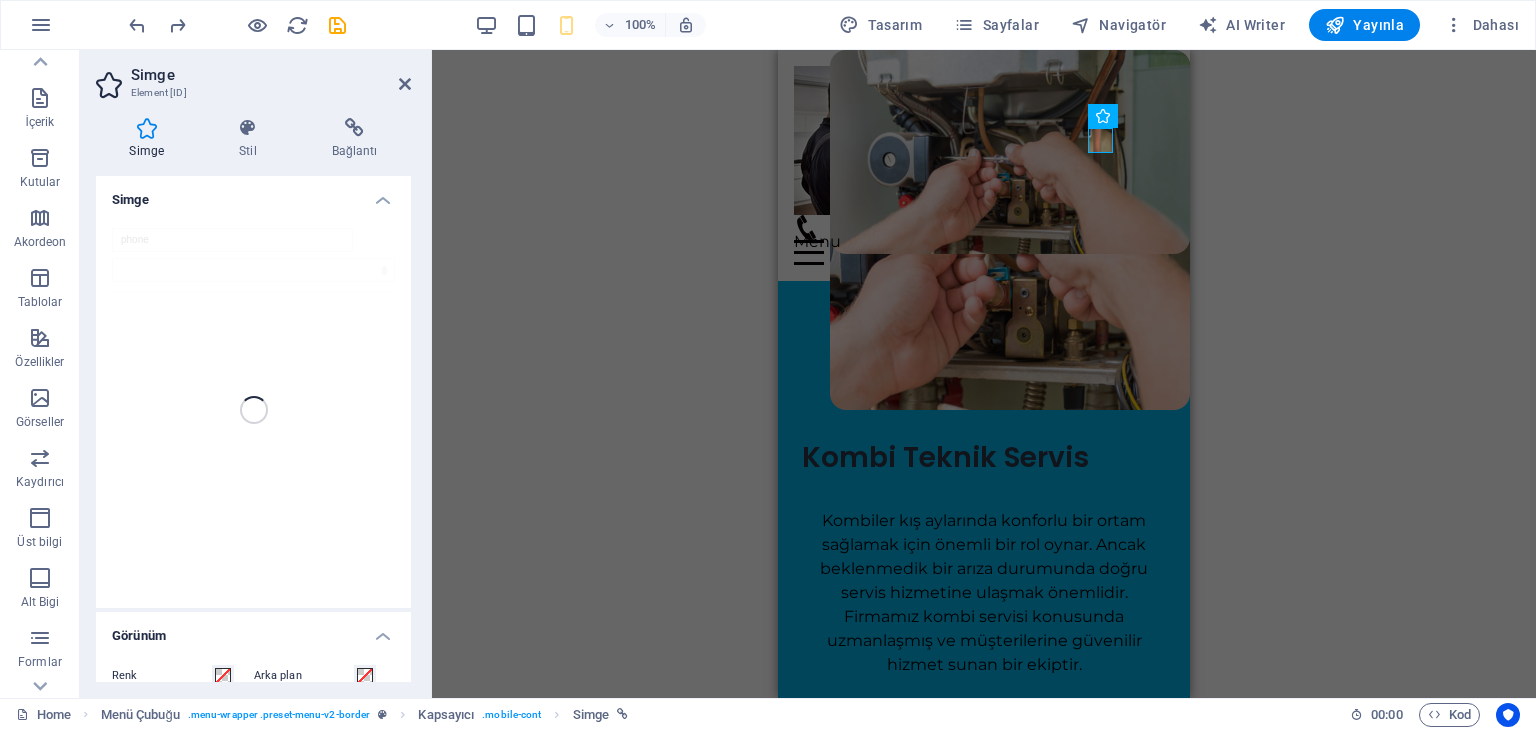 click on "H2   Banner   Kapsayıcı   2 sütun   Kapsayıcı   Kapsayıcı   İmaj   2 sütun   Kapsayıcı   Menü Çubuğu   Menü   İmaj   Banner   Kapsayıcı   Banner   Menü Çubuğu   Kapsayıcı   HTML   Kapsayıcı   Kapsayıcı   Simge   Logo   Kapsayıcı   H2   Metin   Kutular   Kutular   Kapsayıcı   Kapsayıcı   Aralık   Kapsayıcı   Kapsayıcı   Metin   Metin   Kapsayıcı   Aralık   Metin   Kapsayıcı   Metin   Kapsayıcı   Kapsayıcı   Aralık   Metin   Kapsayıcı   Metin   Kapsayıcı   Kapsayıcı   Metin   Kapsayıcı   Aralık   Kapsayıcı   Kapsayıcı   Metin   Kapsayıcı   Kapsayıcı   Aralık   Kapsayıcı   Kapsayıcı   Metin   Kapsayıcı   Metin   Kapsayıcı   2 sütun   Kapsayıcı   H2   Kapsayıcı   Metin   2 sütun   Kapsayıcı   İmaj   2 sütun   Kapsayıcı   Metin   2 sütun   Kapsayıcı   Kapsayıcı   Aralık   Menü Çubuğu   Logo   Bilgi Çubuğu   Kapsayıcı   Metin   Kapsayıcı   Kapsayıcı   Metin   Kapsayıcı   Kapsayıcı   Metin" at bounding box center (984, 374) 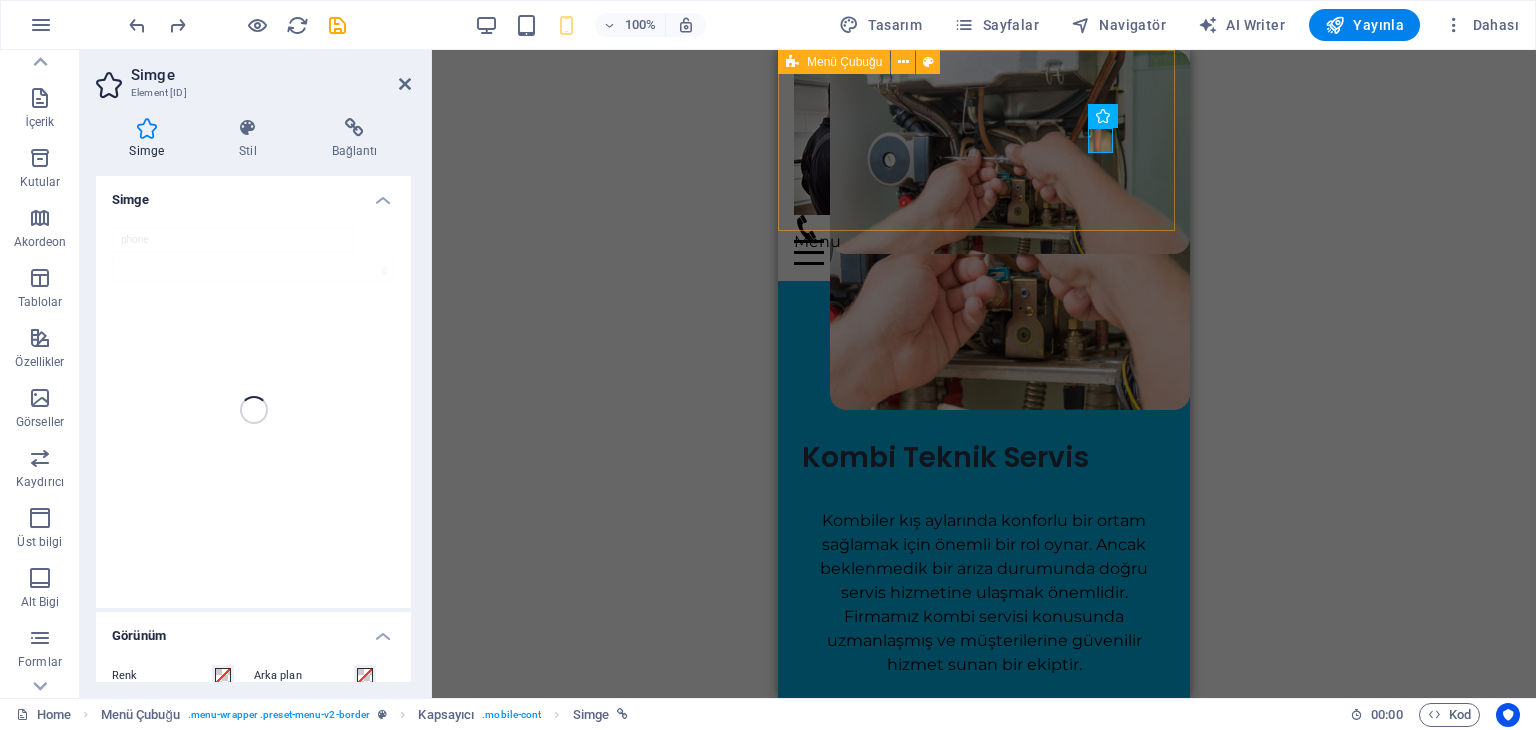 click at bounding box center (0, 0) 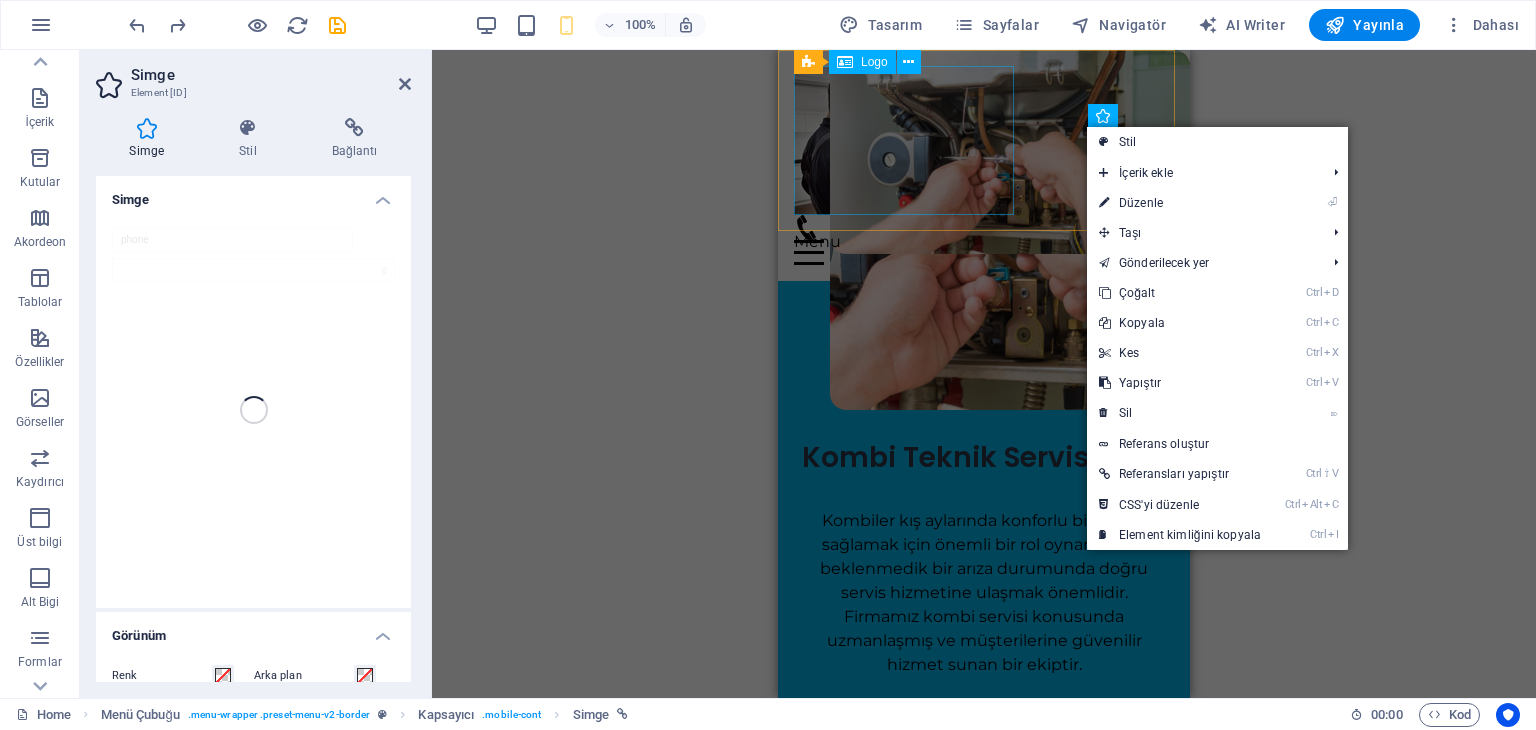 click at bounding box center [984, 140] 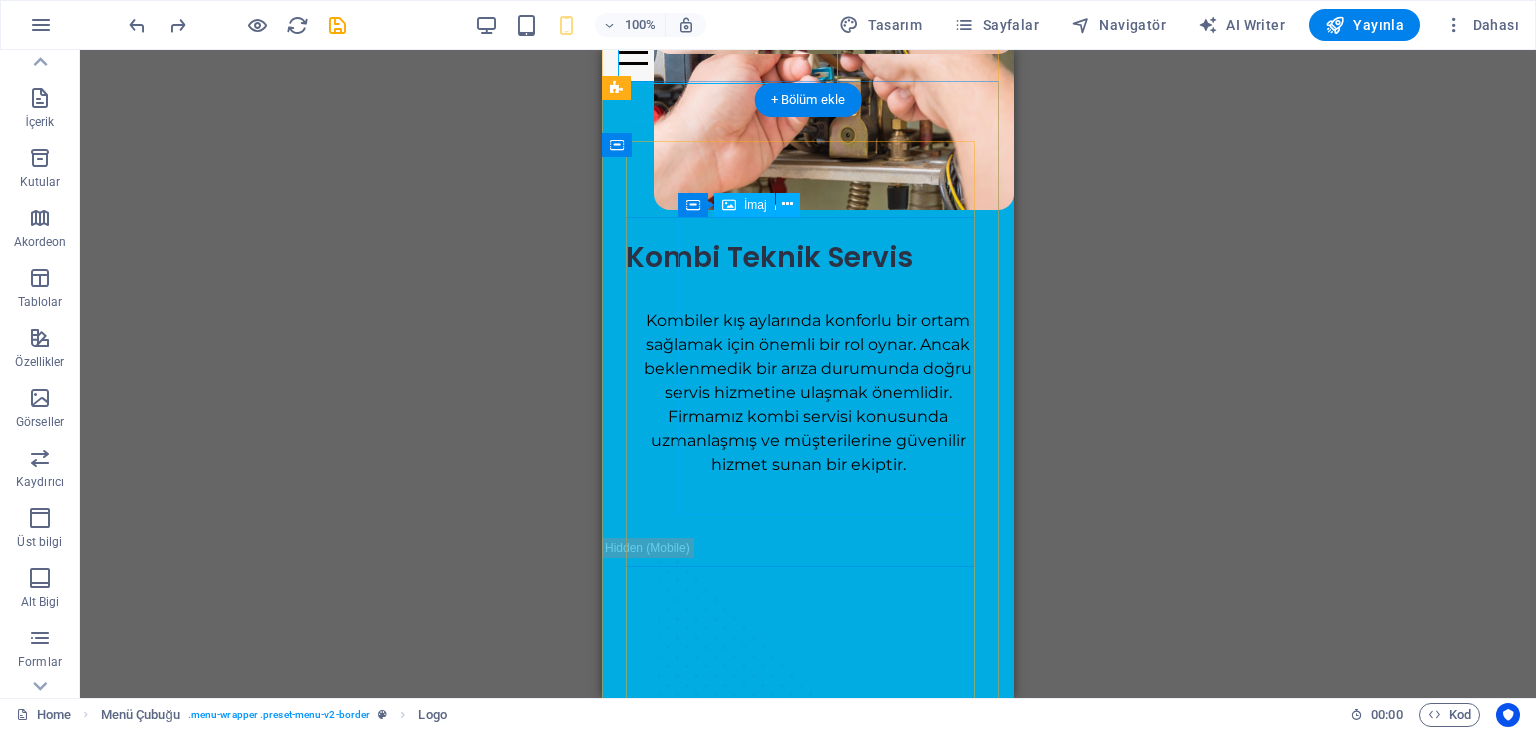 scroll, scrollTop: 0, scrollLeft: 0, axis: both 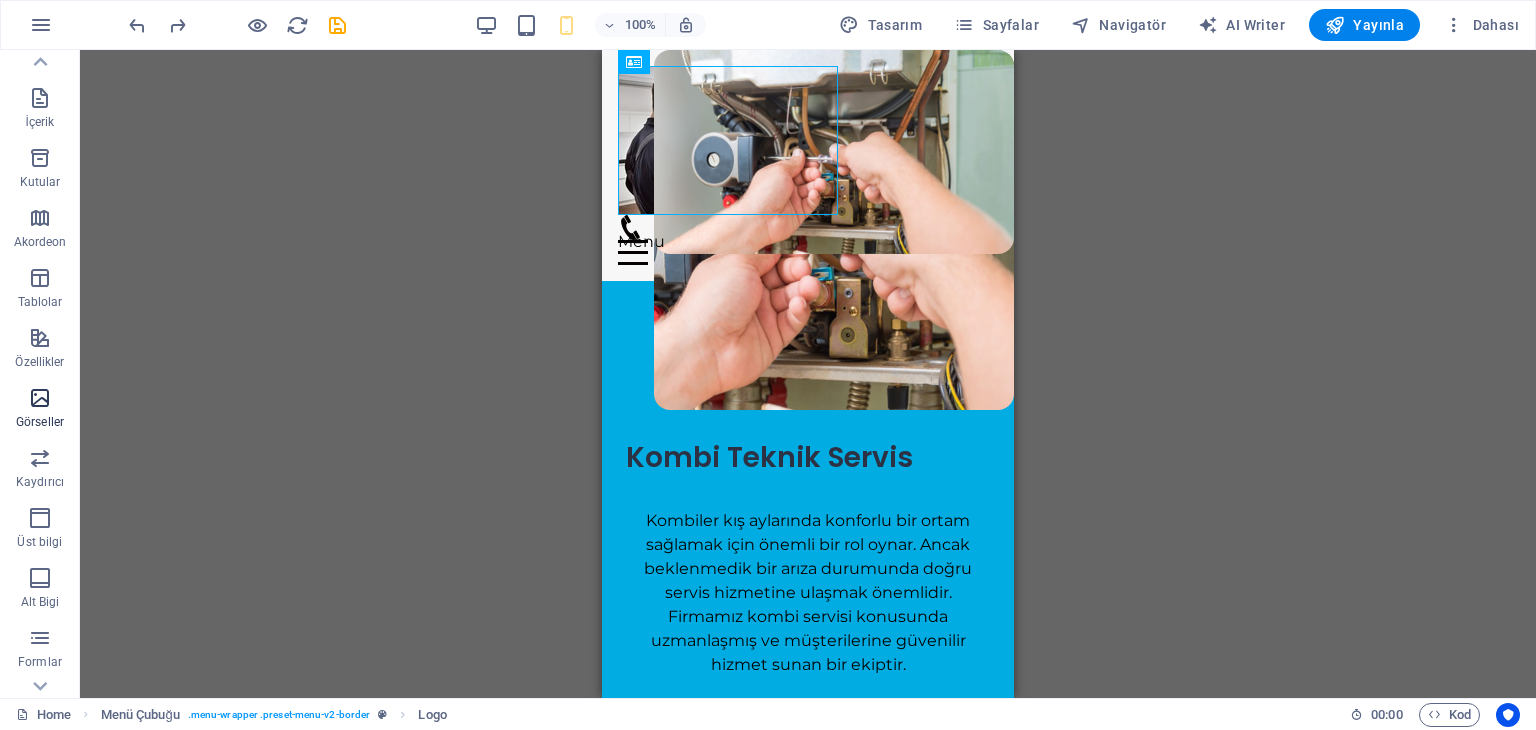 click on "Görseller" at bounding box center (40, 422) 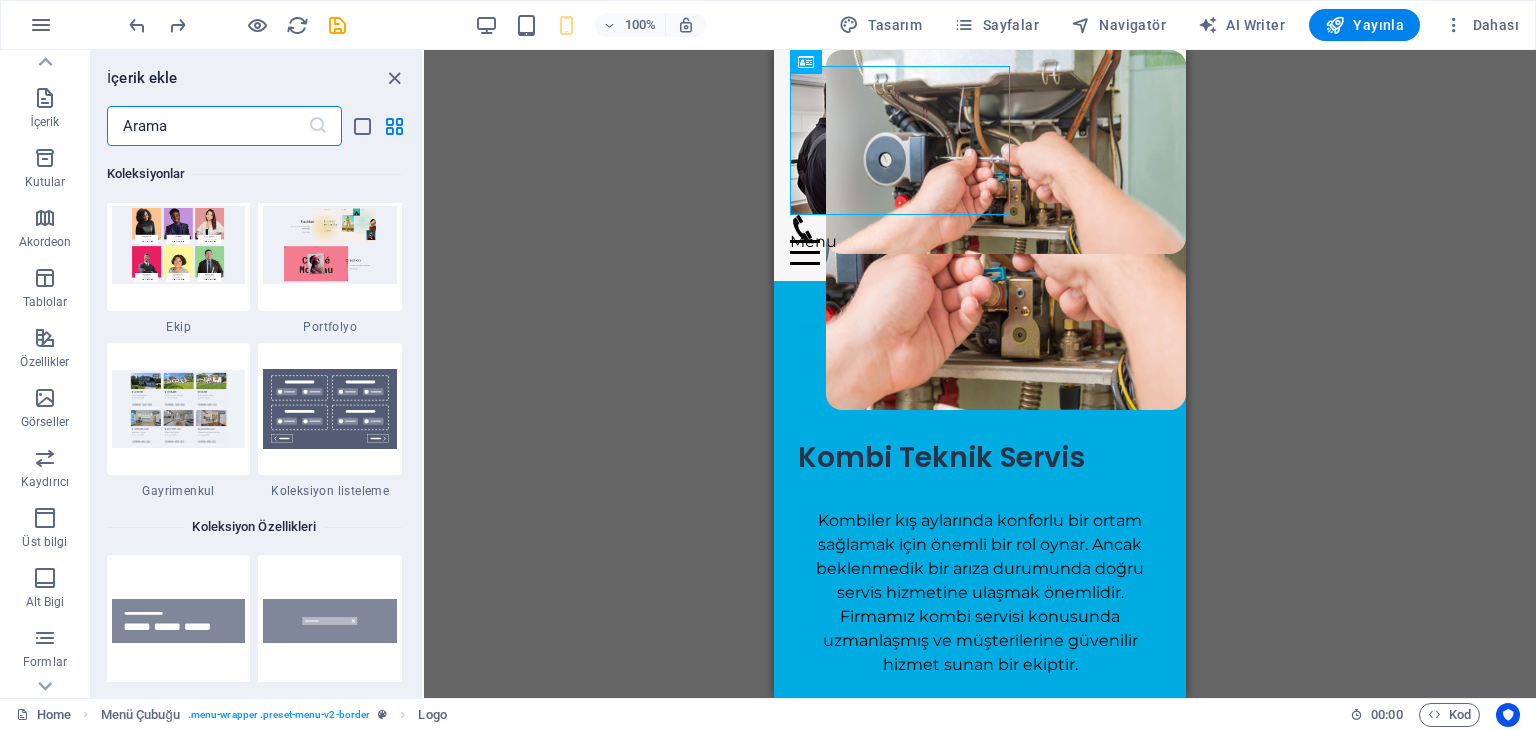 scroll, scrollTop: 18840, scrollLeft: 0, axis: vertical 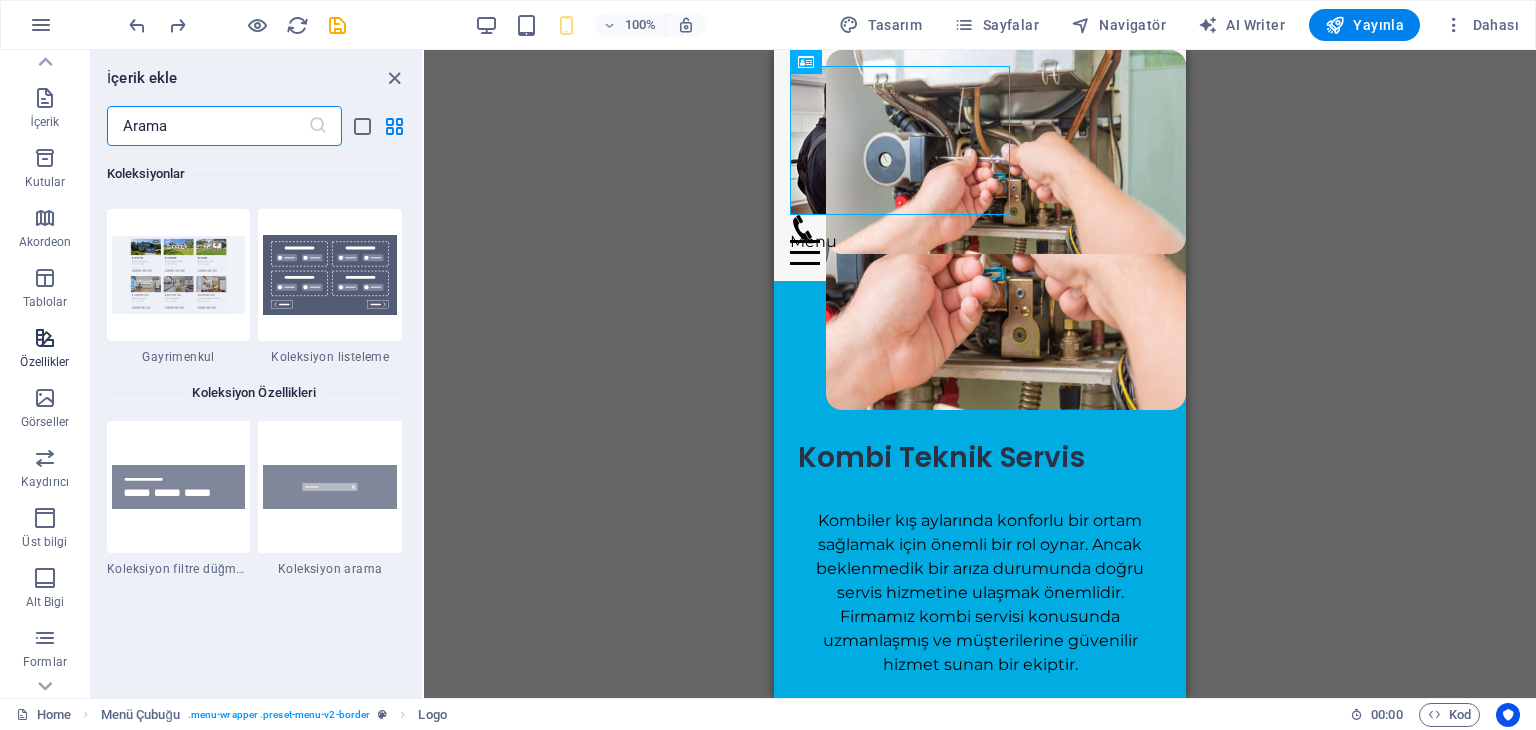 click at bounding box center [45, 338] 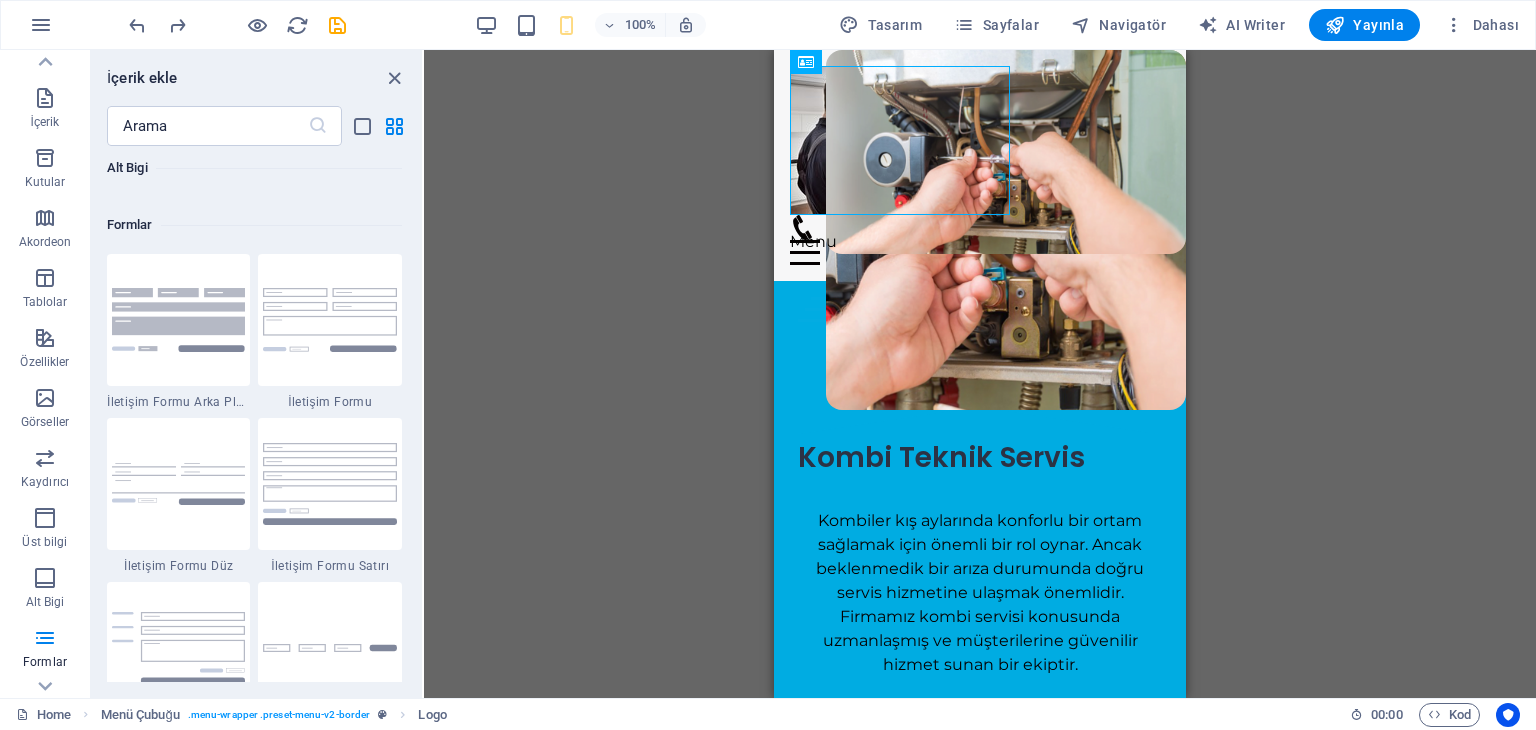 scroll, scrollTop: 14695, scrollLeft: 0, axis: vertical 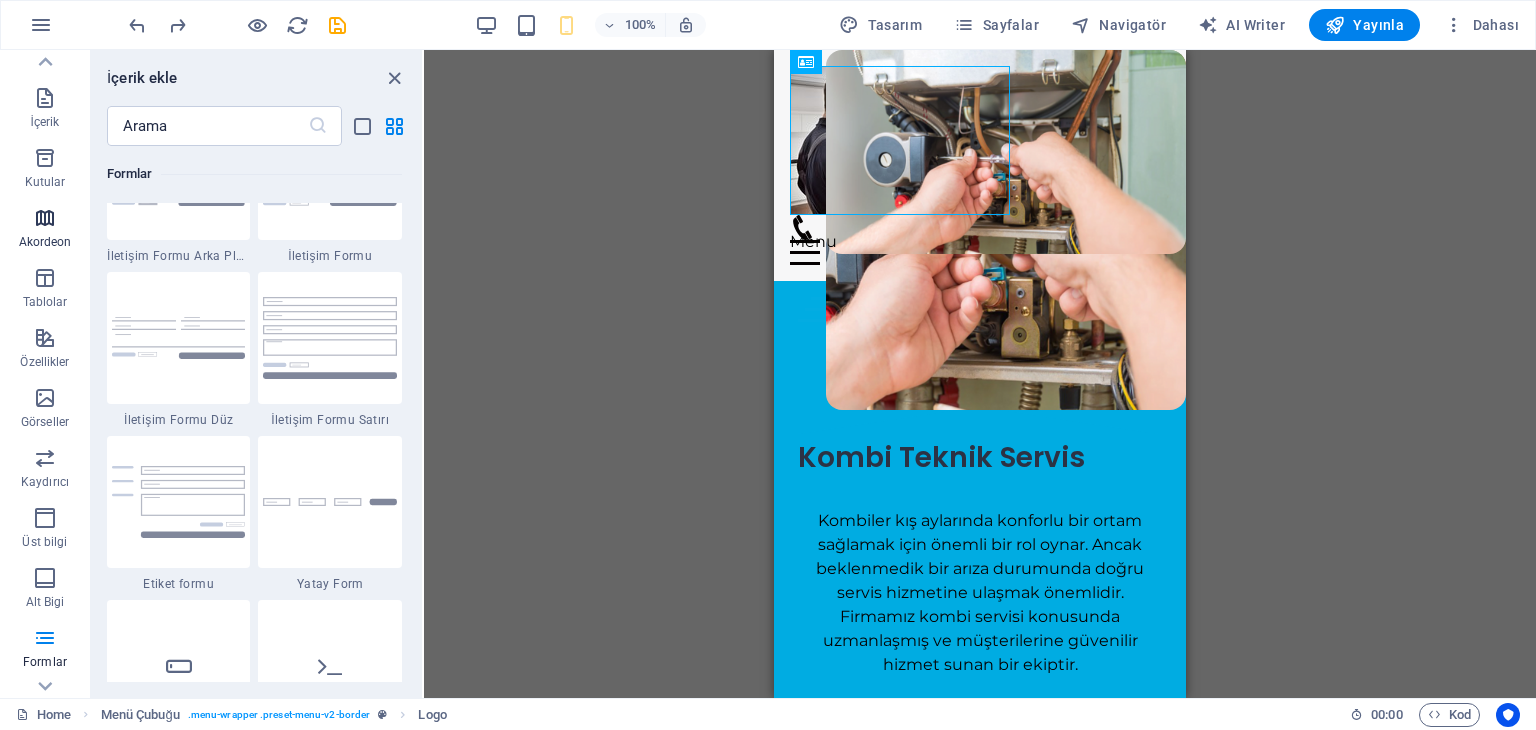 click at bounding box center [45, 218] 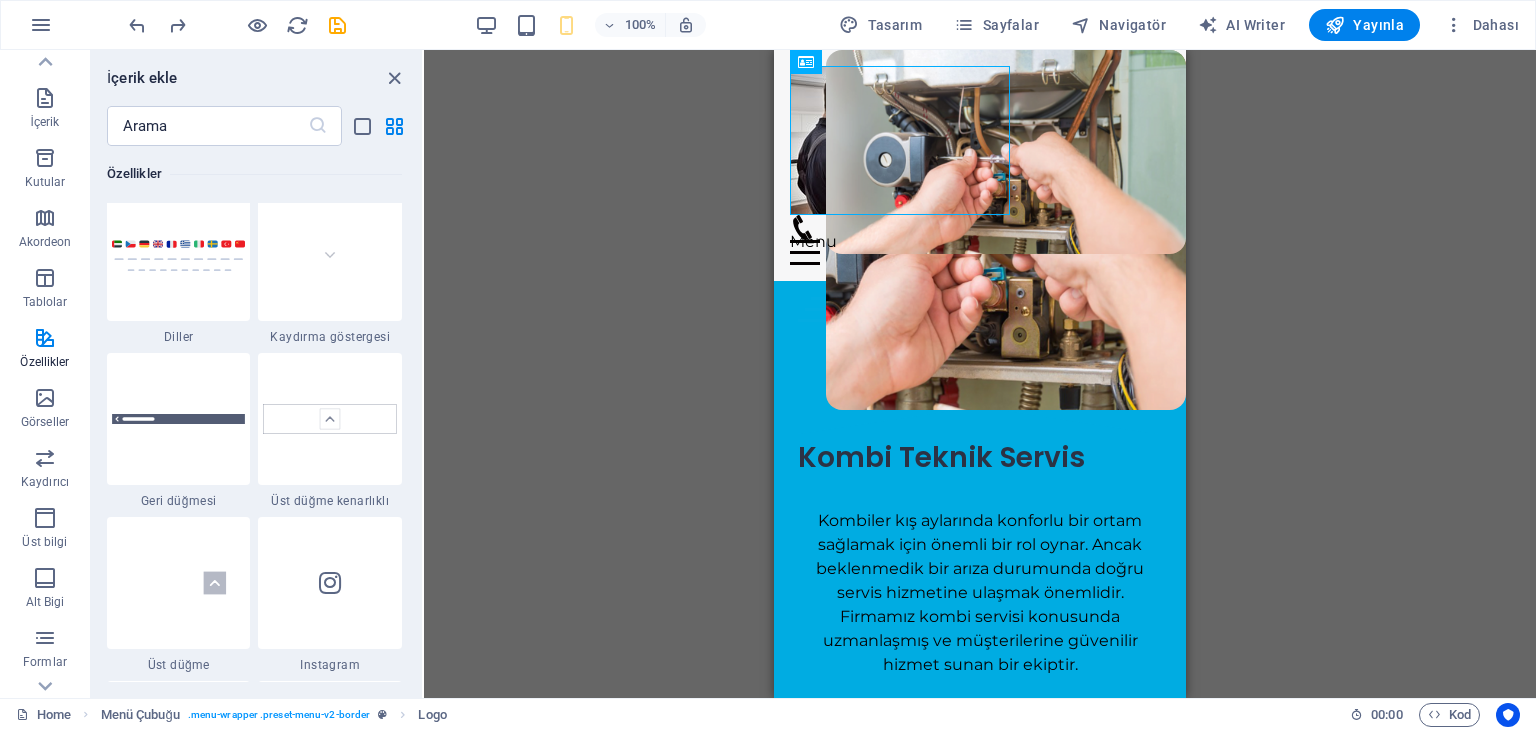 scroll, scrollTop: 9485, scrollLeft: 0, axis: vertical 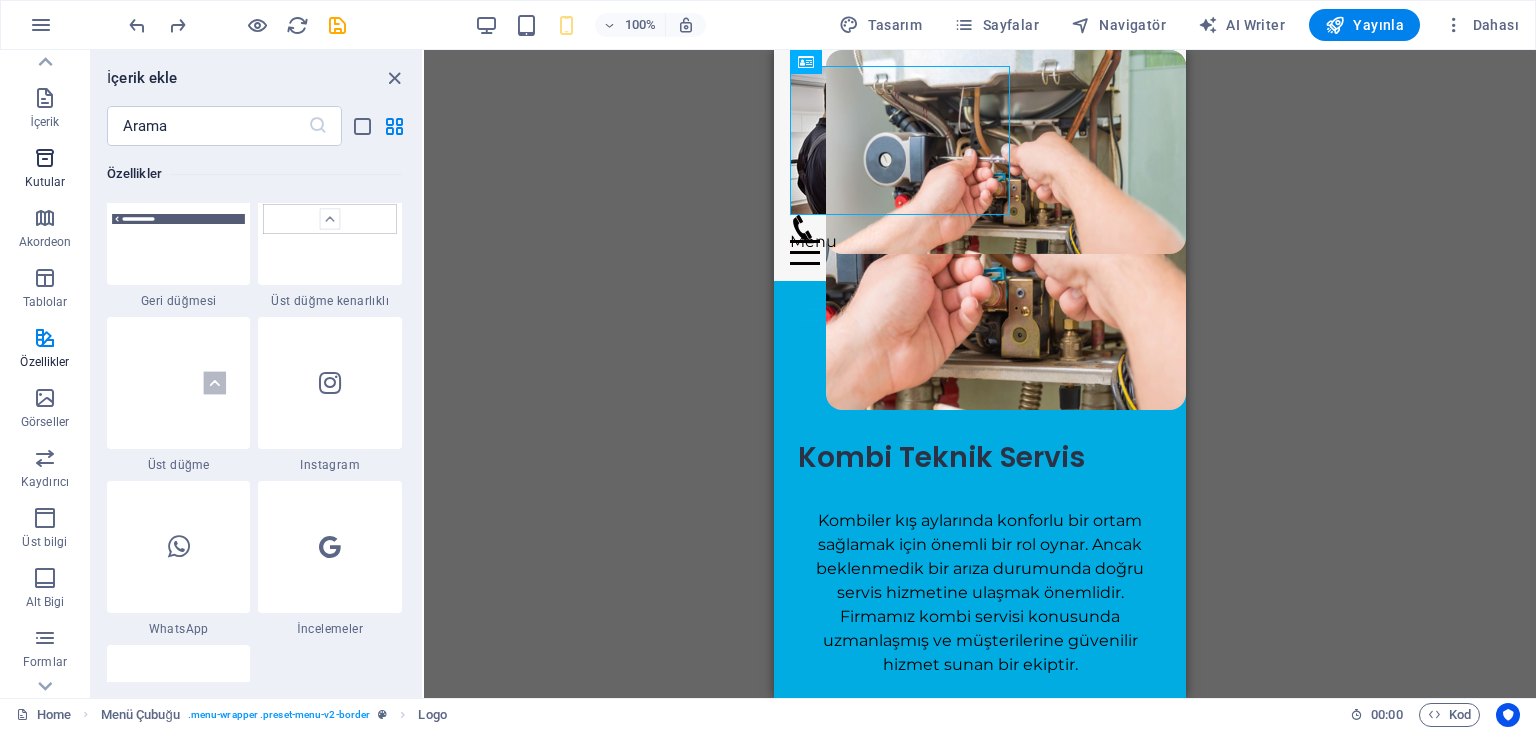 click on "Kutular" at bounding box center (45, 170) 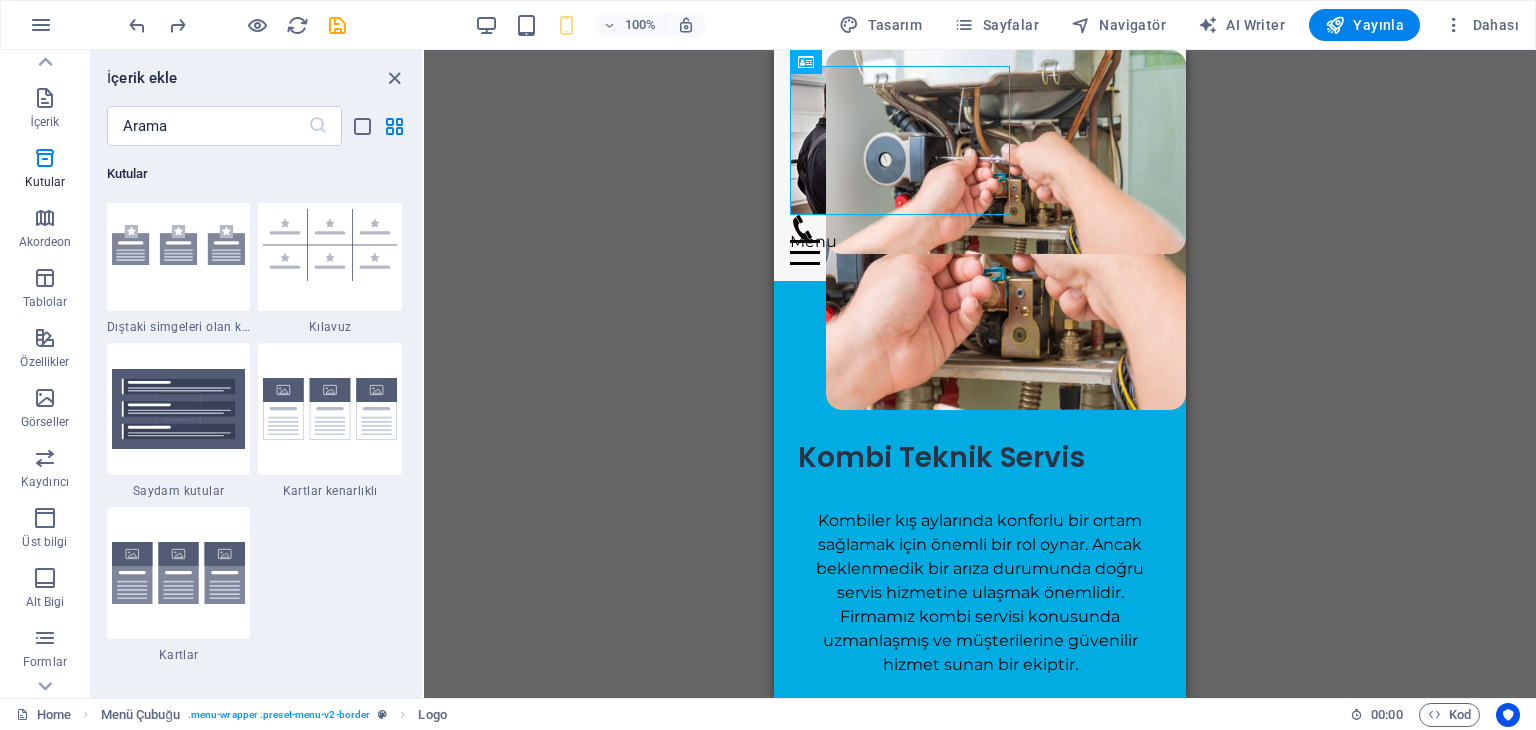 scroll, scrollTop: 6115, scrollLeft: 0, axis: vertical 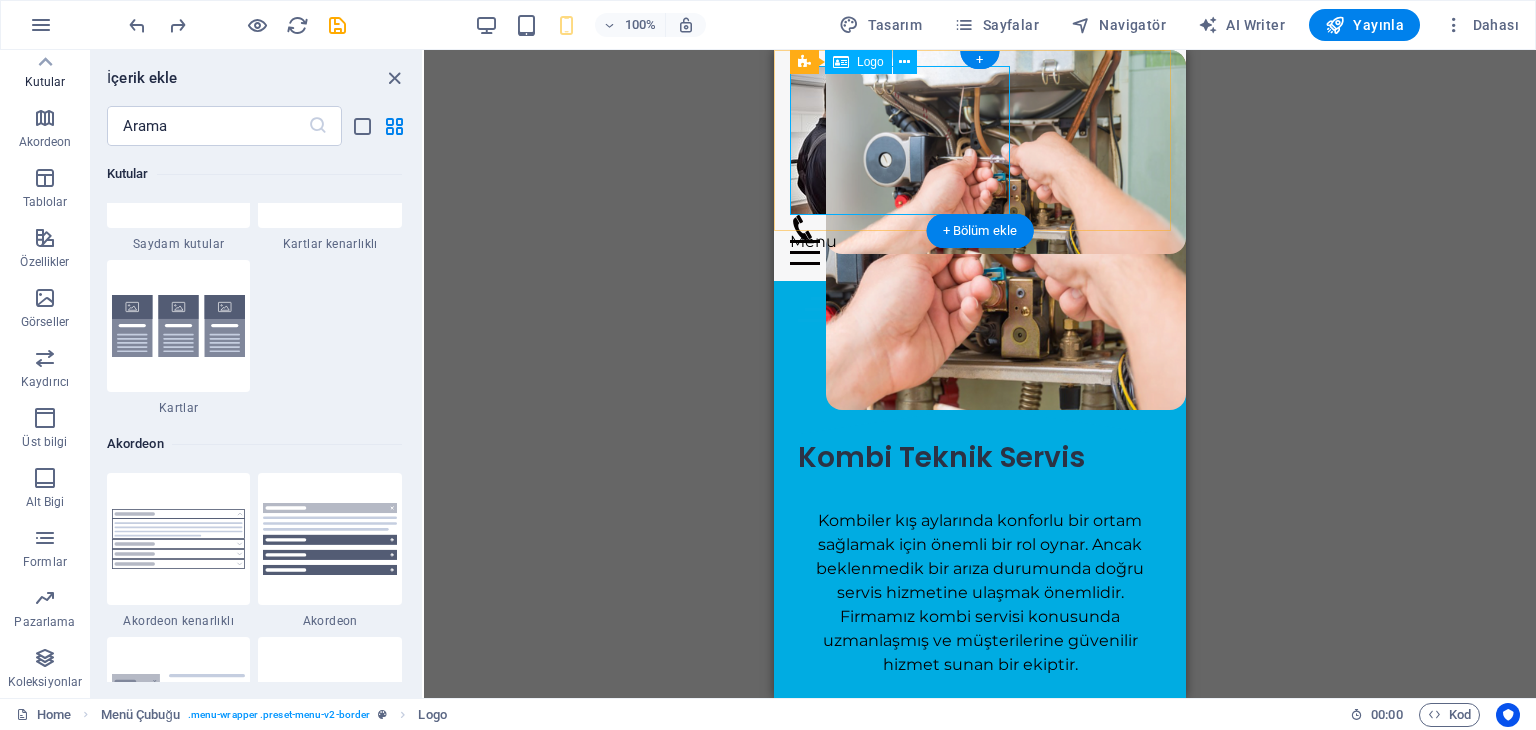 click at bounding box center [980, 140] 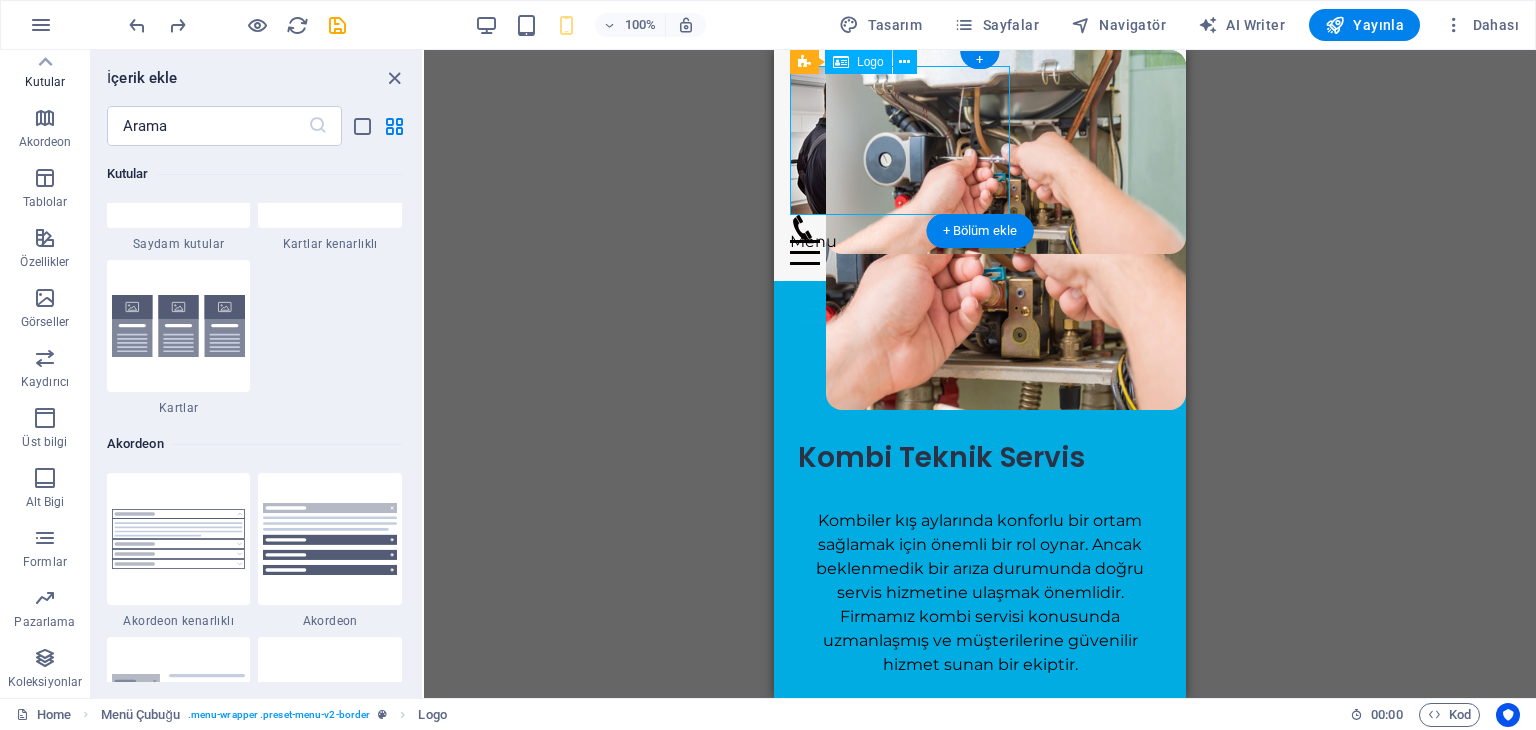 drag, startPoint x: 791, startPoint y: 214, endPoint x: 852, endPoint y: 177, distance: 71.34424 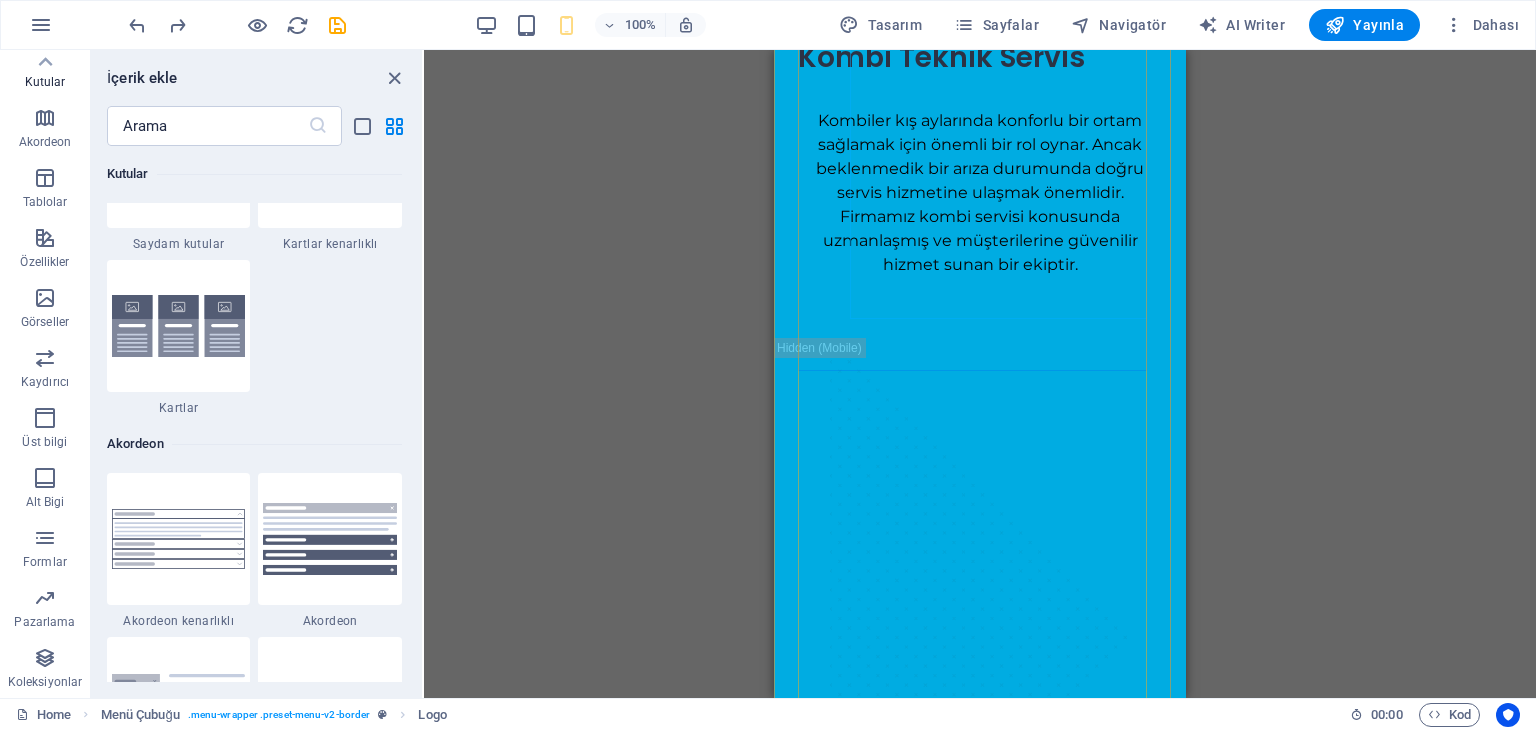 scroll, scrollTop: 0, scrollLeft: 0, axis: both 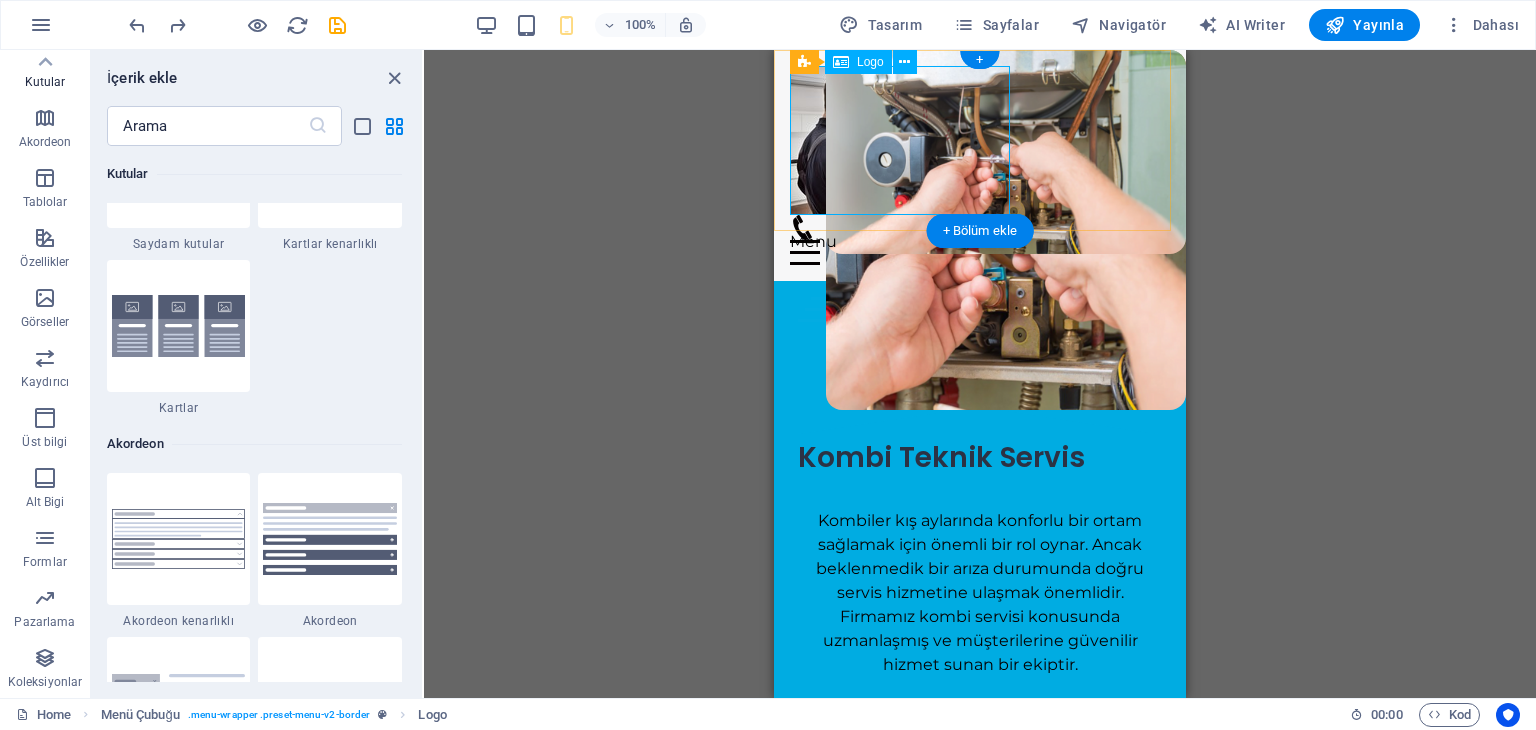 click at bounding box center [980, 140] 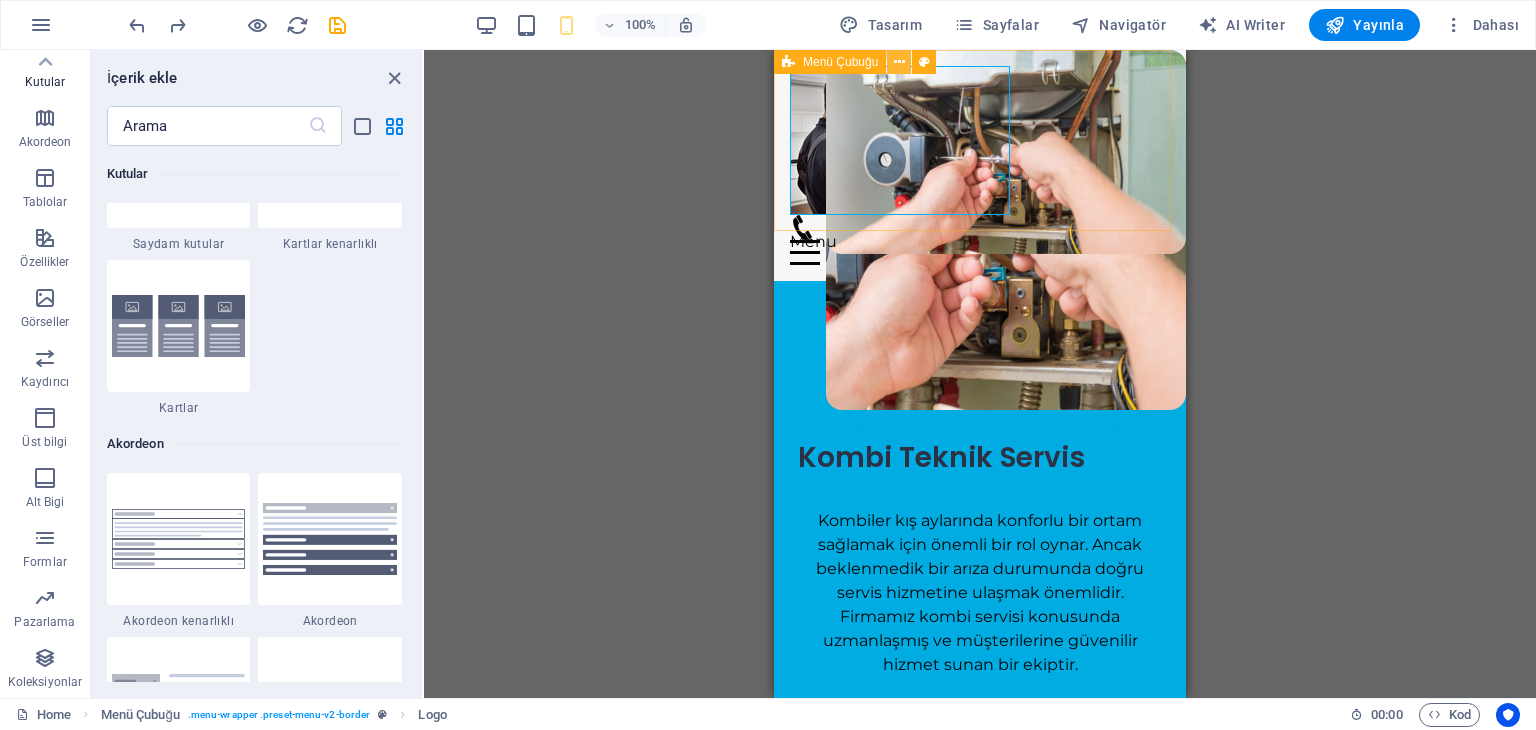 click at bounding box center [899, 62] 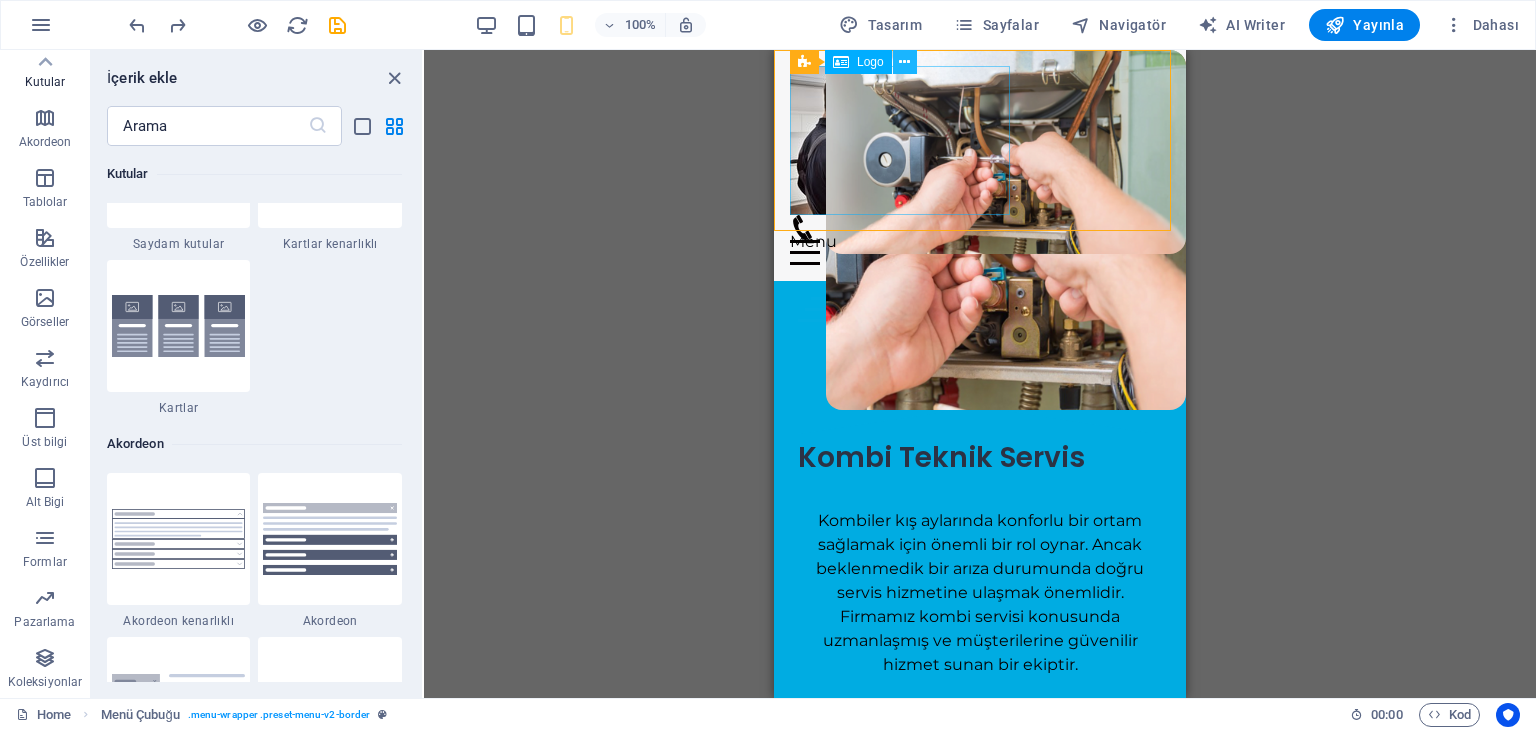 click at bounding box center [904, 62] 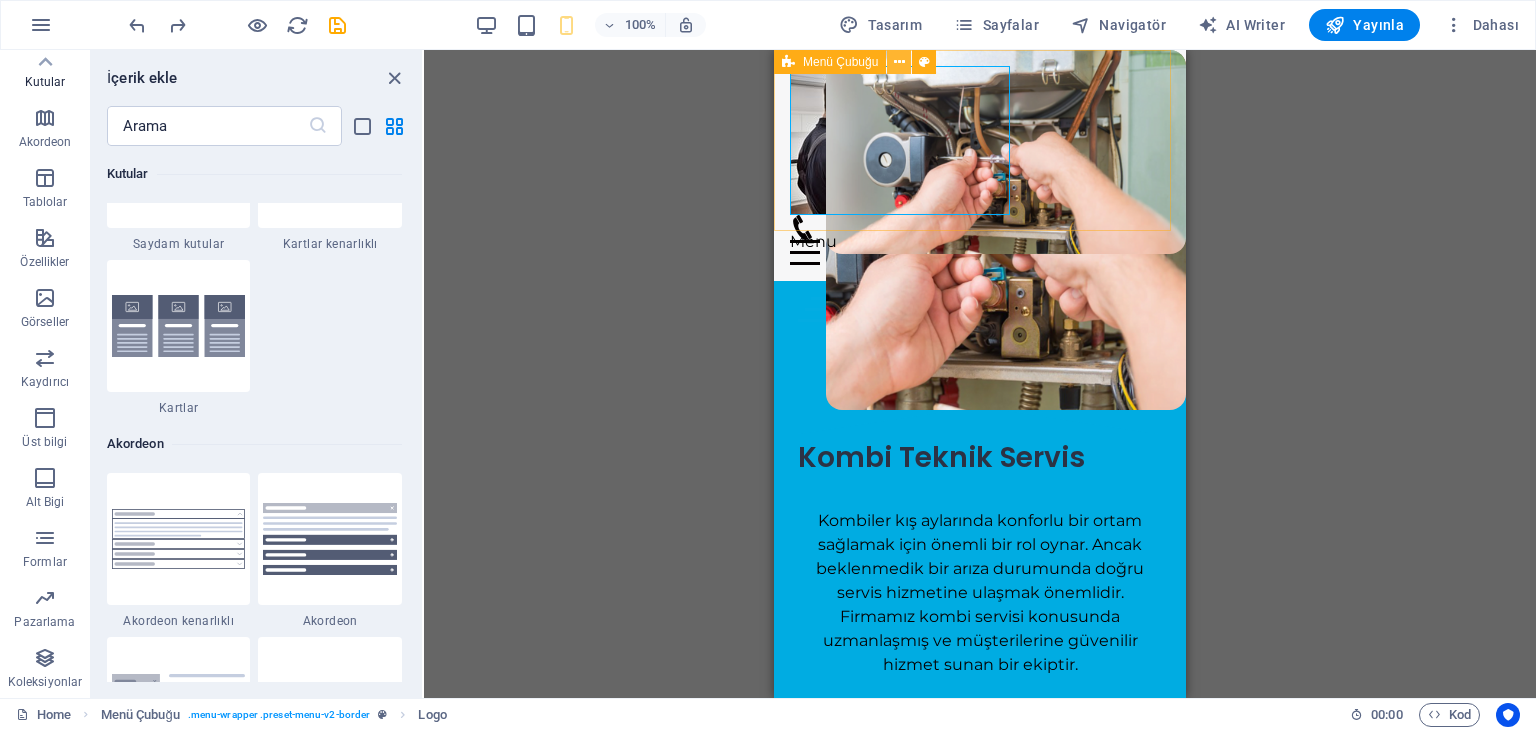 click at bounding box center (899, 62) 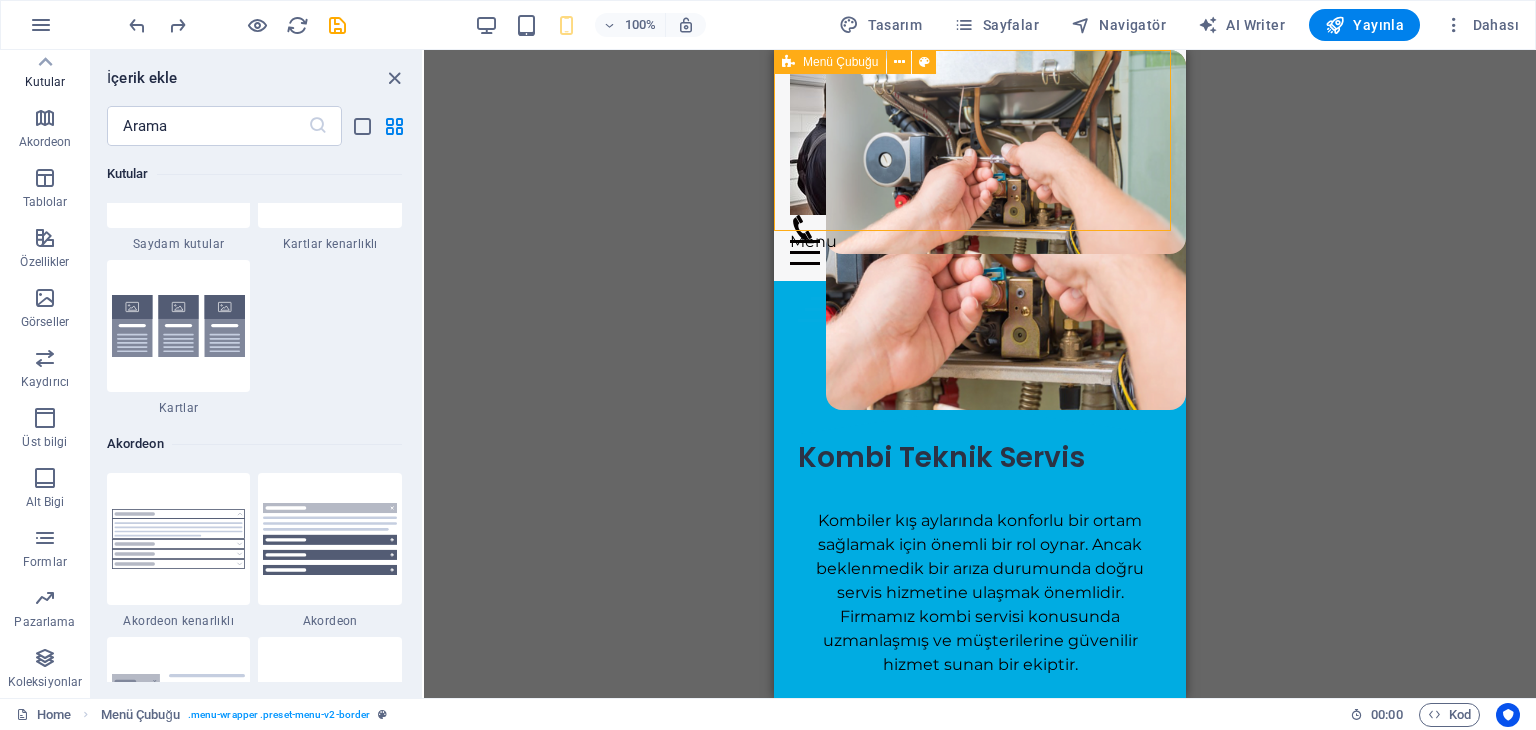 click at bounding box center (788, 62) 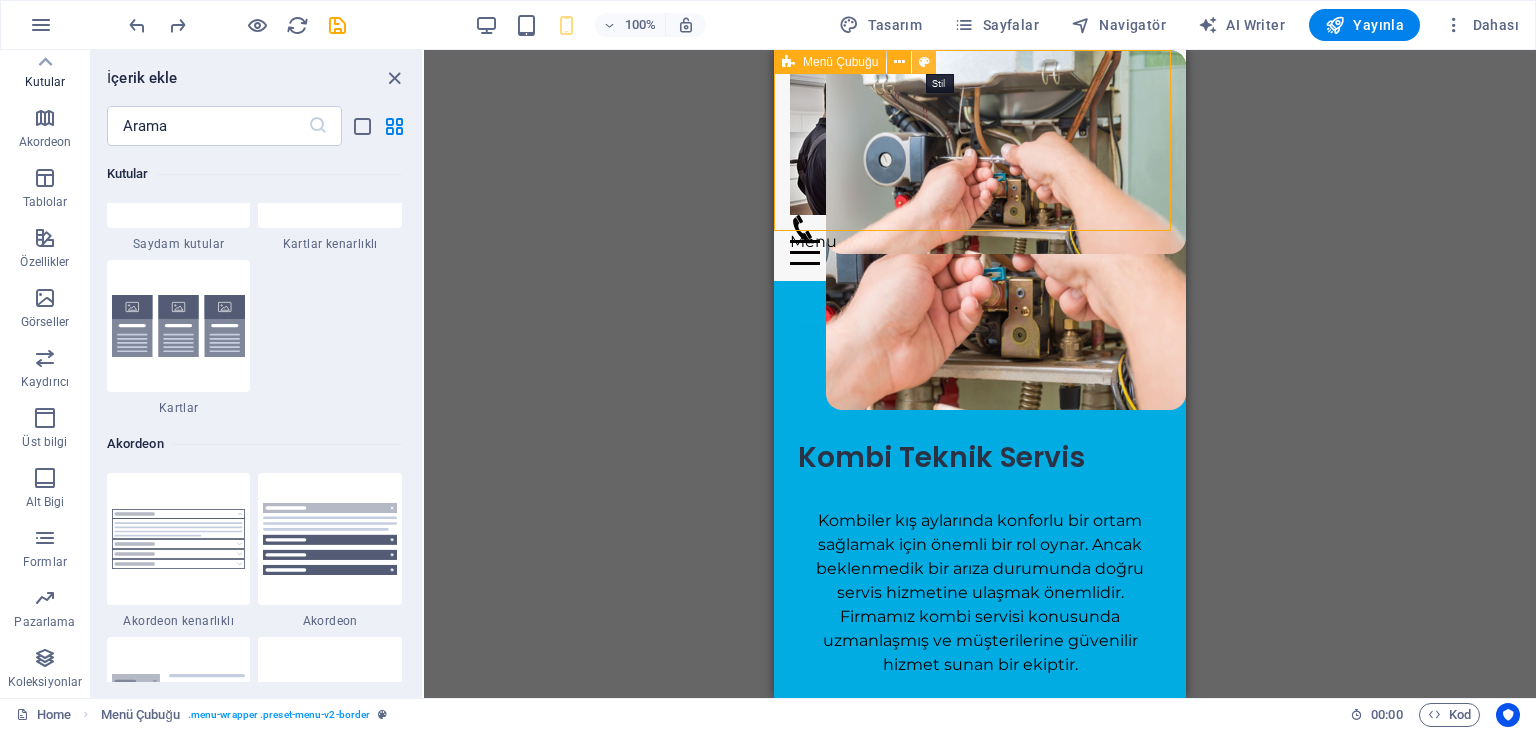 click at bounding box center (924, 62) 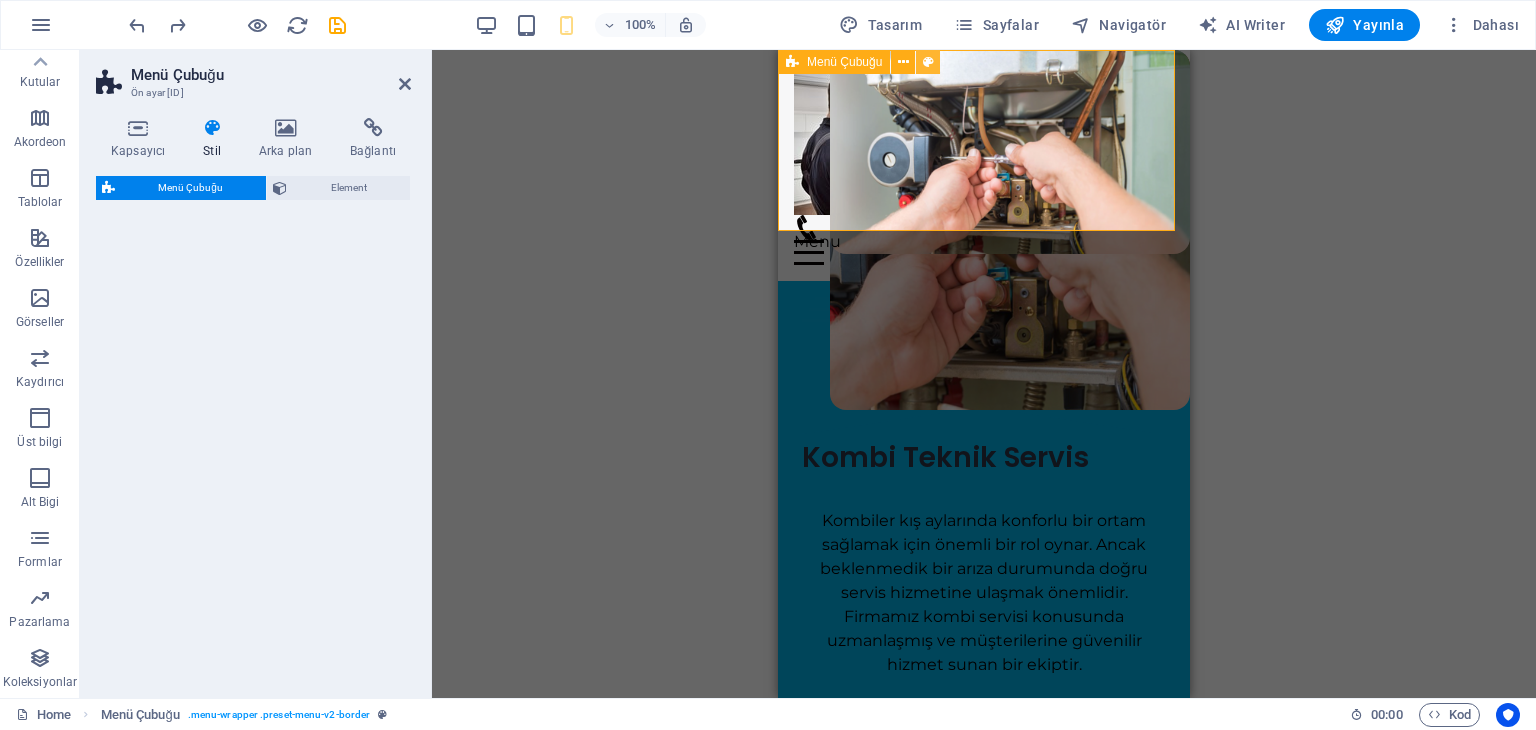 select on "rem" 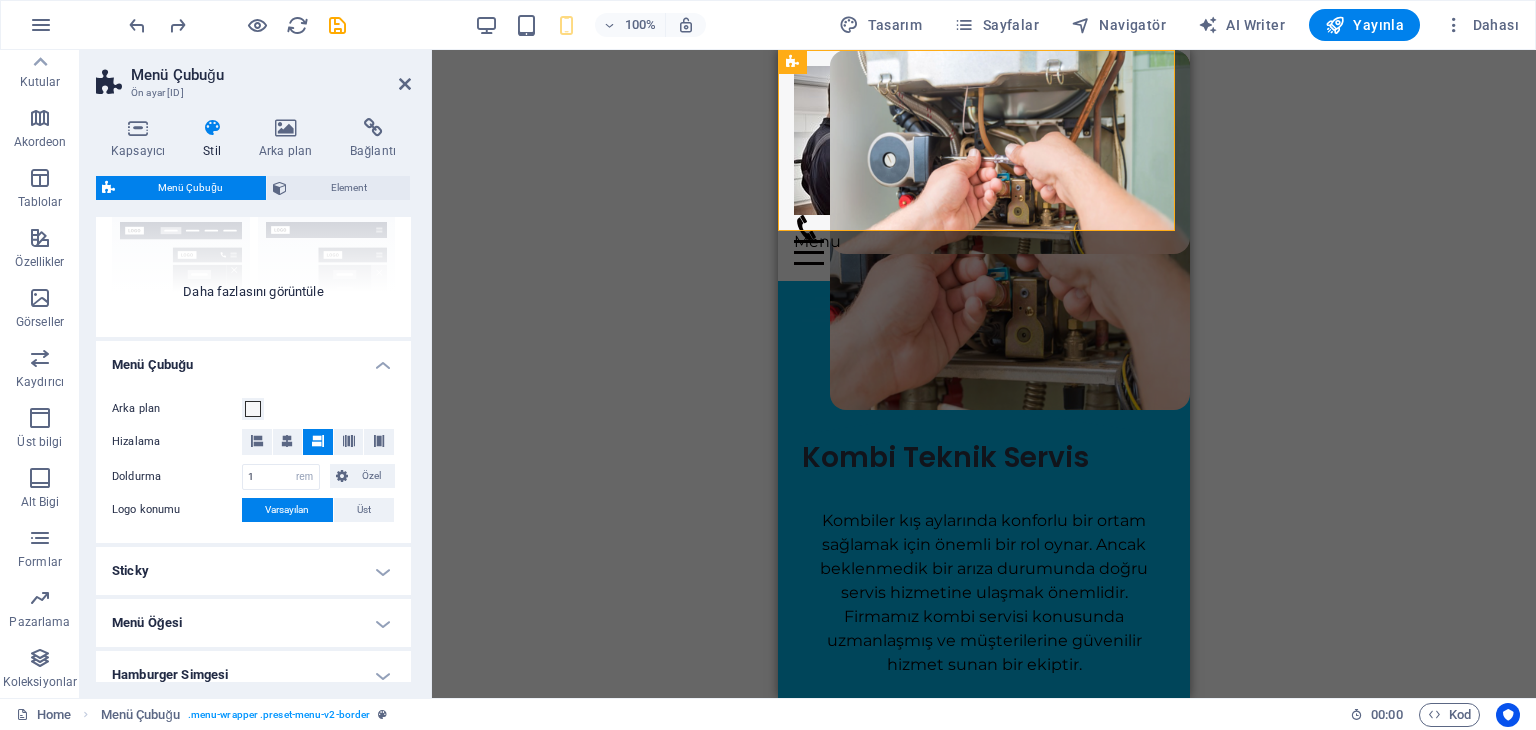 scroll, scrollTop: 300, scrollLeft: 0, axis: vertical 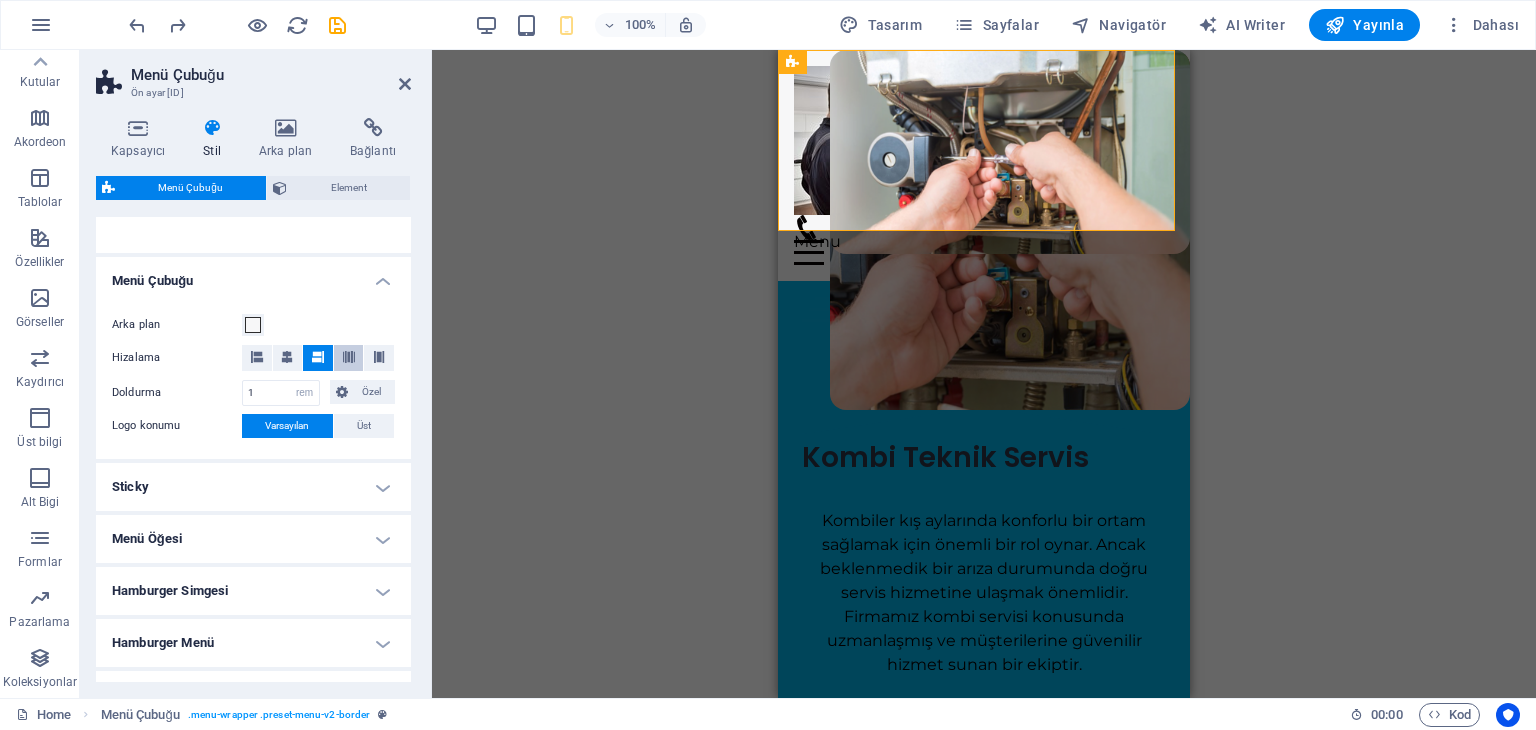 click at bounding box center [349, 358] 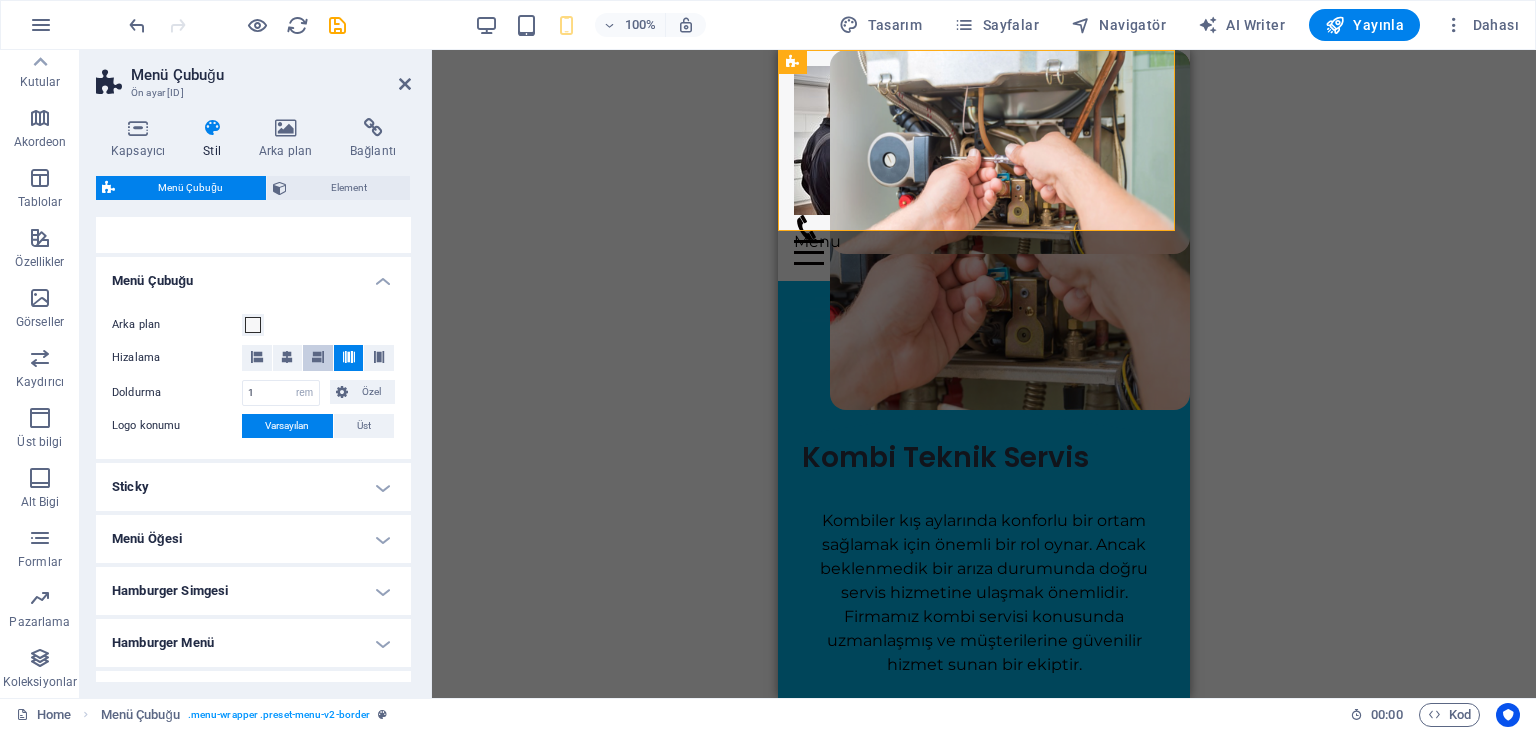 click at bounding box center (318, 357) 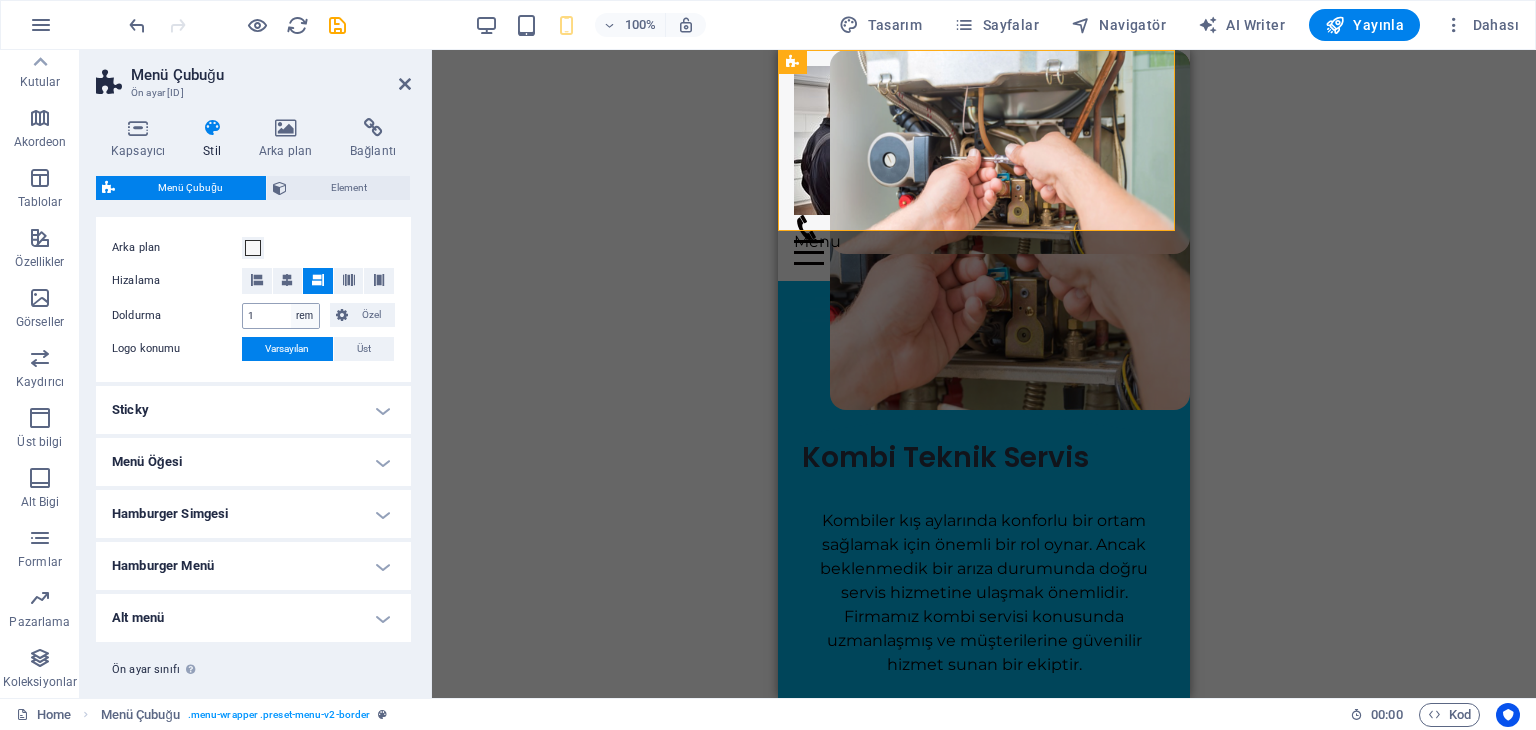 scroll, scrollTop: 400, scrollLeft: 0, axis: vertical 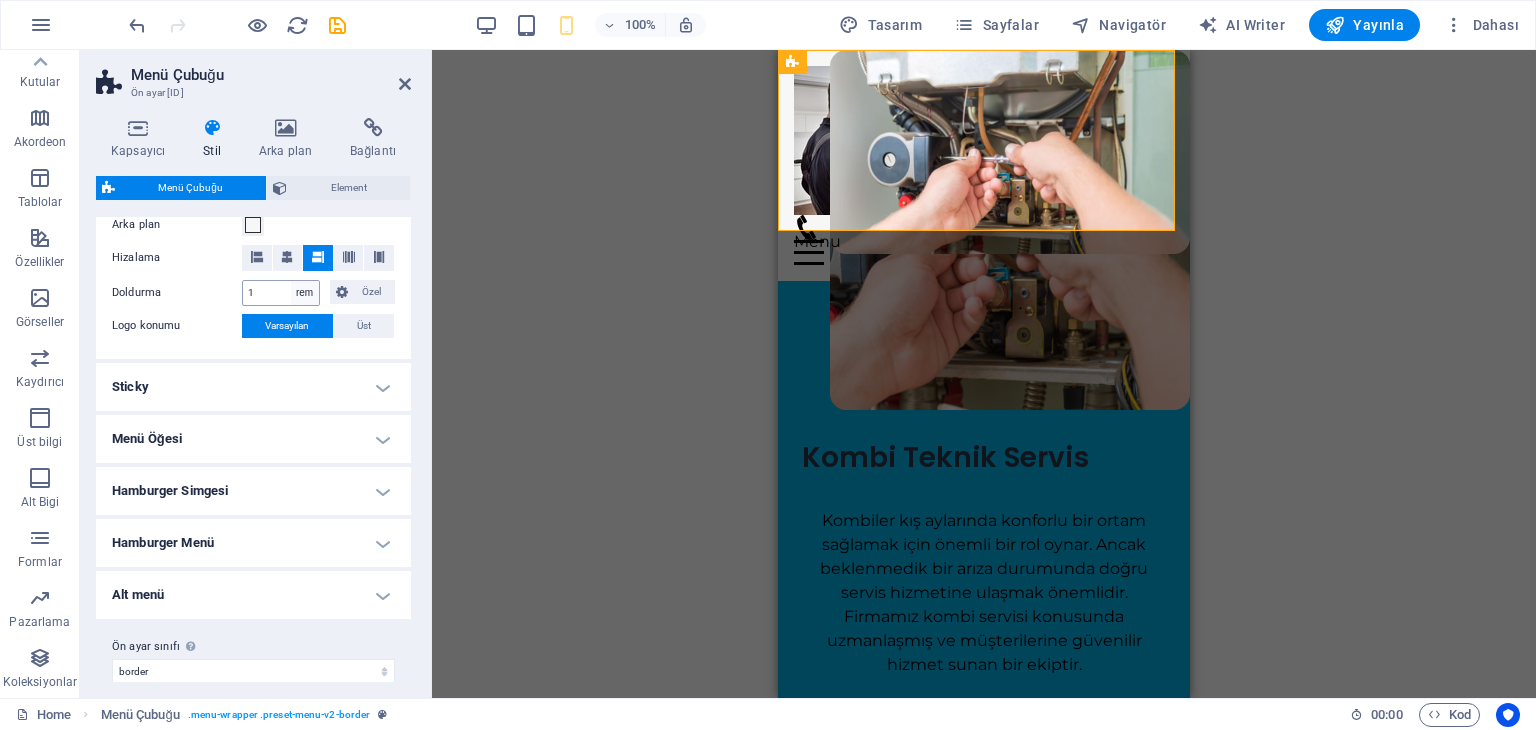 click on "Sticky" at bounding box center (253, 387) 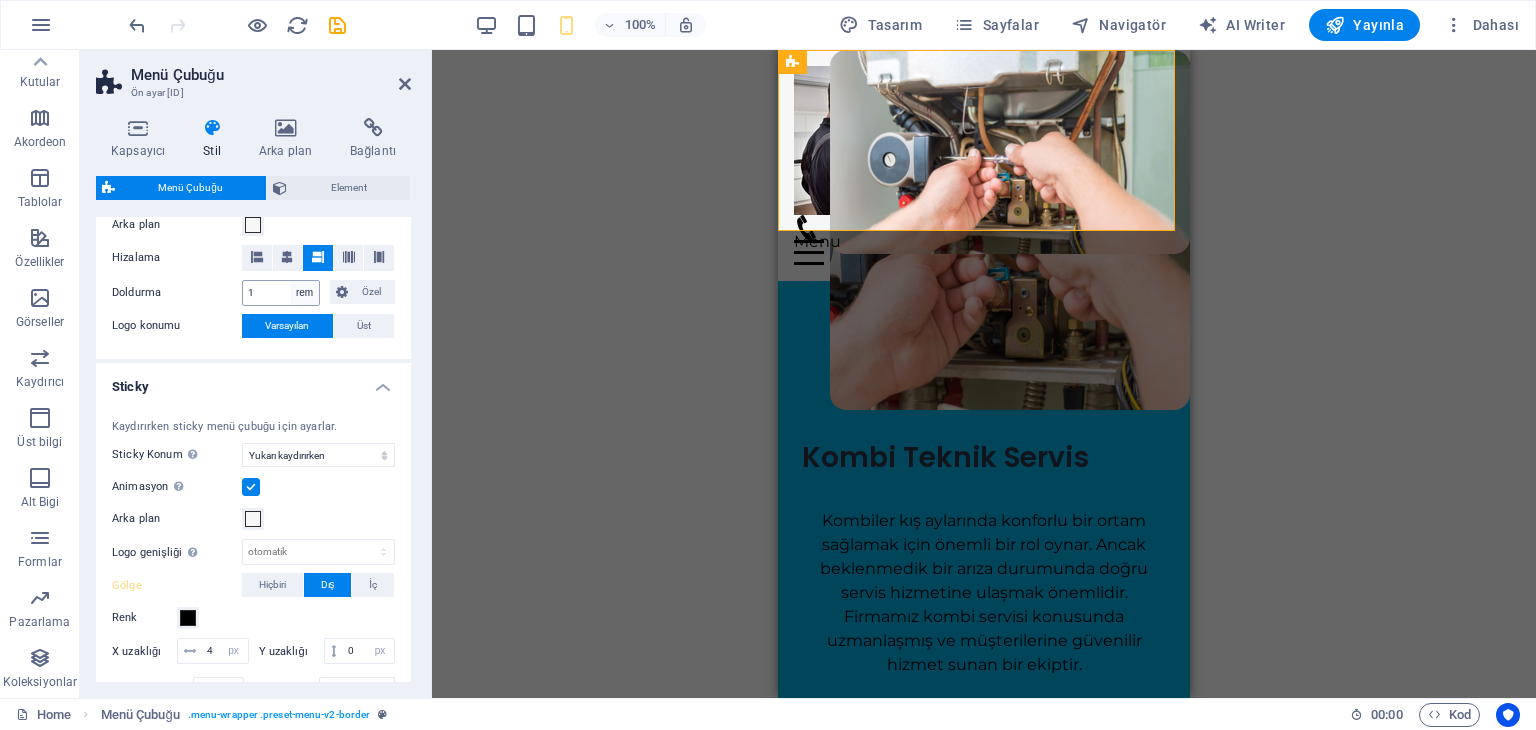 click on "Sticky" at bounding box center [253, 381] 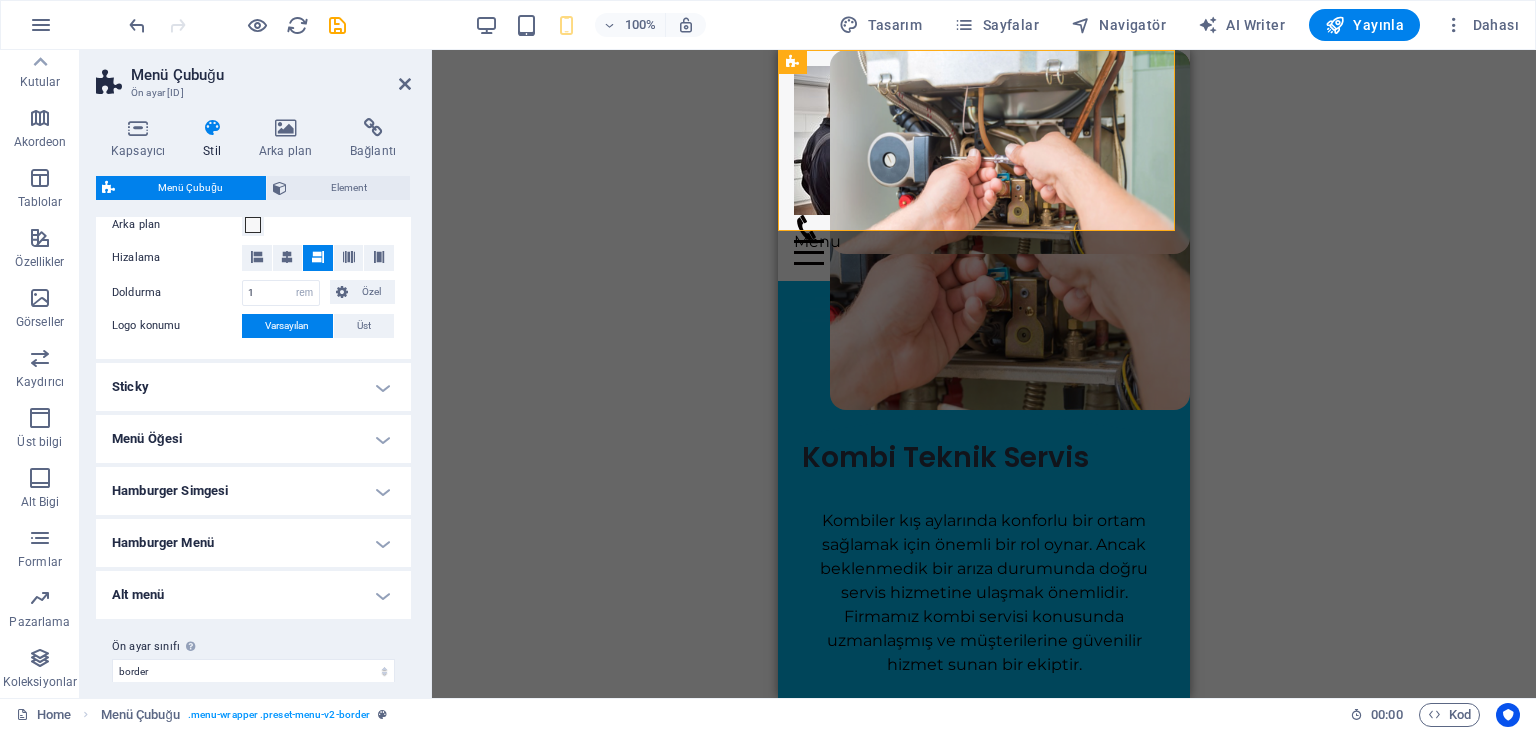 click on "Menü Öğesi" at bounding box center [253, 439] 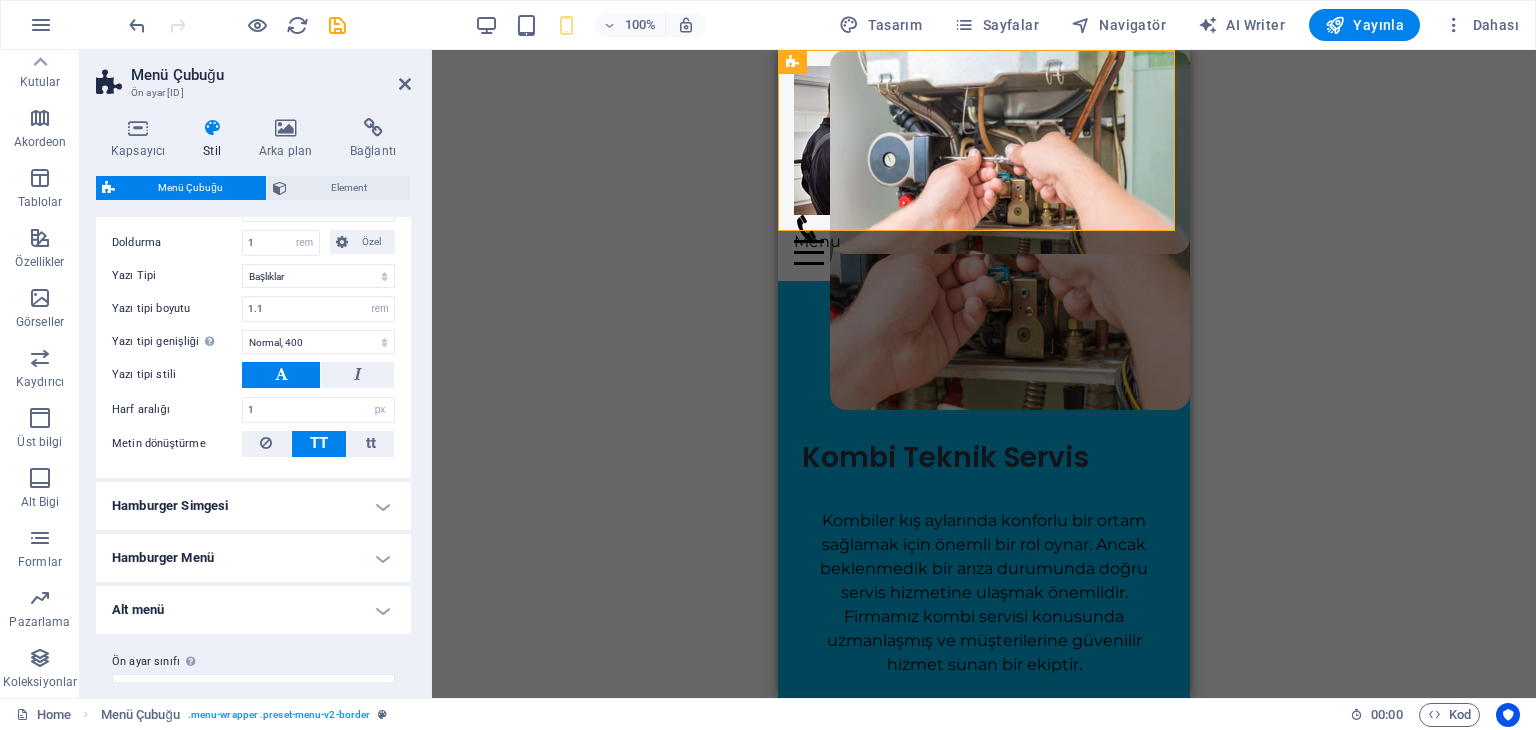 scroll, scrollTop: 1028, scrollLeft: 0, axis: vertical 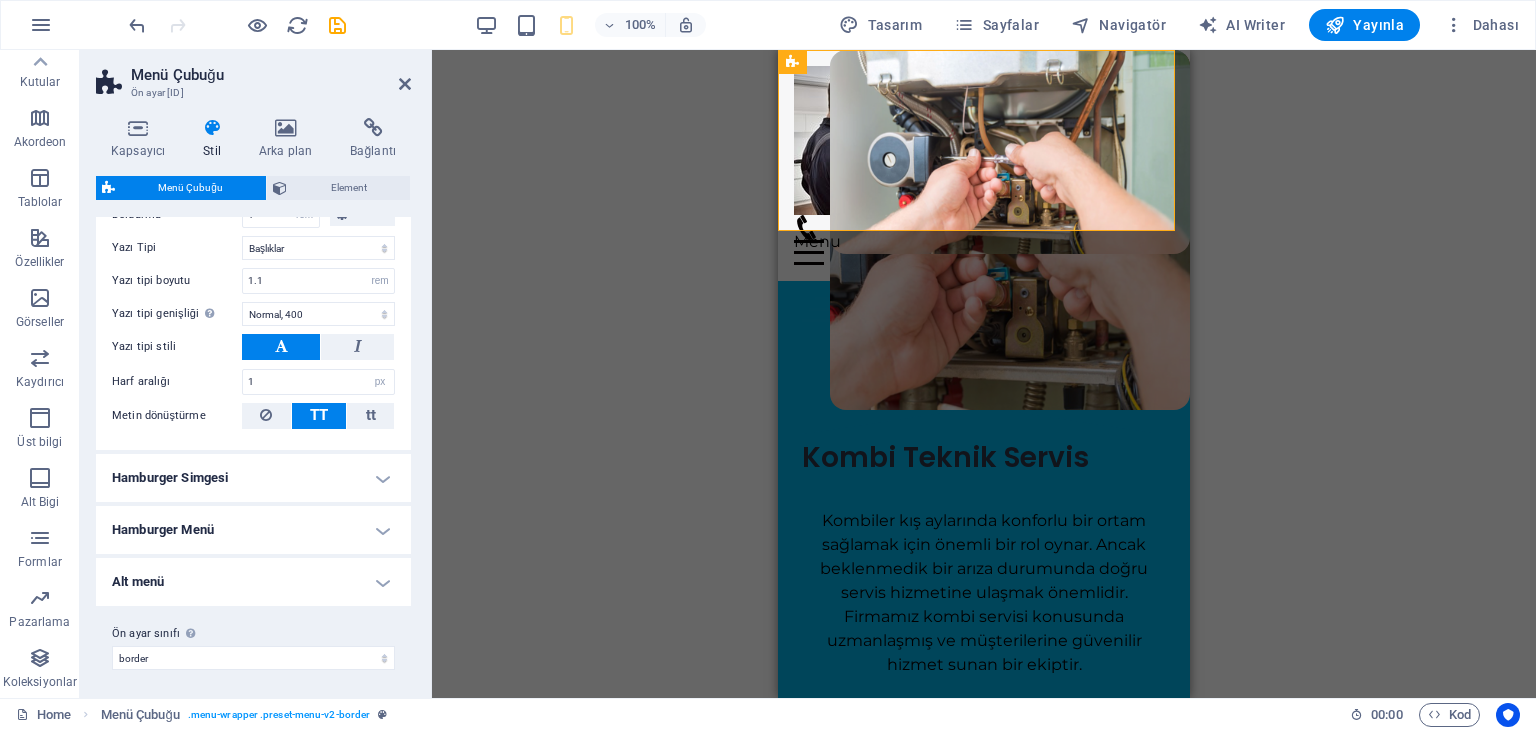 click on "Hamburger Simgesi" at bounding box center [253, 478] 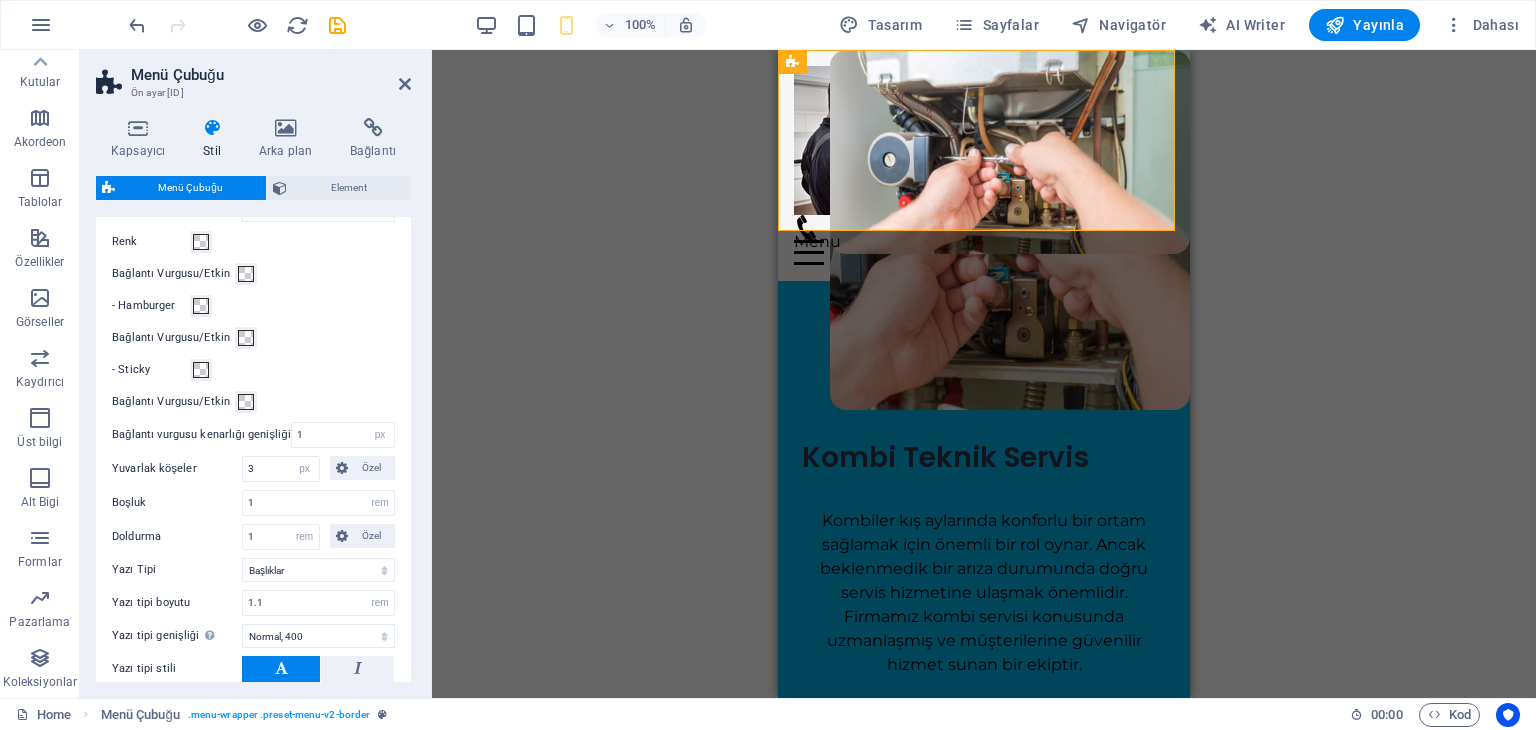 scroll, scrollTop: 446, scrollLeft: 0, axis: vertical 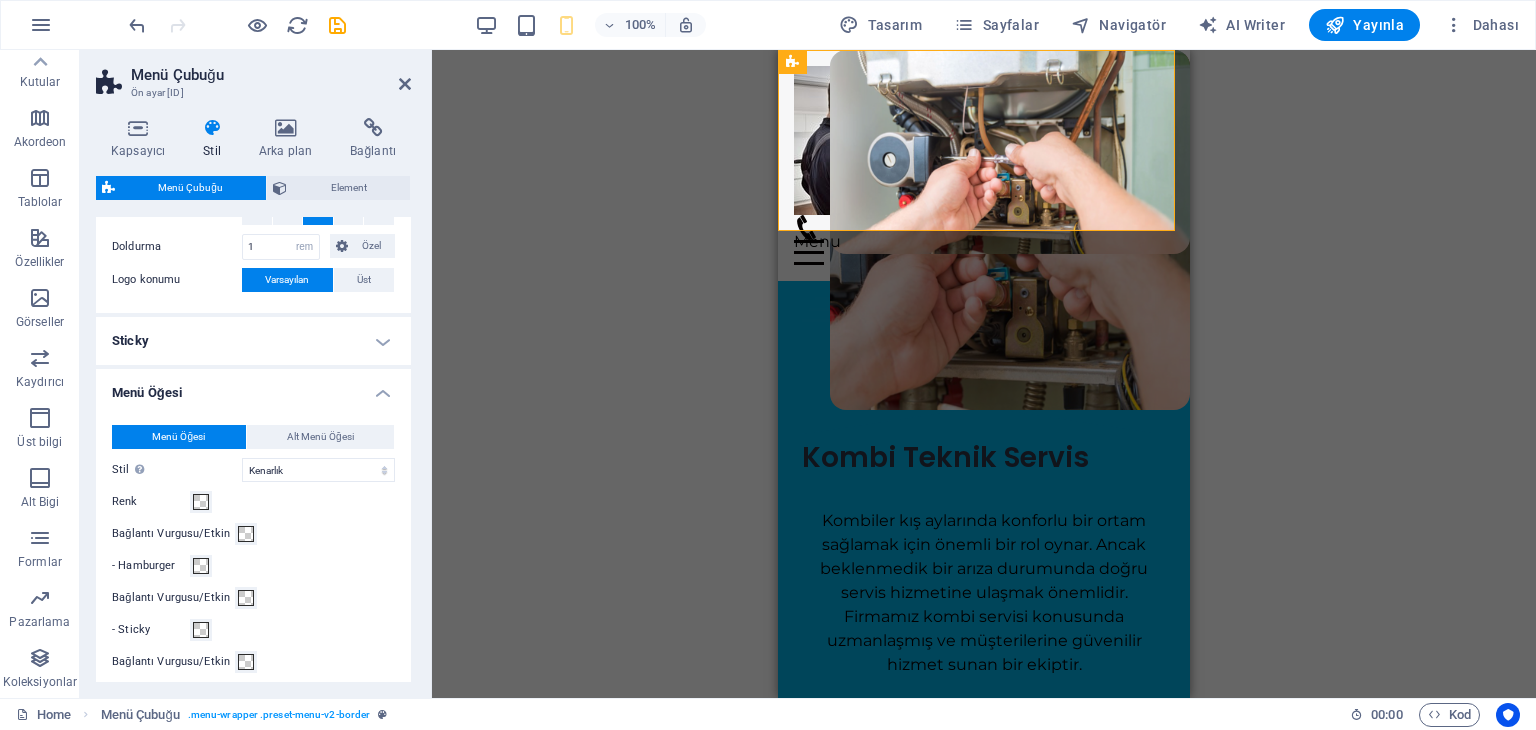 click on "Mevcut içeriği değiştirmek için buraya sürükleyin. Yeni bir element oluşturmak istiyorsanız “Ctrl” tuşuna basın.
H2   Banner   Kapsayıcı   2 sütun   Kapsayıcı   Kapsayıcı   İmaj   2 sütun   Kapsayıcı   Menü Çubuğu   Menü   İmaj   Banner   Kapsayıcı   Banner   Menü Çubuğu   Kapsayıcı   HTML   Kapsayıcı   Simge   Logo   Kapsayıcı   H2   Metin   Kutular   Kutular   Kapsayıcı   Kapsayıcı   Aralık   Kapsayıcı   Kapsayıcı   Metin   Metin   Kapsayıcı   Aralık   Metin   Kapsayıcı   Metin   Kapsayıcı   Kapsayıcı   Aralık   Metin   Kapsayıcı   Metin   Kapsayıcı   Kapsayıcı   Metin   Kapsayıcı   Aralık   Kapsayıcı   Kapsayıcı   Metin   Kapsayıcı   Kapsayıcı   Aralık   Kapsayıcı   Kapsayıcı   Metin   Kapsayıcı   Metin   Kapsayıcı   2 sütun   Kapsayıcı   H2   Kapsayıcı   Metin   2 sütun   Kapsayıcı   İmaj   2 sütun   Kapsayıcı   Metin   2 sütun   Kapsayıcı   Kapsayıcı   Aralık   Menü Çubuğu" at bounding box center [984, 374] 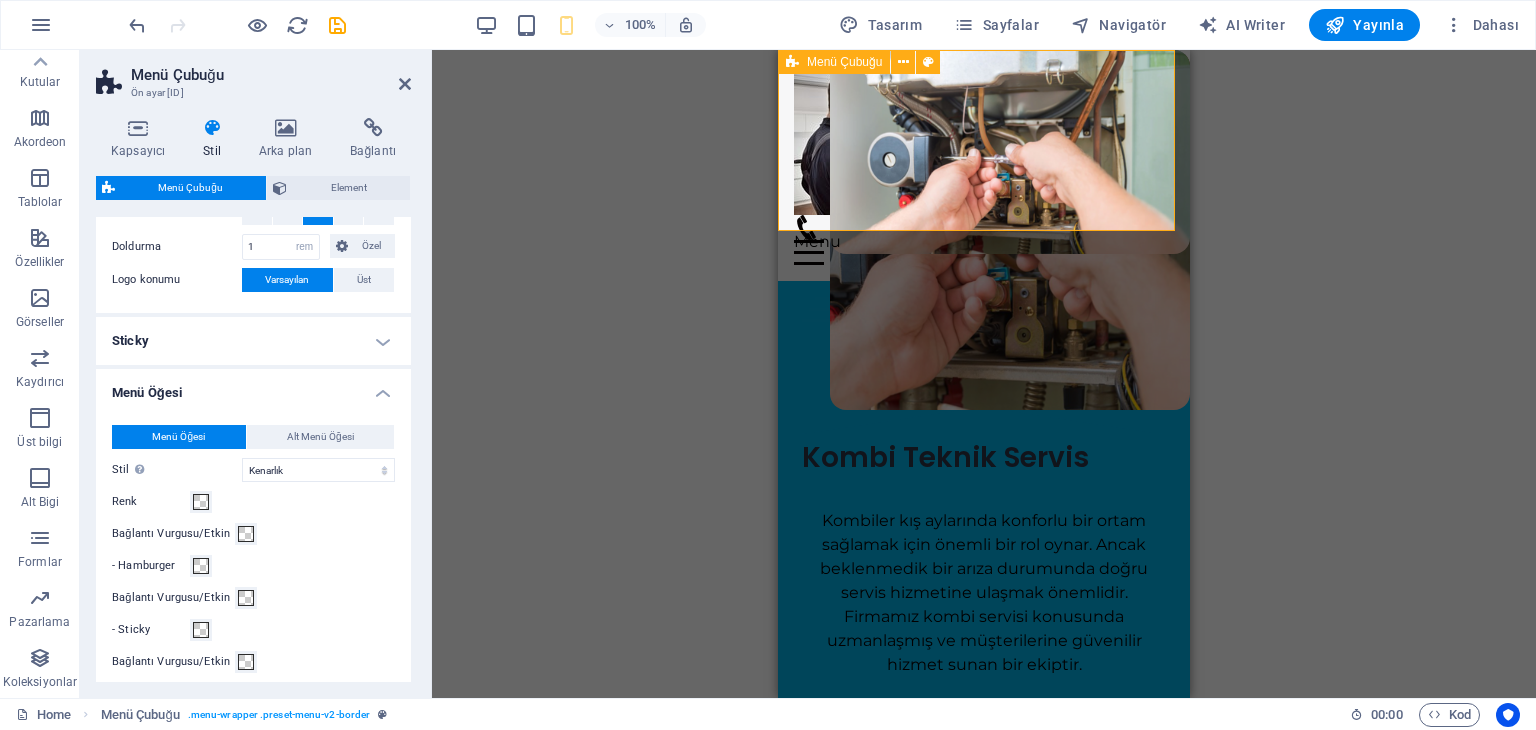 click on "Menu Ana Sayfa İletişim" at bounding box center [984, 165] 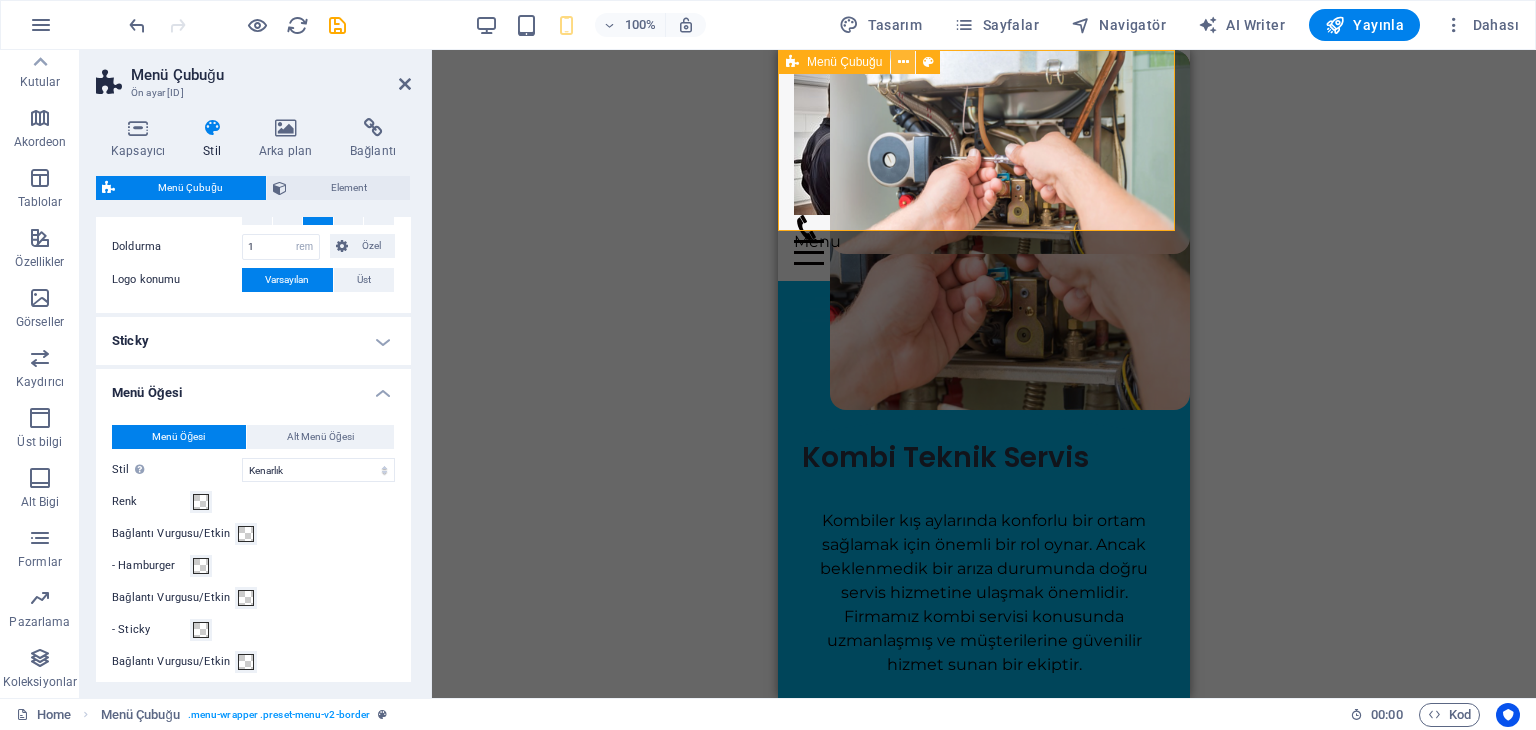 click at bounding box center [903, 62] 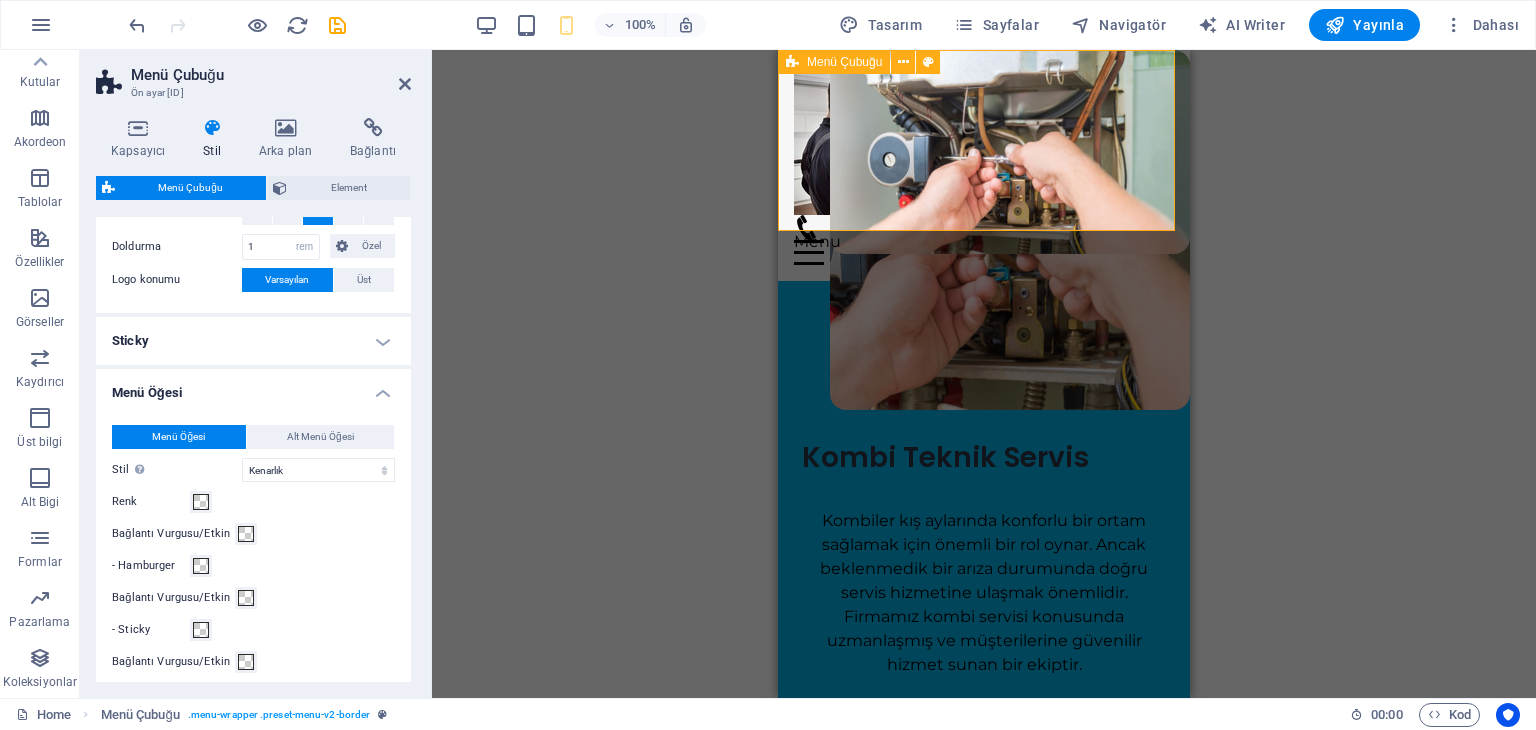 click on "Menu Ana Sayfa İletişim" at bounding box center (984, 165) 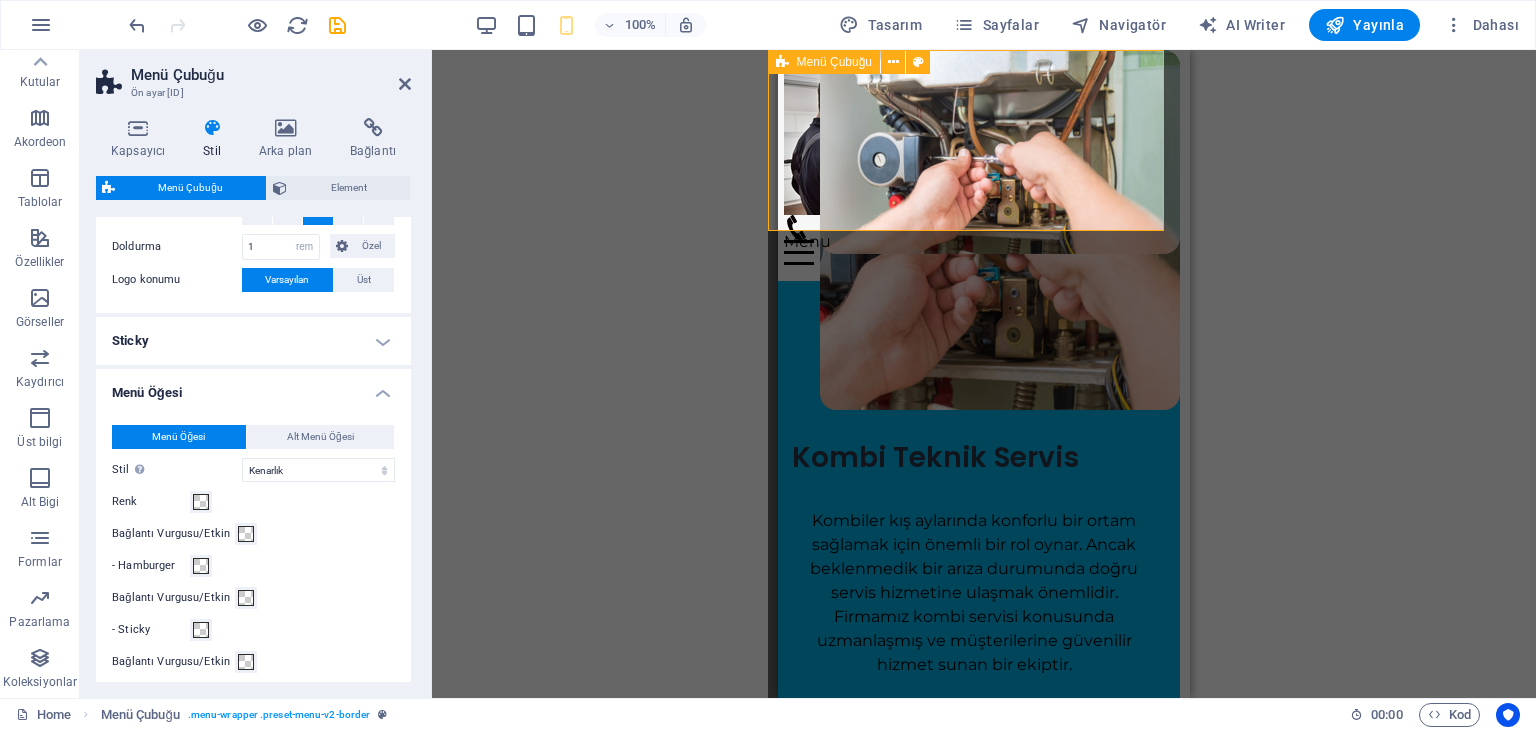 click at bounding box center (782, 62) 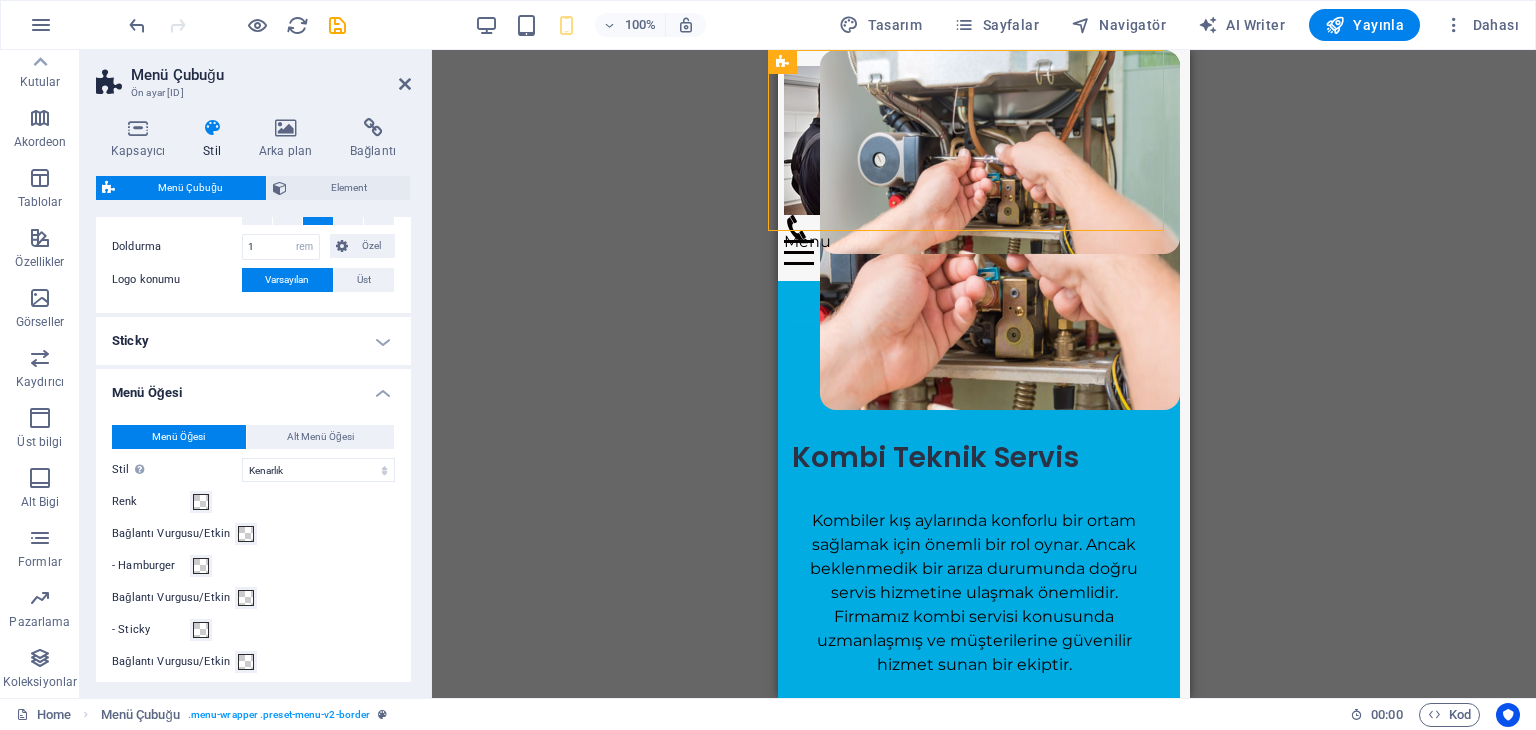 drag, startPoint x: 860, startPoint y: 111, endPoint x: 893, endPoint y: 113, distance: 33.06055 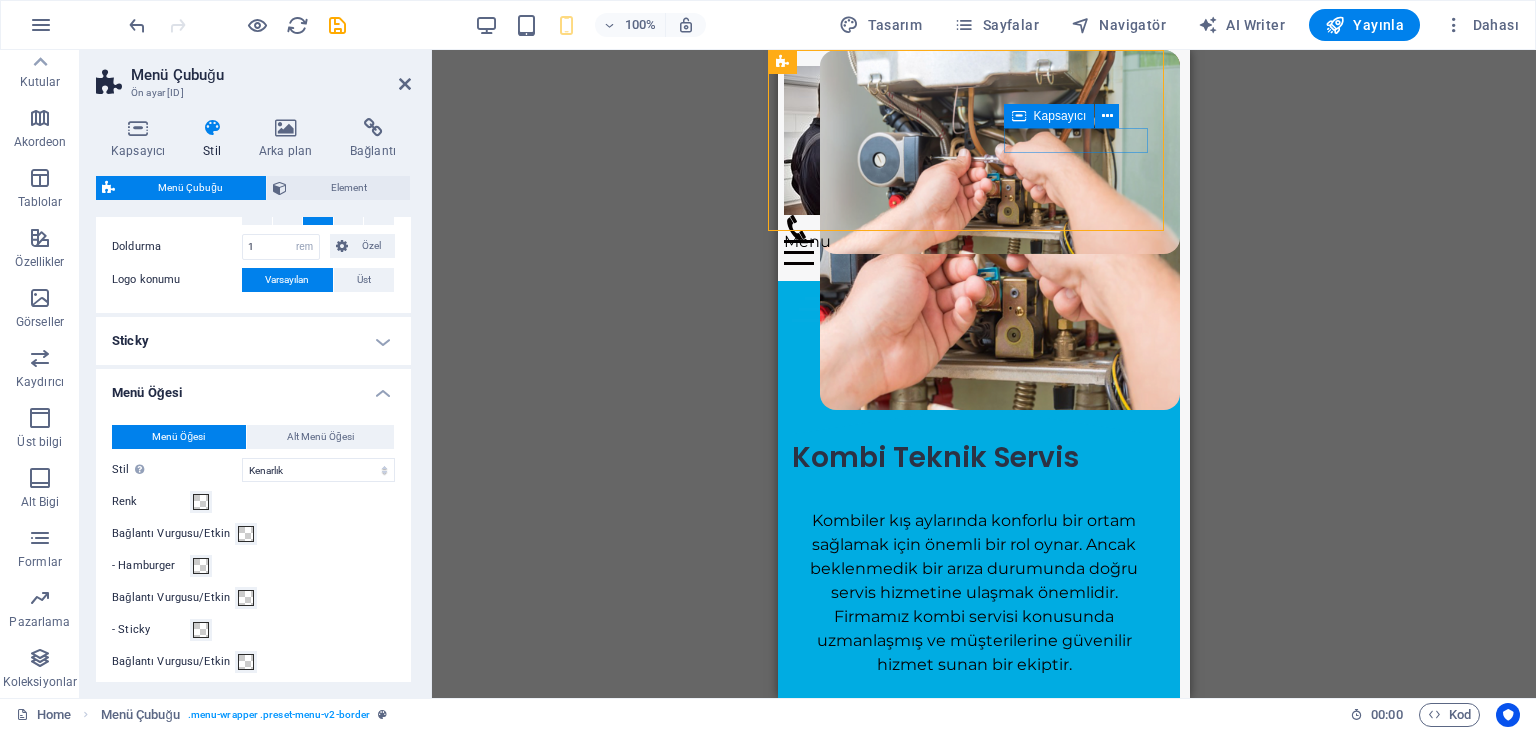 click on "Menu" at bounding box center [974, 240] 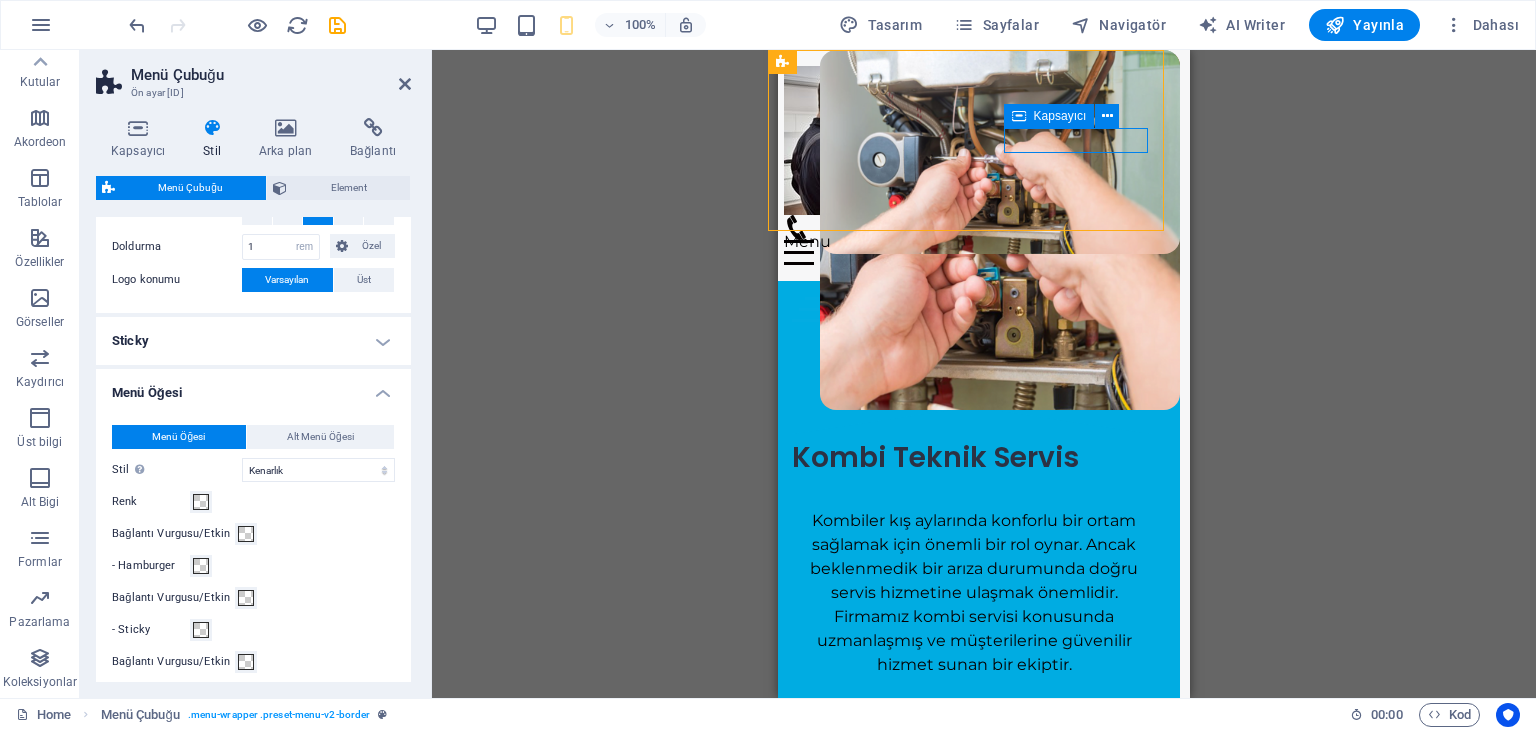 click on "Menu" at bounding box center [974, 240] 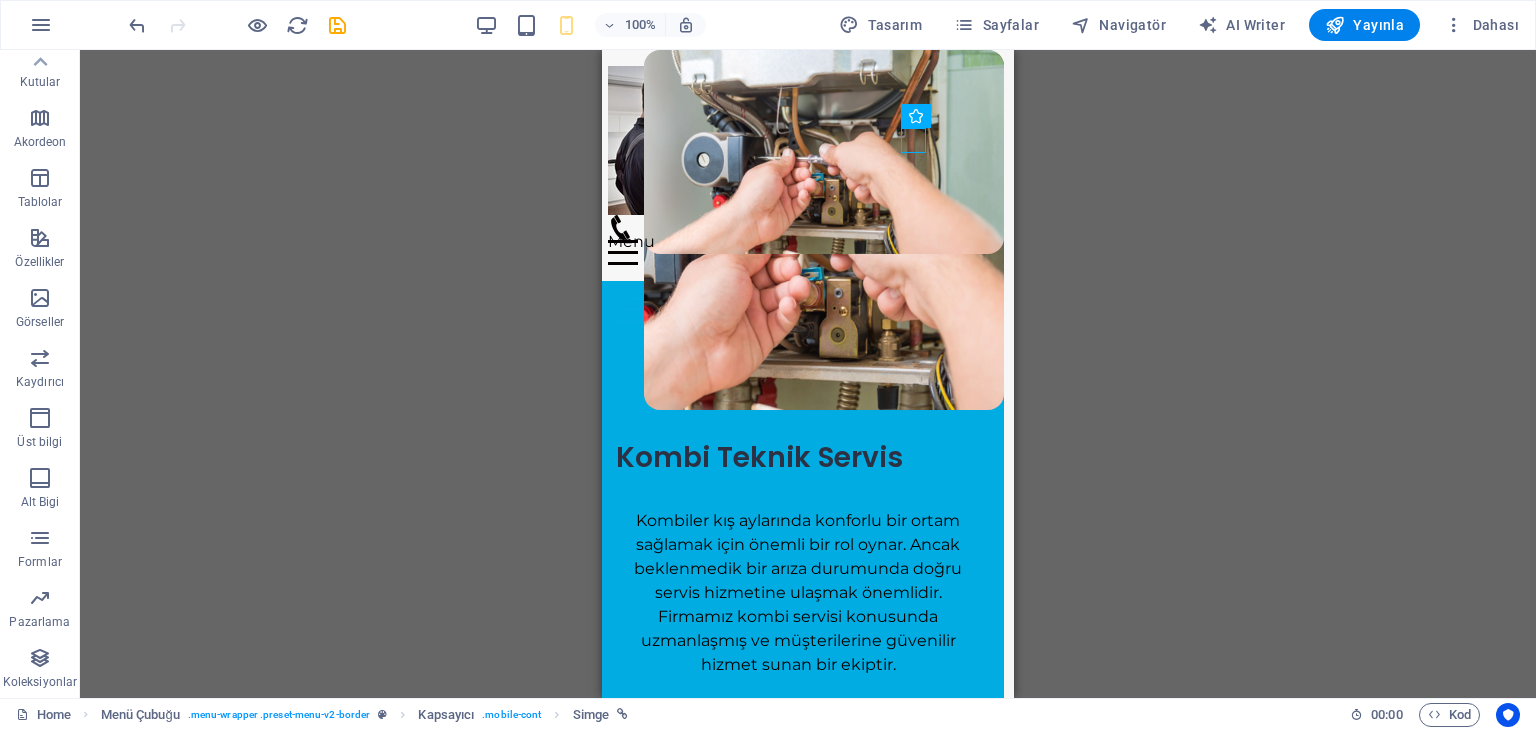 drag, startPoint x: 909, startPoint y: 143, endPoint x: 1103, endPoint y: 105, distance: 197.68661 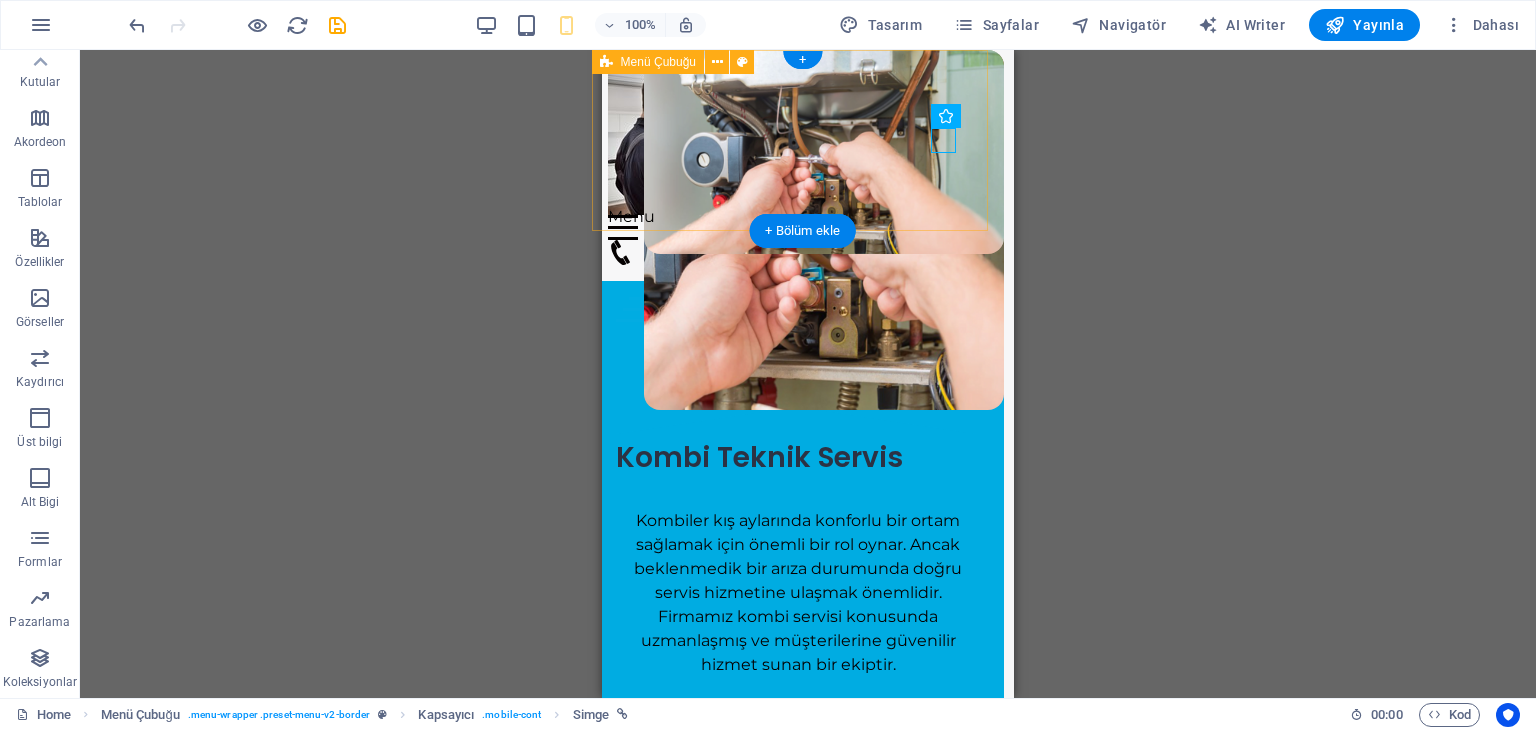 drag, startPoint x: 919, startPoint y: 119, endPoint x: 937, endPoint y: 81, distance: 42.047592 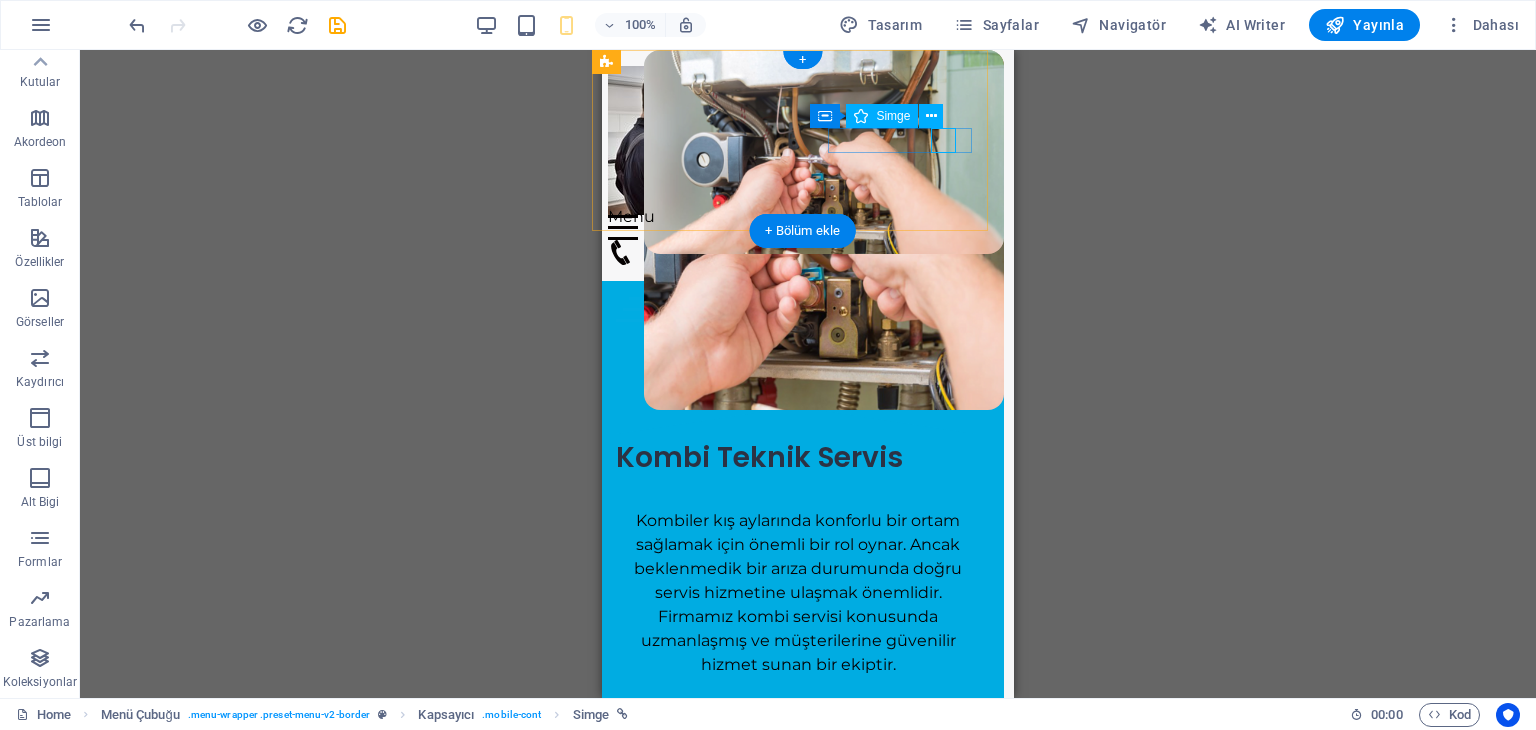 click at bounding box center [790, 252] 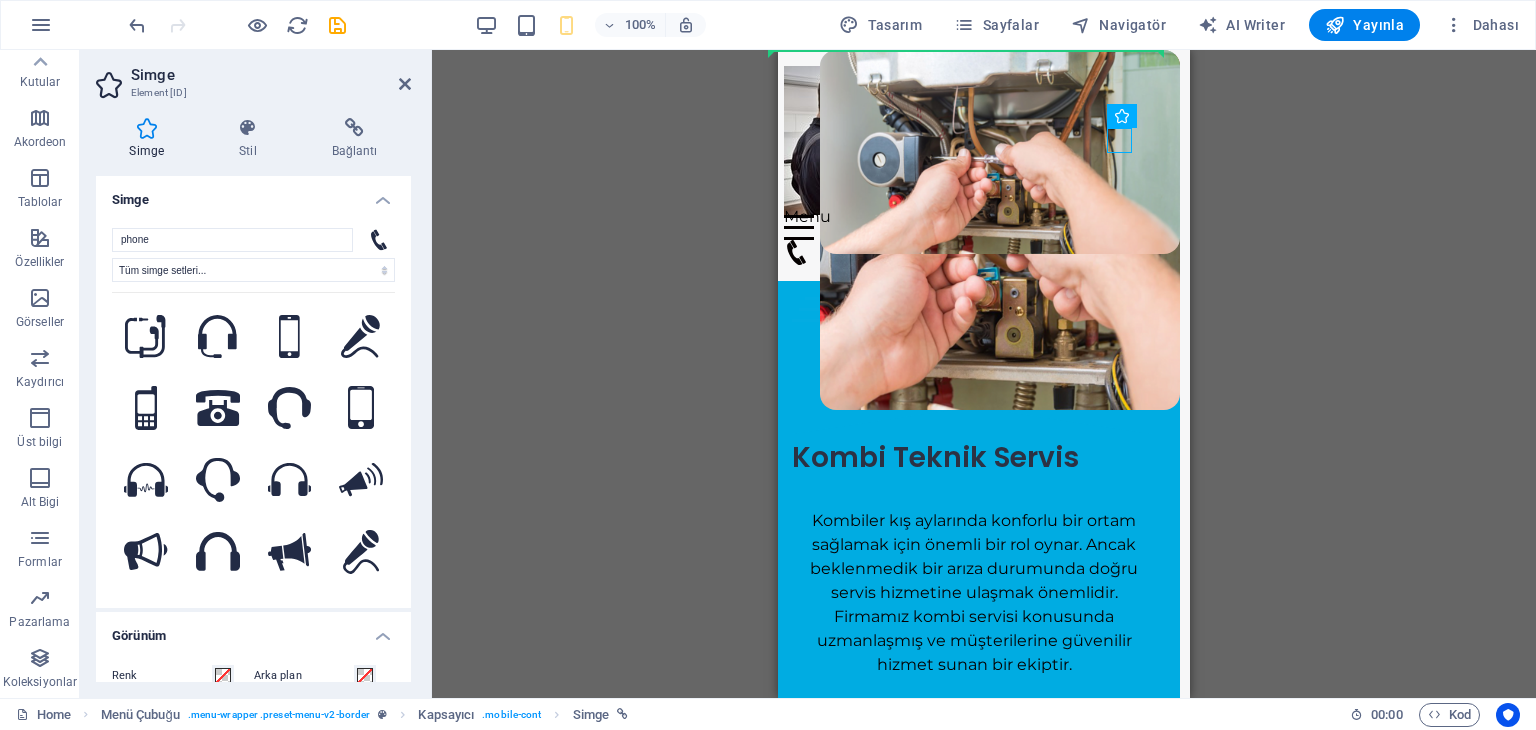 drag, startPoint x: 1123, startPoint y: 145, endPoint x: 1108, endPoint y: 82, distance: 64.7611 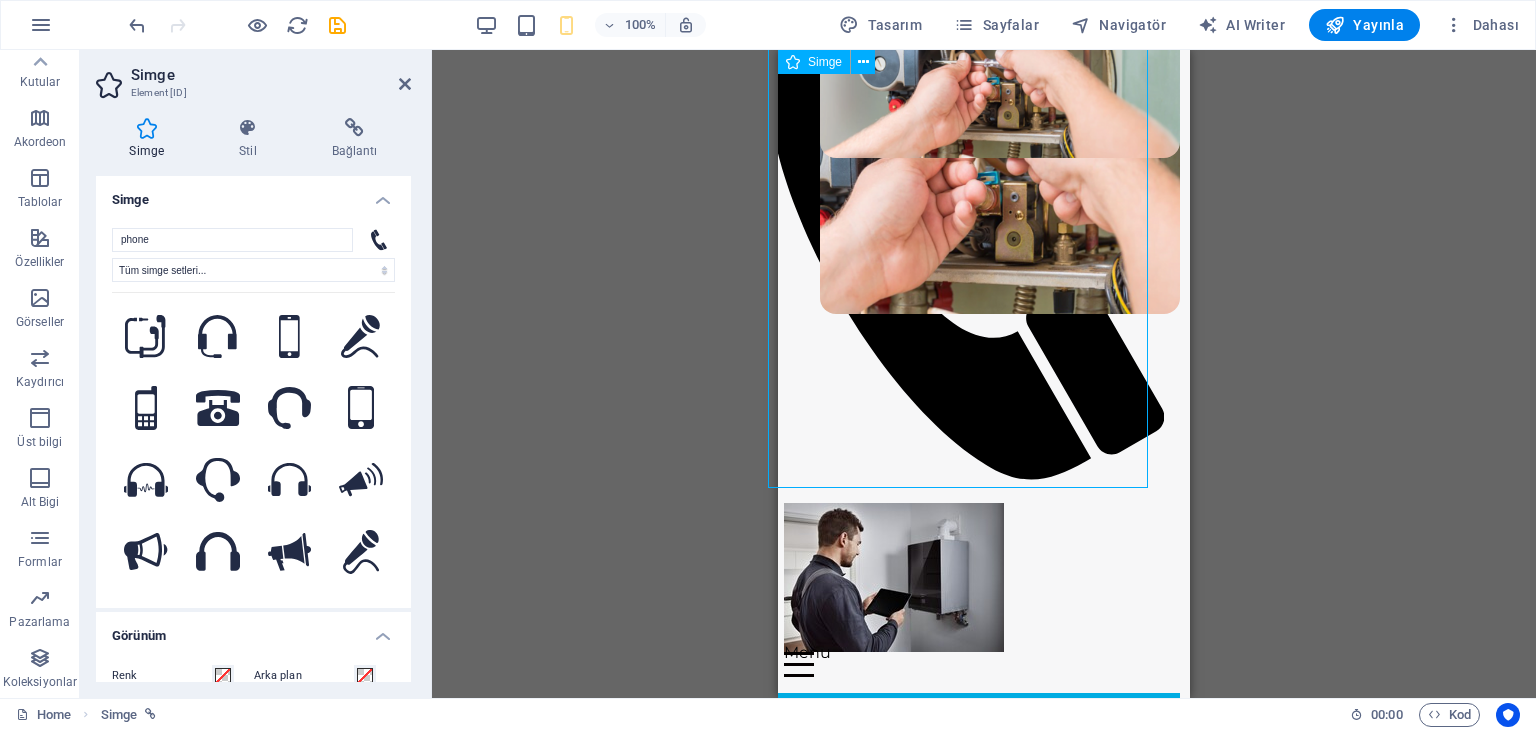 scroll, scrollTop: 0, scrollLeft: 10, axis: horizontal 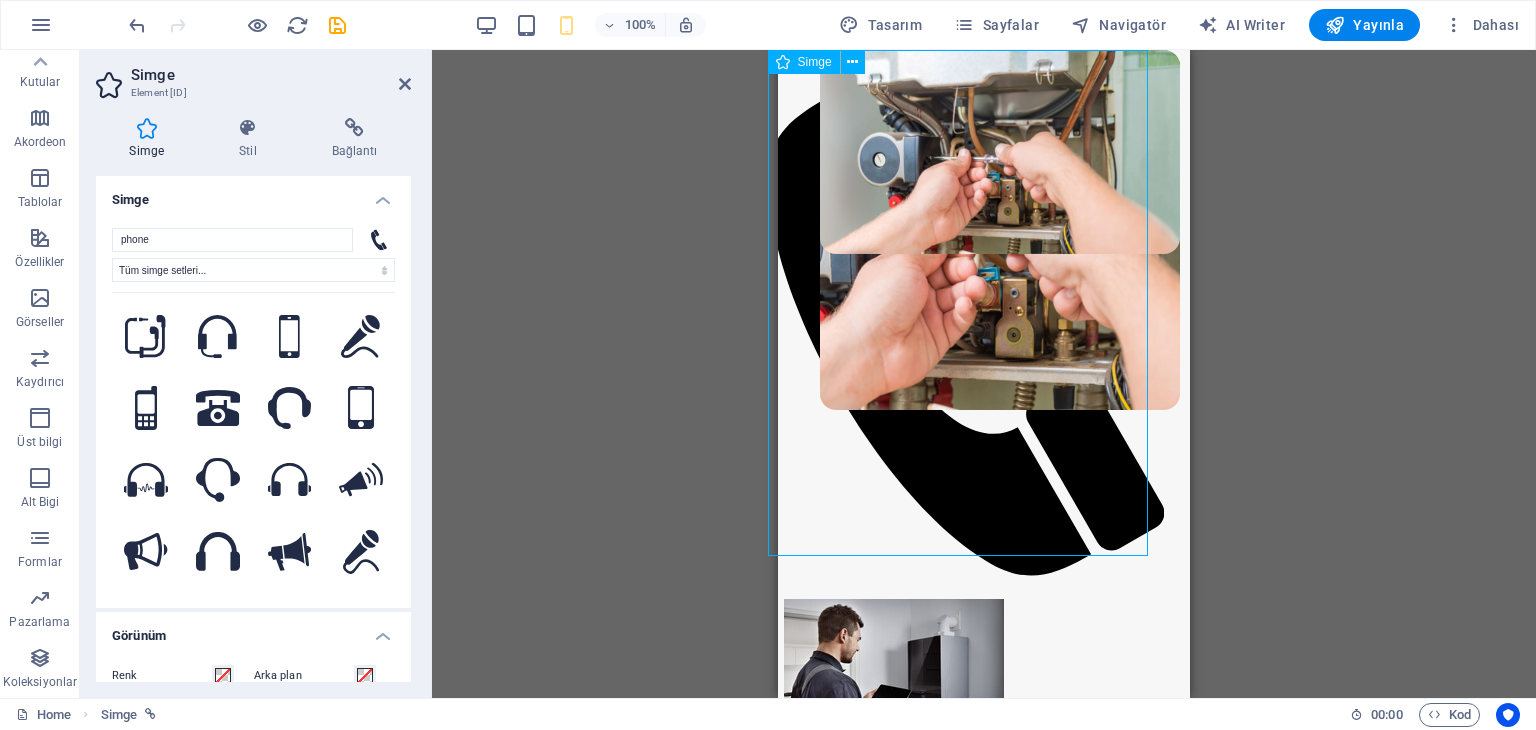 click at bounding box center (966, 316) 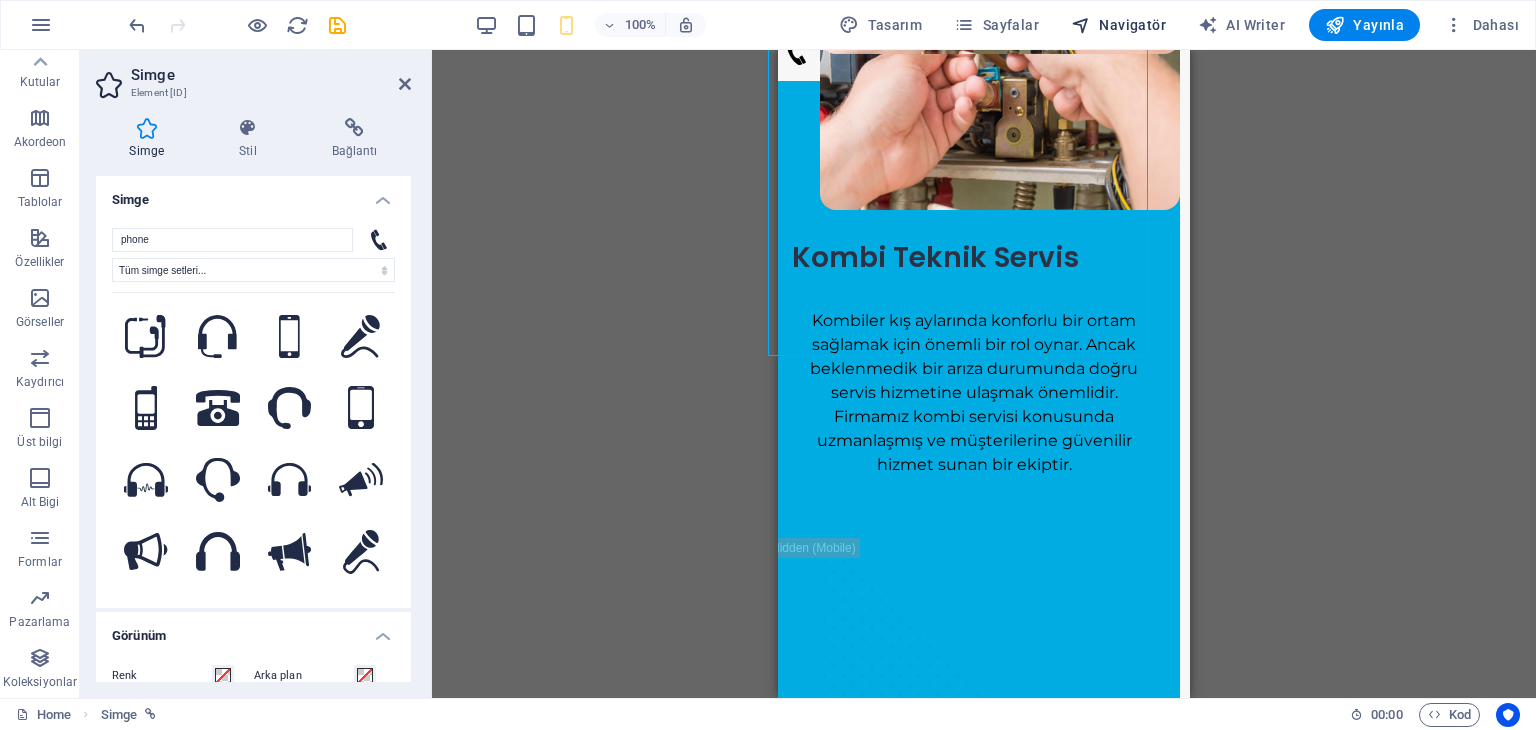 scroll, scrollTop: 0, scrollLeft: 10, axis: horizontal 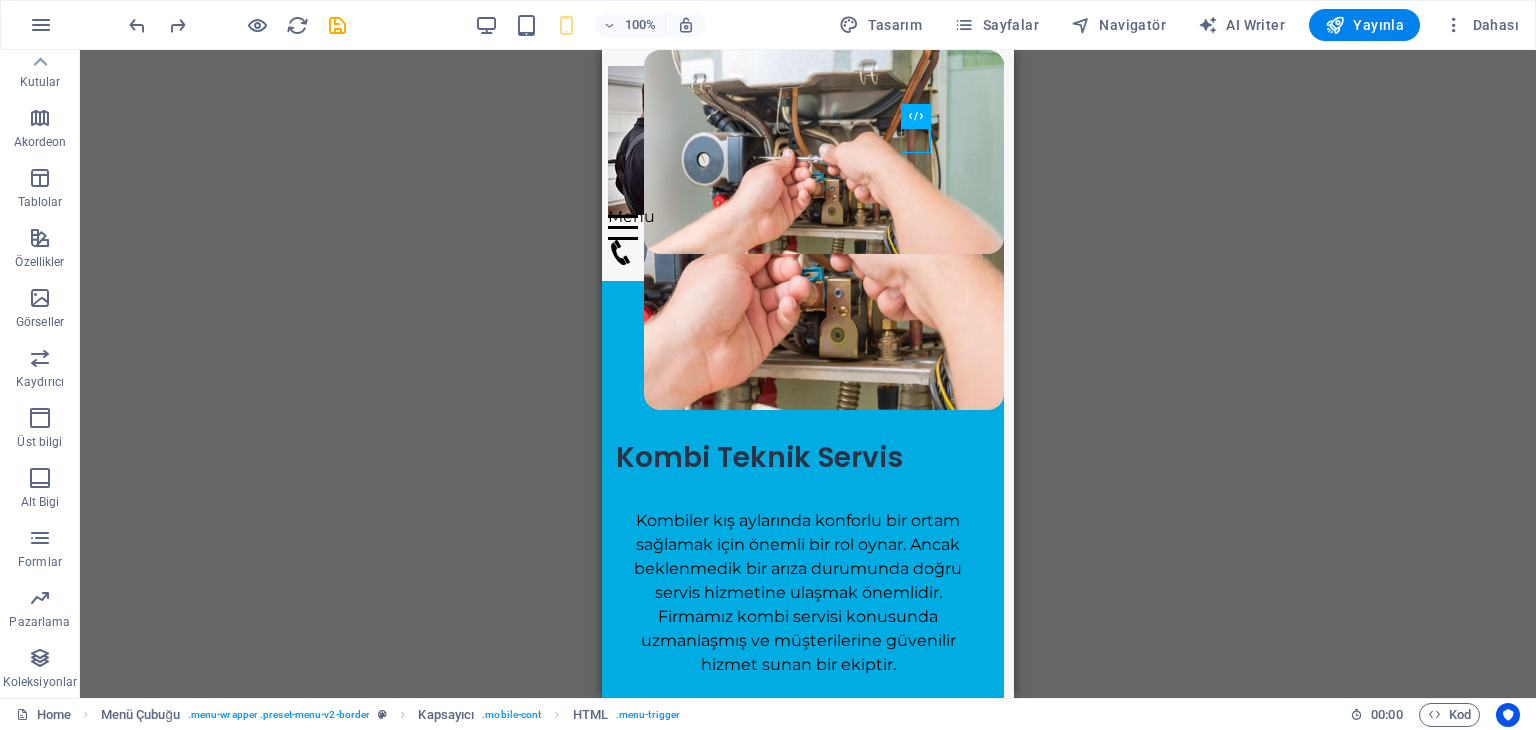 drag, startPoint x: 909, startPoint y: 147, endPoint x: 948, endPoint y: 177, distance: 49.20366 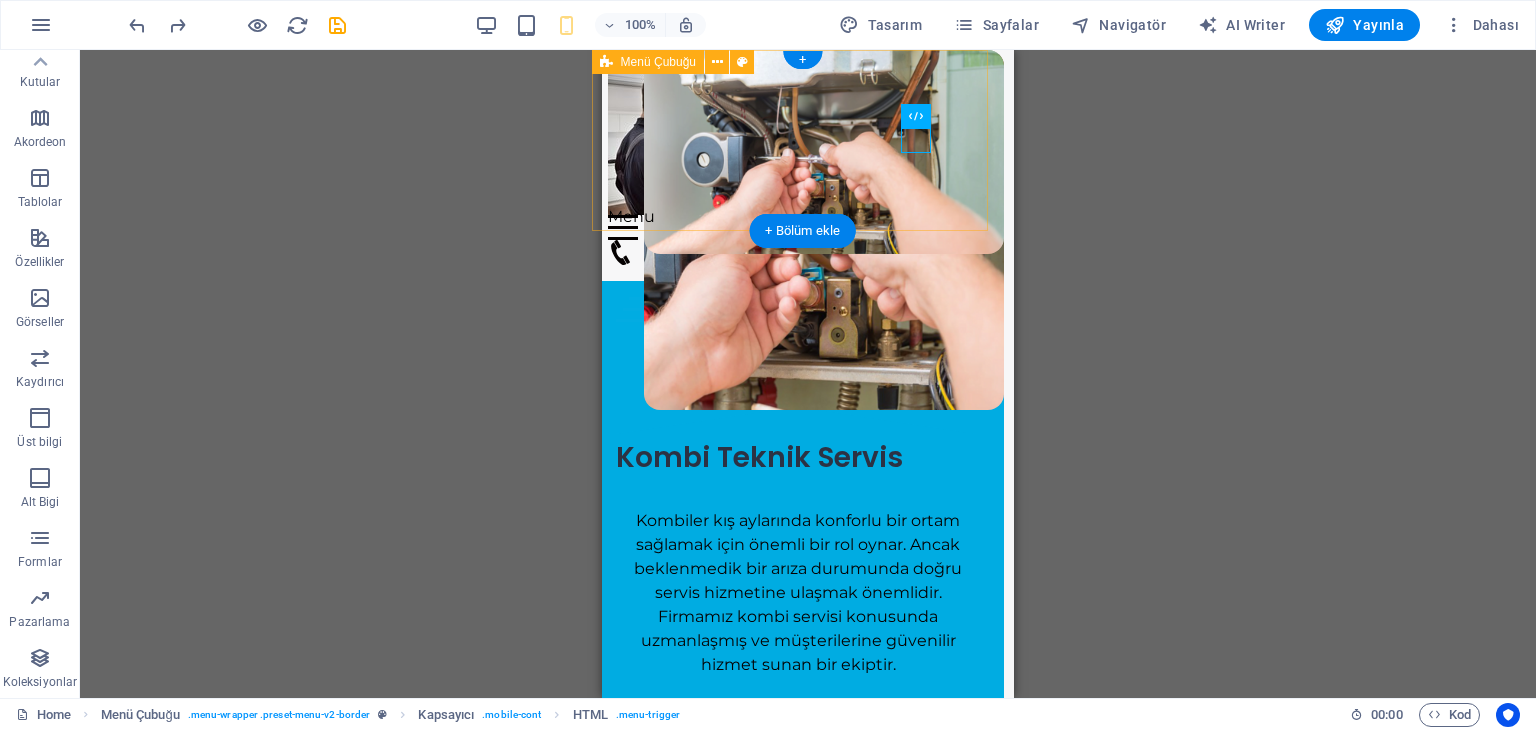 drag, startPoint x: 912, startPoint y: 145, endPoint x: 904, endPoint y: 189, distance: 44.72136 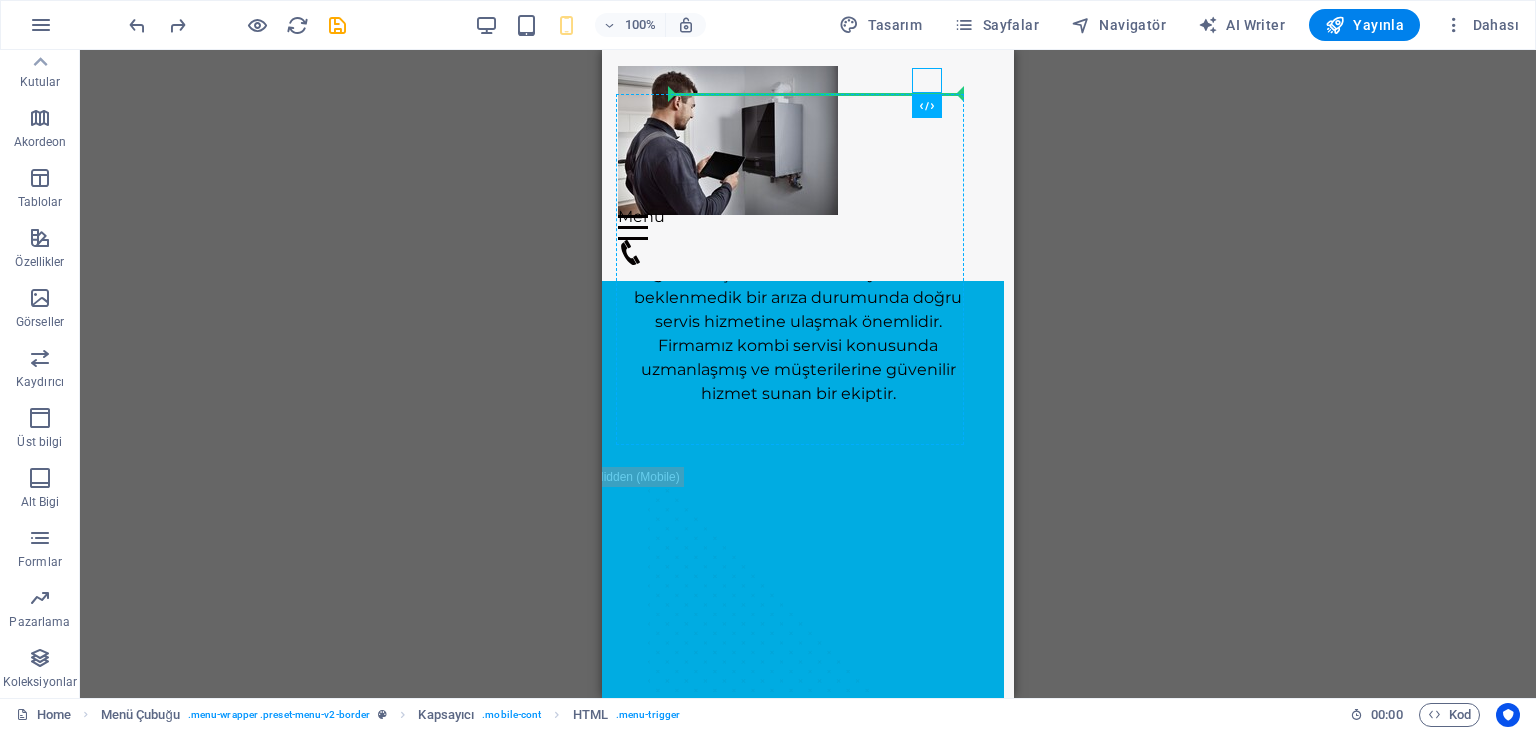 scroll, scrollTop: 0, scrollLeft: 10, axis: horizontal 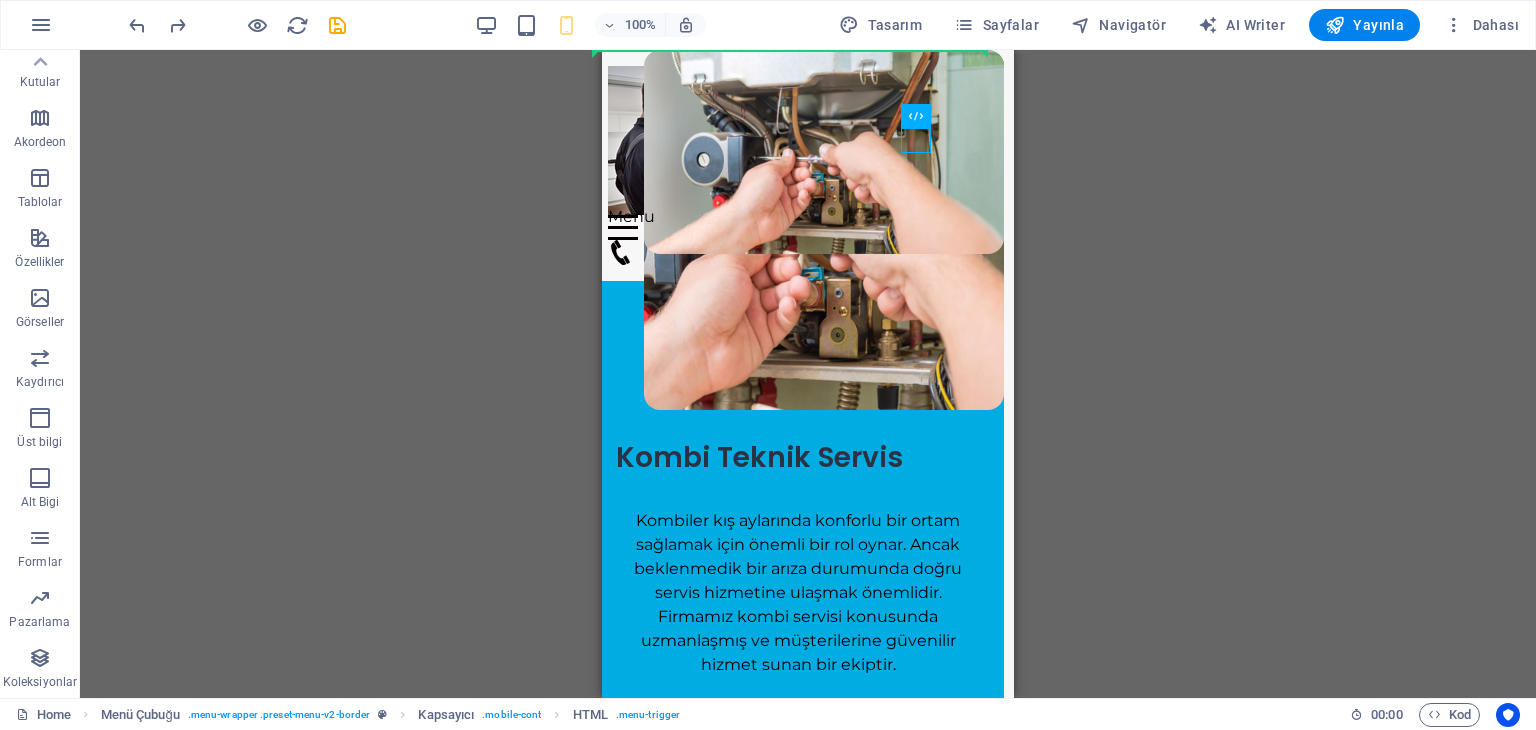 drag, startPoint x: 911, startPoint y: 149, endPoint x: 920, endPoint y: 103, distance: 46.872166 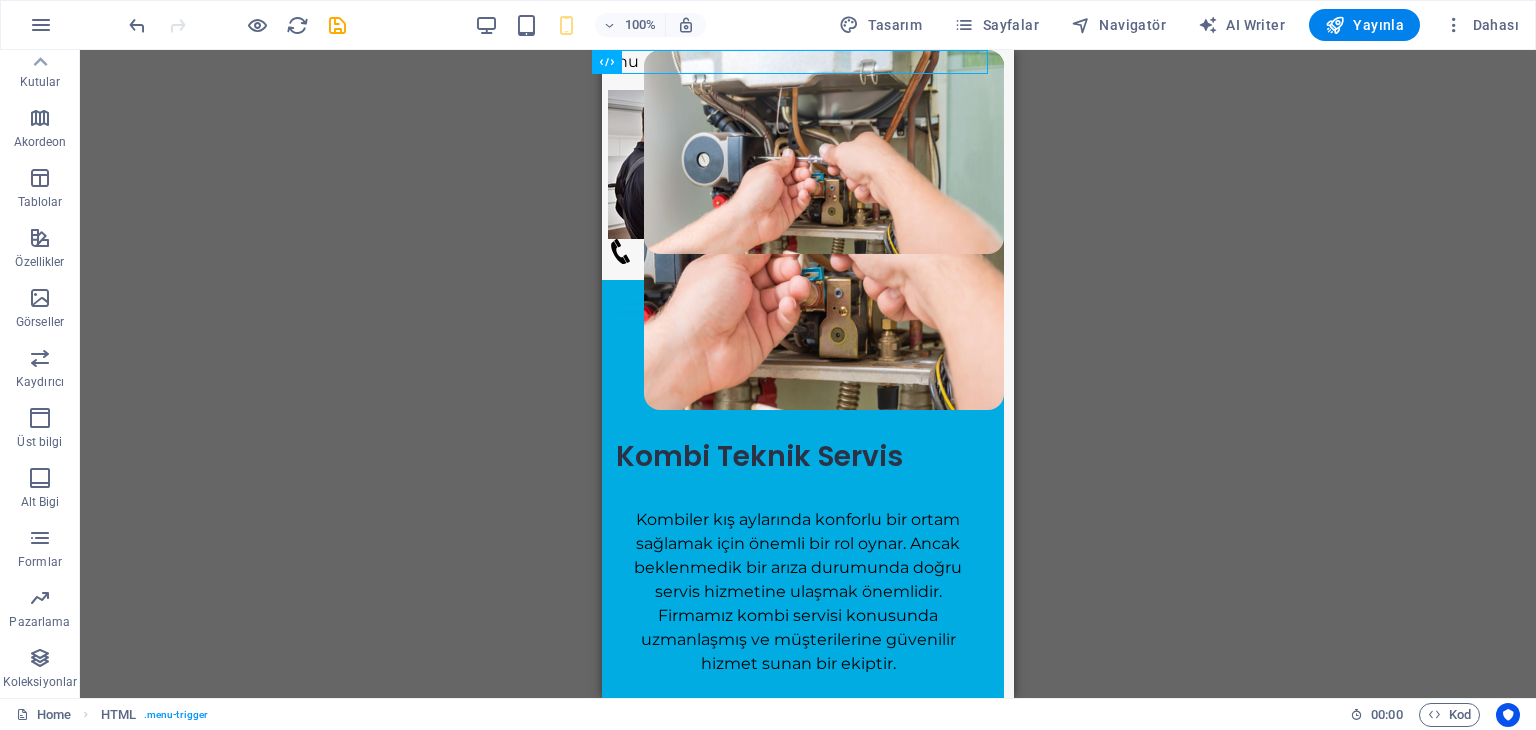 click on "Ana Sayfa İletişim" at bounding box center (798, 177) 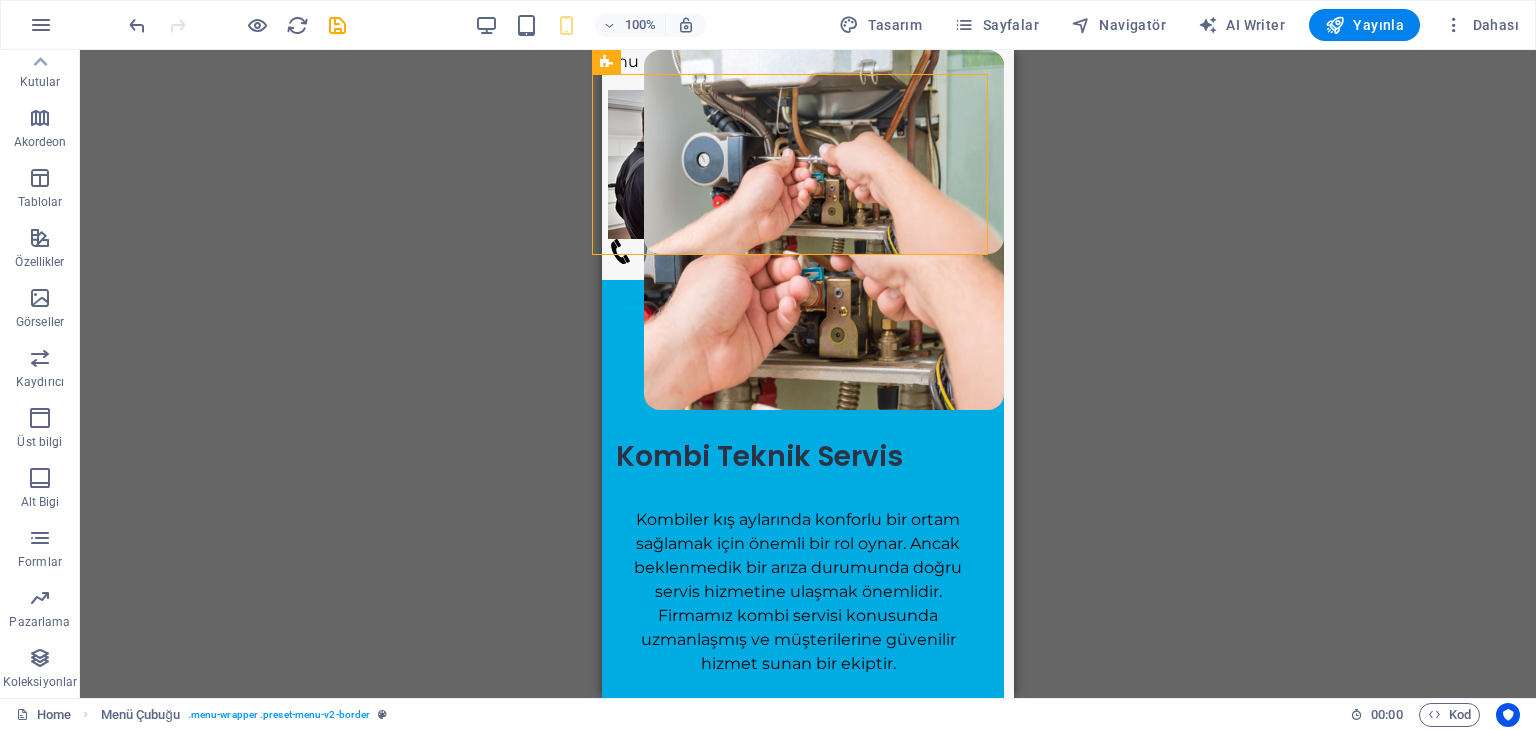 click on "H2   Banner   Kapsayıcı   2 sütun   Kapsayıcı   Kapsayıcı   İmaj   2 sütun   Kapsayıcı   Menü Çubuğu   Menü   İmaj   Menü Çubuğu   Kapsayıcı   Banner   Menü Çubuğu   HTML   Kapsayıcı   Kapsayıcı   Simge   Logo   Kapsayıcı   H2   Metin   Kutular   Kutular   Kapsayıcı   Kapsayıcı   Aralık   Kapsayıcı   Kapsayıcı   Metin   Metin   Kapsayıcı   Aralık   Metin   Kapsayıcı   Metin   Kapsayıcı   Kapsayıcı   Aralık   Metin   Kapsayıcı   Metin   Kapsayıcı   Kapsayıcı   Metin   Kapsayıcı   Aralık   Kapsayıcı   Kapsayıcı   Metin   Kapsayıcı   Kapsayıcı   Aralık   Kapsayıcı   Kapsayıcı   Metin   Kapsayıcı   Metin   Kapsayıcı   2 sütun   Kapsayıcı   H2   Kapsayıcı   Metin   2 sütun   Kapsayıcı   İmaj   2 sütun   Kapsayıcı   Metin   2 sütun   Kapsayıcı   Kapsayıcı   Aralık   Menü Çubuğu   Logo   Bilgi Çubuğu   Kapsayıcı   Metin   Kapsayıcı   Kapsayıcı   Metin   Kapsayıcı   Kapsayıcı   Metin" at bounding box center (808, 374) 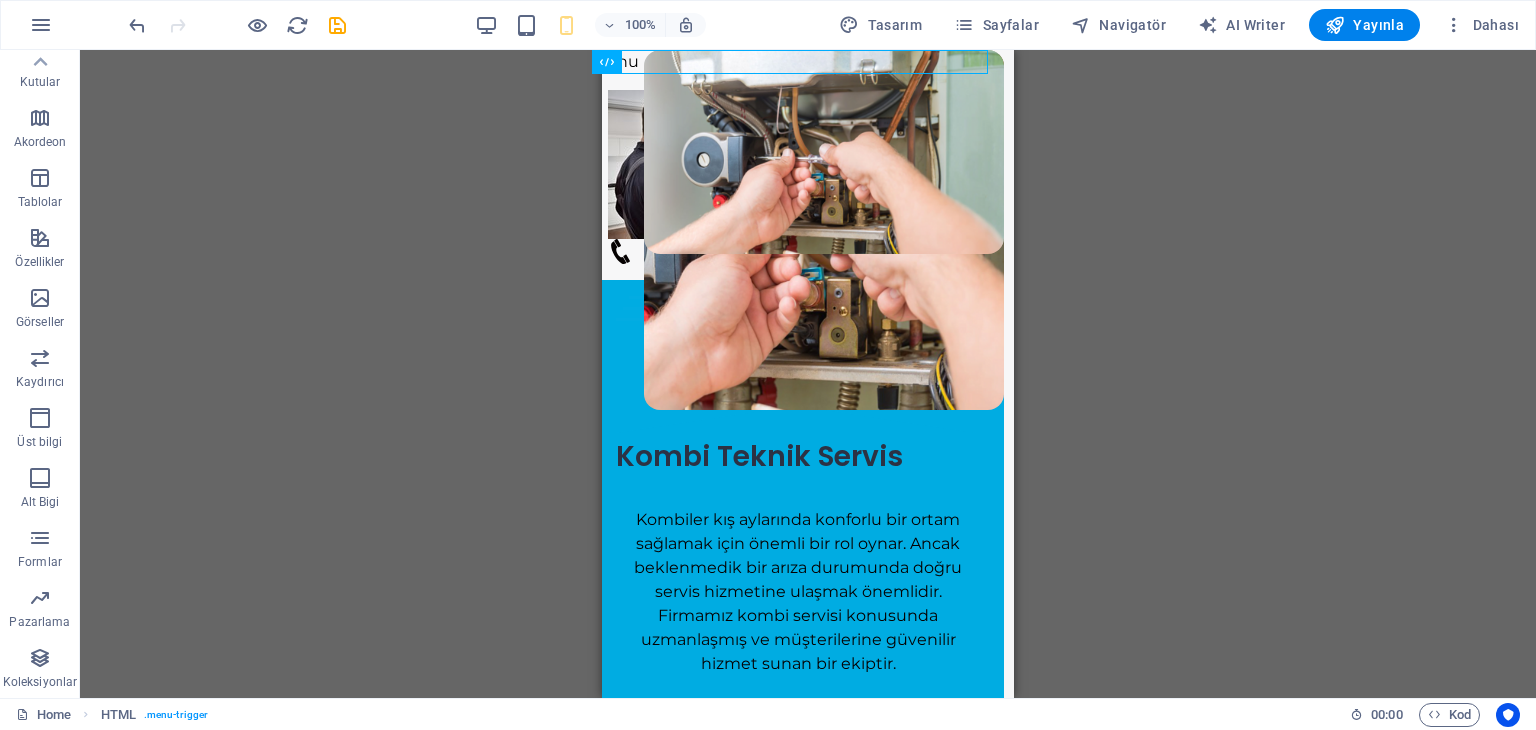 drag, startPoint x: 1246, startPoint y: 110, endPoint x: 736, endPoint y: 57, distance: 512.7465 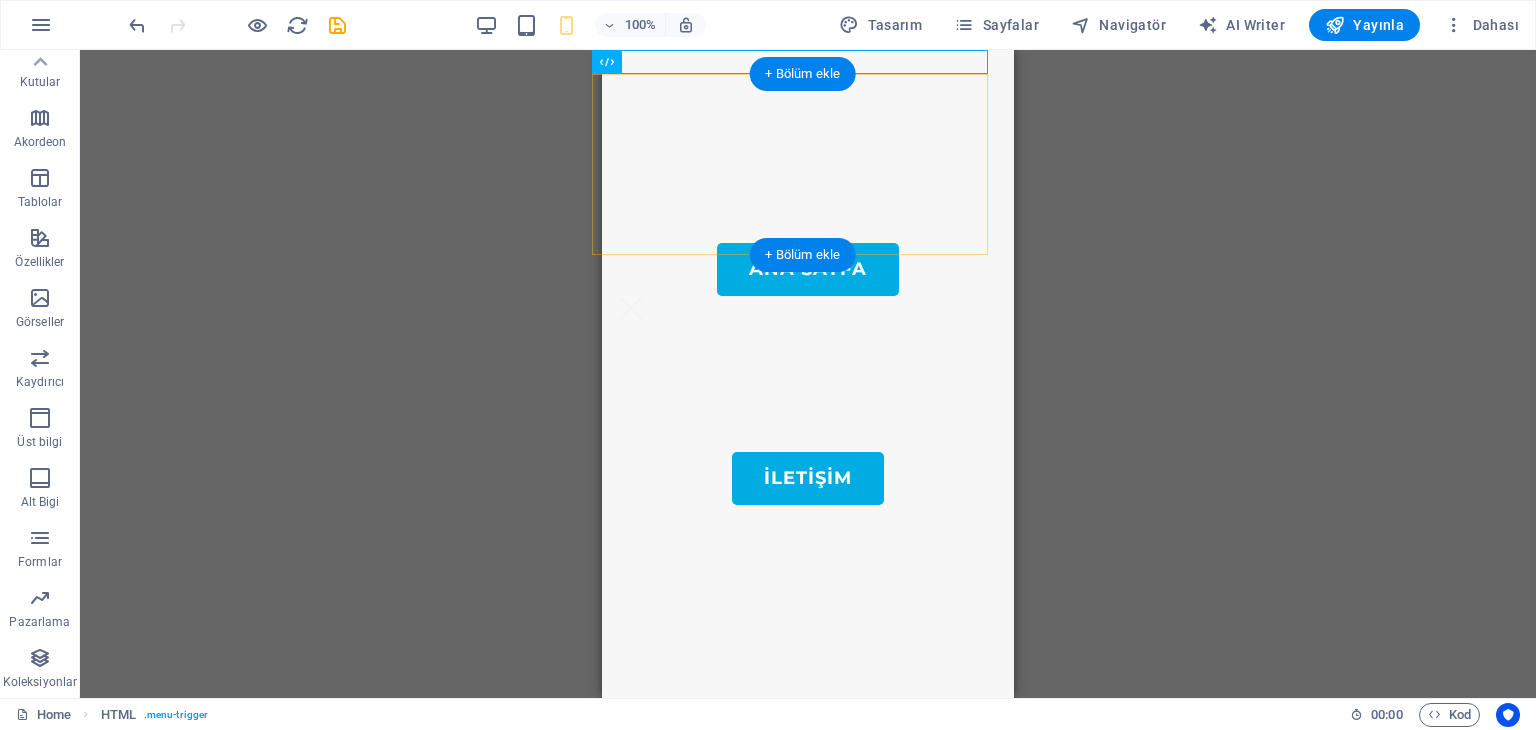 click on "+ Bölüm ekle" at bounding box center (802, 74) 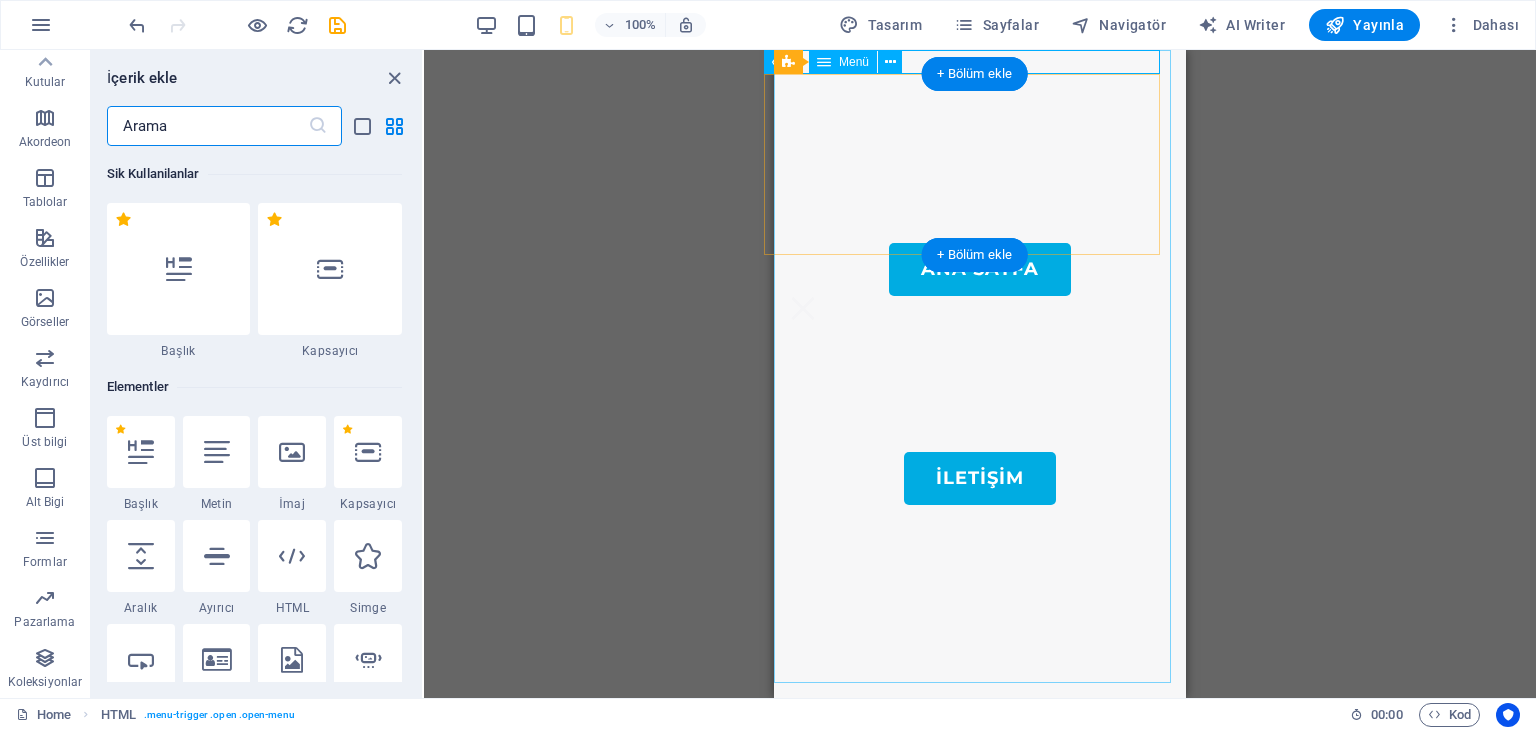 click on "Ana Sayfa İletişim" at bounding box center (980, 374) 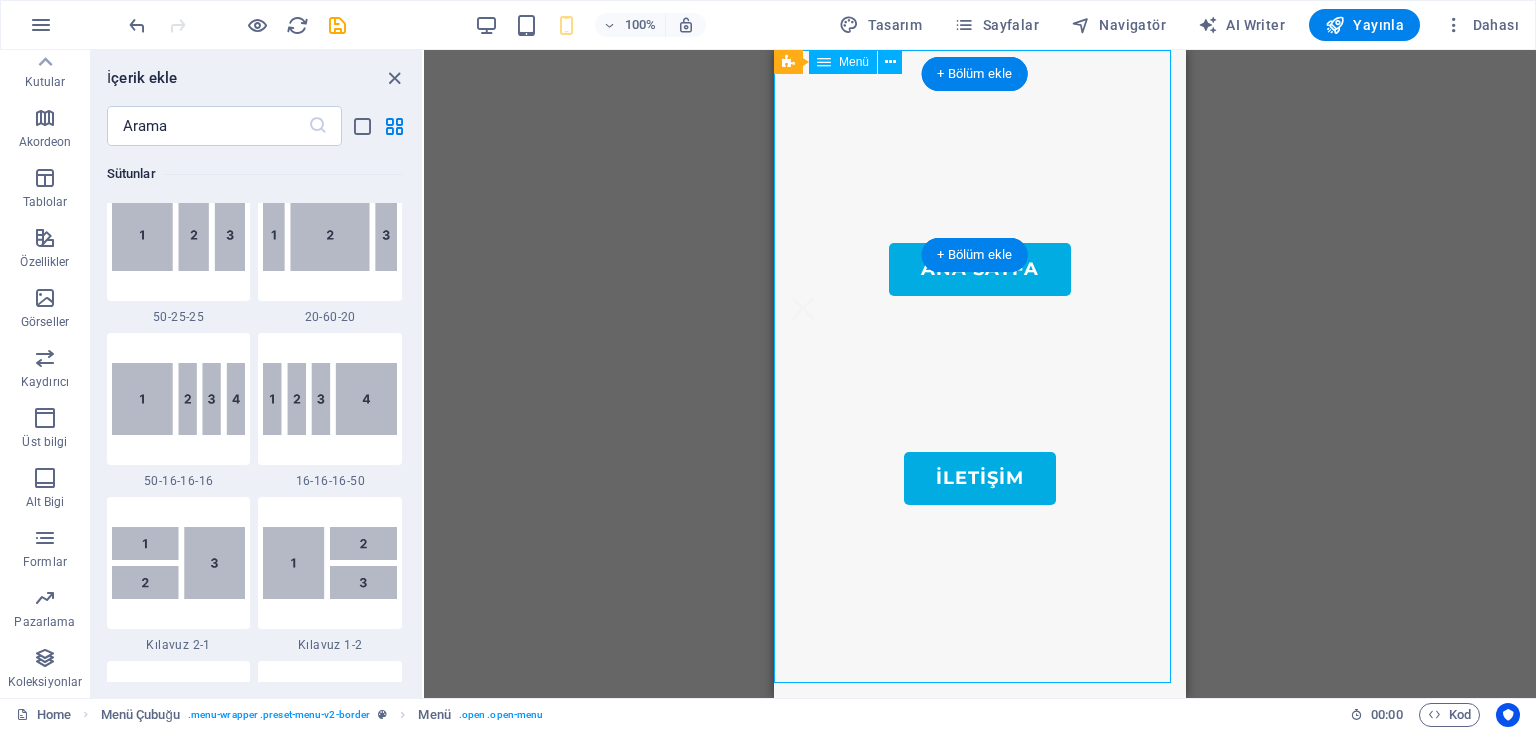 scroll, scrollTop: 3499, scrollLeft: 0, axis: vertical 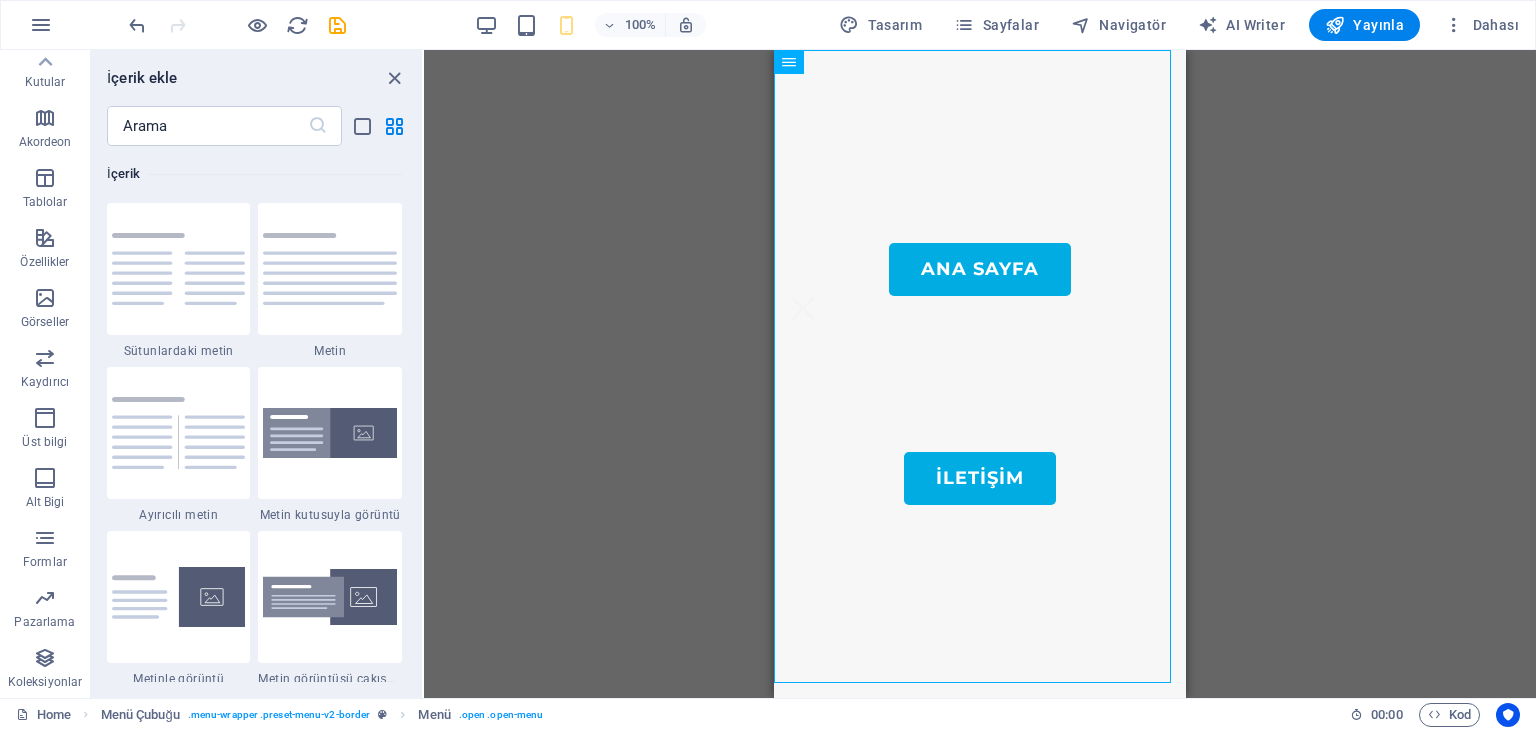 click on "H2   Banner   Kapsayıcı   2 sütun   Kapsayıcı   Kapsayıcı   İmaj   2 sütun   Kapsayıcı   Menü Çubuğu   Menü Çubuğu   Menü   İmaj   Banner   Kapsayıcı   Banner   Menü Çubuğu   HTML   Kapsayıcı   Kapsayıcı   Simge   Menü Çubuğu   Logo   Kapsayıcı   H2   Metin   Kutular   Kutular   Kapsayıcı   Kapsayıcı   Aralık   Kapsayıcı   Kapsayıcı   Metin   Metin   Kapsayıcı   Aralık   Metin   Kapsayıcı   Metin   Kapsayıcı   Kapsayıcı   Aralık   Metin   Kapsayıcı   Metin   Kapsayıcı   Kapsayıcı   Metin   Kapsayıcı   Aralık   Kapsayıcı   Kapsayıcı   Metin   Kapsayıcı   Kapsayıcı   Aralık   Kapsayıcı   Kapsayıcı   Metin   Kapsayıcı   Metin   Kapsayıcı   2 sütun   Kapsayıcı   H2   Kapsayıcı   Metin   2 sütun   Kapsayıcı   İmaj   2 sütun   Kapsayıcı   Metin   2 sütun   Kapsayıcı   Kapsayıcı   Aralık   Menü Çubuğu   Logo   Bilgi Çubuğu   Kapsayıcı   Metin   Kapsayıcı   Kapsayıcı   Metin   Kapsayıcı" at bounding box center (980, 374) 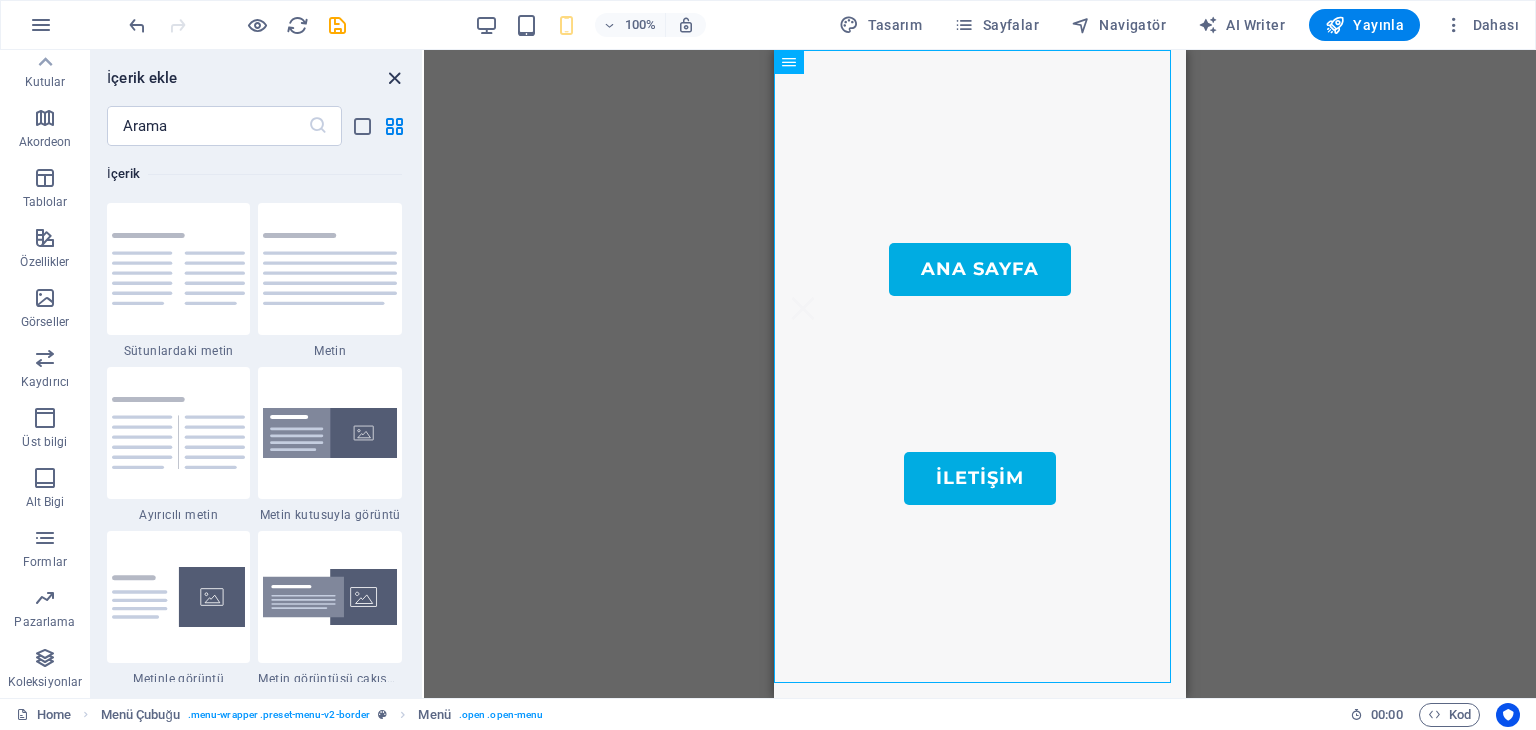 click at bounding box center (394, 78) 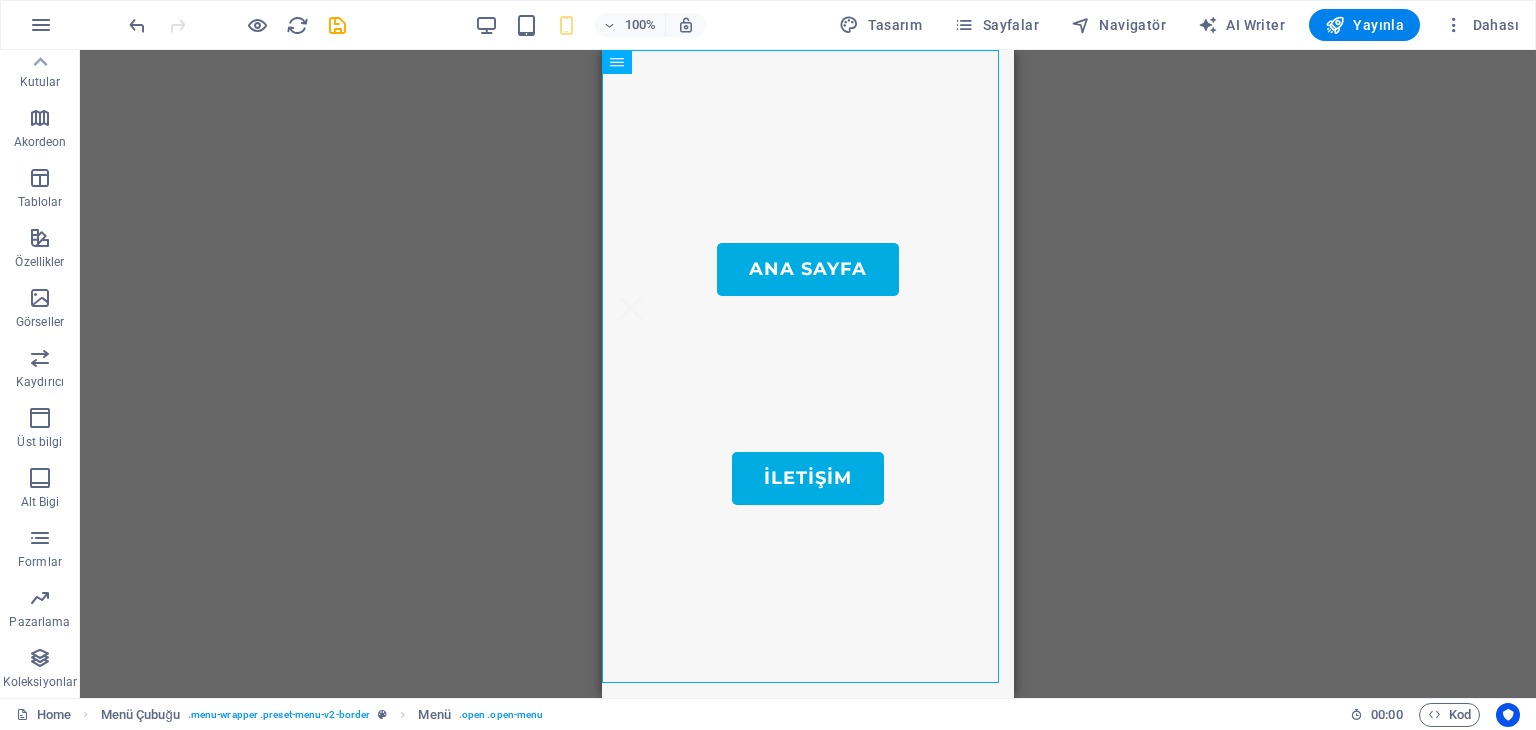 click on "H2   Banner   Kapsayıcı   2 sütun   Kapsayıcı   Kapsayıcı   İmaj   2 sütun   Kapsayıcı   Menü Çubuğu   Menü Çubuğu   Menü   İmaj   Banner   Kapsayıcı   Banner   Menü Çubuğu   HTML   Kapsayıcı   Kapsayıcı   Simge   Menü Çubuğu   Logo   Kapsayıcı   H2   Metin   Kutular   Kutular   Kapsayıcı   Kapsayıcı   Aralık   Kapsayıcı   Kapsayıcı   Metin   Metin   Kapsayıcı   Aralık   Metin   Kapsayıcı   Metin   Kapsayıcı   Kapsayıcı   Aralık   Metin   Kapsayıcı   Metin   Kapsayıcı   Kapsayıcı   Metin   Kapsayıcı   Aralık   Kapsayıcı   Kapsayıcı   Metin   Kapsayıcı   Kapsayıcı   Aralık   Kapsayıcı   Kapsayıcı   Metin   Kapsayıcı   Metin   Kapsayıcı   2 sütun   Kapsayıcı   H2   Kapsayıcı   Metin   2 sütun   Kapsayıcı   İmaj   2 sütun   Kapsayıcı   Metin   2 sütun   Kapsayıcı   Kapsayıcı   Aralık   Menü Çubuğu   Logo   Bilgi Çubuğu   Kapsayıcı   Metin   Kapsayıcı   Kapsayıcı   Metin   Kapsayıcı" at bounding box center (808, 374) 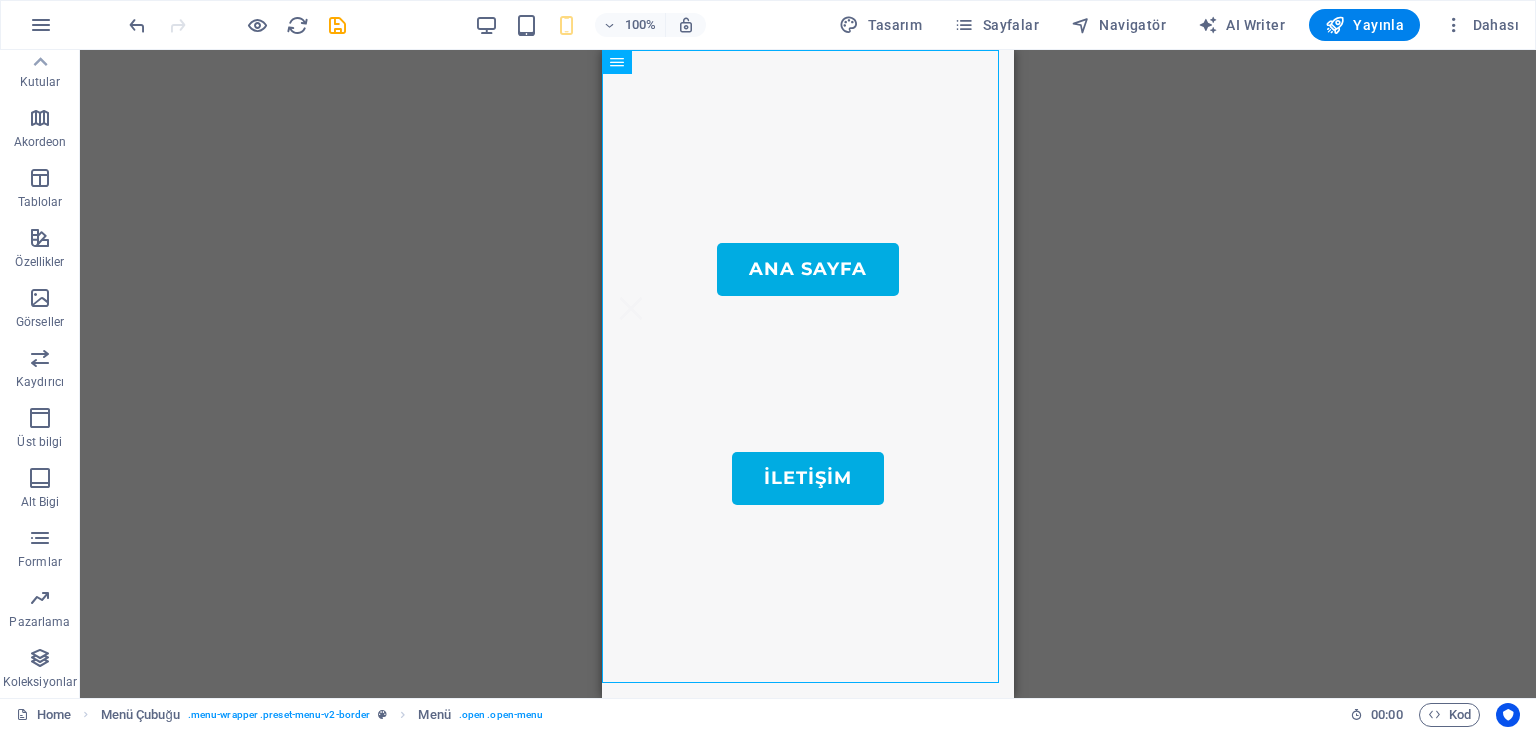 drag, startPoint x: 1147, startPoint y: 253, endPoint x: 1019, endPoint y: 282, distance: 131.24405 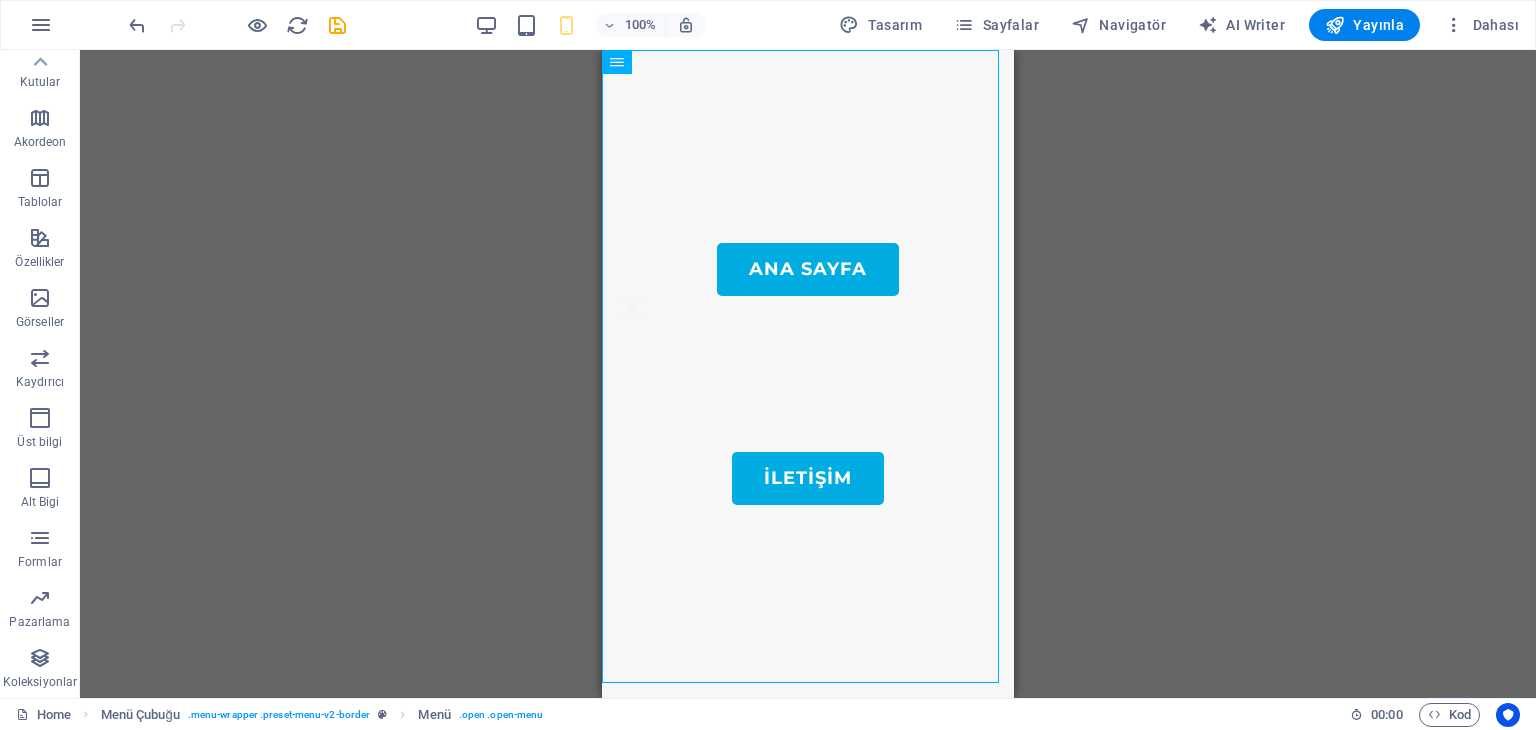 click on "H2   Banner   Kapsayıcı   2 sütun   Kapsayıcı   Kapsayıcı   İmaj   2 sütun   Kapsayıcı   Menü Çubuğu   Menü Çubuğu   Menü   İmaj   Banner   Kapsayıcı   Banner   Menü Çubuğu   HTML   Kapsayıcı   Kapsayıcı   Simge   Menü Çubuğu   Logo   Kapsayıcı   H2   Metin   Kutular   Kutular   Kapsayıcı   Kapsayıcı   Aralık   Kapsayıcı   Kapsayıcı   Metin   Metin   Kapsayıcı   Aralık   Metin   Kapsayıcı   Metin   Kapsayıcı   Kapsayıcı   Aralık   Metin   Kapsayıcı   Metin   Kapsayıcı   Kapsayıcı   Metin   Kapsayıcı   Aralık   Kapsayıcı   Kapsayıcı   Metin   Kapsayıcı   Kapsayıcı   Aralık   Kapsayıcı   Kapsayıcı   Metin   Kapsayıcı   Metin   Kapsayıcı   2 sütun   Kapsayıcı   H2   Kapsayıcı   Metin   2 sütun   Kapsayıcı   İmaj   2 sütun   Kapsayıcı   Metin   2 sütun   Kapsayıcı   Kapsayıcı   Aralık   Menü Çubuğu   Logo   Bilgi Çubuğu   Kapsayıcı   Metin   Kapsayıcı   Kapsayıcı   Metin   Kapsayıcı" at bounding box center [808, 374] 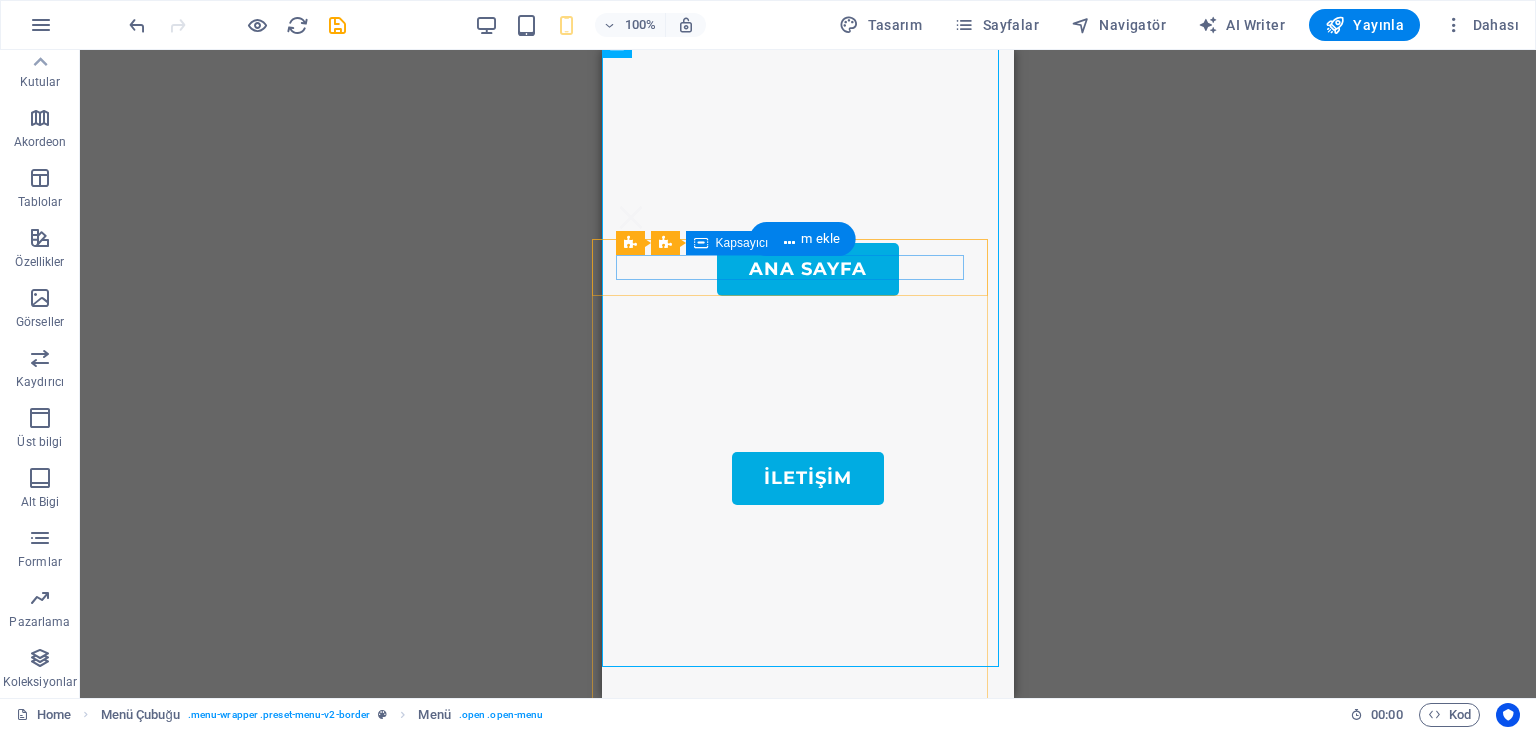 scroll, scrollTop: 0, scrollLeft: 10, axis: horizontal 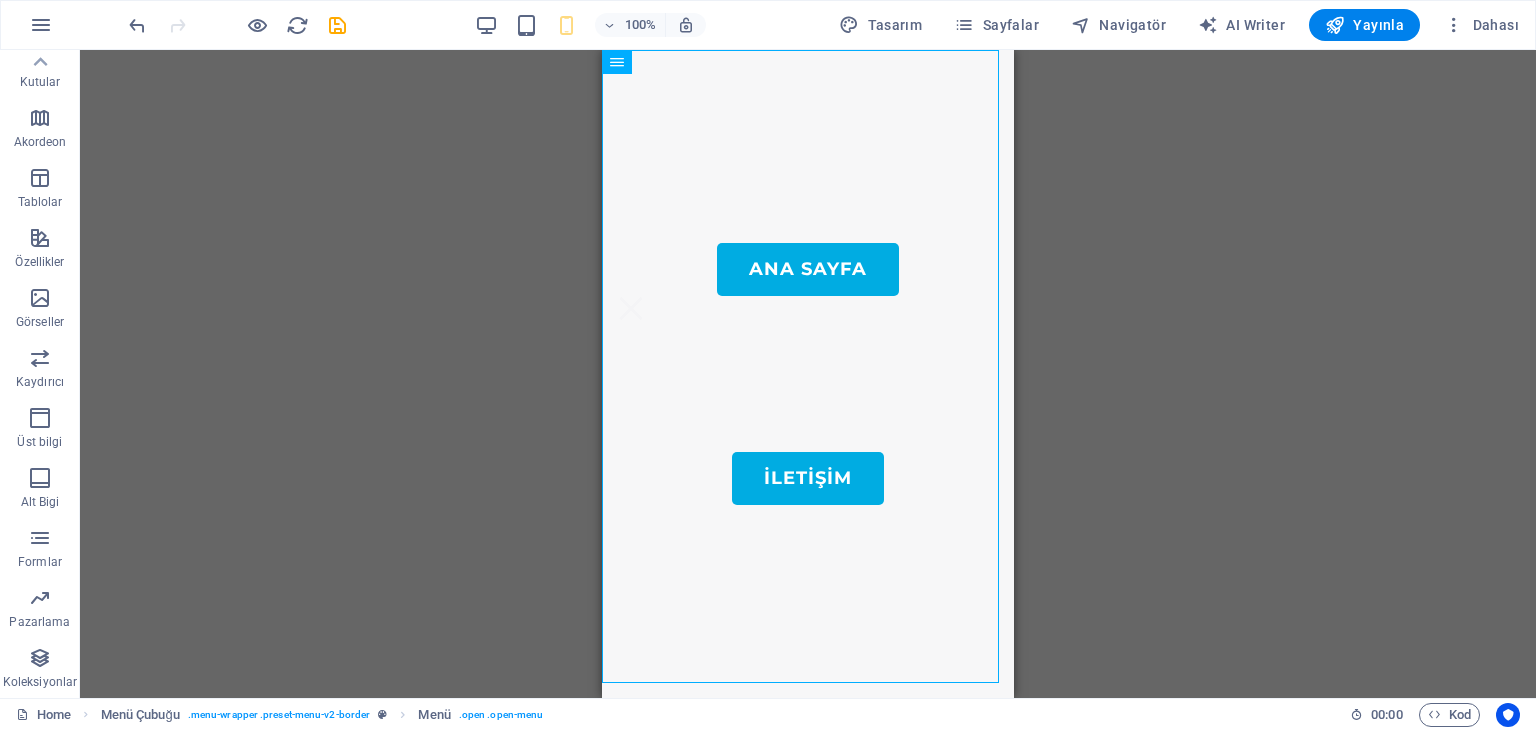 click on "H2   Banner   Kapsayıcı   2 sütun   Kapsayıcı   Kapsayıcı   İmaj   2 sütun   Kapsayıcı   Menü Çubuğu   Menü Çubuğu   Menü   İmaj   Menü Çubuğu   Banner   Kapsayıcı   Banner   Menü Çubuğu   HTML   Kapsayıcı   Kapsayıcı   Simge   Menü Çubuğu   Logo   Kapsayıcı   H2   Metin   Kutular   Kutular   Kapsayıcı   Kapsayıcı   Aralık   Kapsayıcı   Kapsayıcı   Metin   Metin   Kapsayıcı   Aralık   Metin   Kapsayıcı   Metin   Kapsayıcı   Kapsayıcı   Aralık   Metin   Kapsayıcı   Metin   Kapsayıcı   Kapsayıcı   Metin   Kapsayıcı   Aralık   Kapsayıcı   Kapsayıcı   Metin   Kapsayıcı   Kapsayıcı   Aralık   Kapsayıcı   Kapsayıcı   Metin   Kapsayıcı   Metin   Kapsayıcı   2 sütun   Kapsayıcı   H2   Kapsayıcı   Metin   2 sütun   Kapsayıcı   İmaj   2 sütun   Kapsayıcı   Metin   2 sütun   Kapsayıcı   Kapsayıcı   Aralık   Menü Çubuğu   Logo   Bilgi Çubuğu   Kapsayıcı   Metin   Kapsayıcı   Kapsayıcı   Metin" at bounding box center (808, 374) 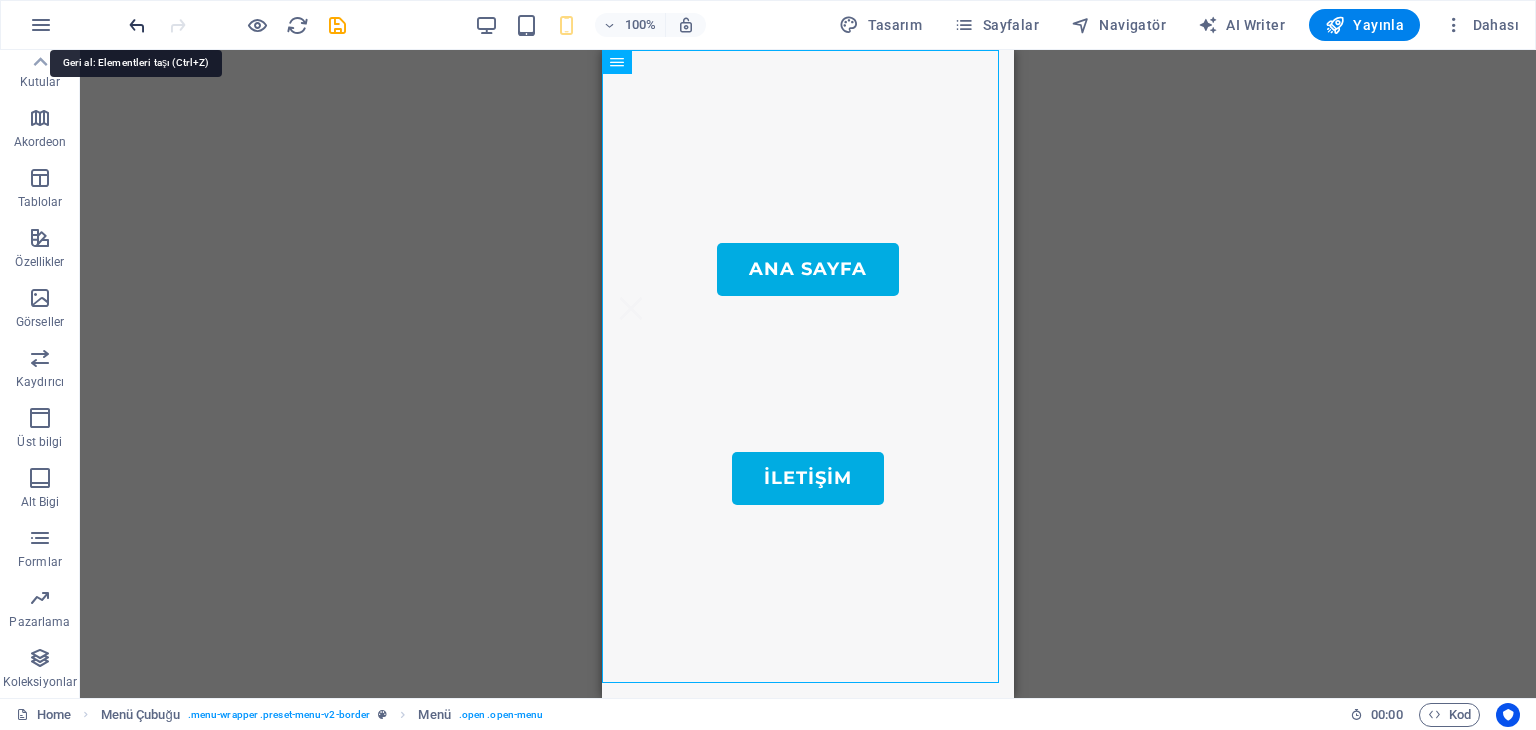 click at bounding box center (137, 25) 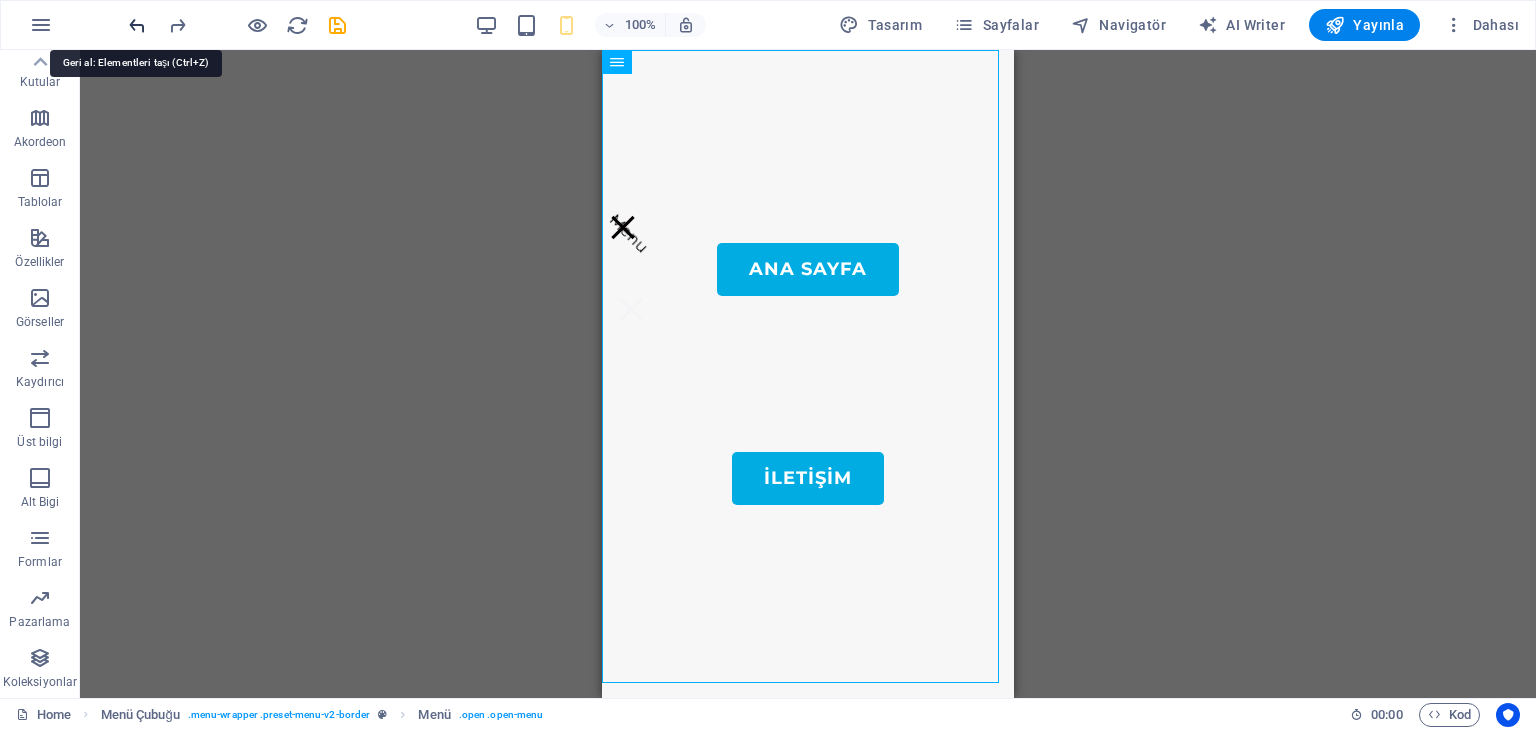 click at bounding box center (137, 25) 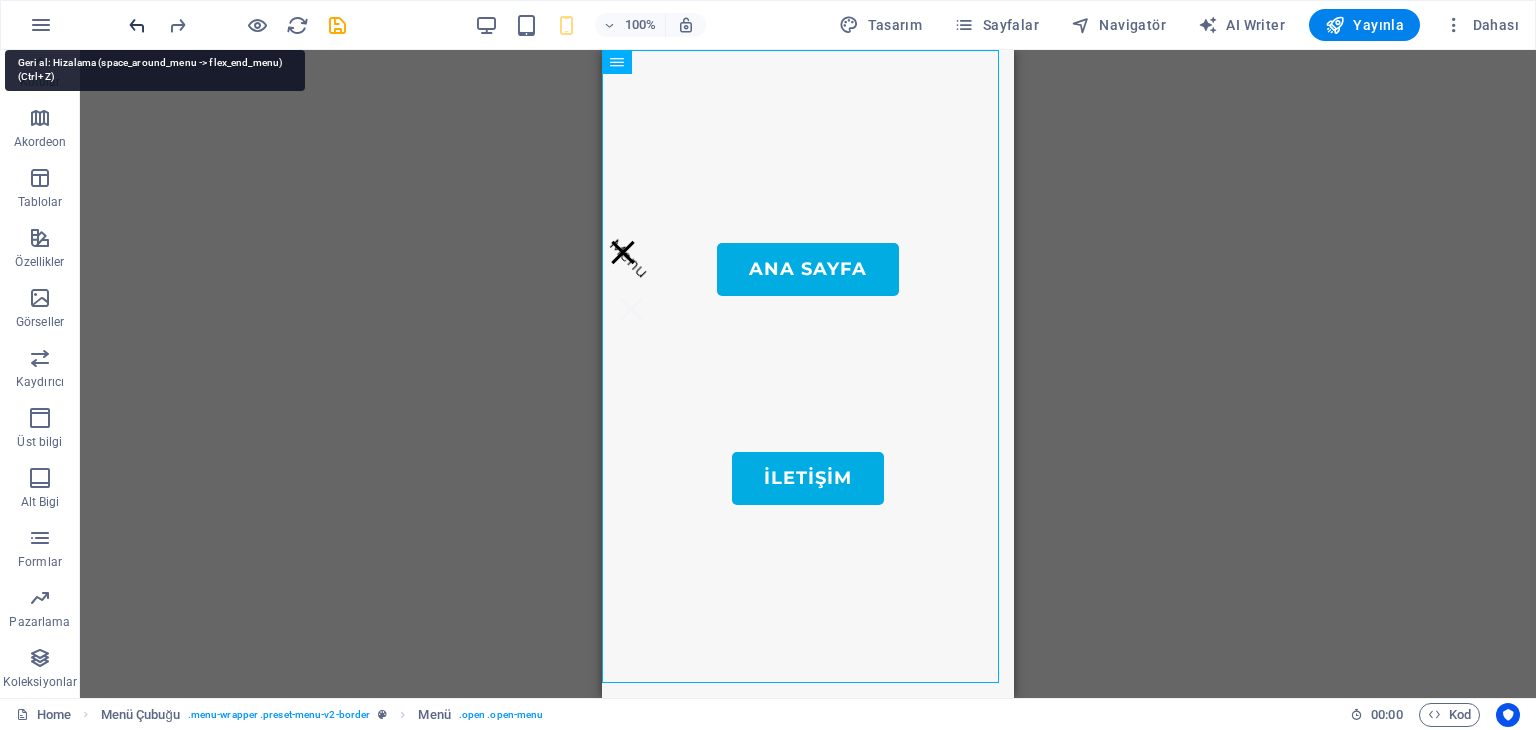click at bounding box center [137, 25] 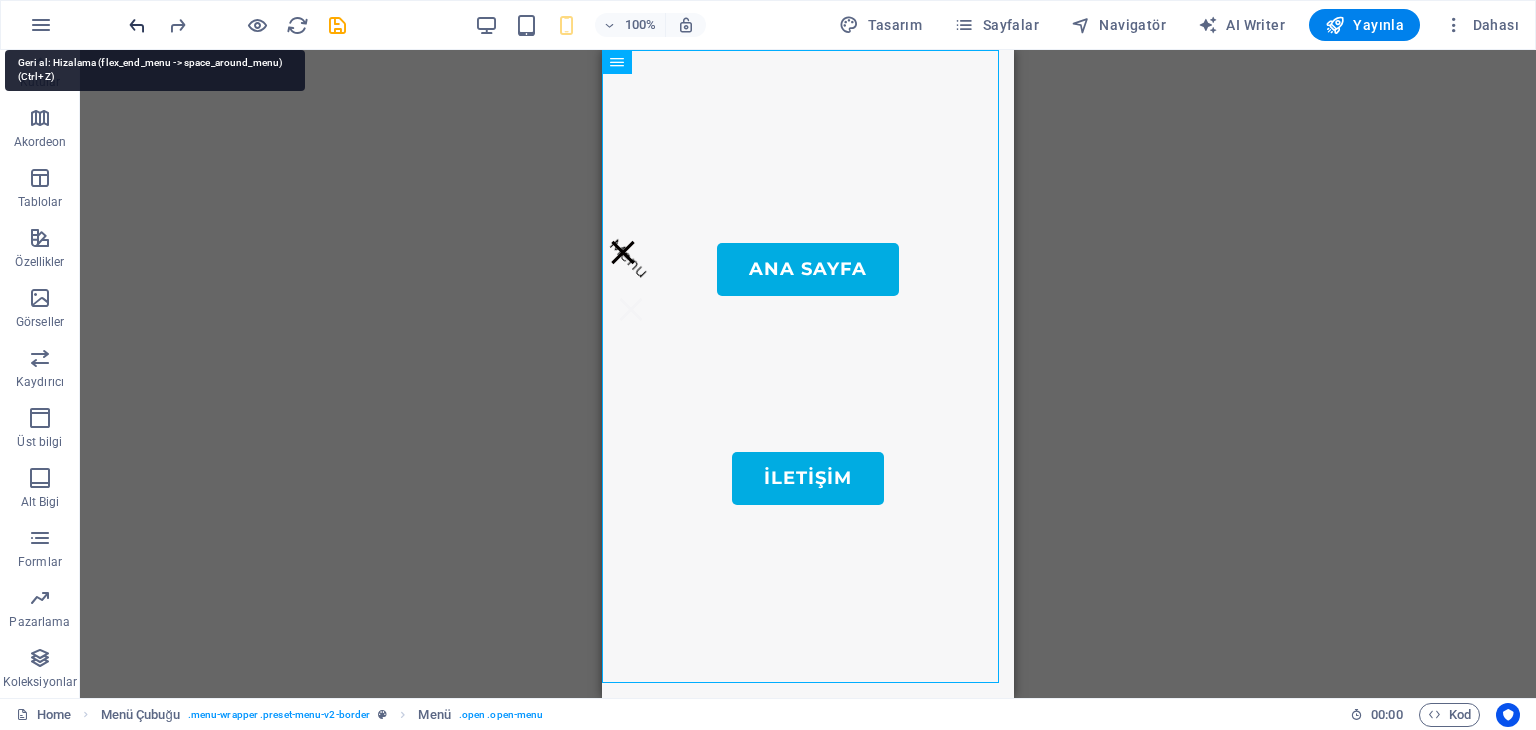 click at bounding box center (137, 25) 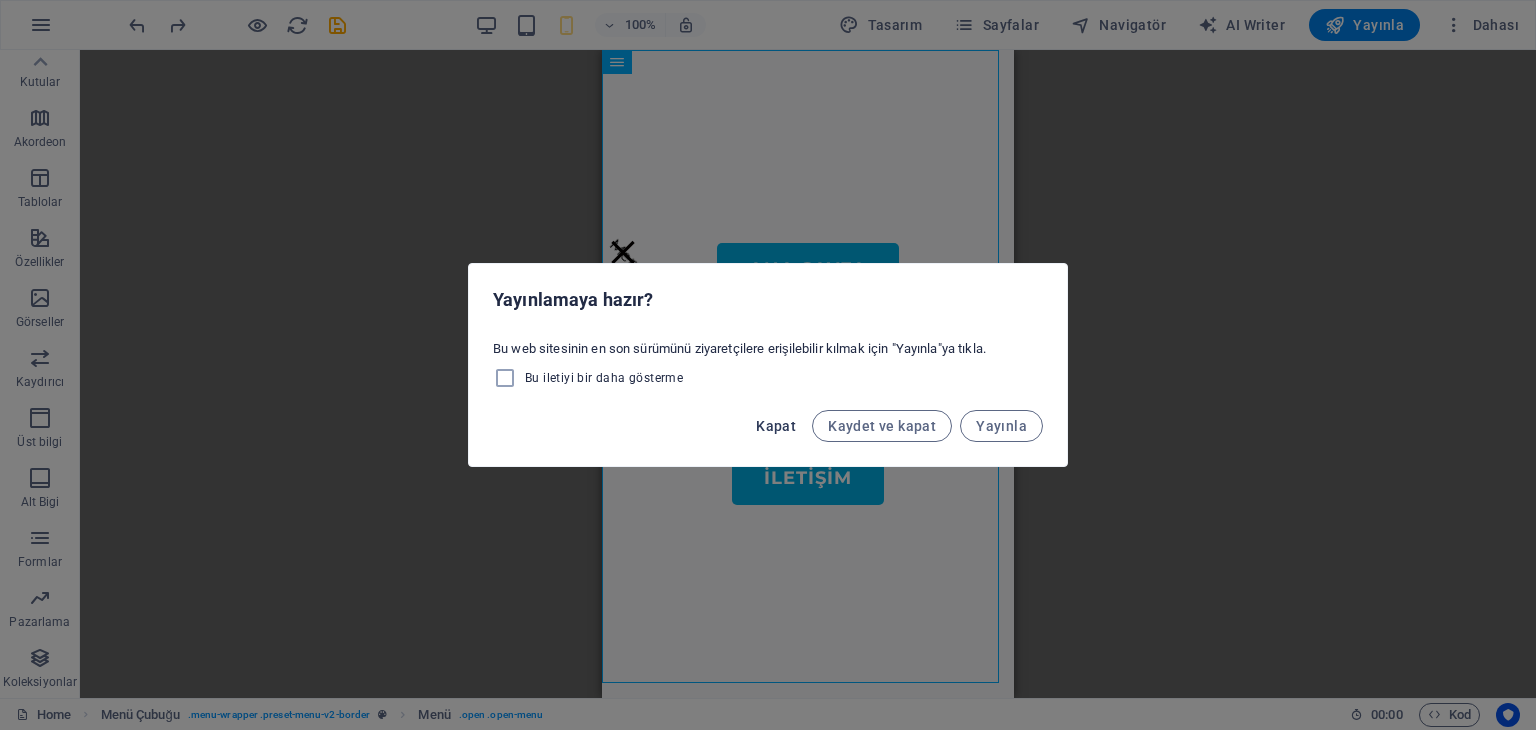 click on "Kapat" at bounding box center [776, 426] 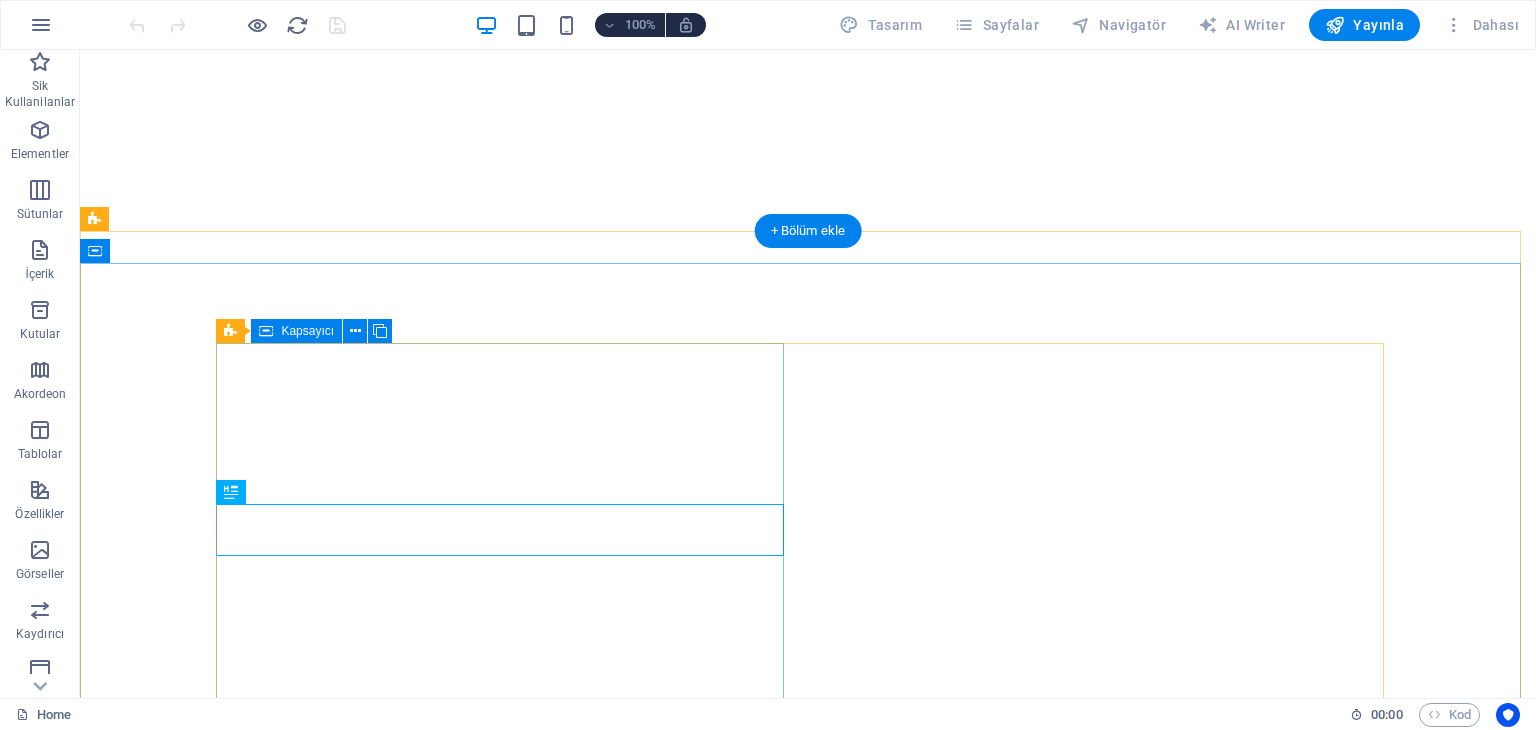 scroll, scrollTop: 0, scrollLeft: 0, axis: both 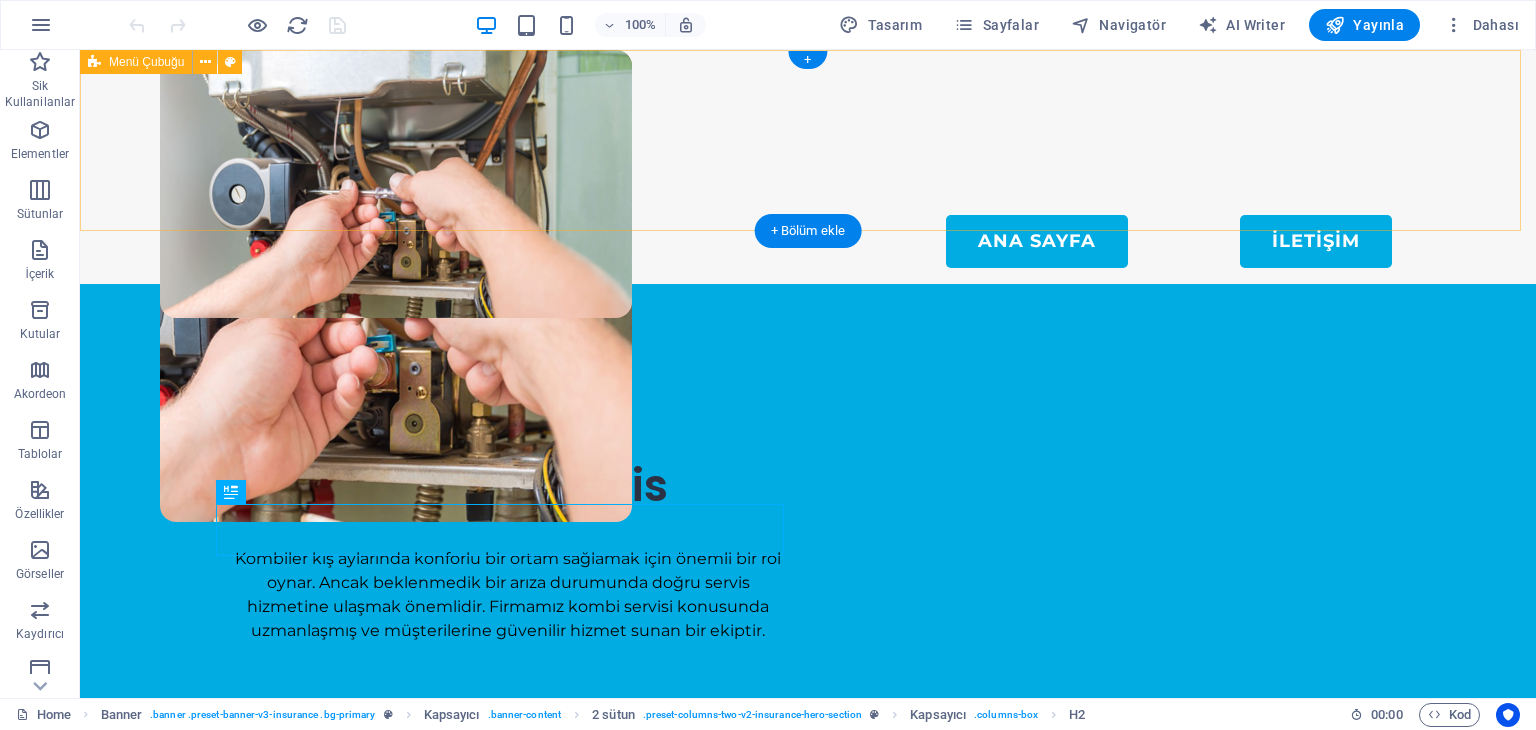 click on "Menu Ana Sayfa İletişim" at bounding box center (808, 167) 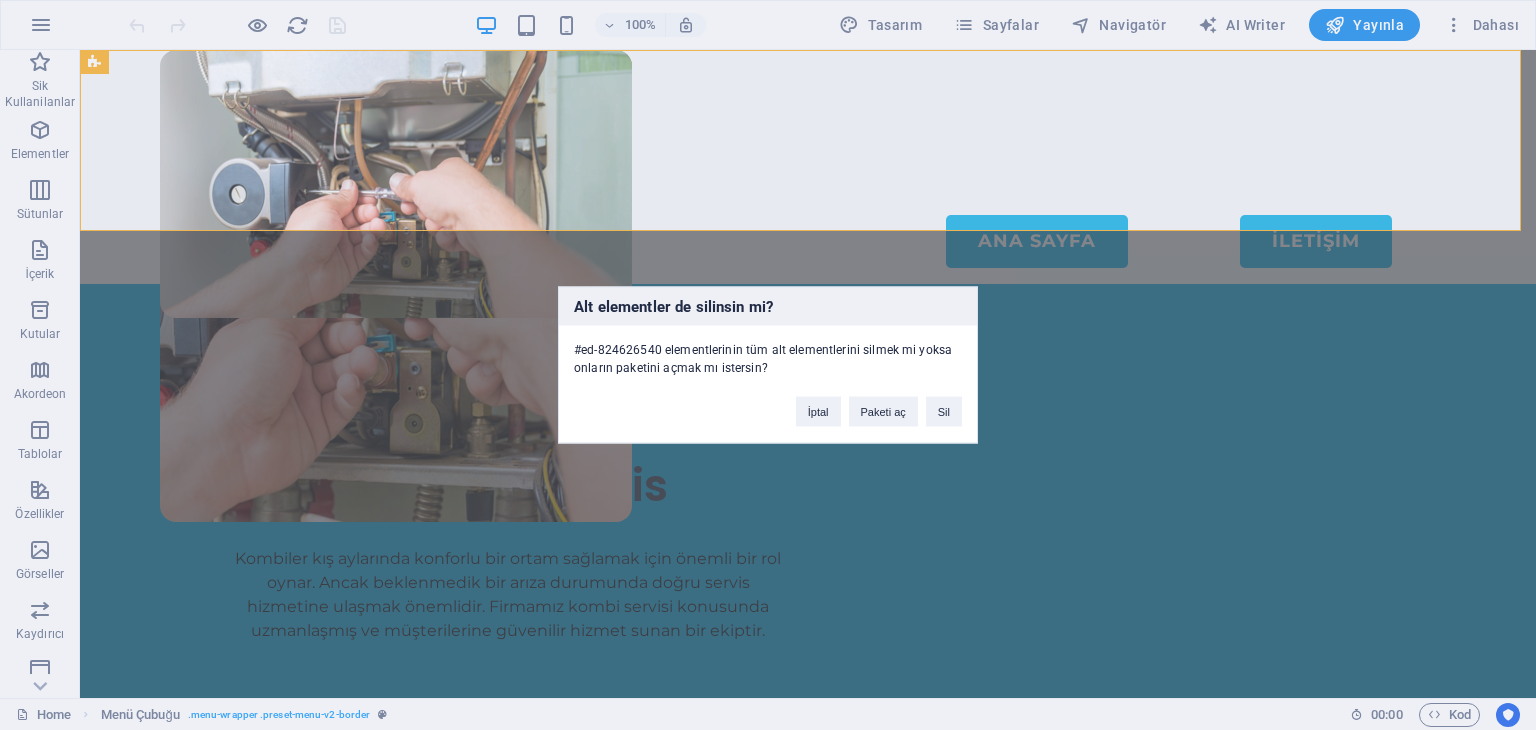type 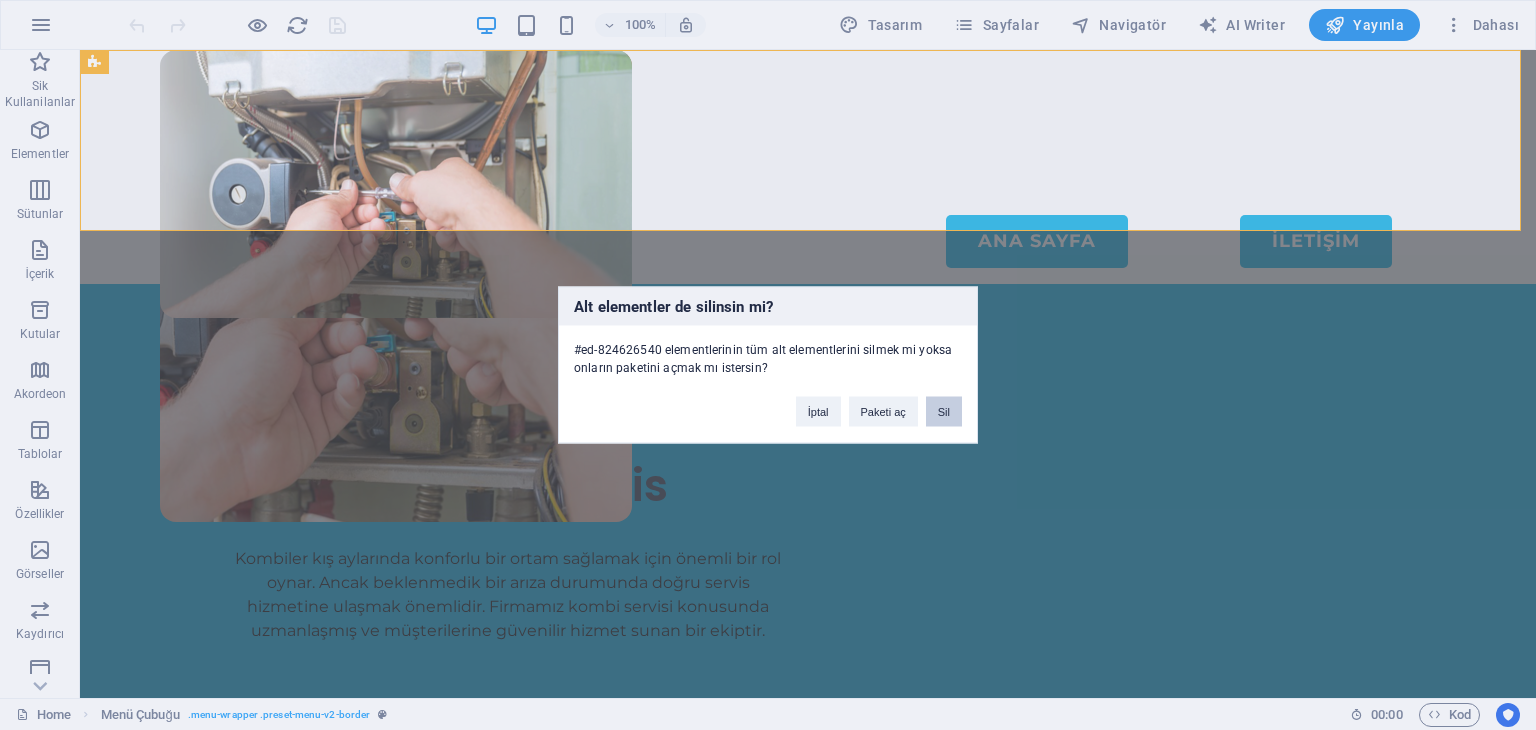 click on "Sil" at bounding box center [944, 412] 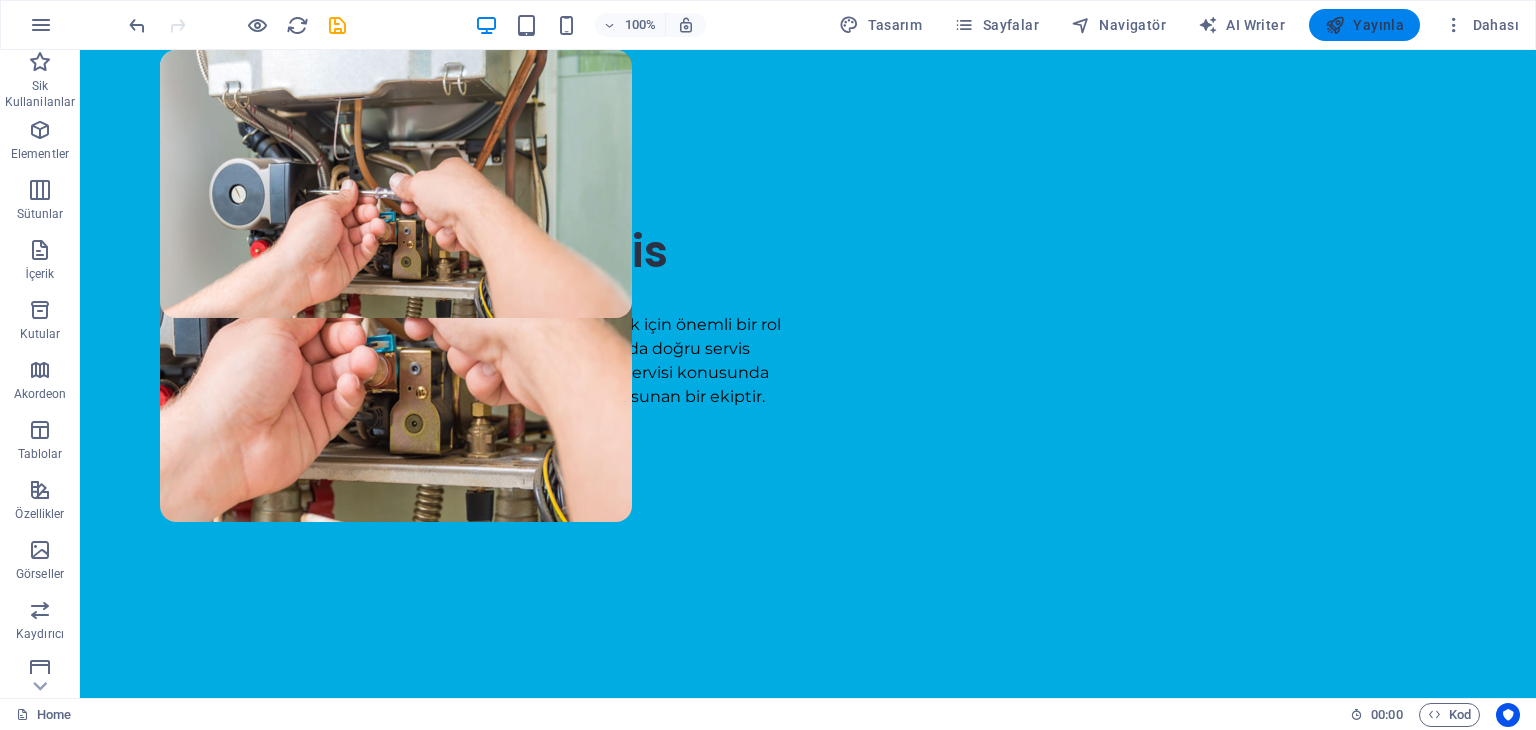 click on "Yayınla" at bounding box center (1364, 25) 